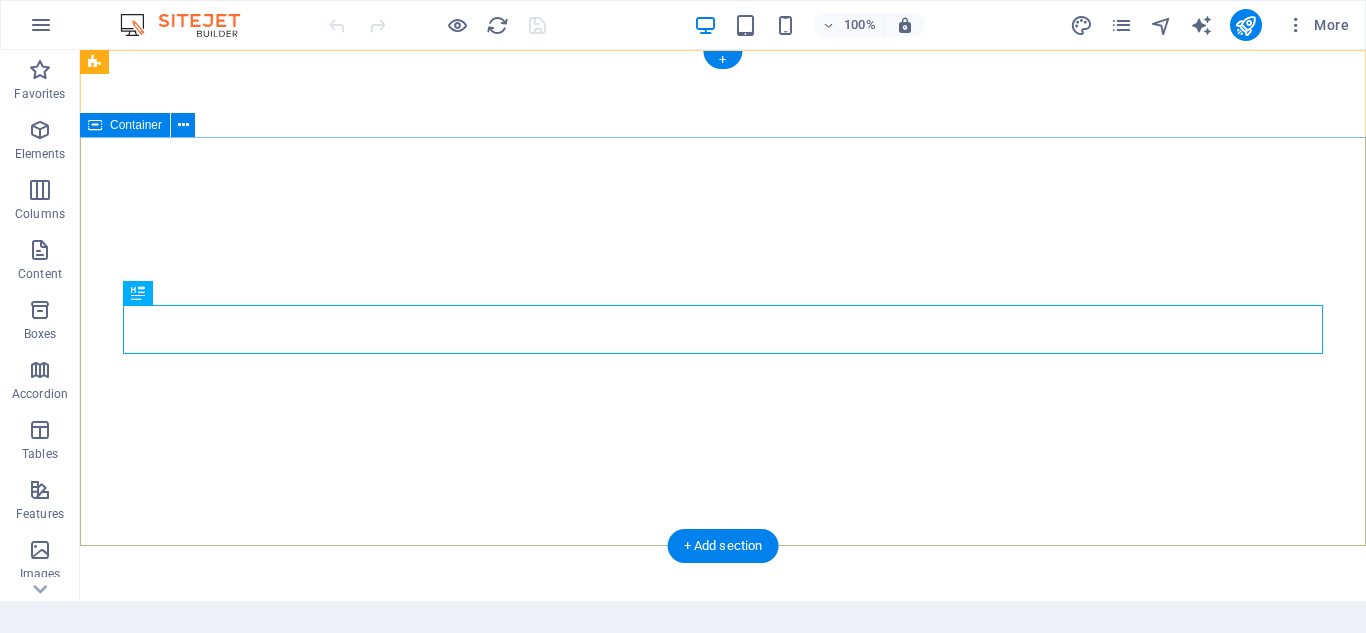 scroll, scrollTop: 0, scrollLeft: 0, axis: both 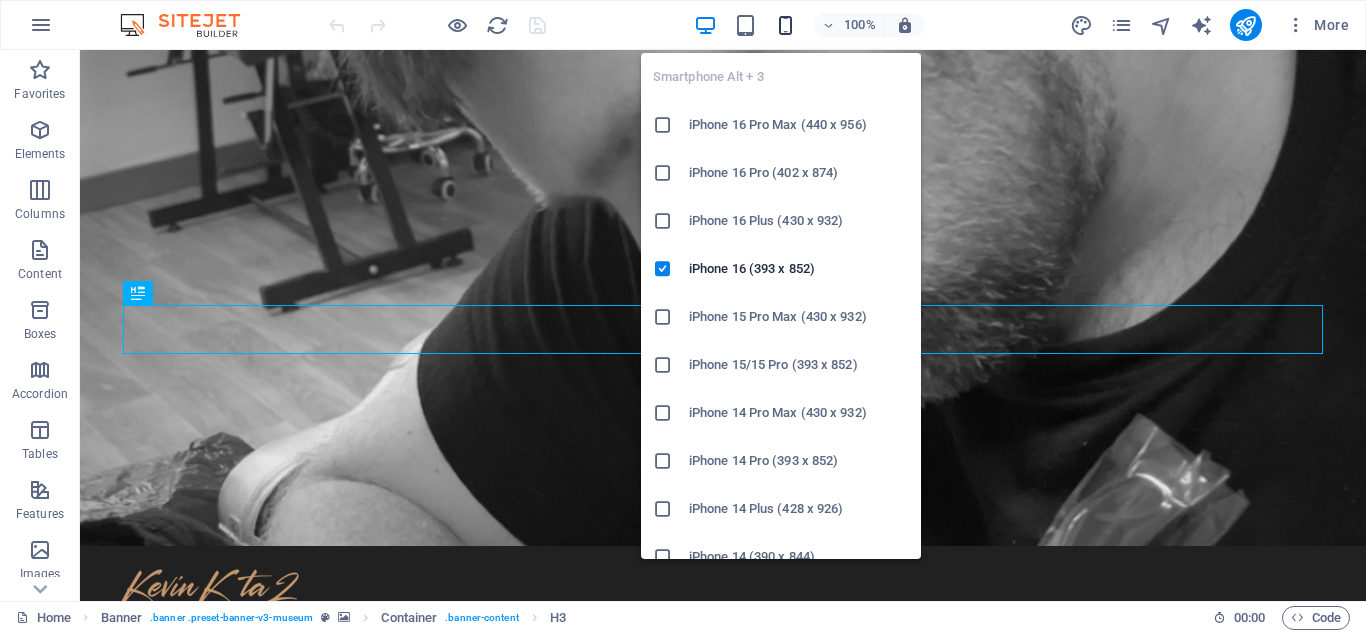 click at bounding box center [785, 25] 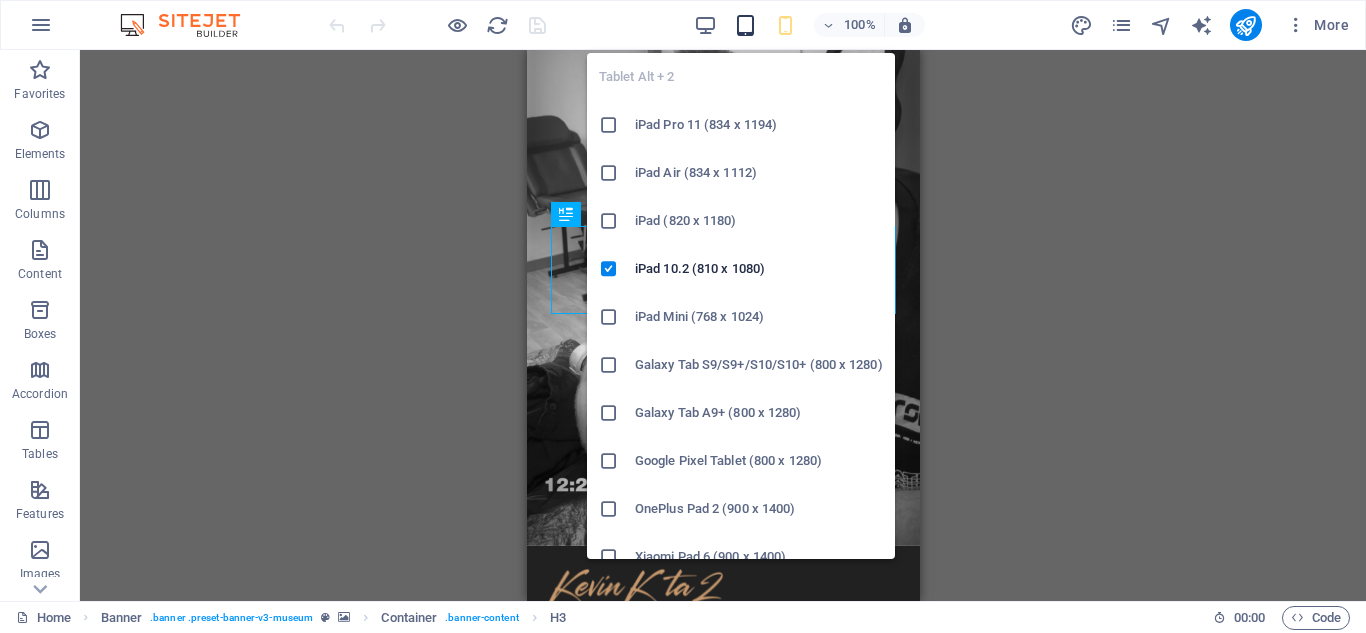 click at bounding box center (745, 25) 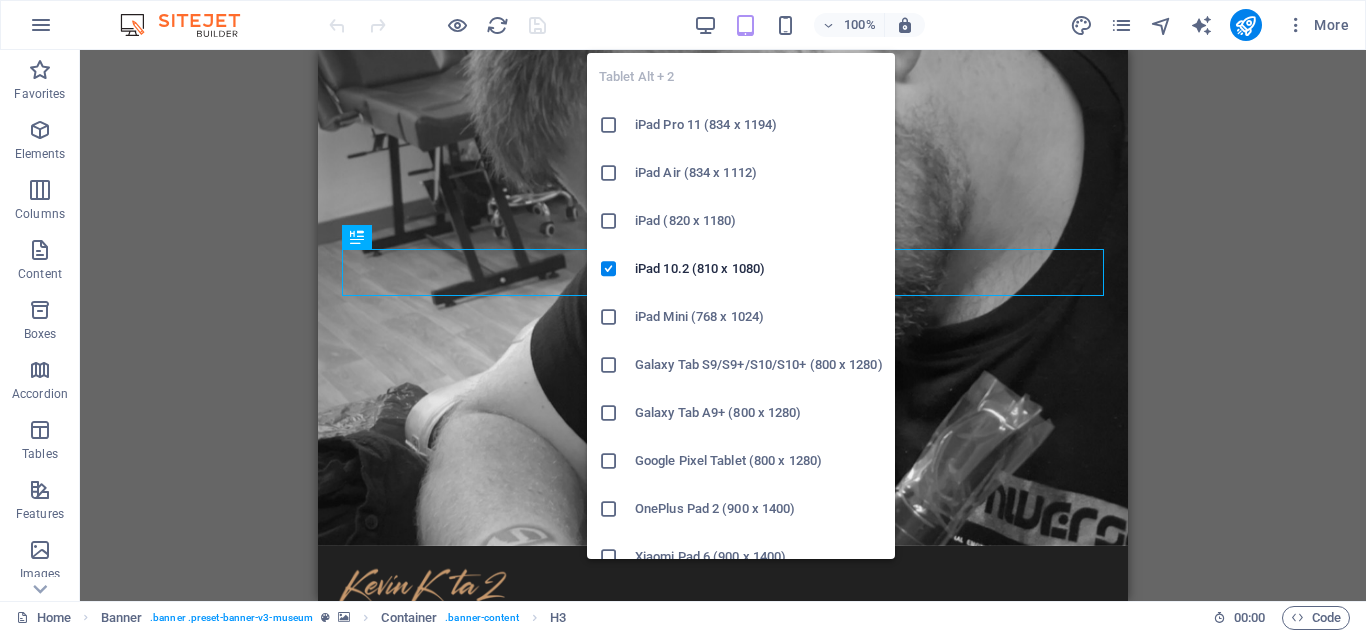 click on "iPad Pro 11 (834 x 1194)" at bounding box center (759, 125) 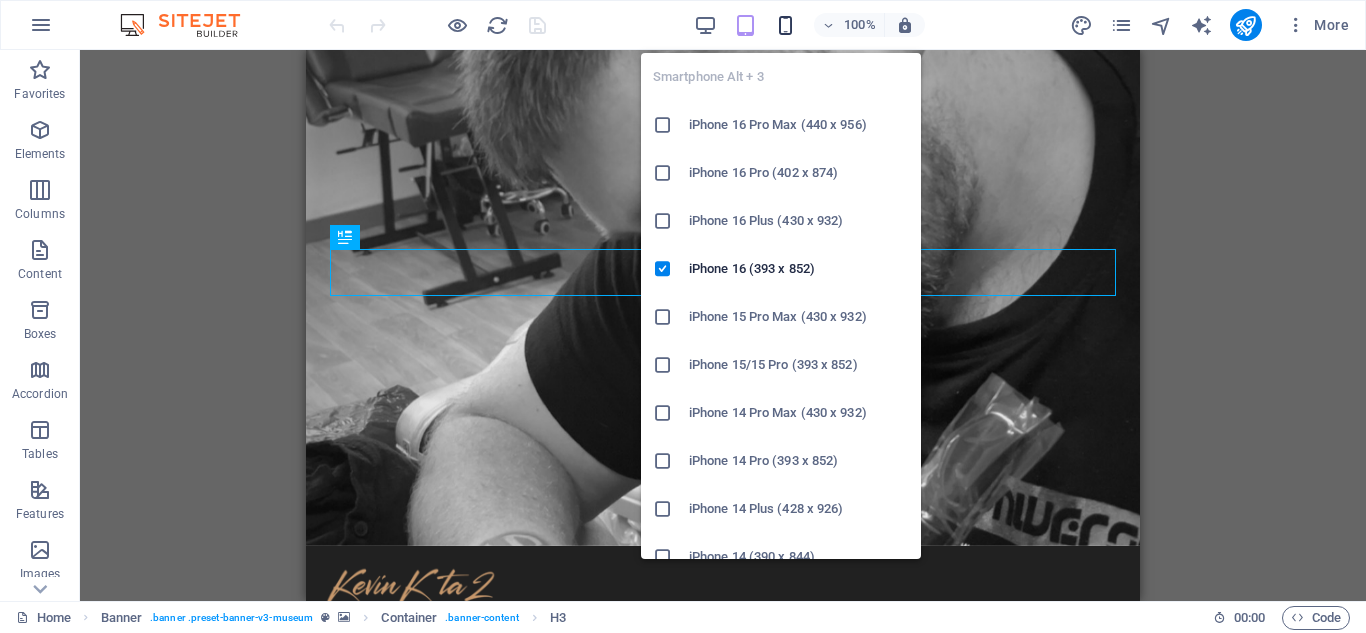 click at bounding box center (785, 25) 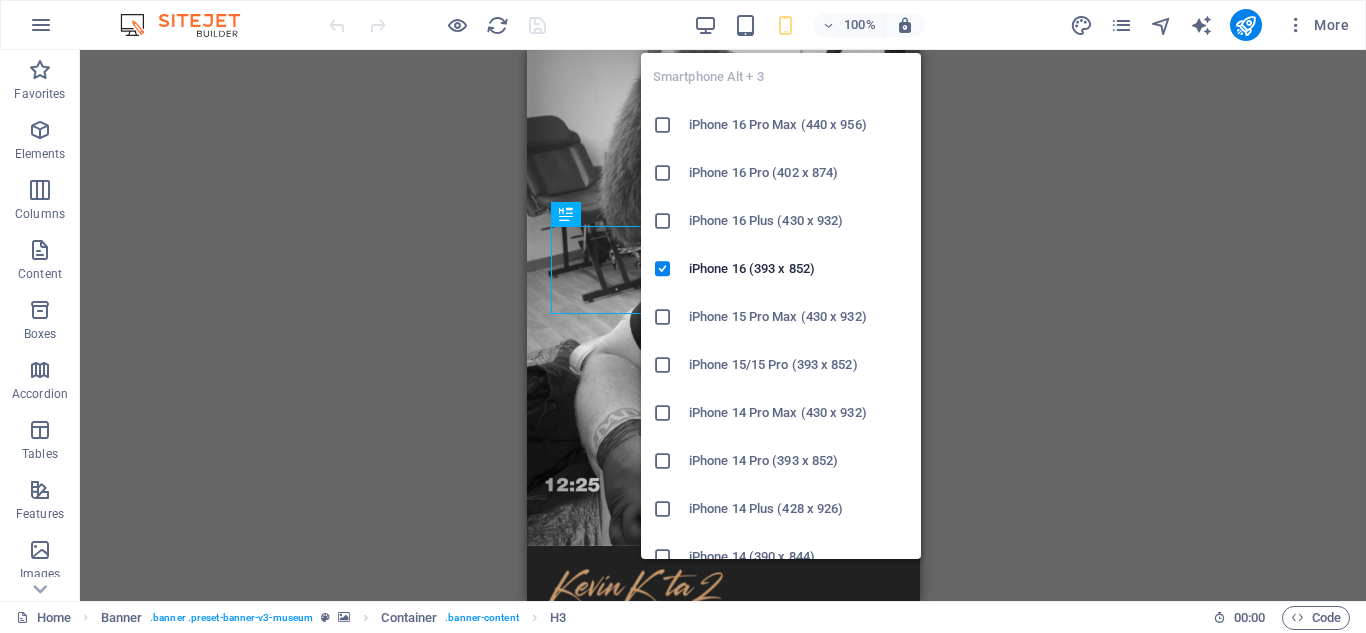 click on "iPhone 16 Pro Max (440 x 956)" at bounding box center (799, 125) 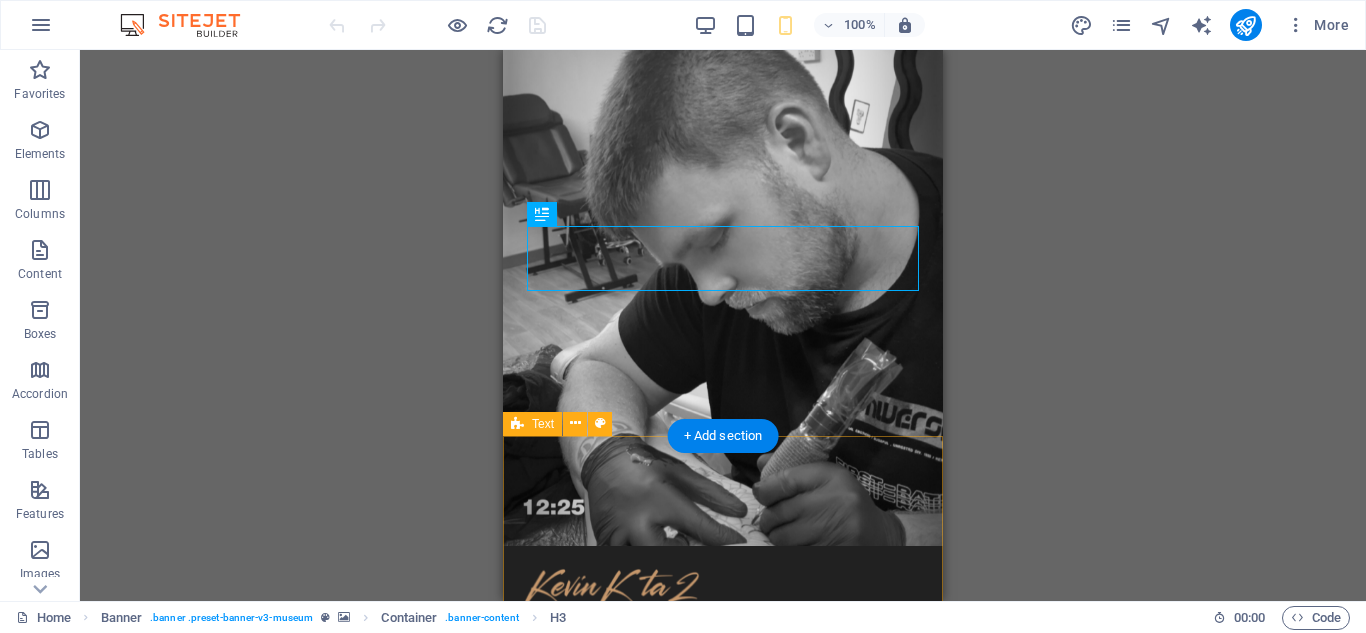 click on "Heywood Tattoo Artist – KevinKta2 I'm a junior tattoo artist based at in  [GEOGRAPHIC_DATA], [GEOGRAPHIC_DATA] . Specializing in  black and grey realism  and custom script tattoos. My focus is on clean detail and precision, ensuring that I bring your ideas to life. Whether it’s a portrait or a full sleeve, every piece is crafted with you in mind." at bounding box center [723, 1119] 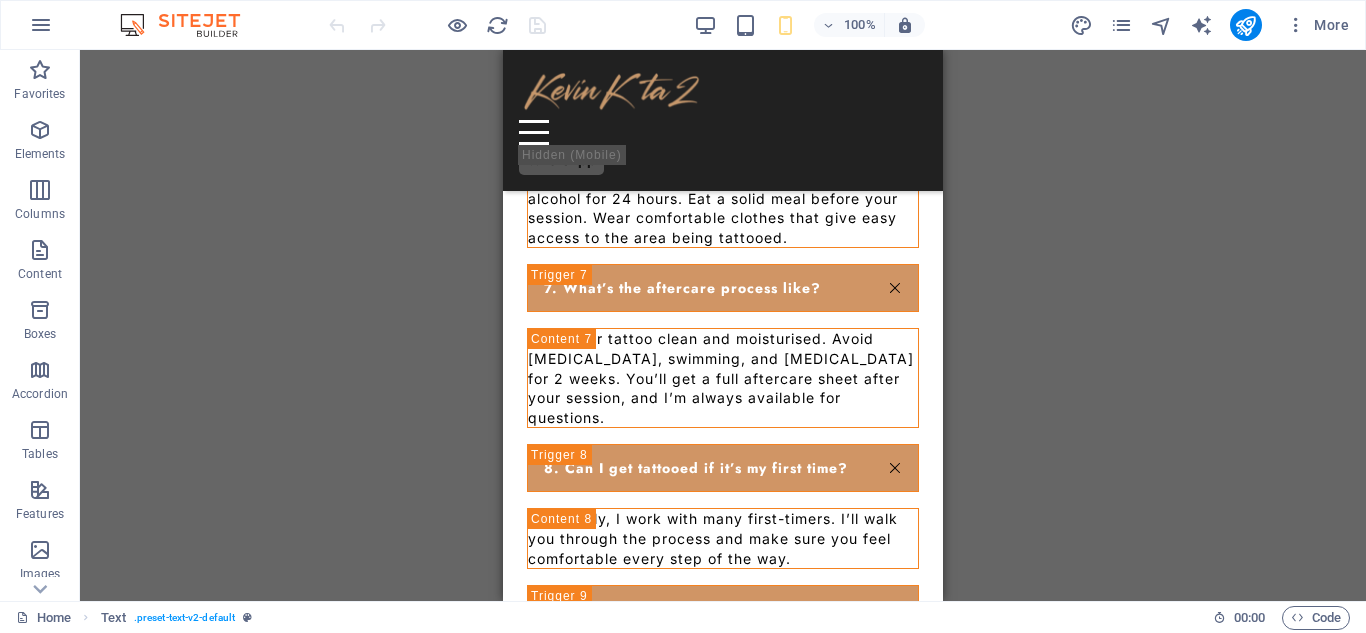 scroll, scrollTop: 3604, scrollLeft: 0, axis: vertical 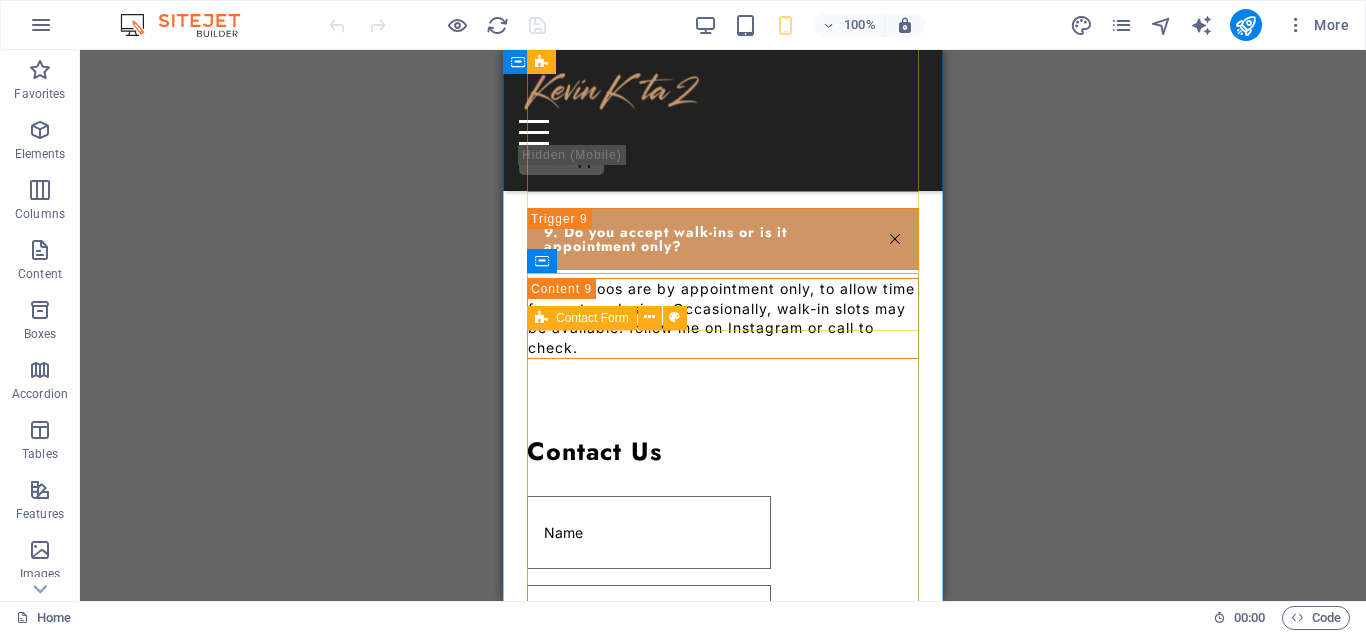 click at bounding box center (541, 318) 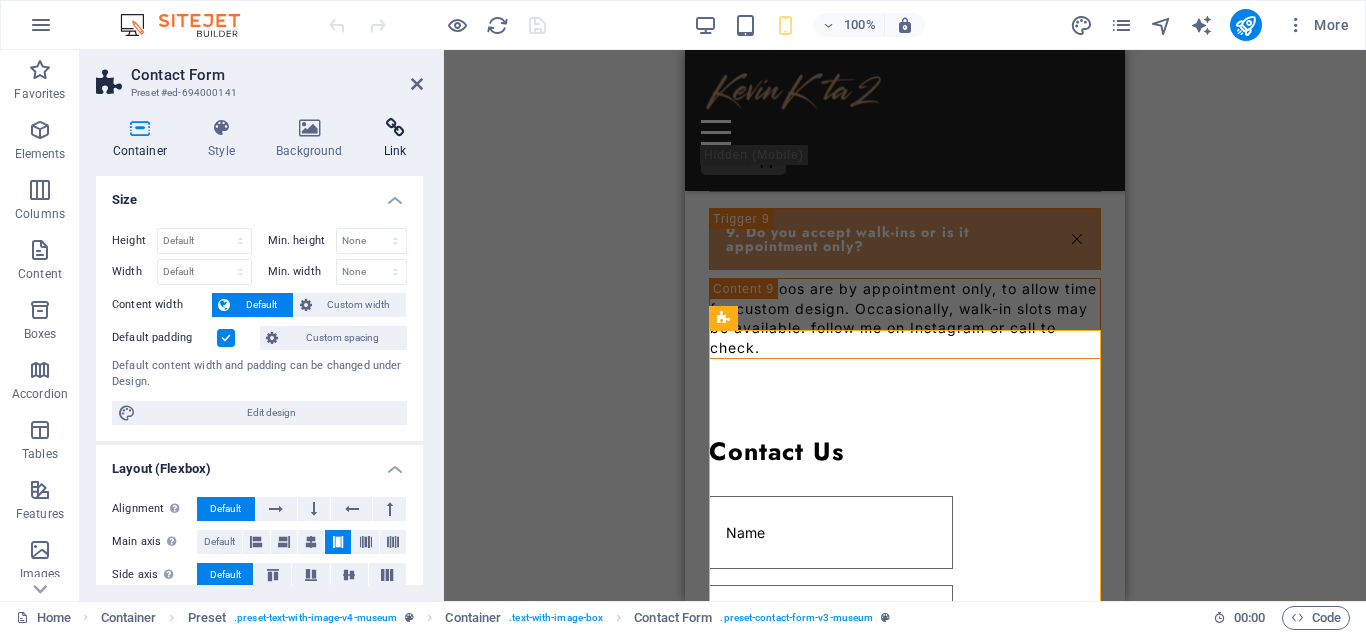 click on "Link" at bounding box center (395, 139) 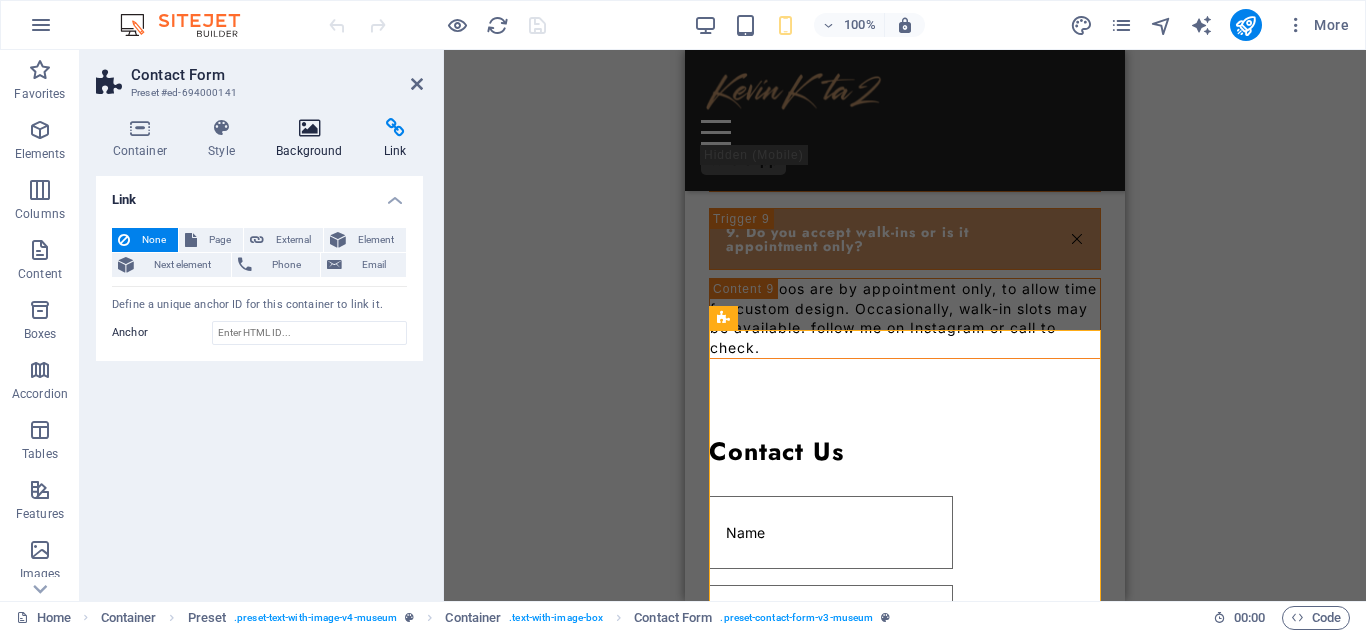 click on "Background" at bounding box center [314, 139] 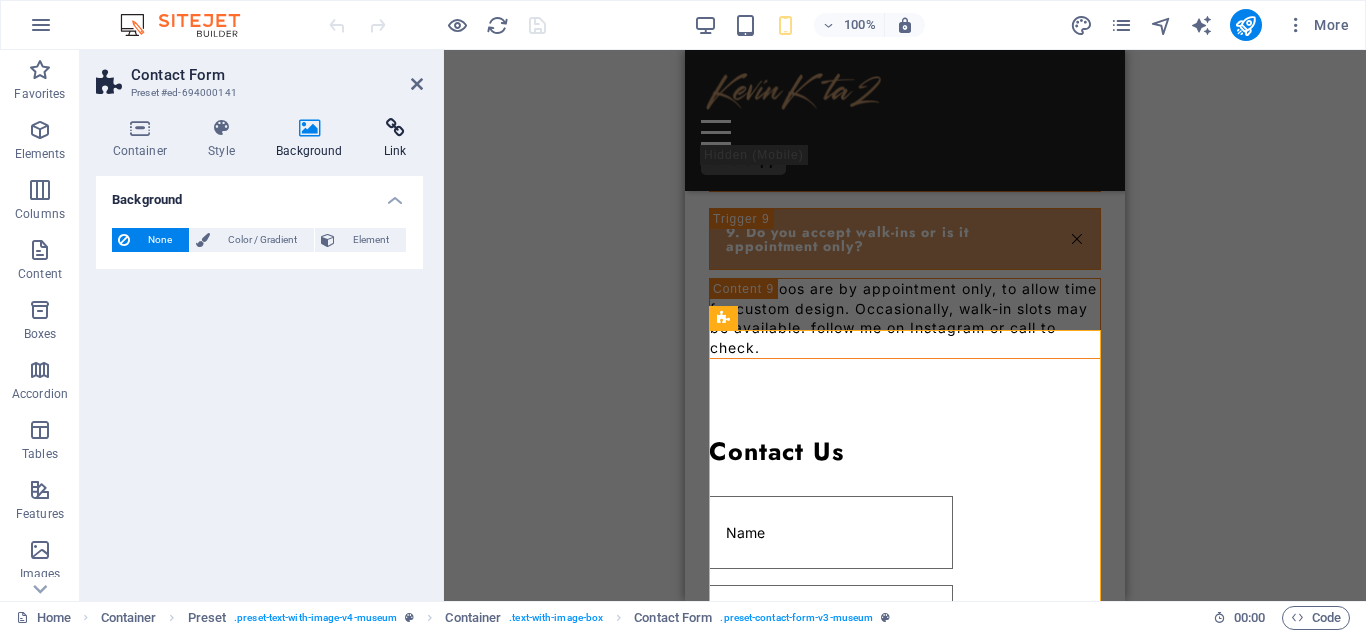 click at bounding box center [395, 128] 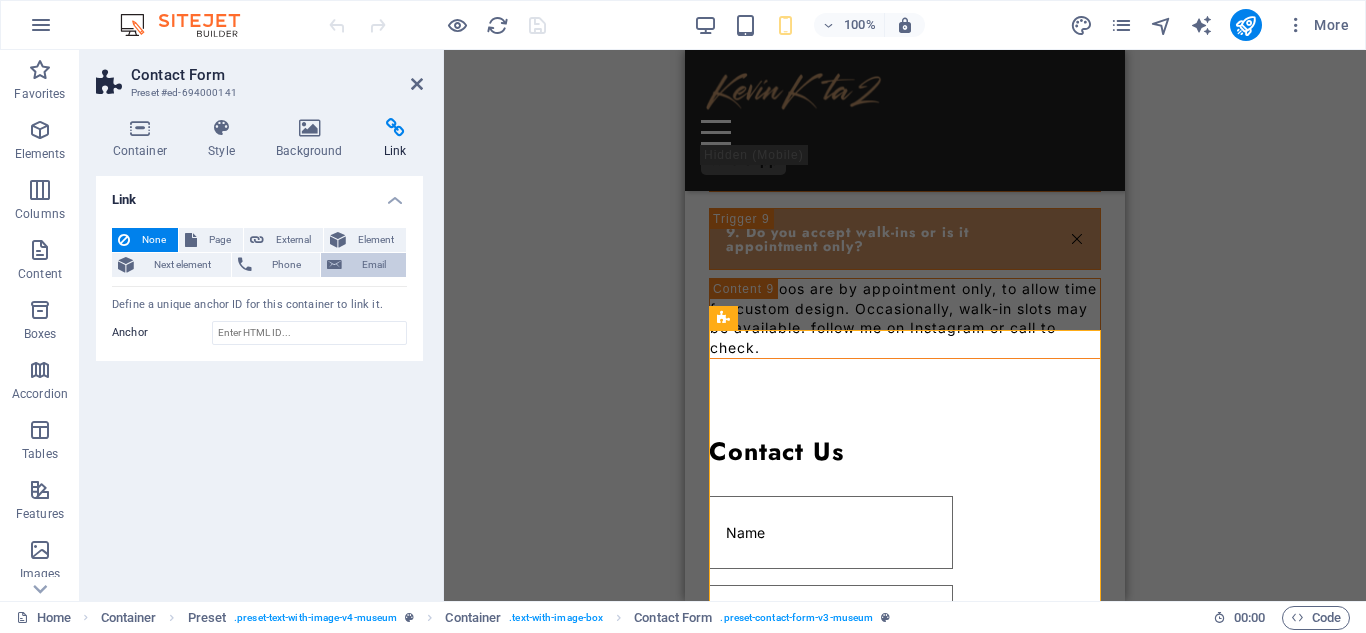 click on "Email" at bounding box center [374, 265] 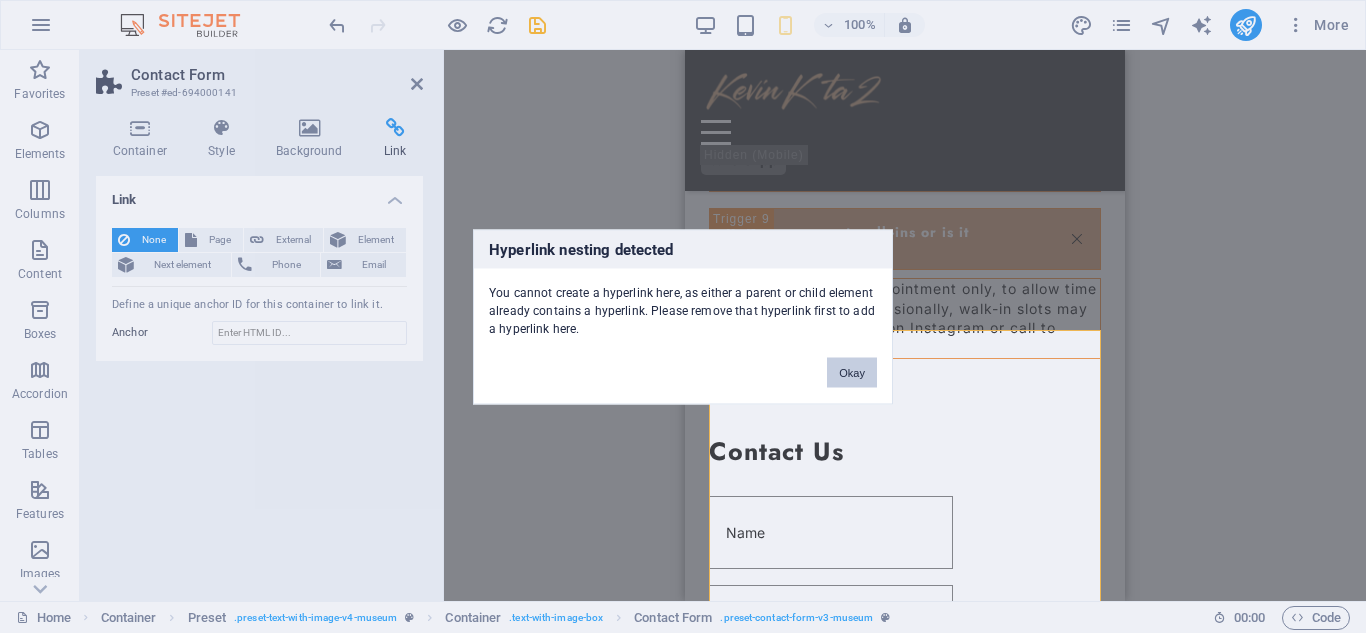 click on "Okay" at bounding box center [852, 372] 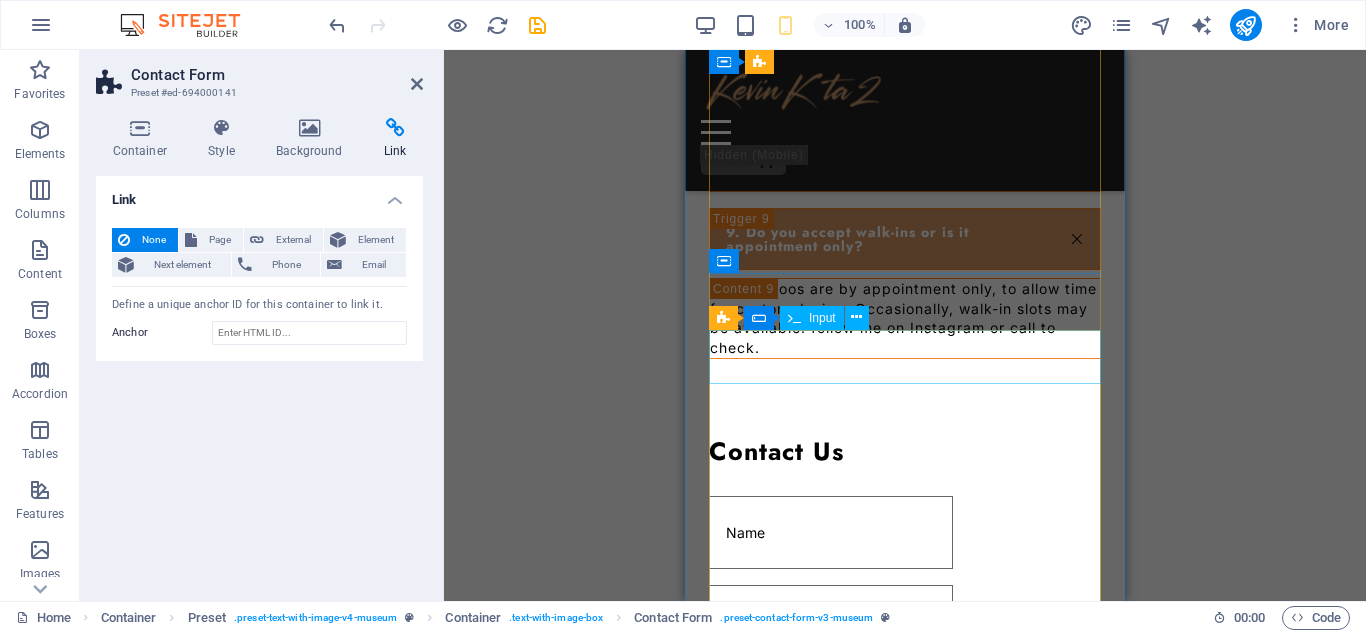 click on "Input" at bounding box center (822, 318) 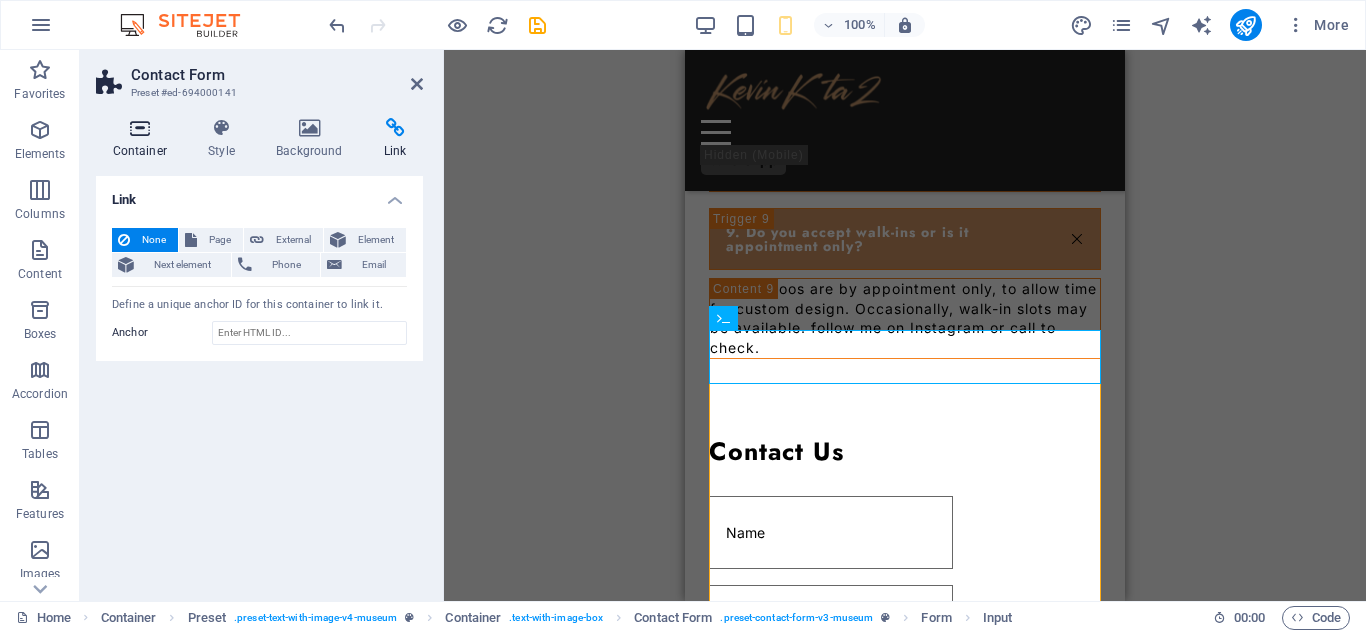 click on "Container" at bounding box center (144, 139) 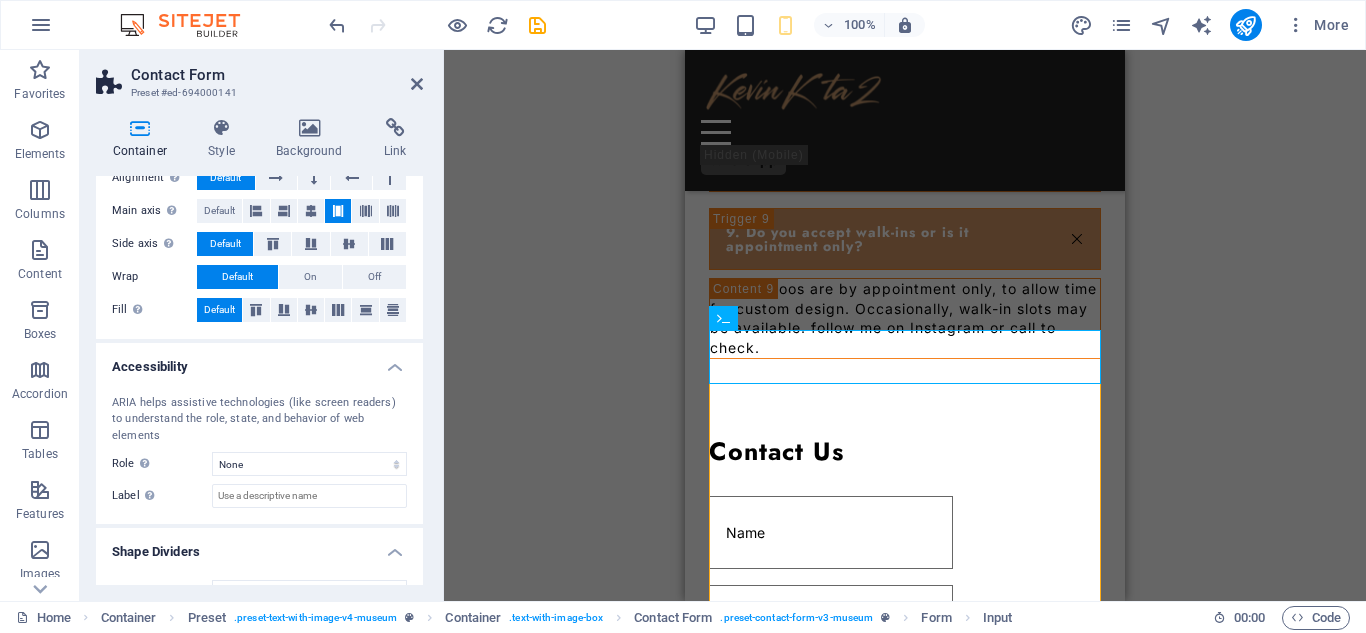 scroll, scrollTop: 350, scrollLeft: 0, axis: vertical 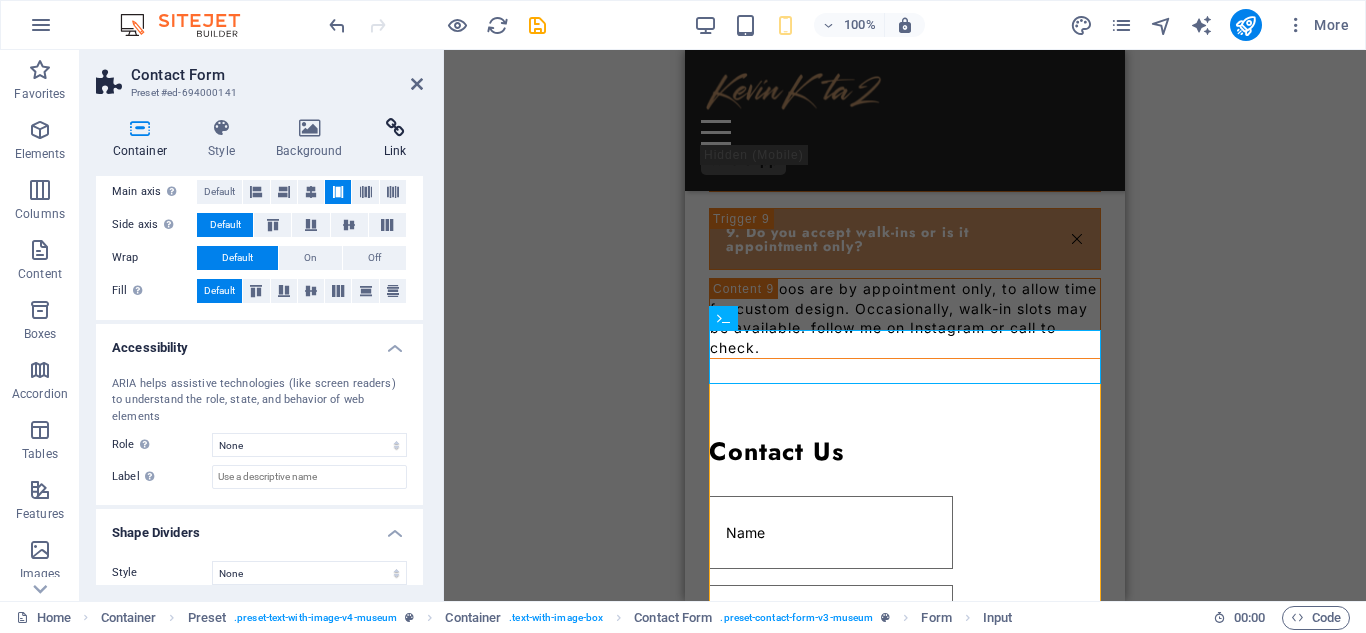 click on "Link" at bounding box center (395, 139) 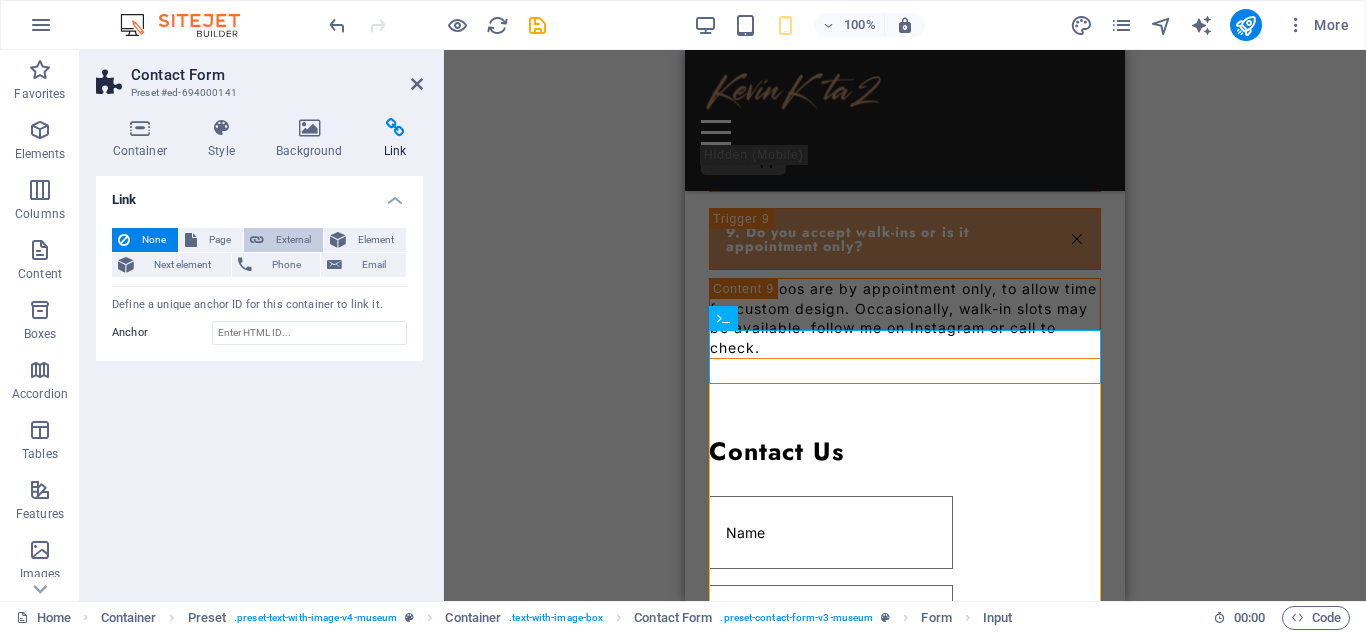 click on "External" at bounding box center (293, 240) 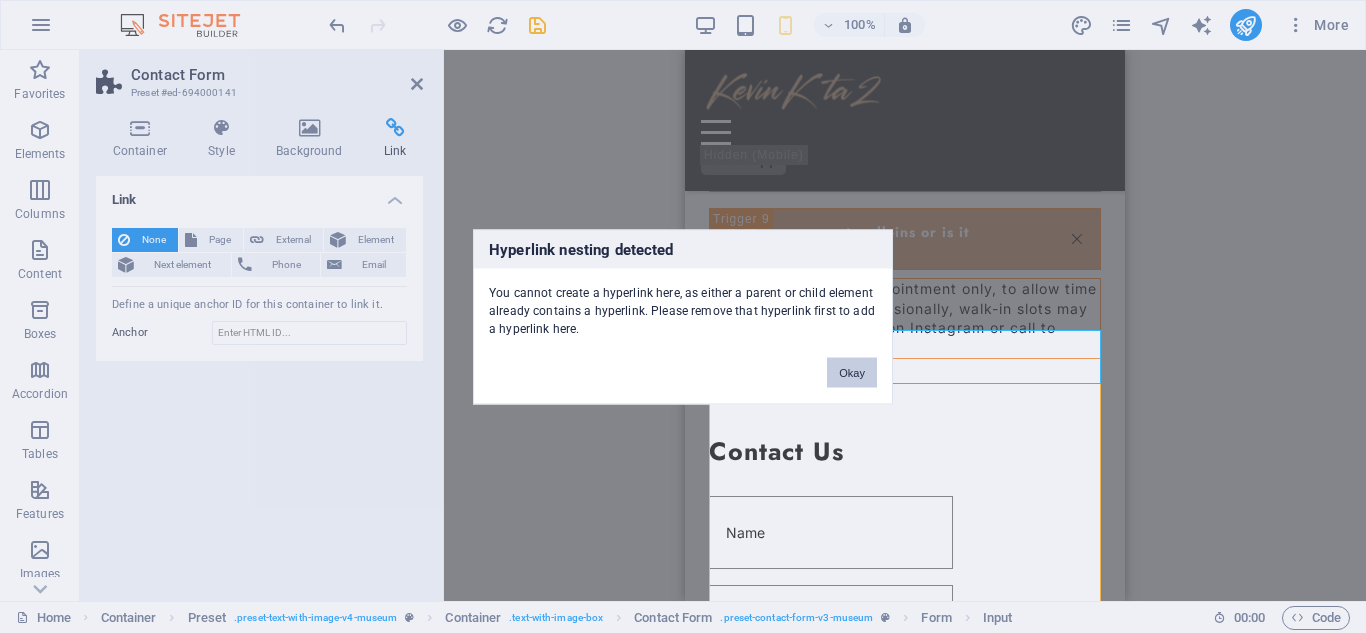 click on "Okay" at bounding box center (852, 372) 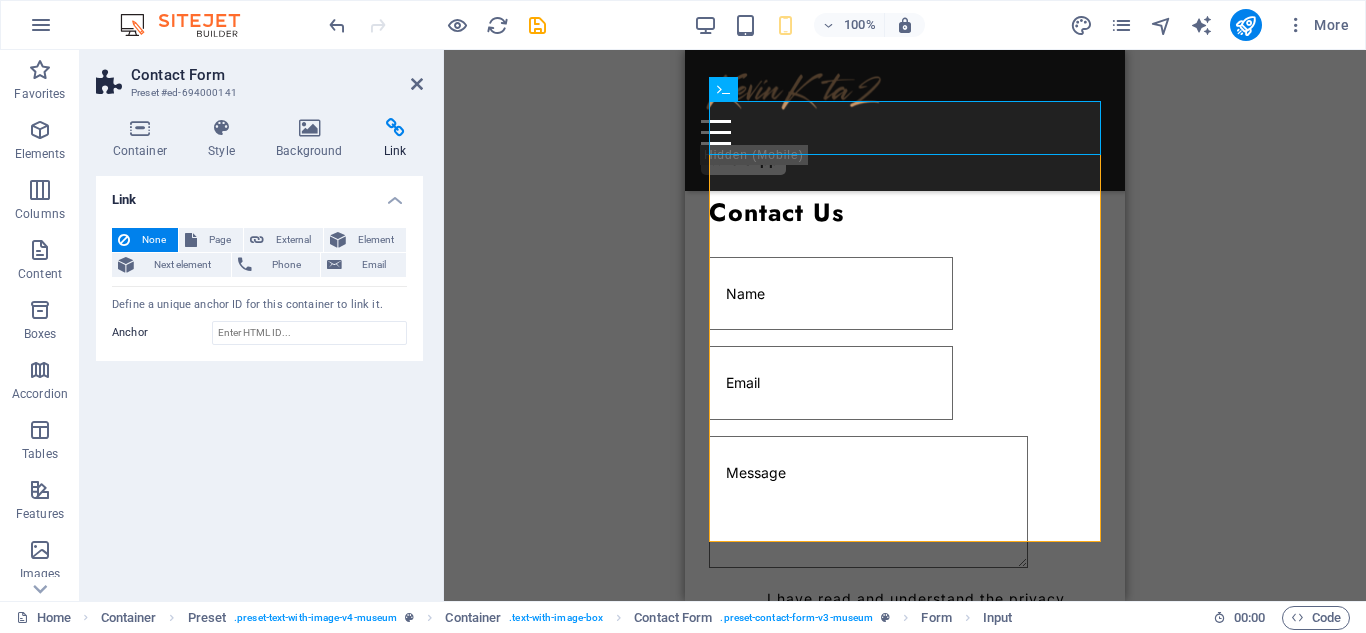 scroll, scrollTop: 4202, scrollLeft: 0, axis: vertical 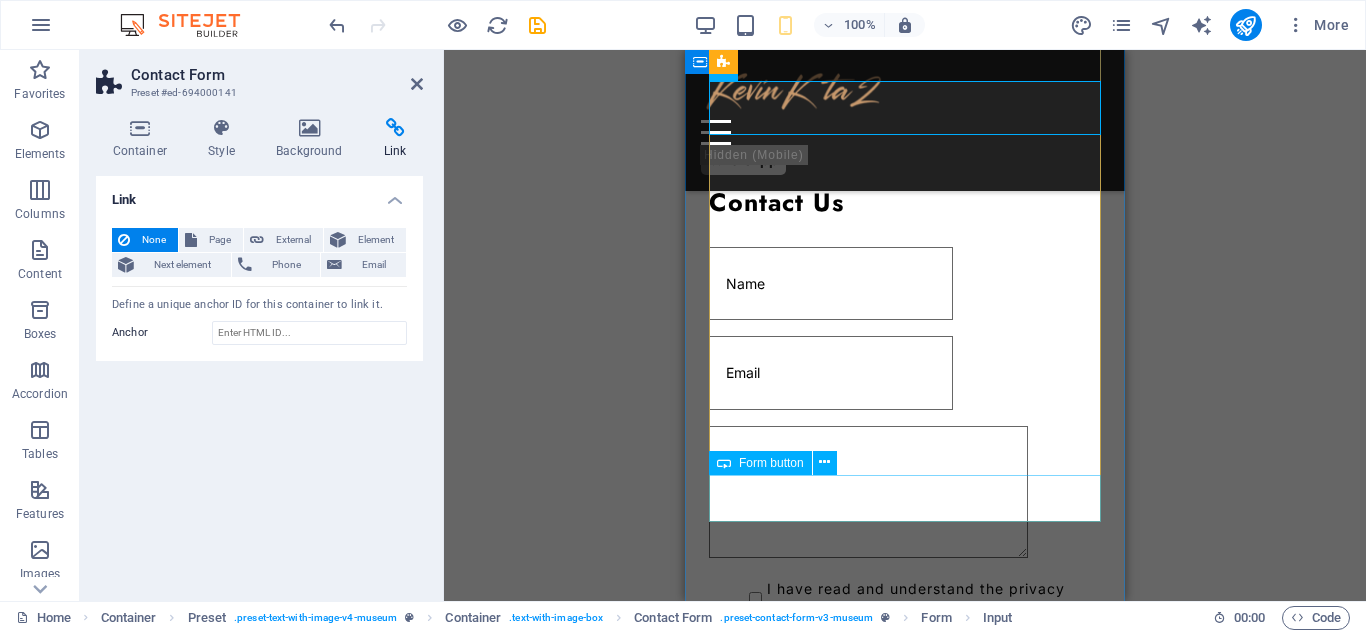 click on "Submit message" at bounding box center [905, 747] 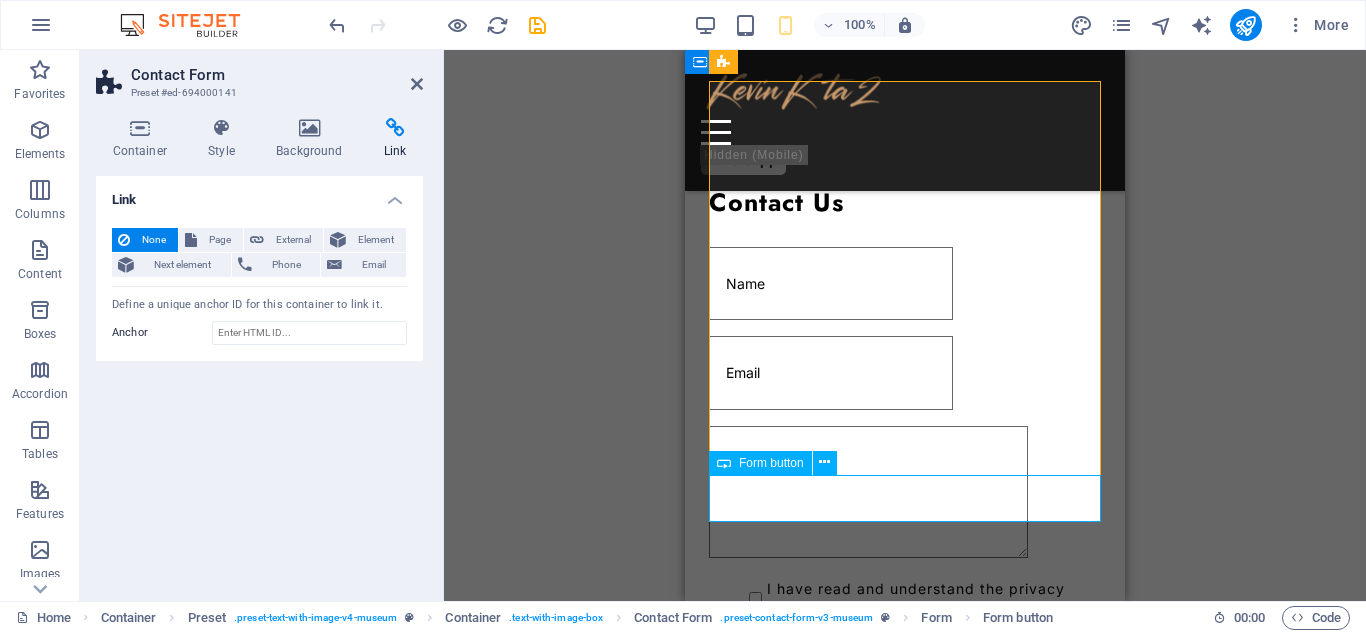 click on "Submit message" at bounding box center [905, 747] 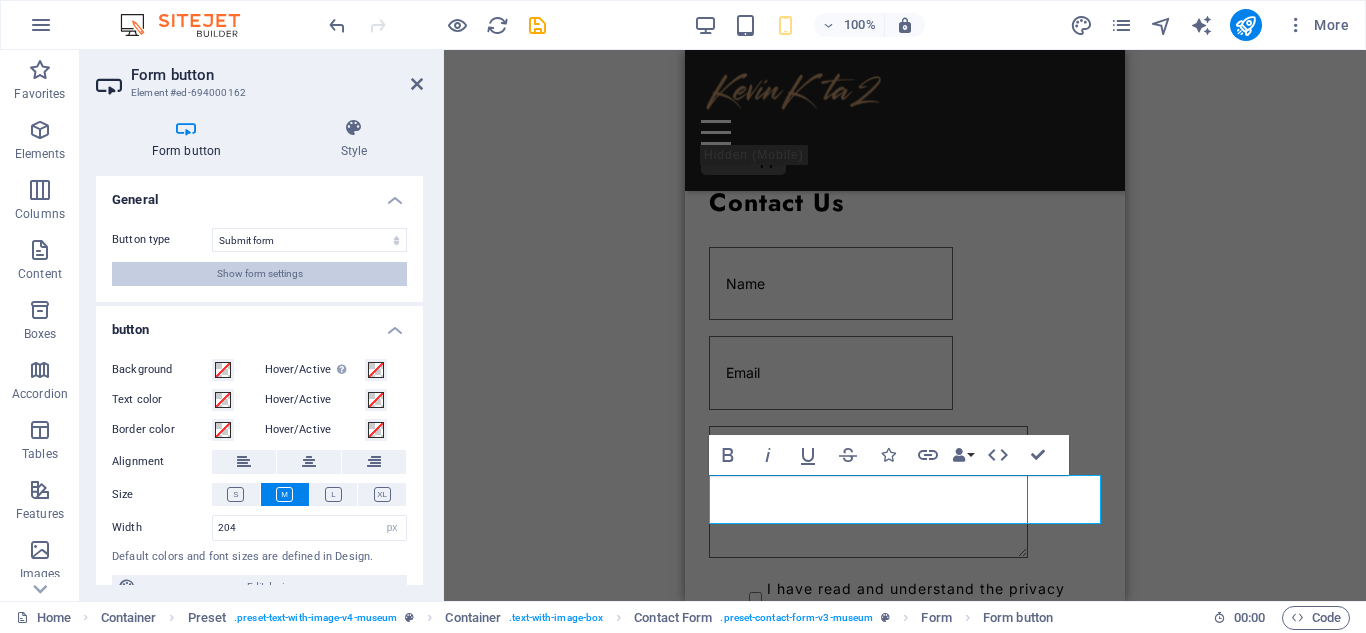 click on "Show form settings" at bounding box center [259, 274] 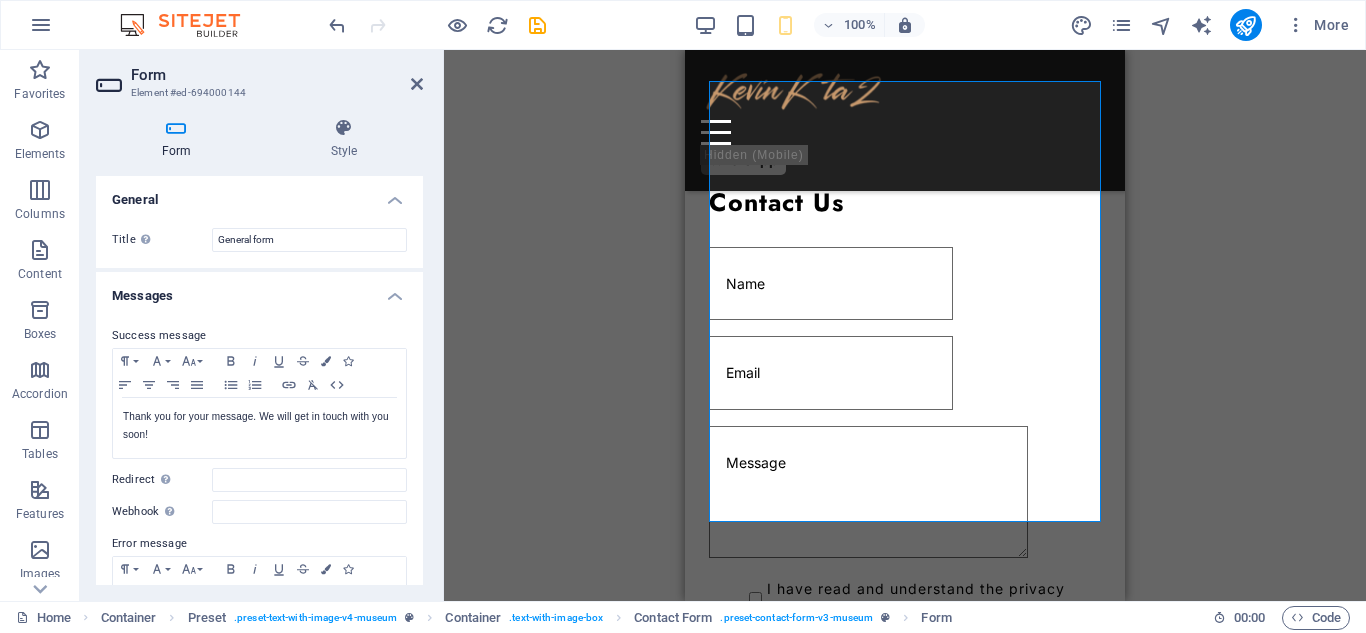drag, startPoint x: 422, startPoint y: 251, endPoint x: 419, endPoint y: 299, distance: 48.09366 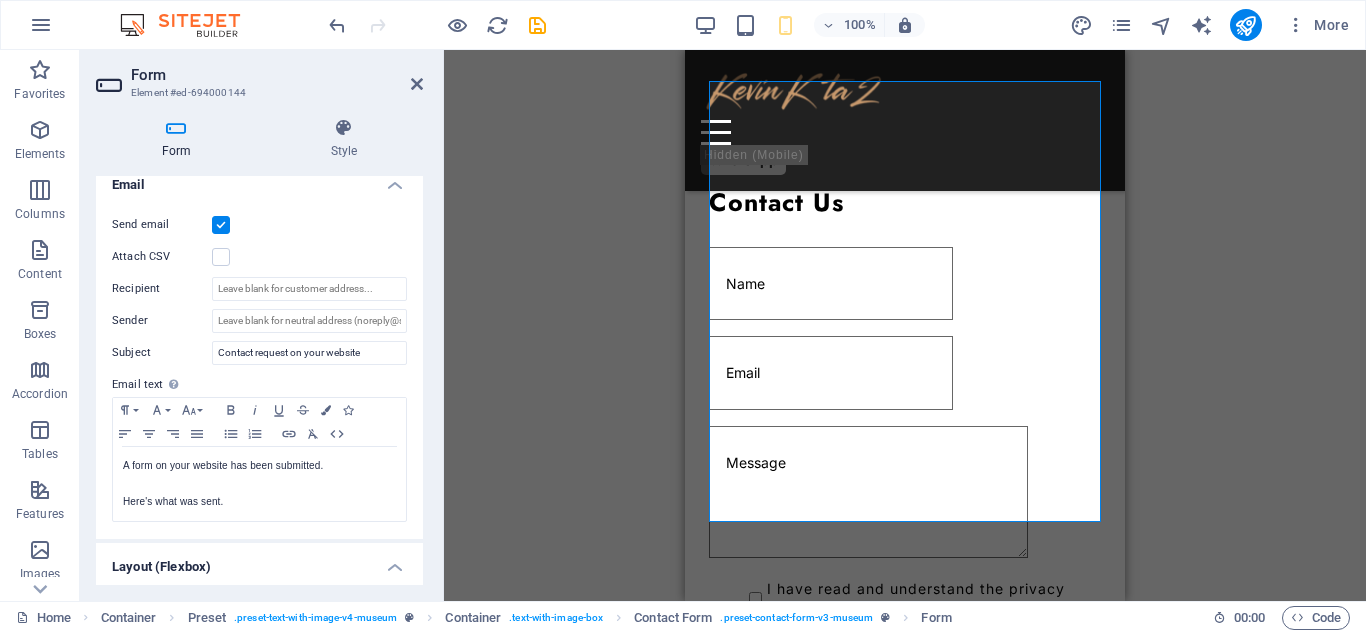 scroll, scrollTop: 522, scrollLeft: 0, axis: vertical 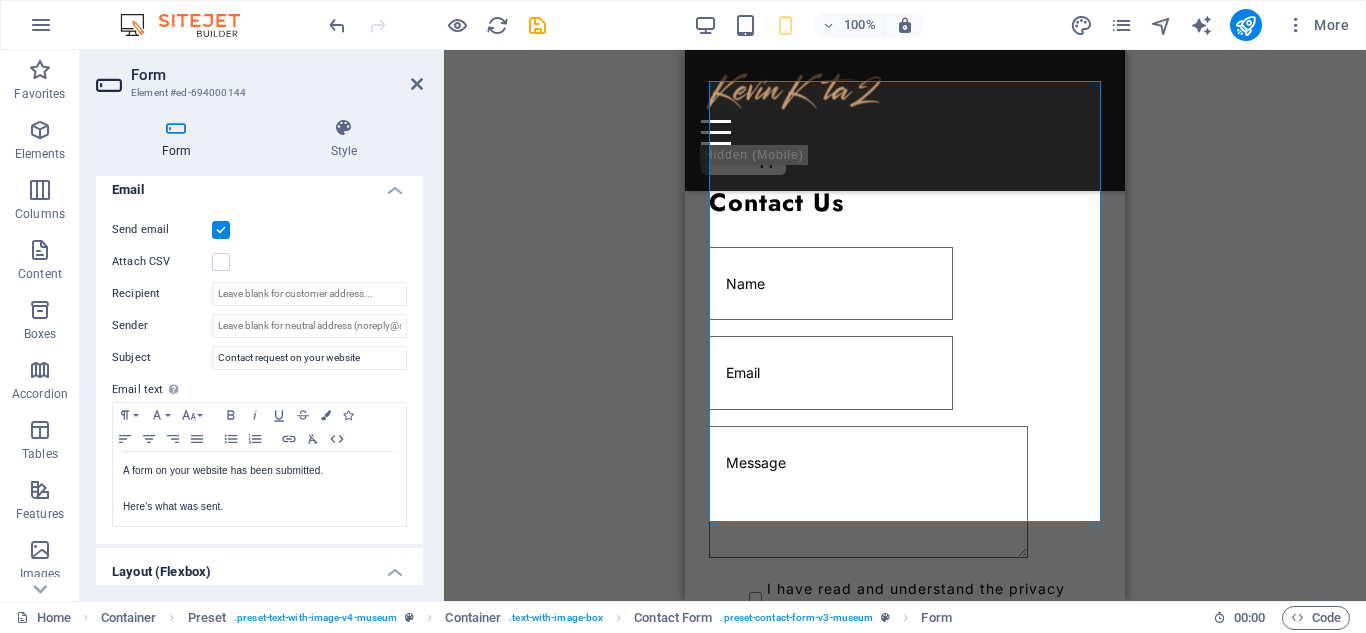 click on "Send email Attach CSV Recipient Sender Subject Contact request on your website Email text Define text to be sent if form inputs should be sent by email. Paragraph Format Normal Heading 1 Heading 2 Heading 3 Heading 4 Heading 5 Heading 6 Code Font Family Arial [US_STATE] Impact Tahoma Times New Roman Verdana Font Size 8 9 10 11 12 14 18 24 30 36 48 60 72 96 Bold Italic Underline Strikethrough Colors Icons Align Left Align Center Align Right Align Justify Unordered List Ordered List Insert Link Clear Formatting HTML A form on your website has been submitted. Here's what was sent. Text of the email..." at bounding box center [259, 373] 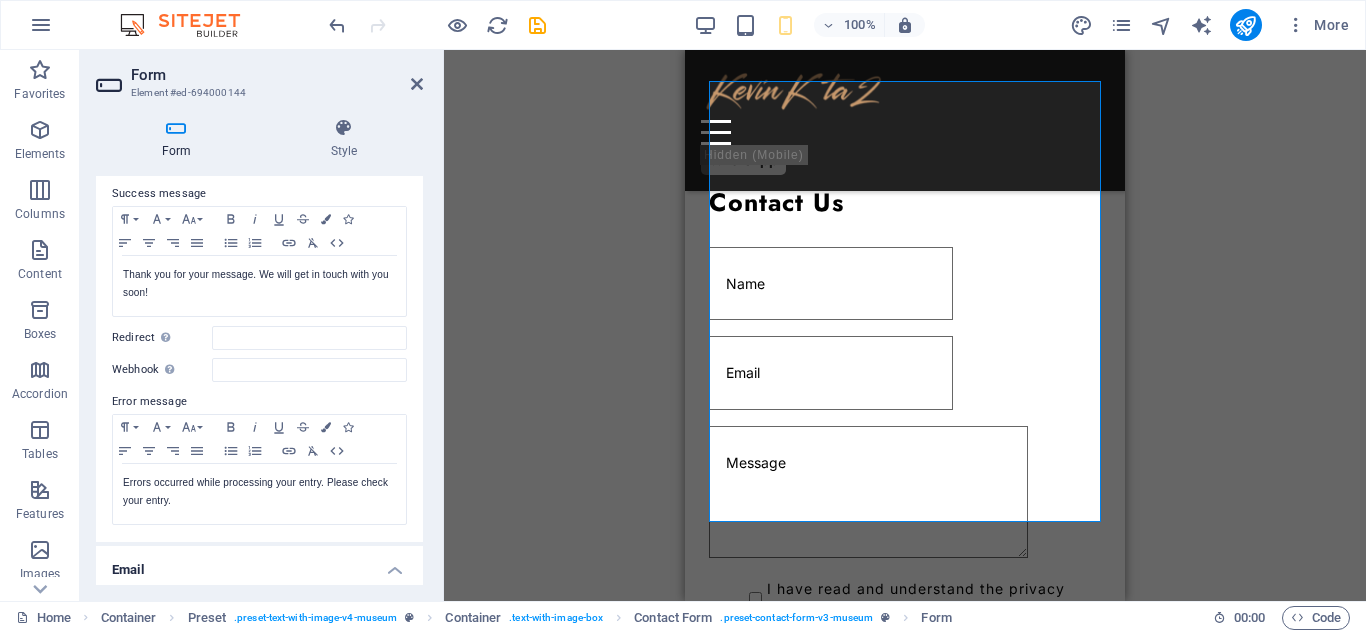 scroll, scrollTop: 136, scrollLeft: 0, axis: vertical 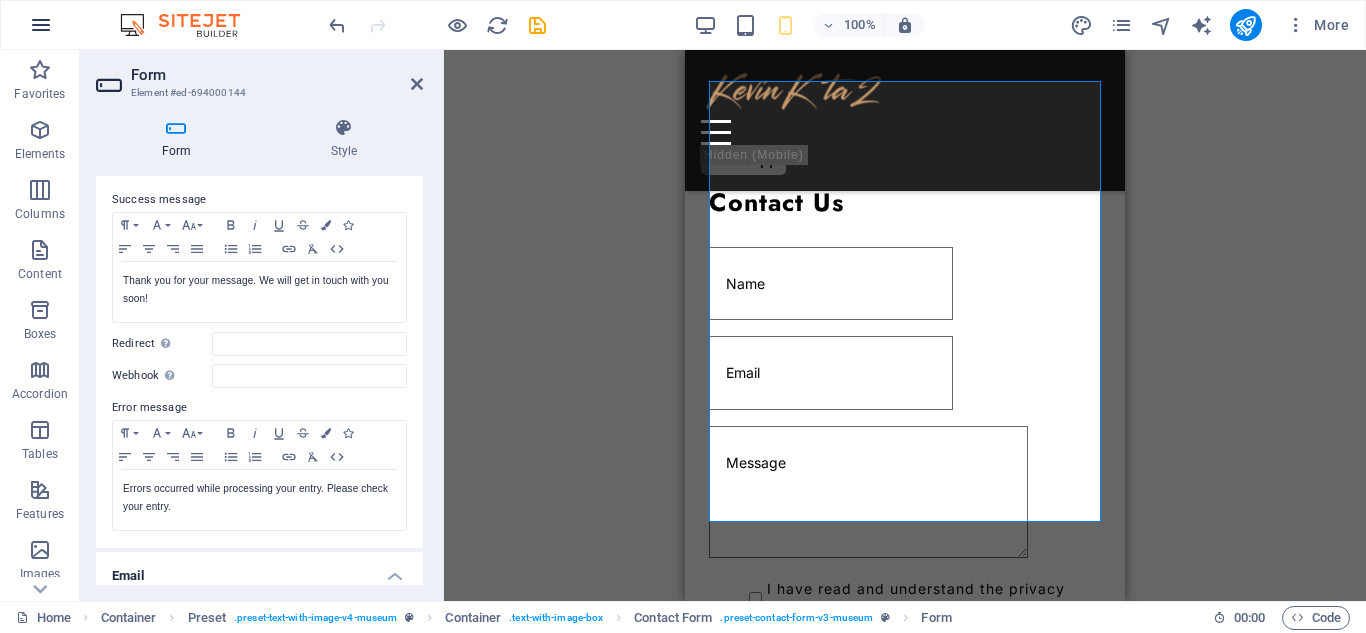 click at bounding box center (41, 25) 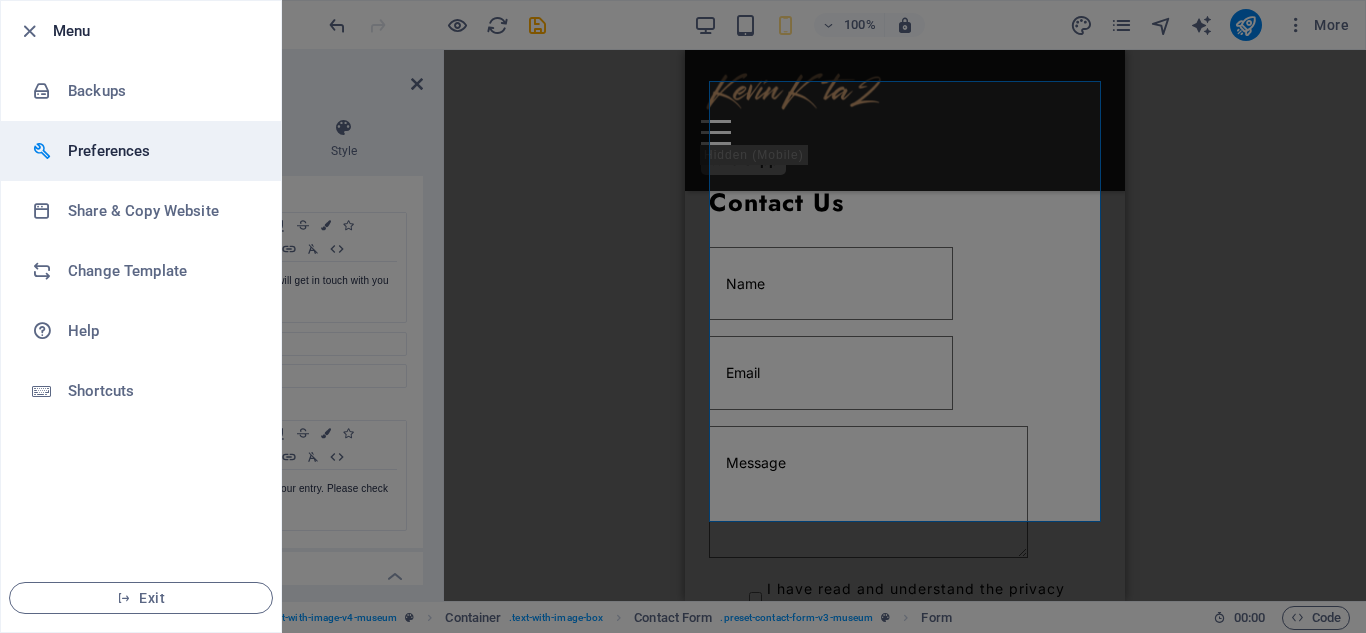 click on "Preferences" at bounding box center [141, 151] 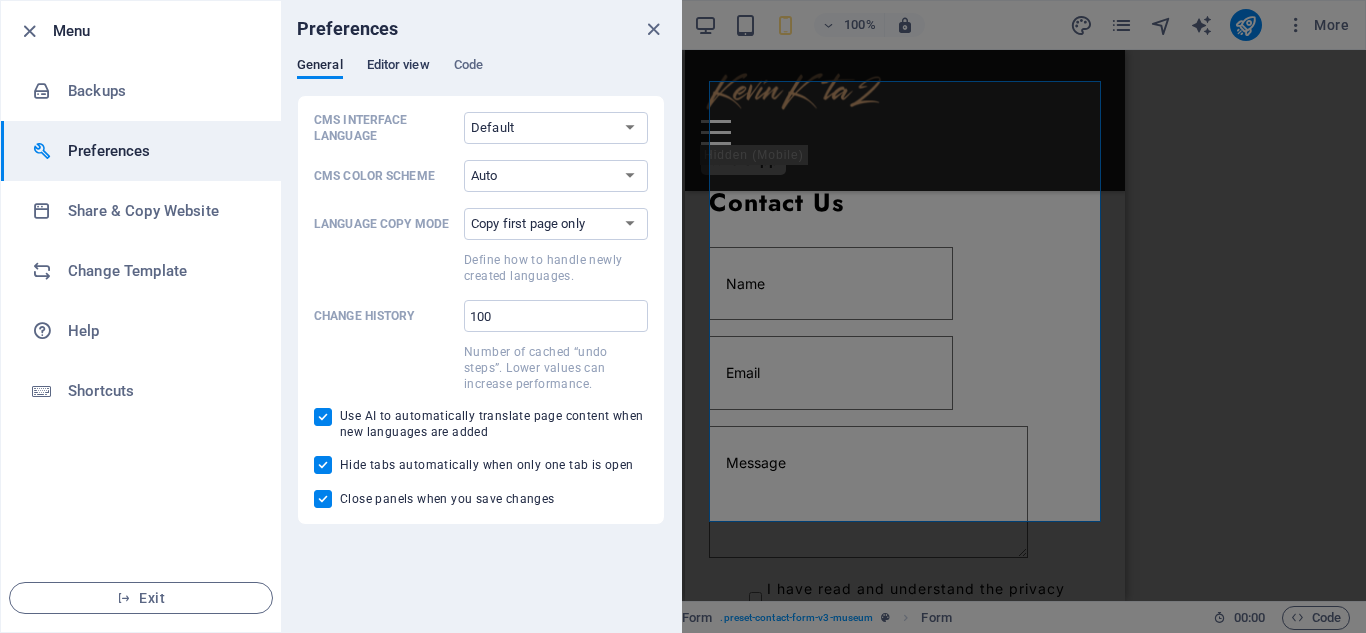 click on "Editor view" at bounding box center [398, 67] 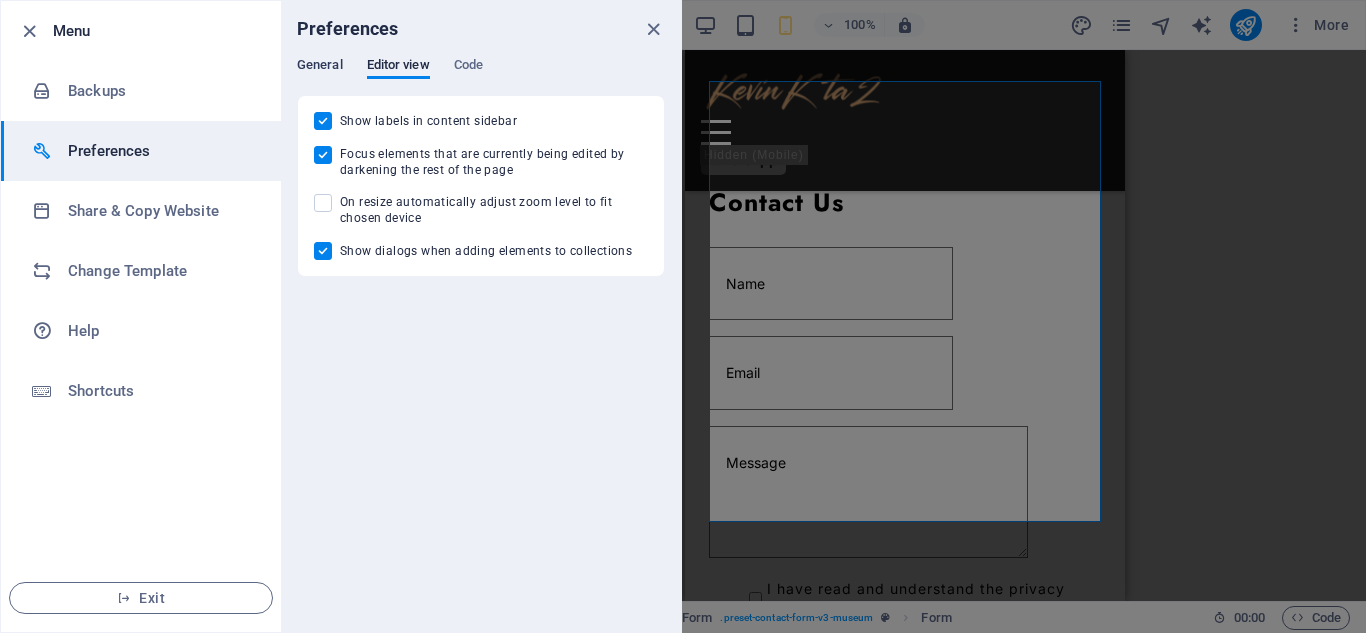 click on "General" at bounding box center (320, 67) 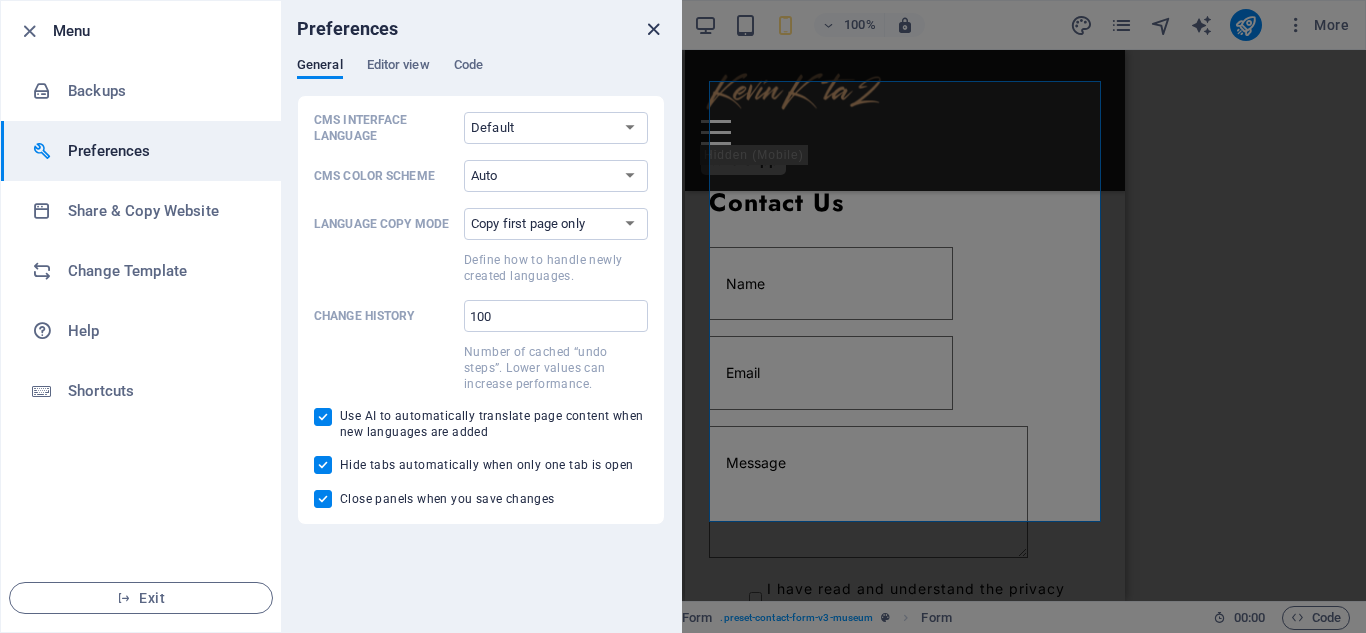 click at bounding box center (653, 29) 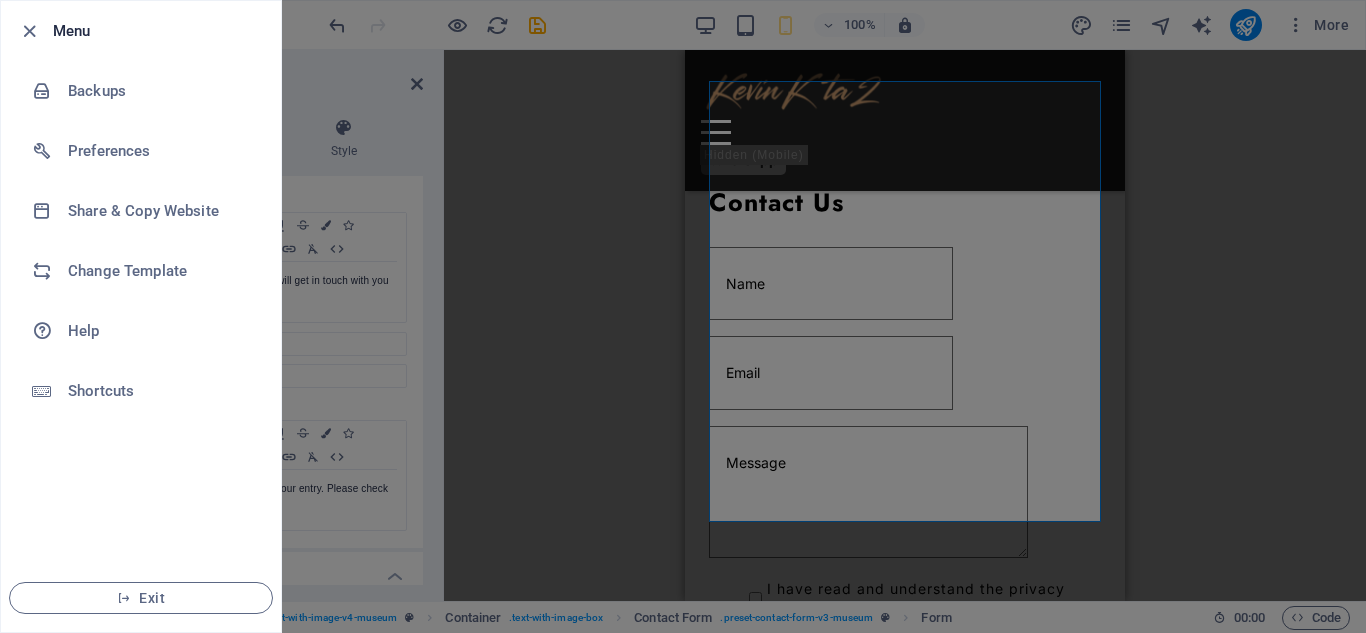 click at bounding box center [683, 316] 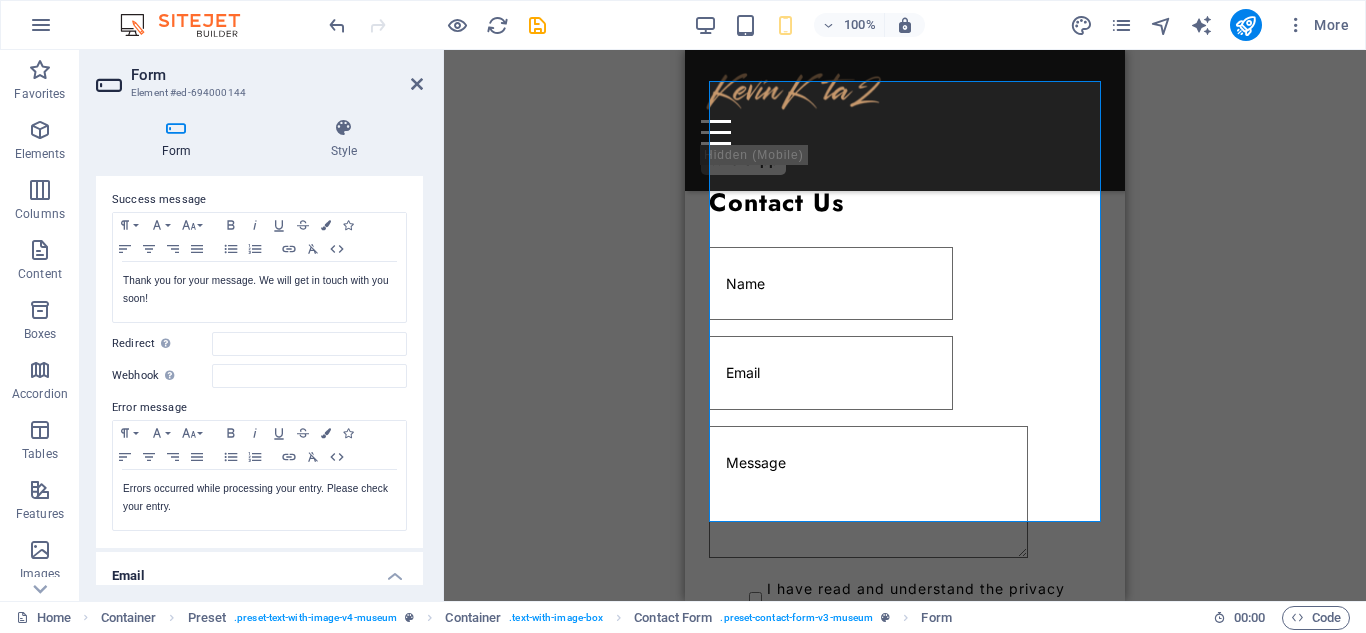 click on "More" at bounding box center [1317, 25] 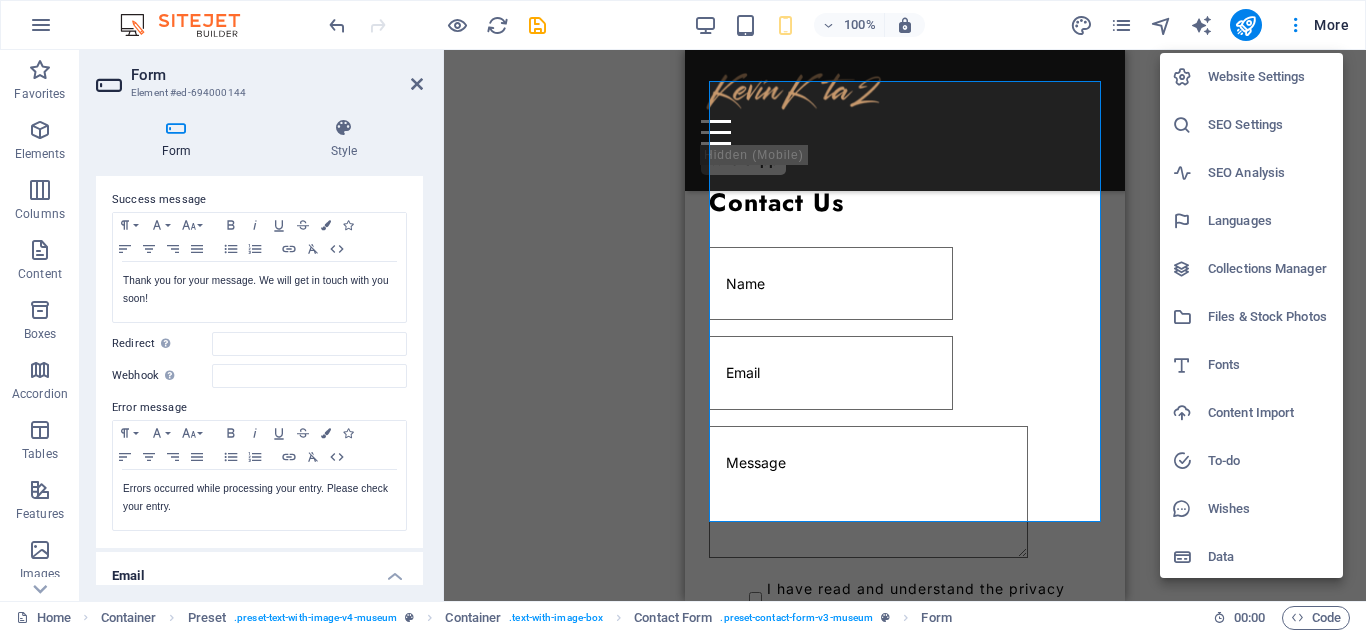 click on "Website Settings" at bounding box center [1269, 77] 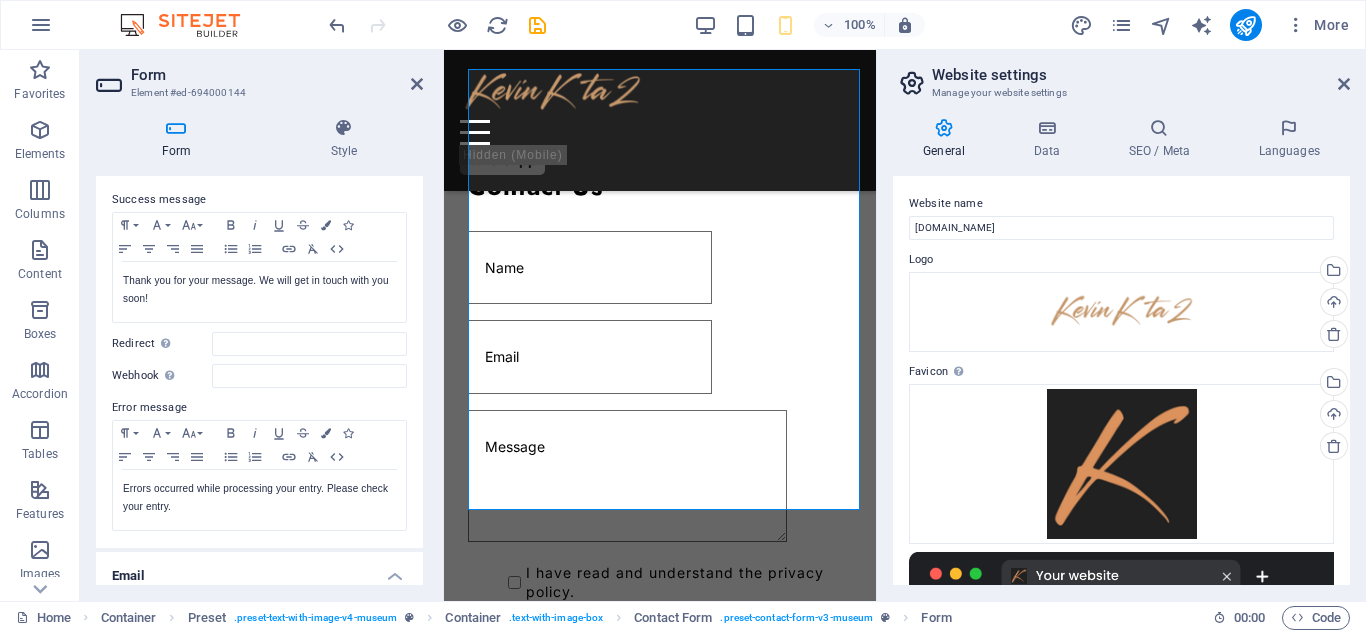 scroll, scrollTop: 4214, scrollLeft: 0, axis: vertical 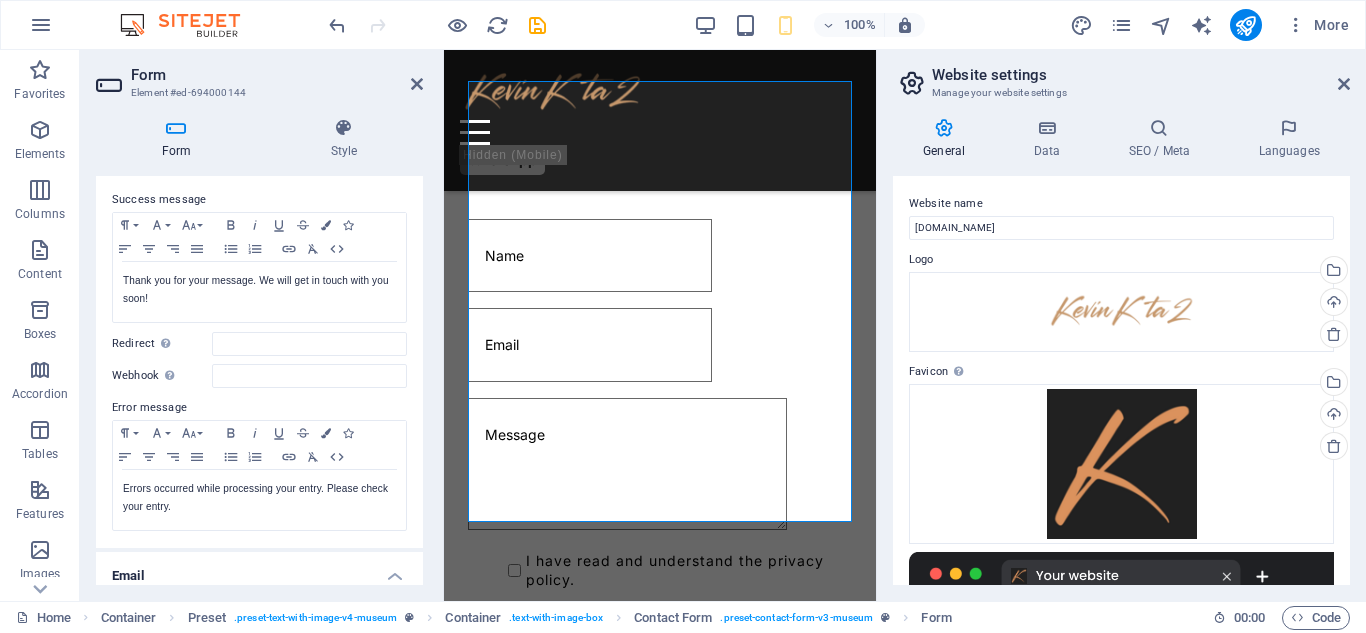 drag, startPoint x: 1349, startPoint y: 215, endPoint x: 1352, endPoint y: 379, distance: 164.02744 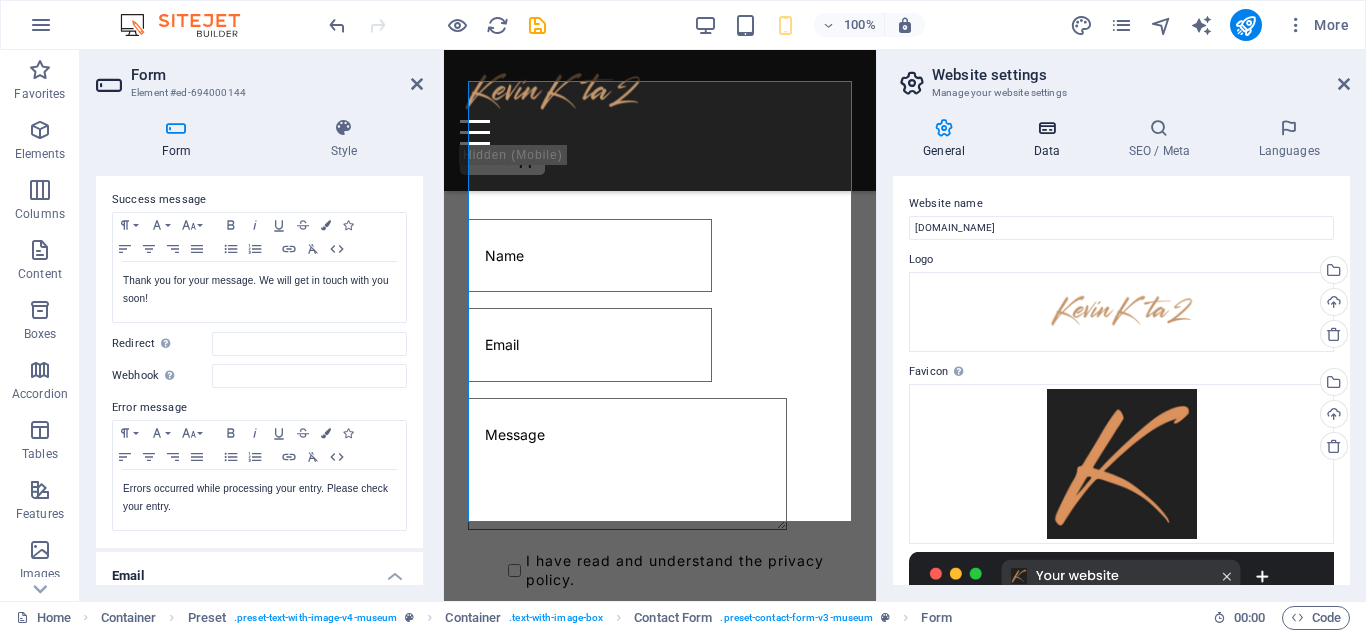 click at bounding box center (1046, 128) 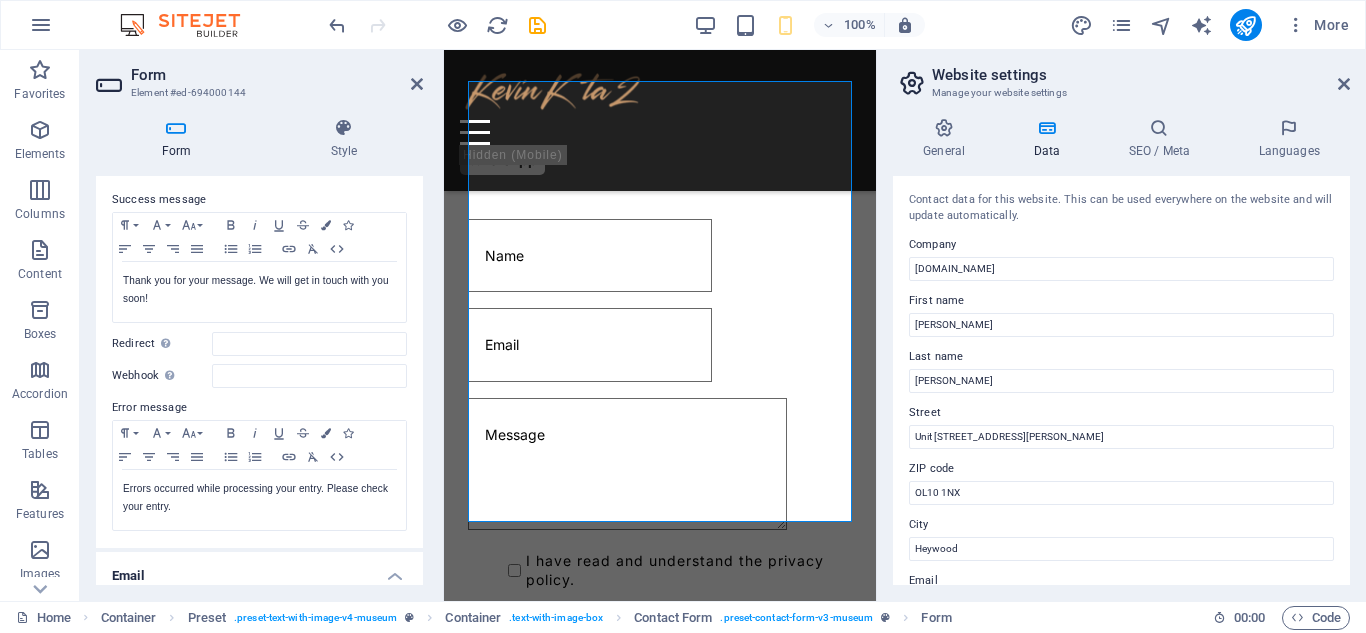 drag, startPoint x: 1349, startPoint y: 328, endPoint x: 1345, endPoint y: 355, distance: 27.294687 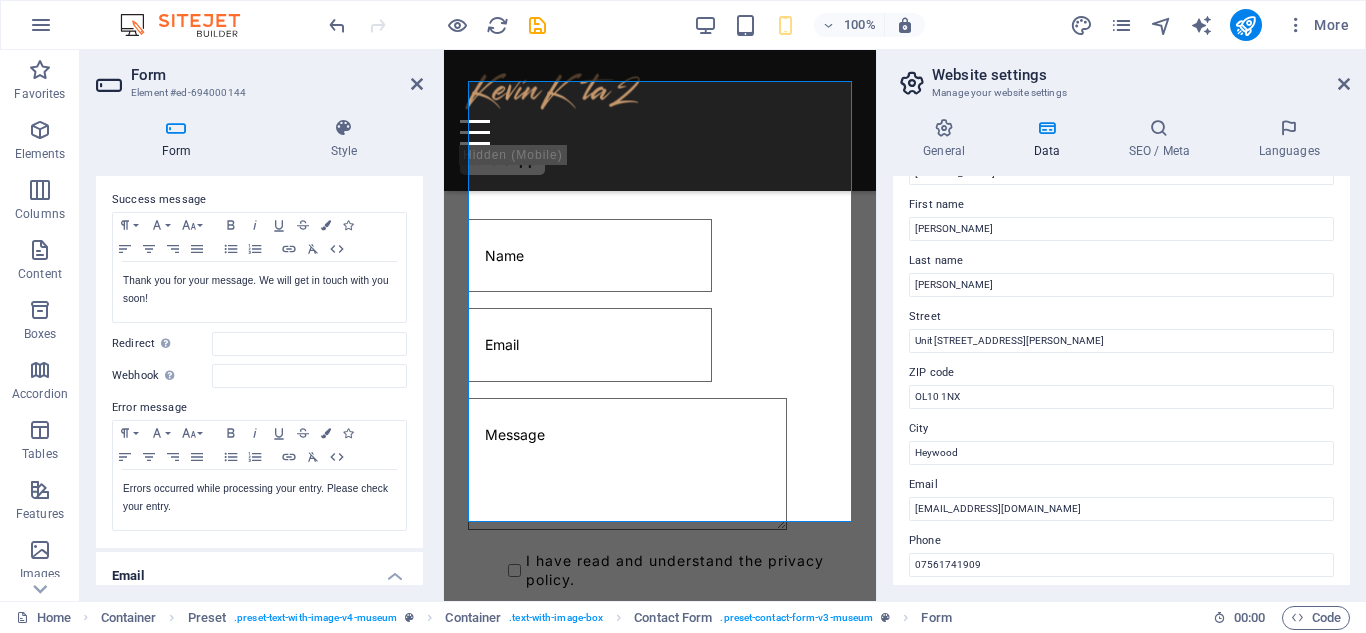 scroll, scrollTop: 99, scrollLeft: 0, axis: vertical 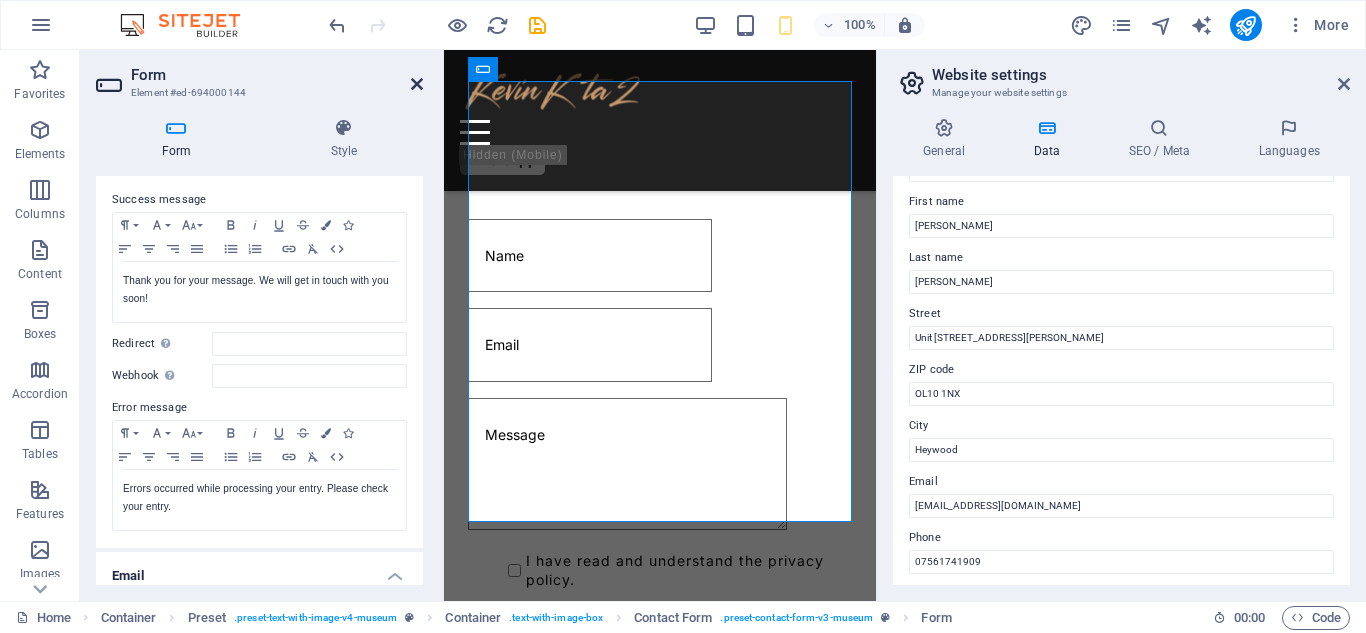 click at bounding box center (417, 84) 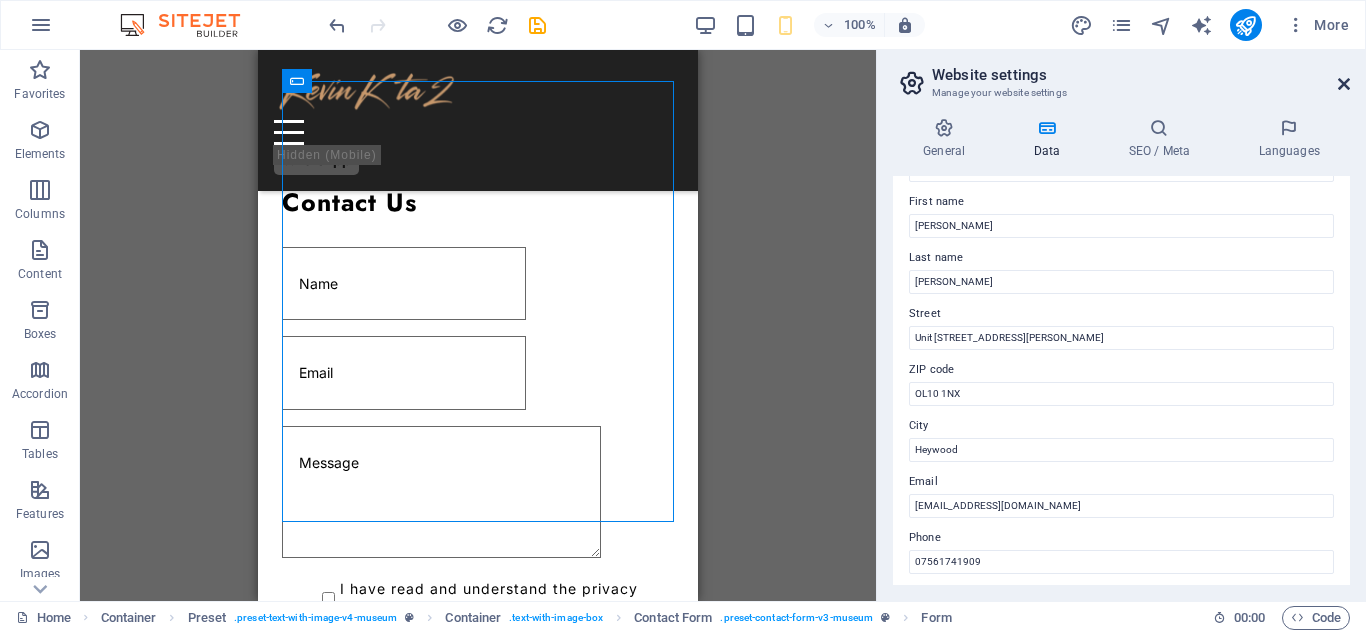 click at bounding box center [1344, 84] 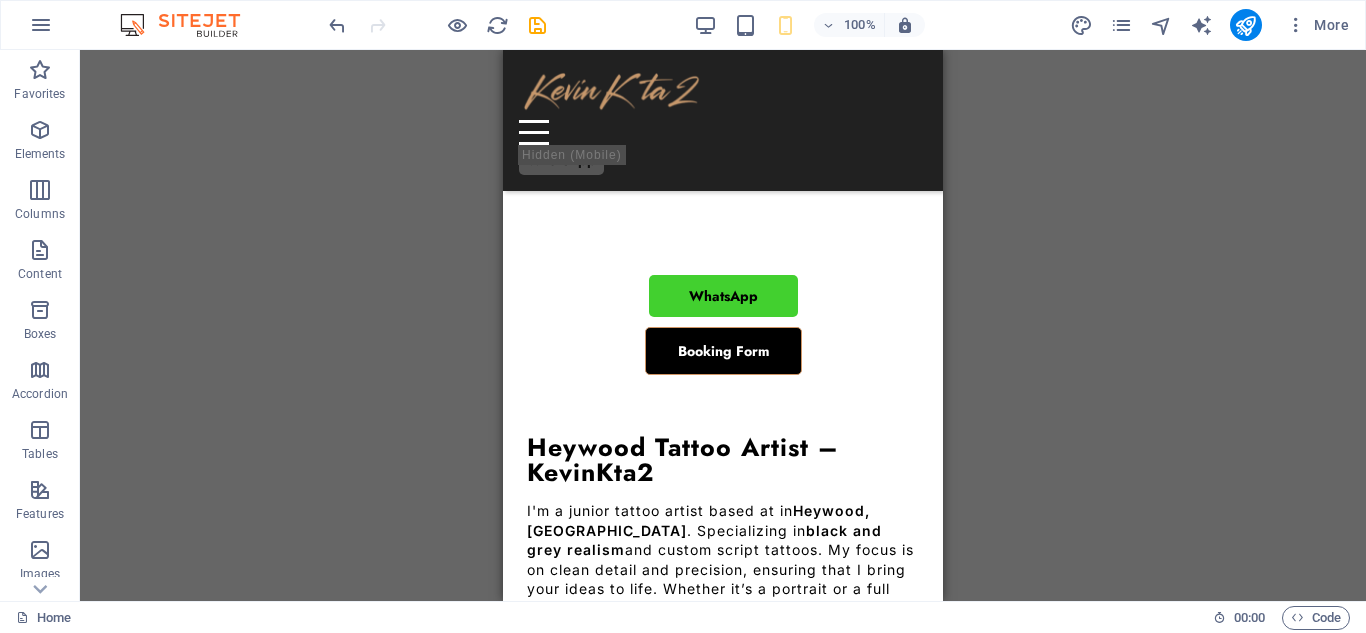 scroll, scrollTop: 417, scrollLeft: 0, axis: vertical 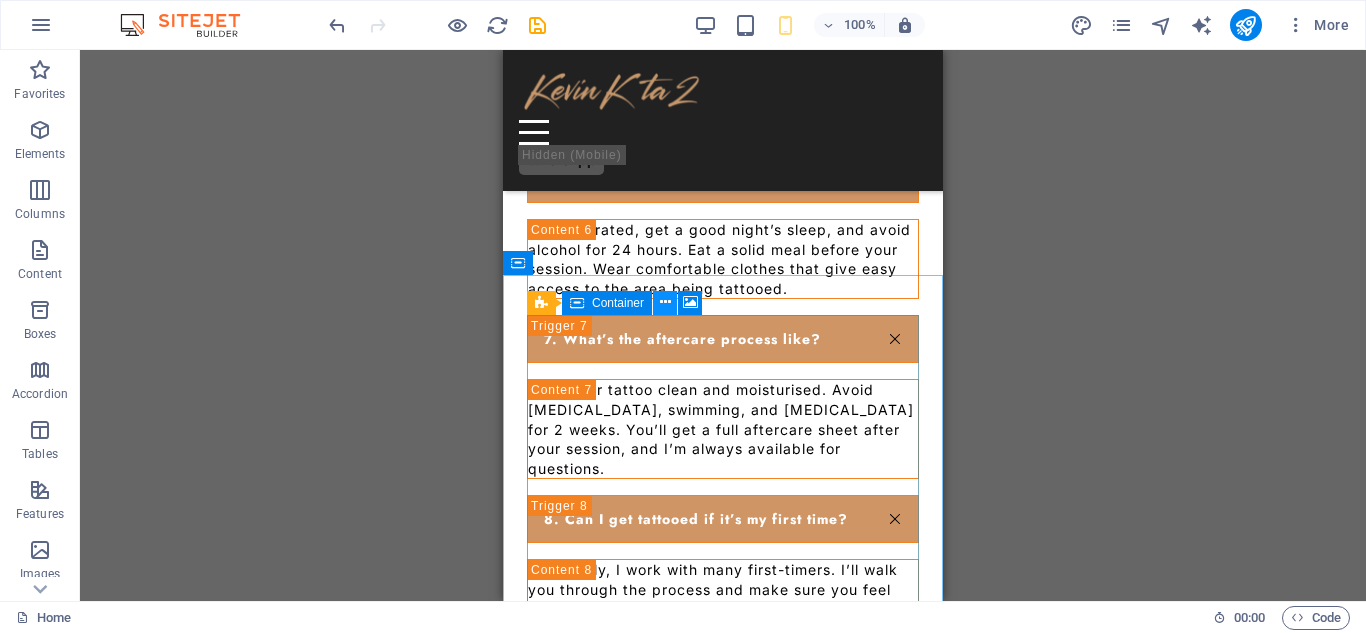 click at bounding box center [665, 302] 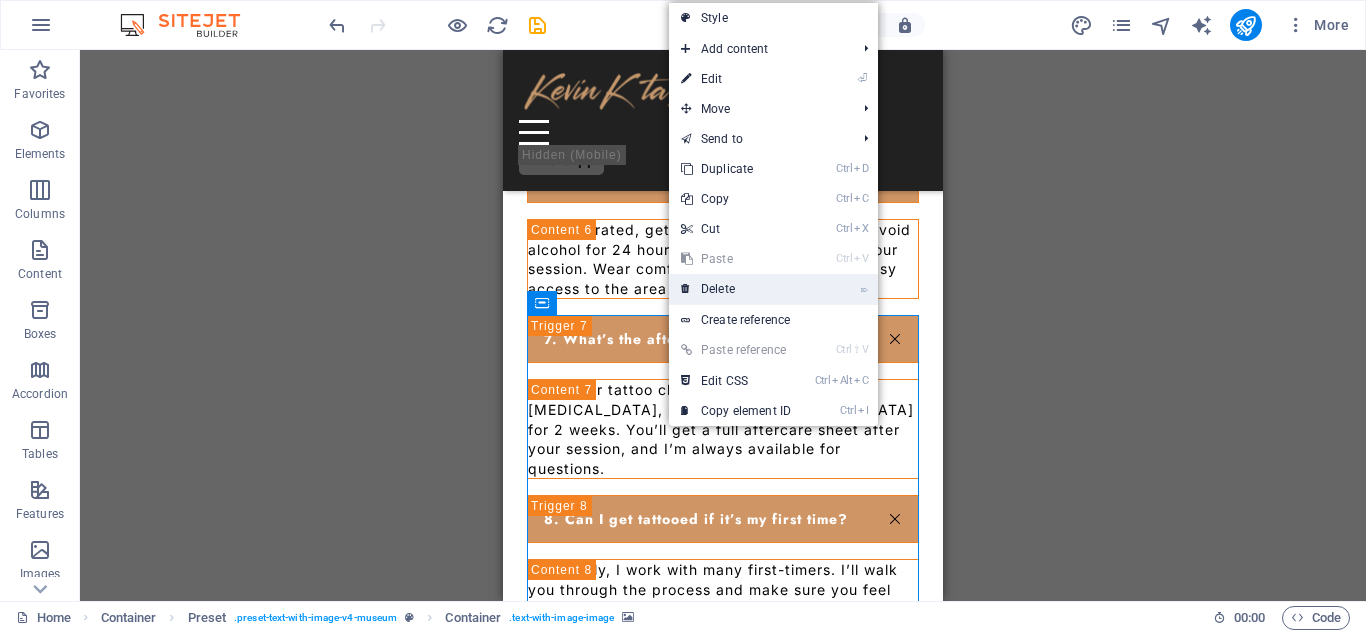 click on "⌦  Delete" at bounding box center (736, 289) 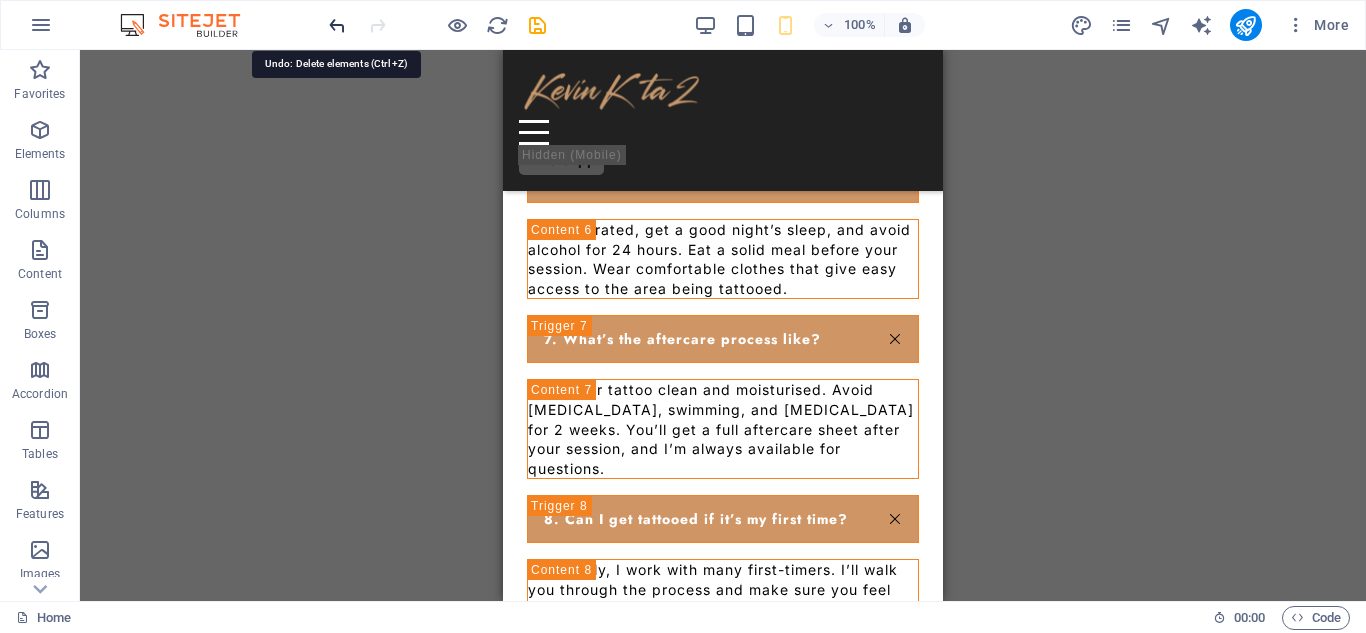 click at bounding box center (337, 25) 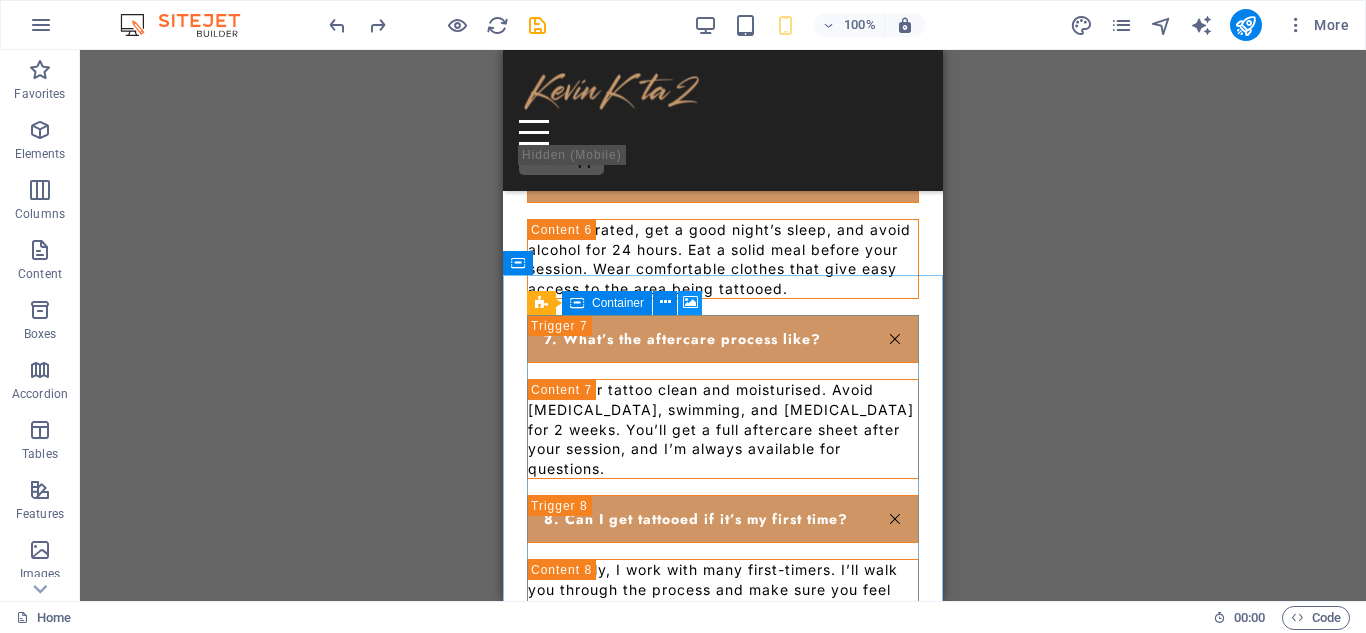 click at bounding box center [690, 302] 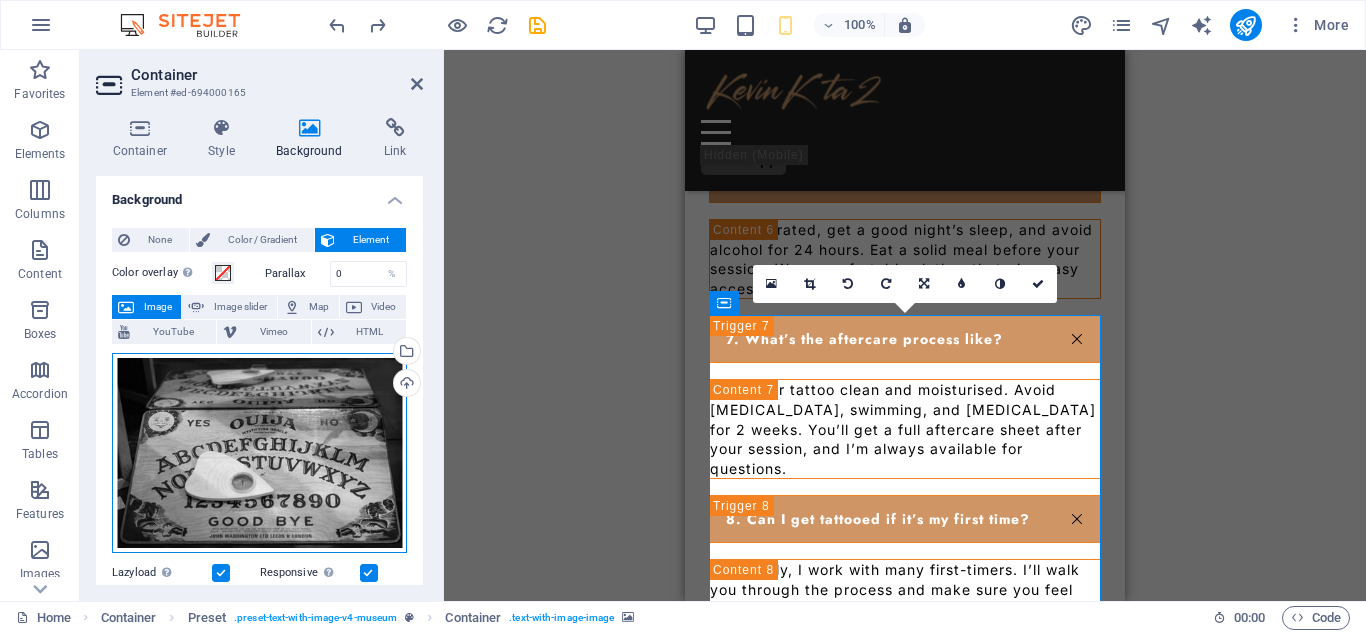 click on "Drag files here, click to choose files or select files from Files or our free stock photos & videos" at bounding box center (259, 453) 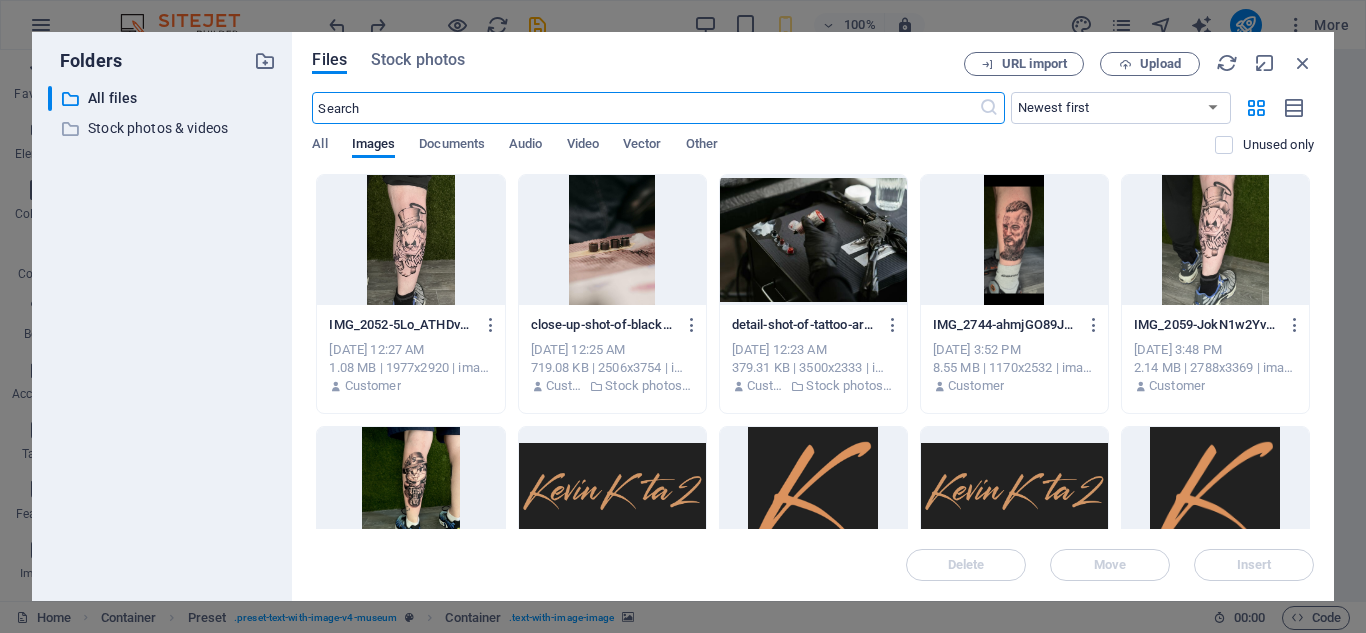 scroll, scrollTop: 3537, scrollLeft: 0, axis: vertical 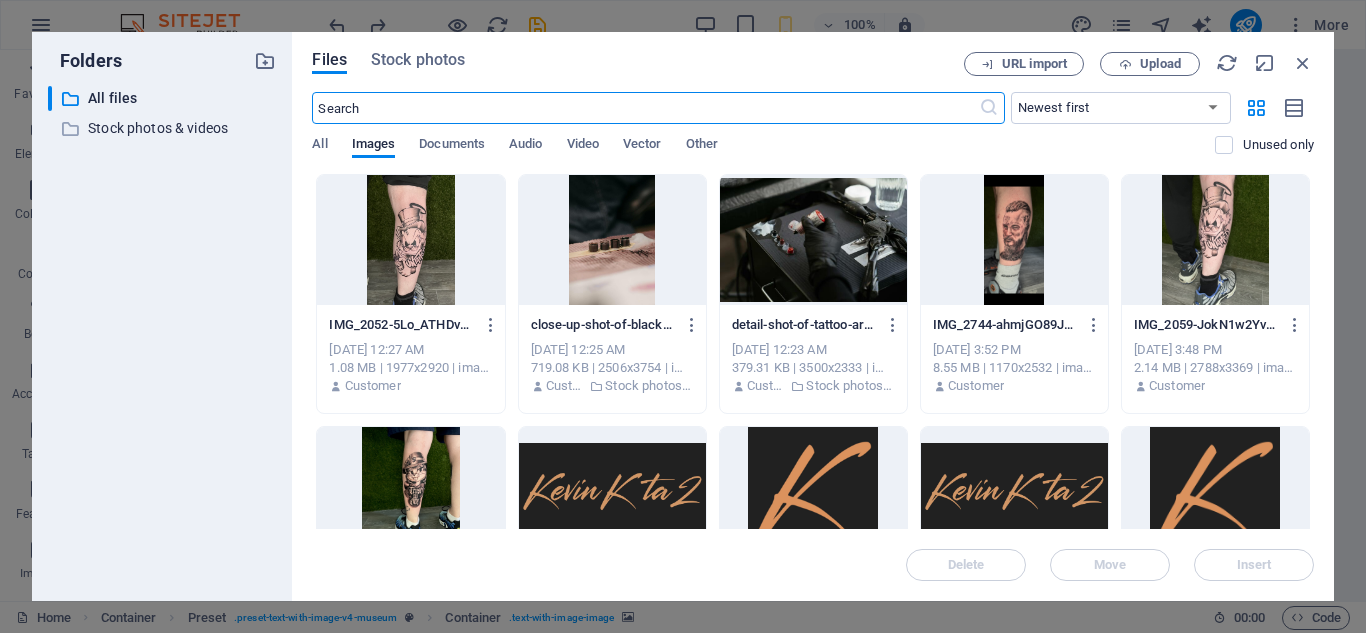 click at bounding box center (813, 240) 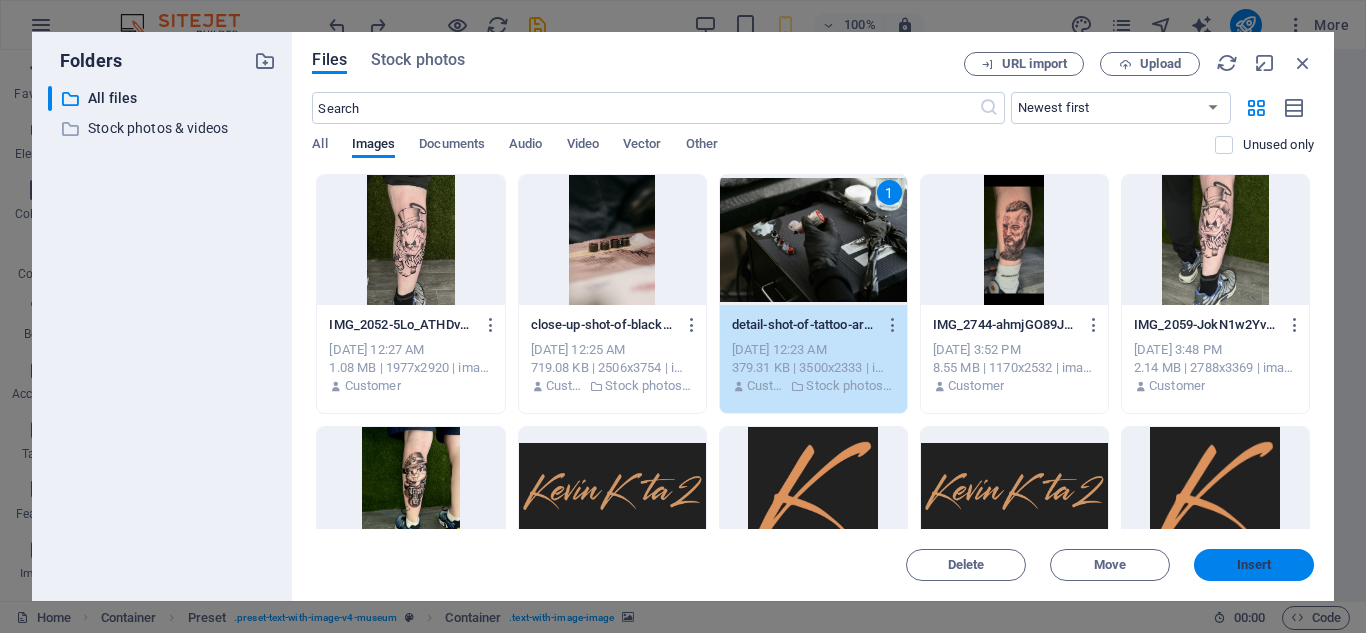 click on "Insert" at bounding box center [1254, 565] 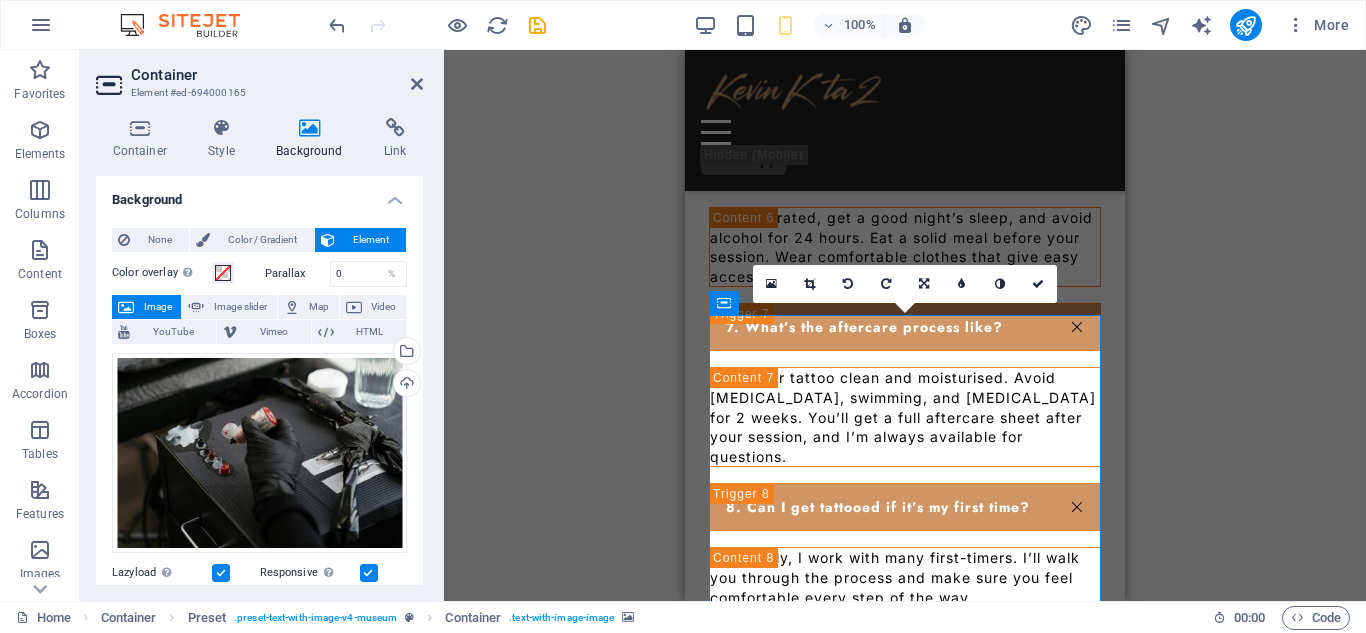 scroll, scrollTop: 3525, scrollLeft: 0, axis: vertical 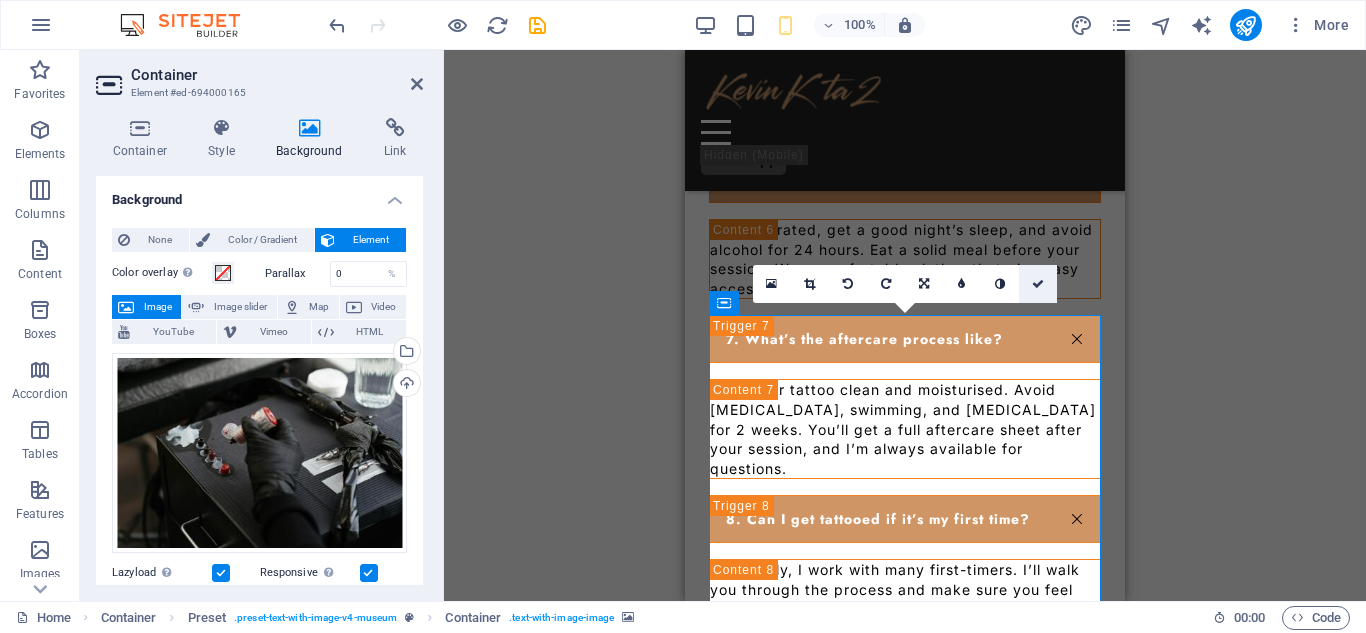 click at bounding box center [1038, 284] 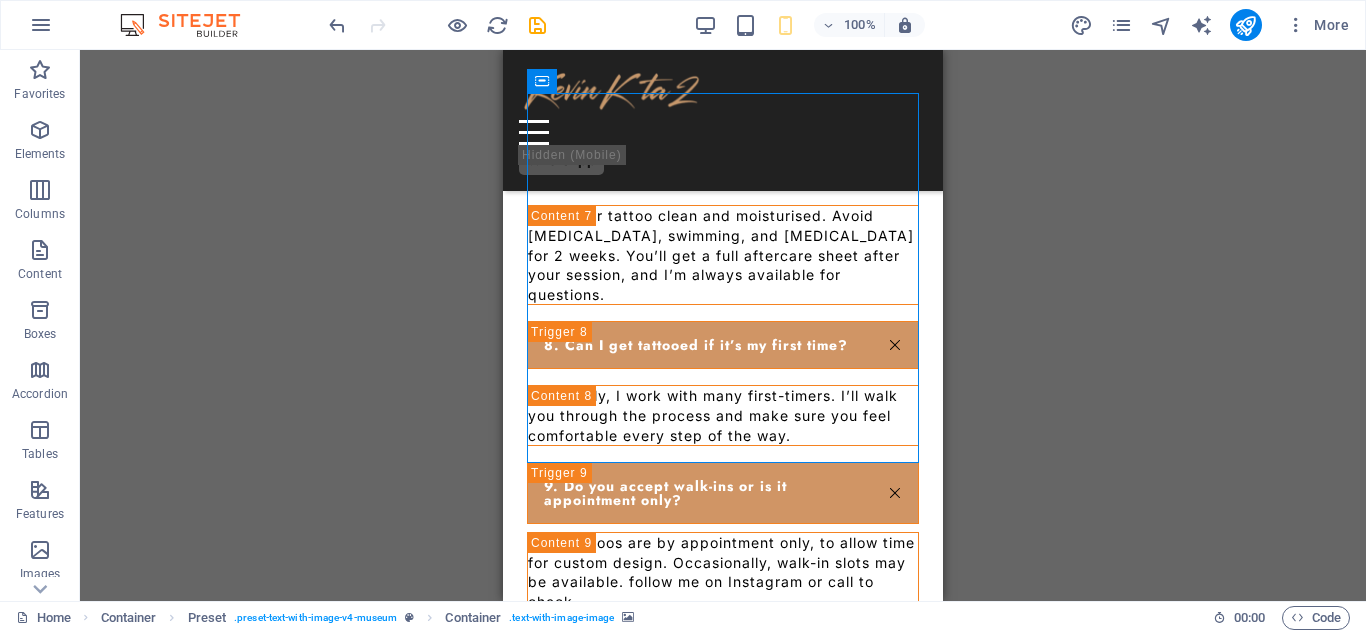scroll, scrollTop: 3766, scrollLeft: 0, axis: vertical 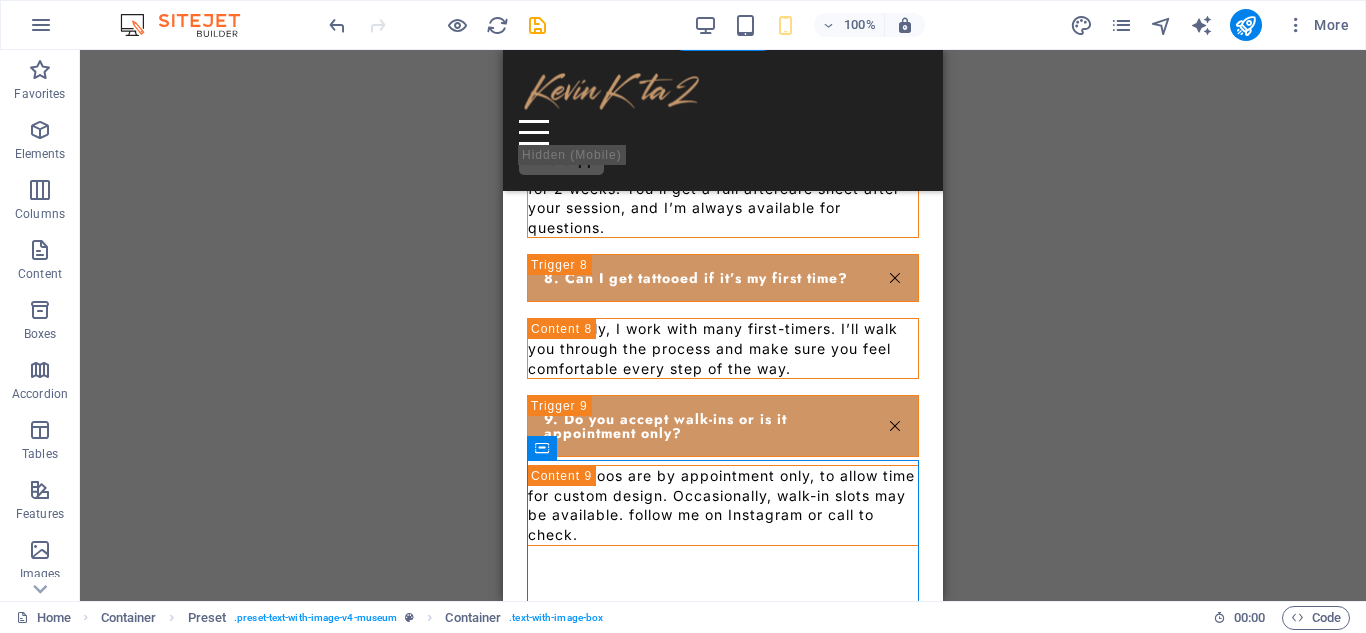drag, startPoint x: 1041, startPoint y: 500, endPoint x: 616, endPoint y: 199, distance: 520.79364 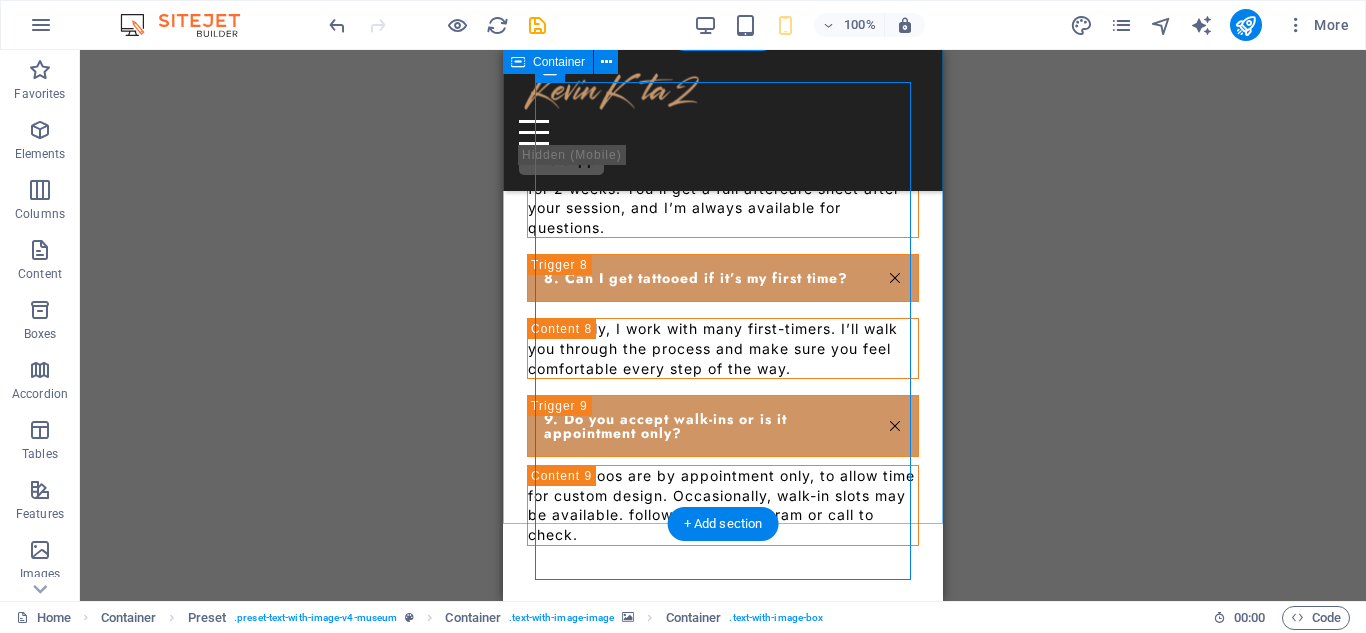 click on "Contact Us   I have read and understand the privacy policy. Unreadable? Regenerate Submit message" at bounding box center [723, 831] 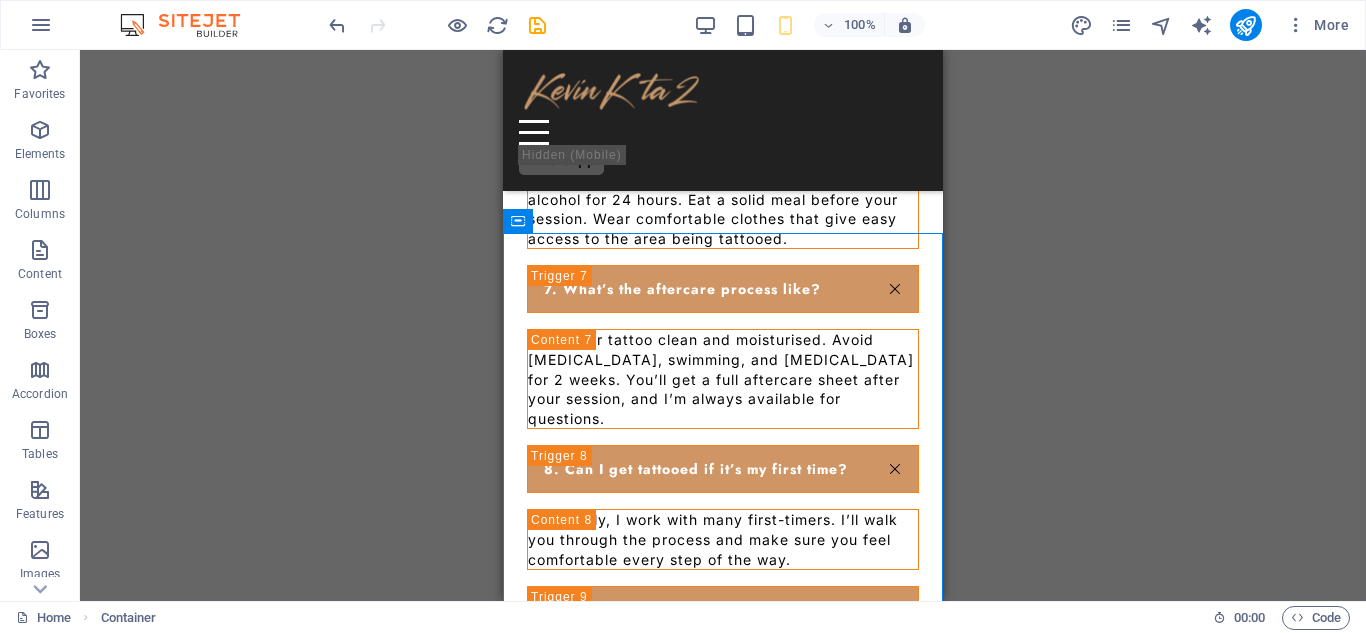 scroll, scrollTop: 3567, scrollLeft: 0, axis: vertical 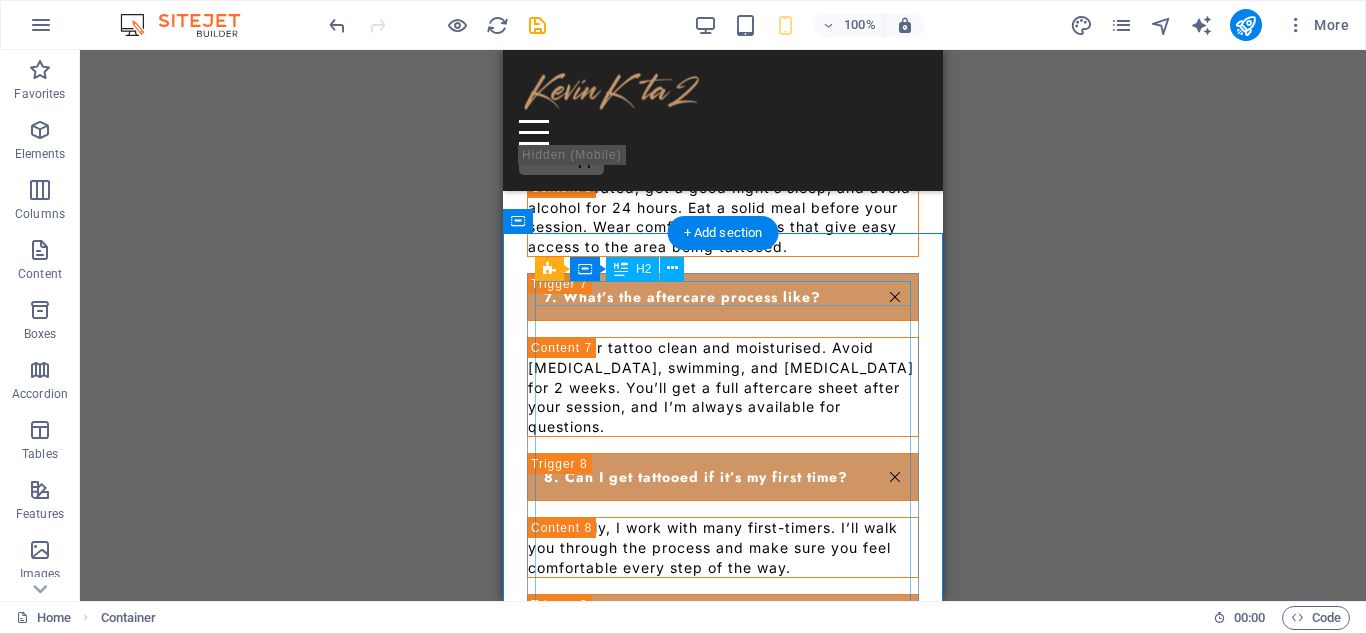 click on "Contact Us" at bounding box center (723, 1215) 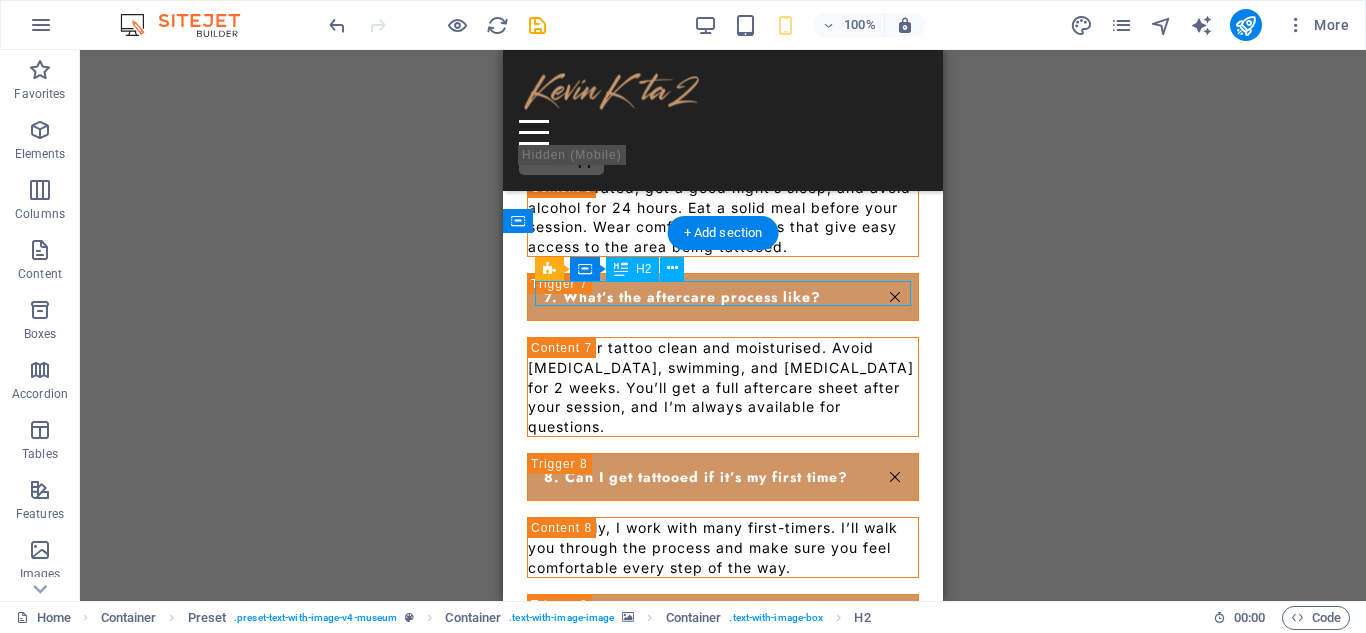 click on "Contact Us" at bounding box center (723, 1215) 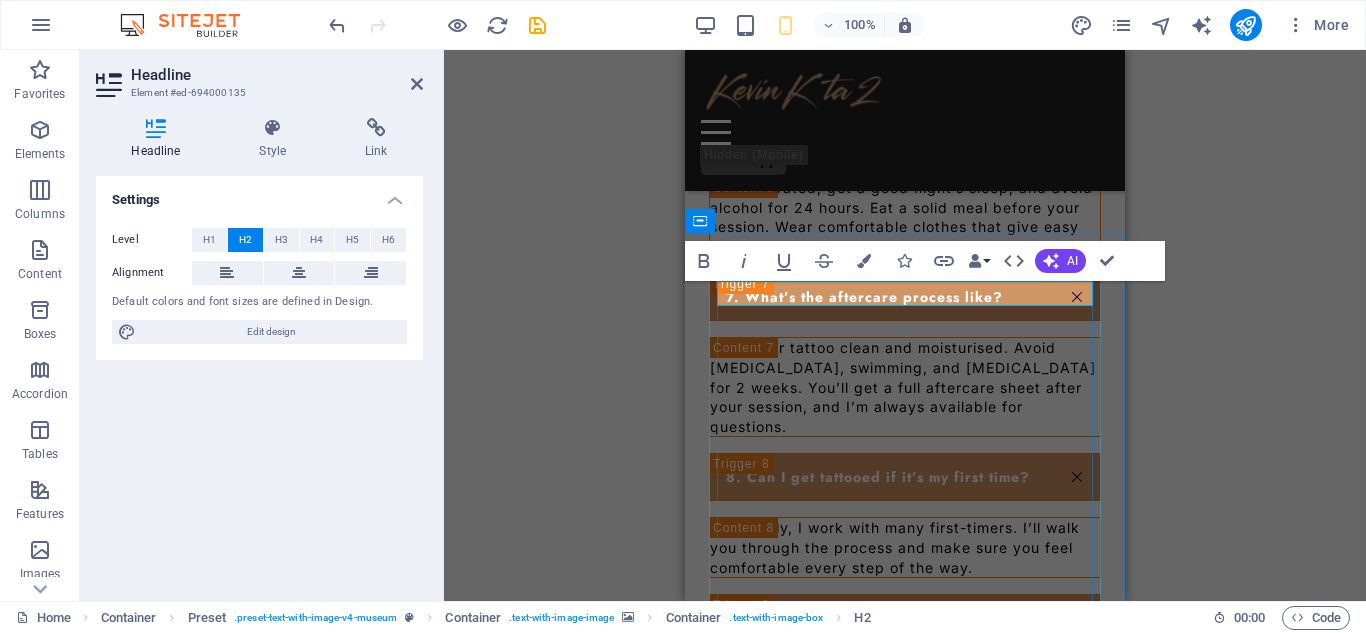 click on "Contact Us" at bounding box center [905, 1215] 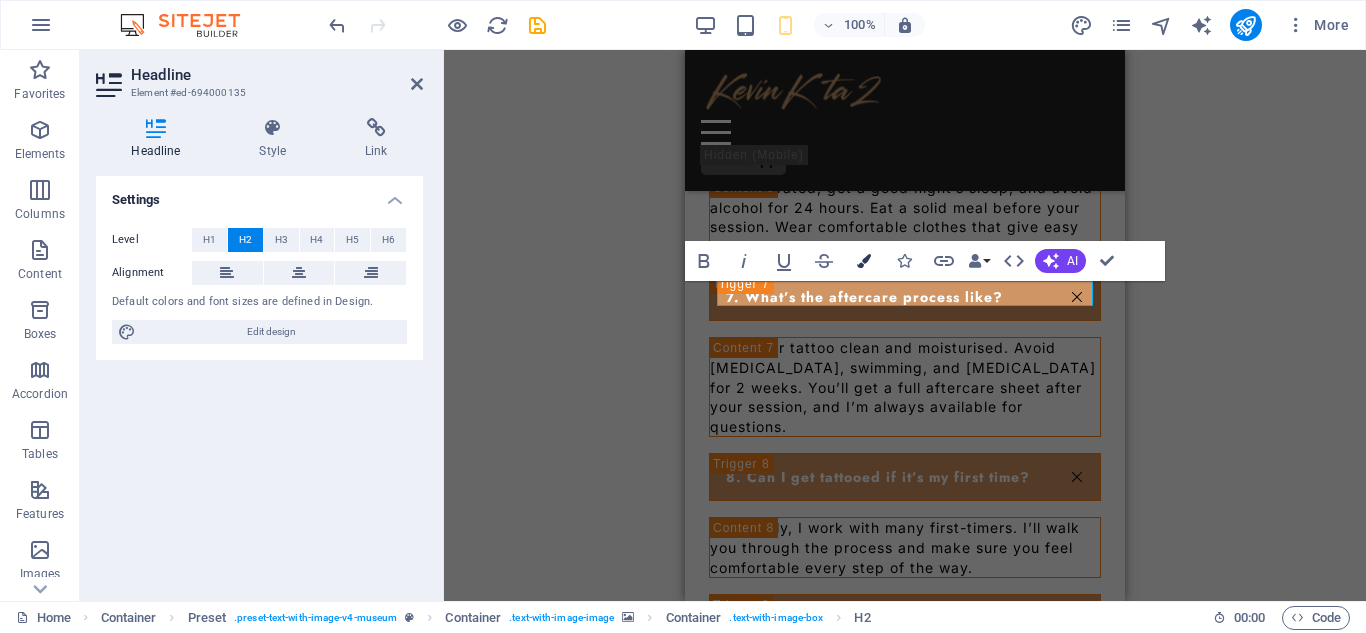 click on "Colors" at bounding box center [864, 261] 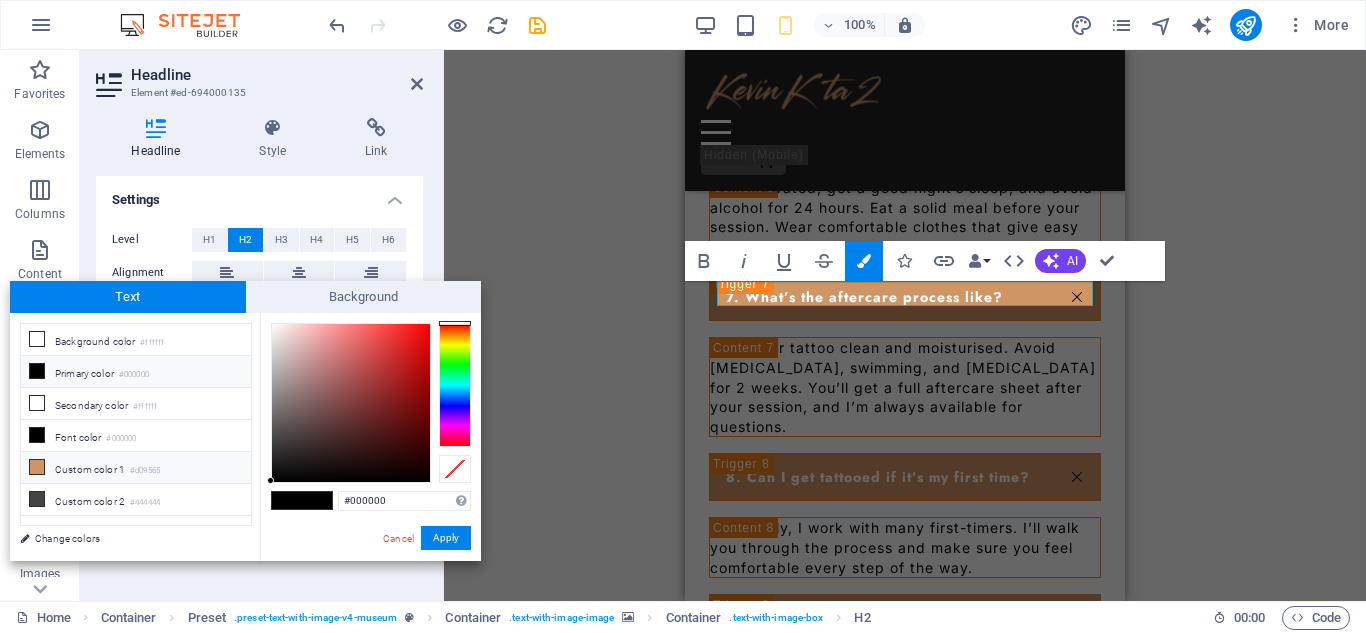 click on "Custom color 1
#d09565" at bounding box center [136, 468] 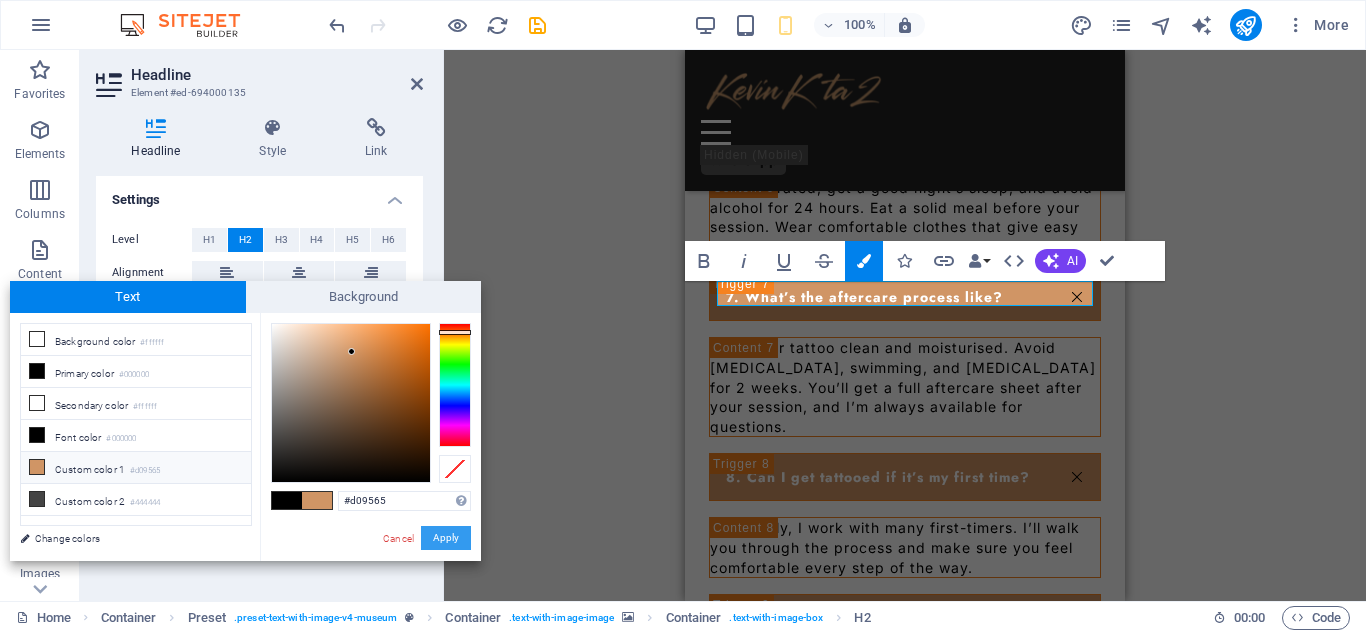 click on "Apply" at bounding box center (446, 538) 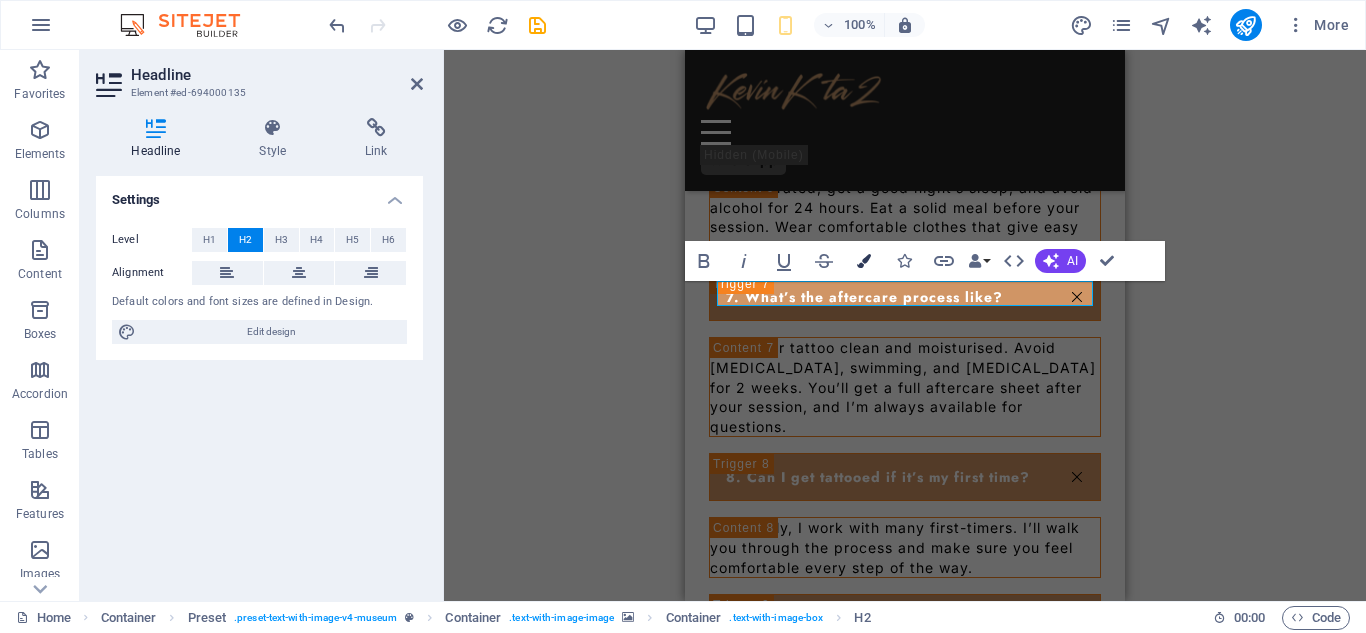 click at bounding box center (864, 261) 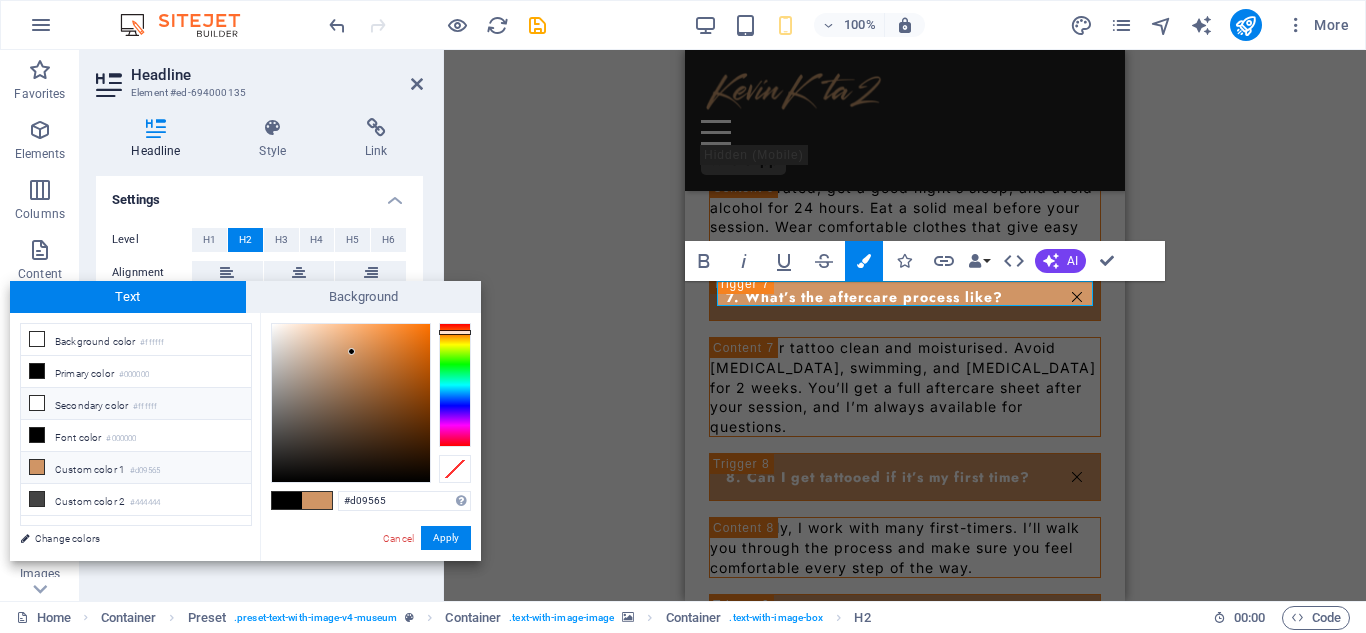 click on "Secondary color
#ffffff" at bounding box center (136, 404) 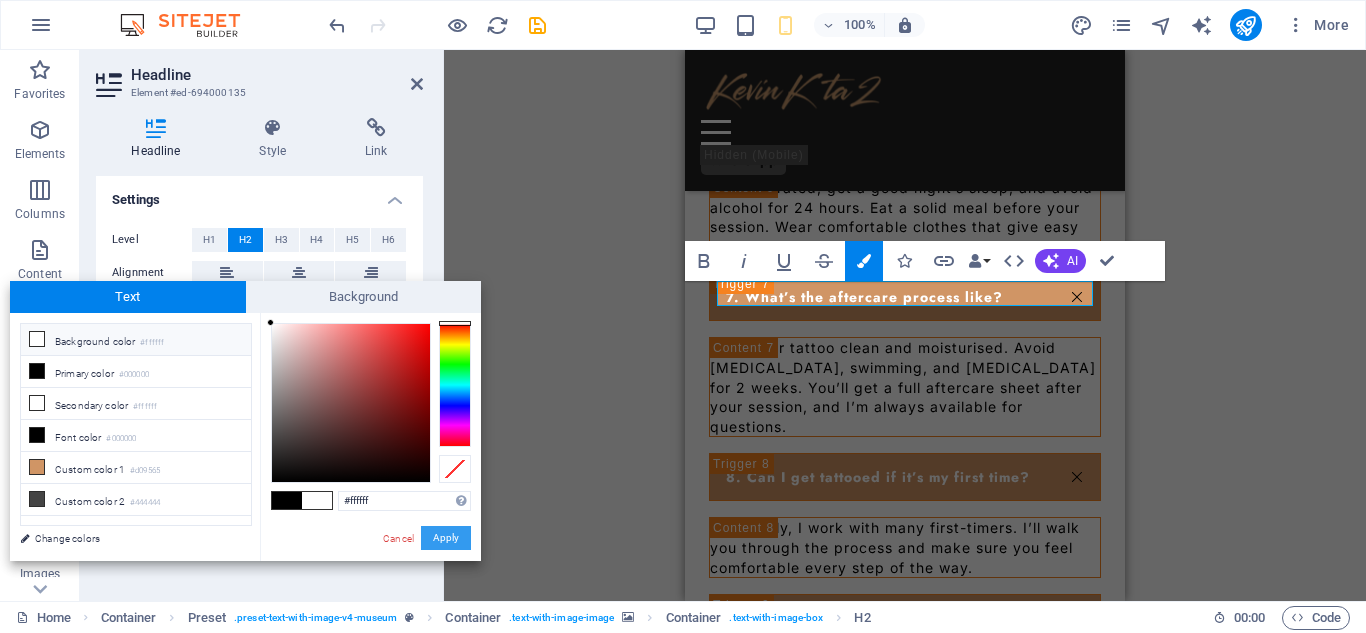 click on "Apply" at bounding box center (446, 538) 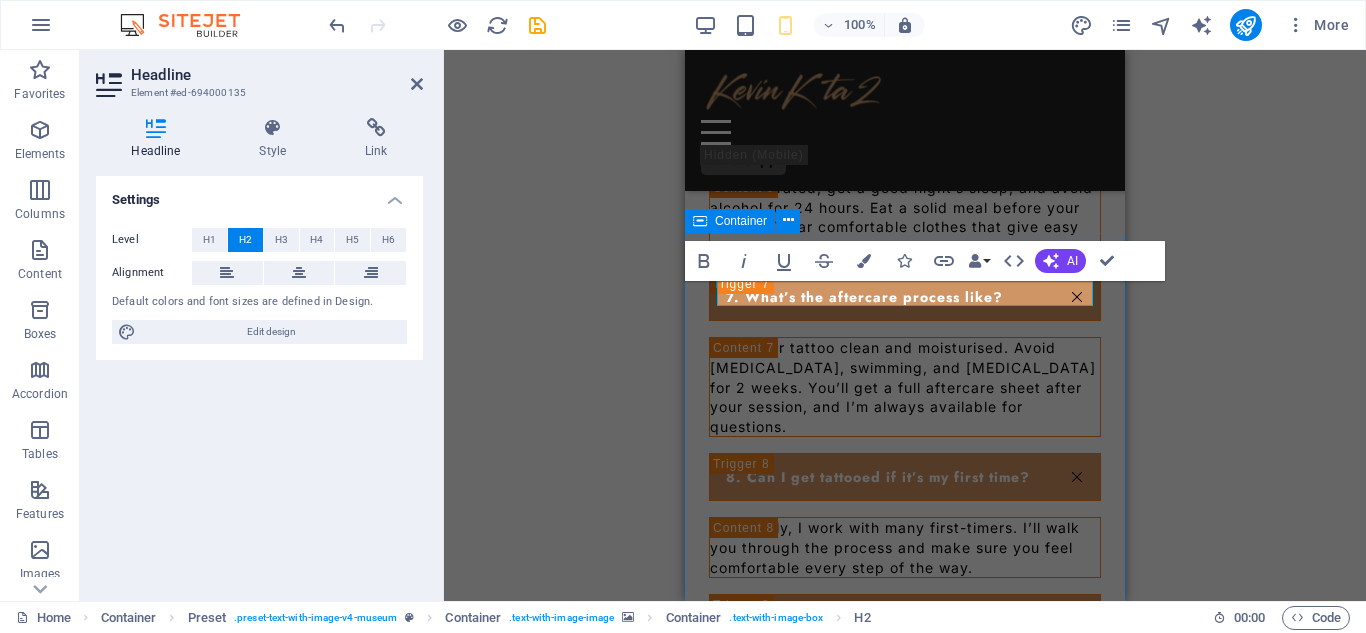 click on "Contact Us   I have read and understand the privacy policy. Unreadable? Regenerate Submit message" at bounding box center [905, 1030] 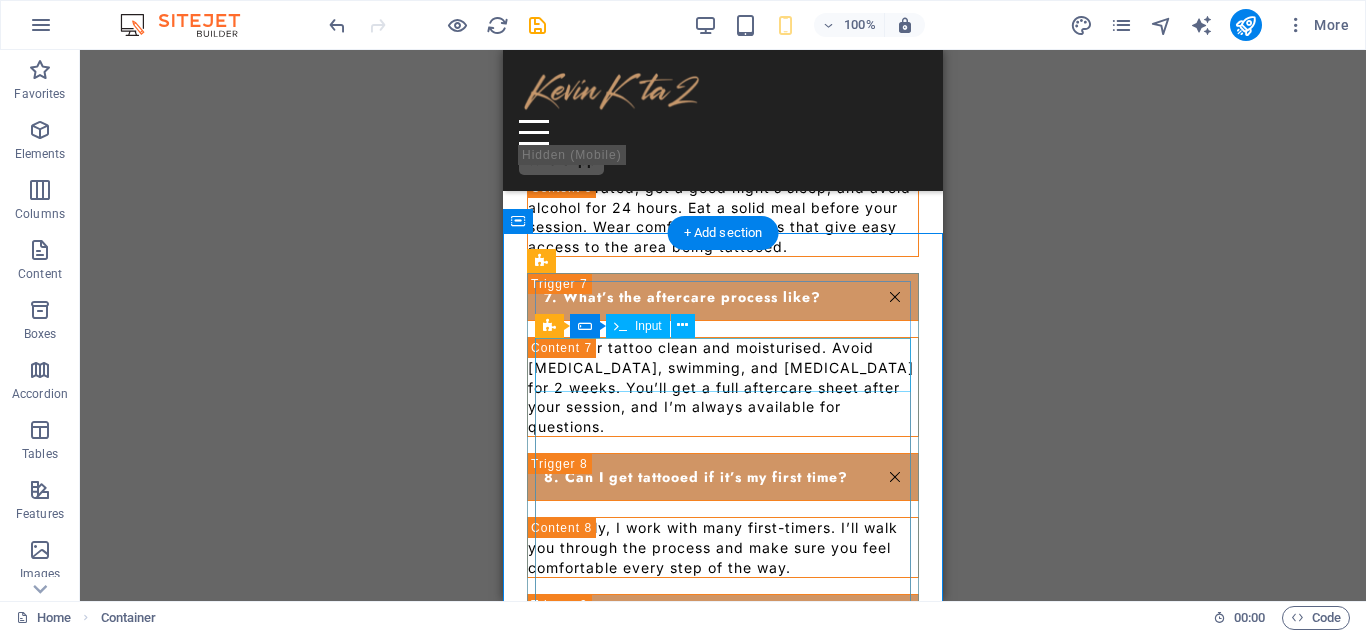click at bounding box center [723, 1297] 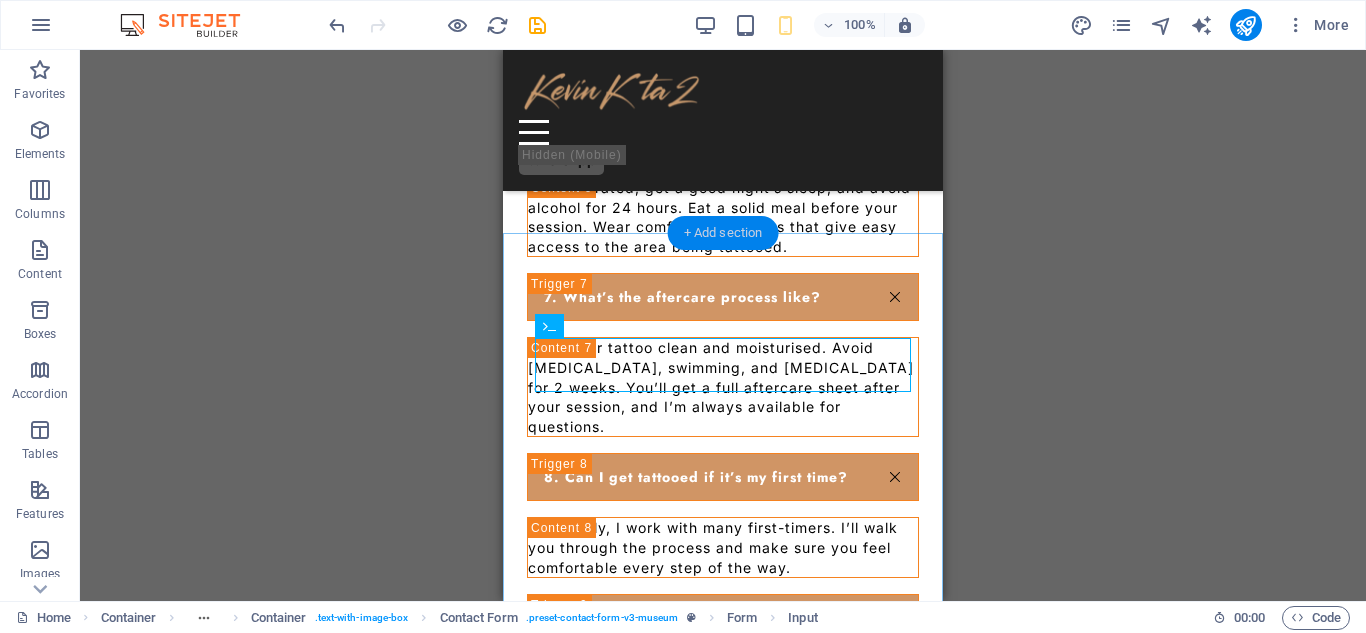 click on "+ Add section" at bounding box center [723, 233] 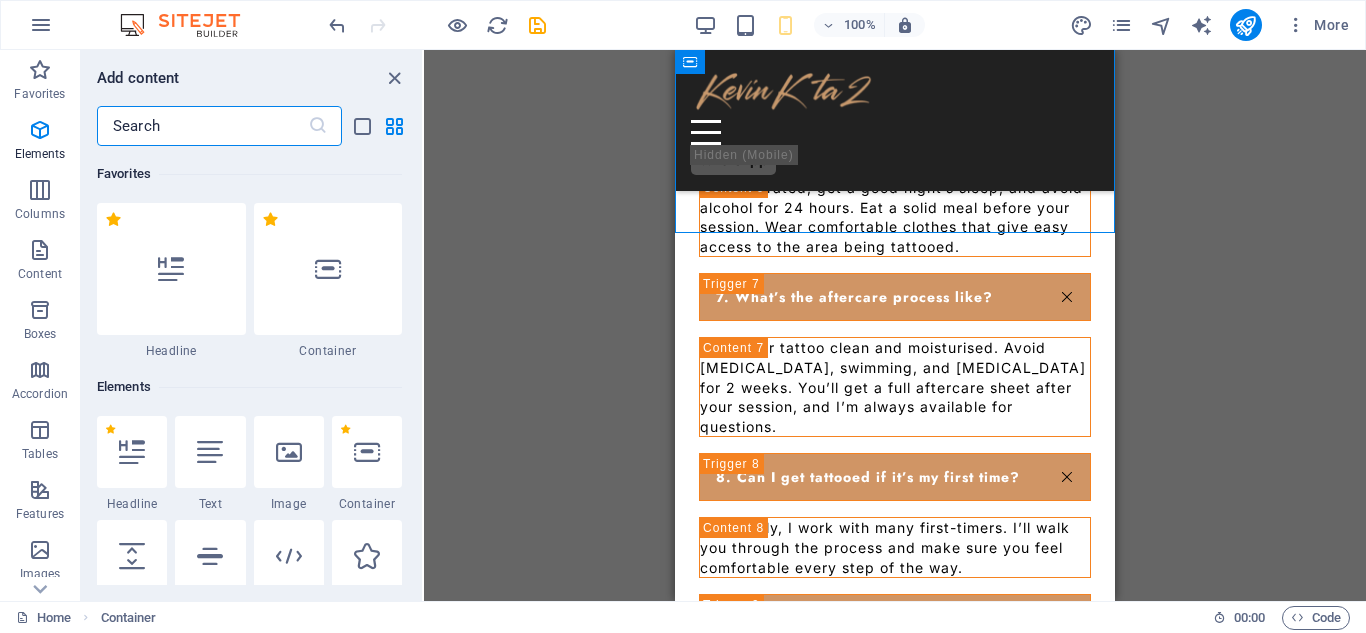 scroll, scrollTop: 3499, scrollLeft: 0, axis: vertical 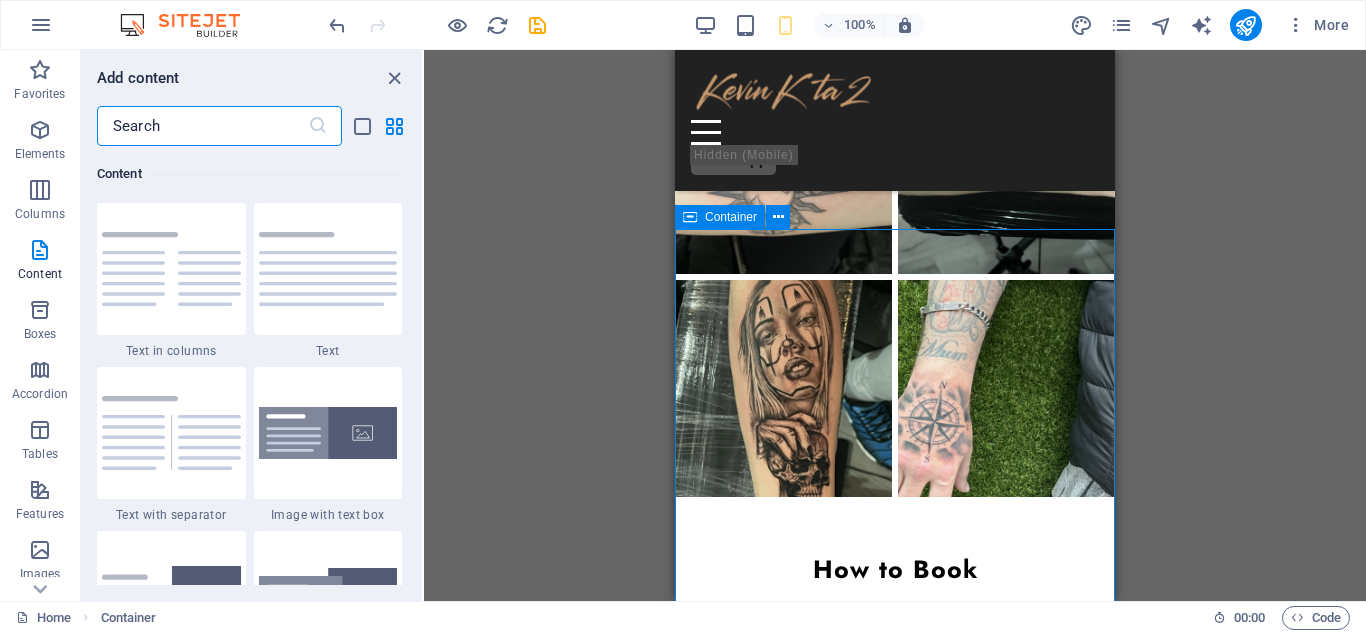 click at bounding box center (690, 217) 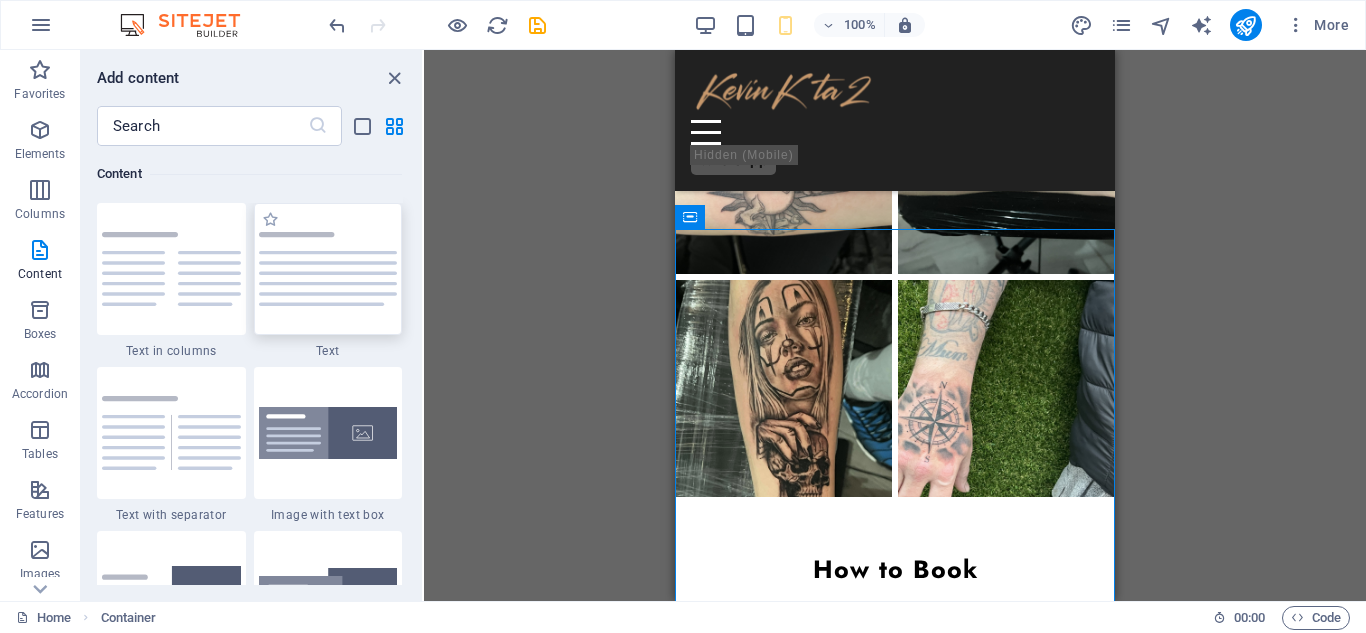 click at bounding box center (328, 269) 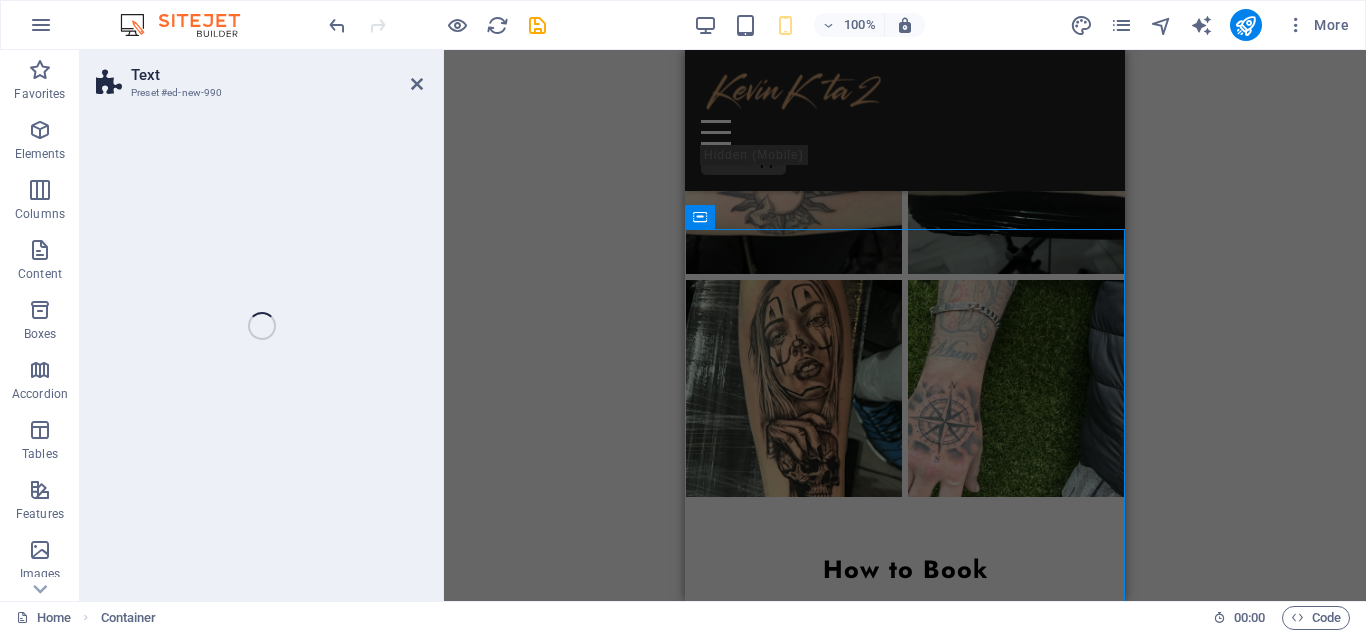 scroll, scrollTop: 3662, scrollLeft: 0, axis: vertical 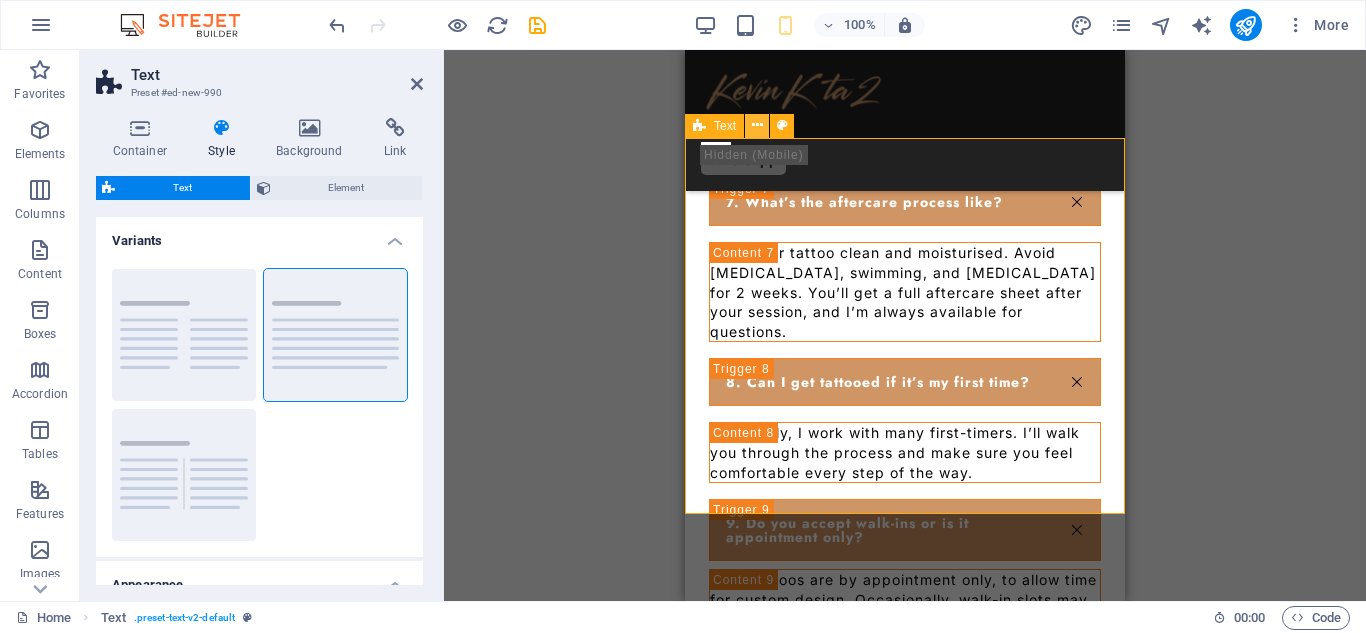 click at bounding box center [757, 126] 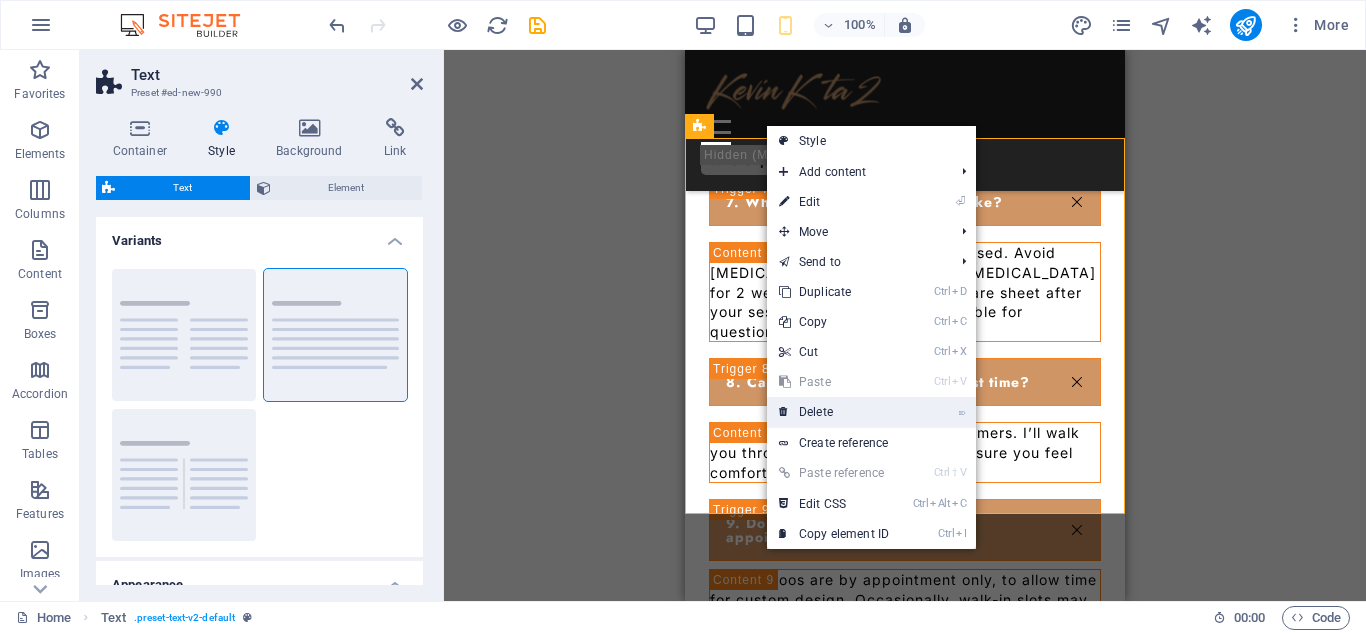 click on "⌦  Delete" at bounding box center (834, 412) 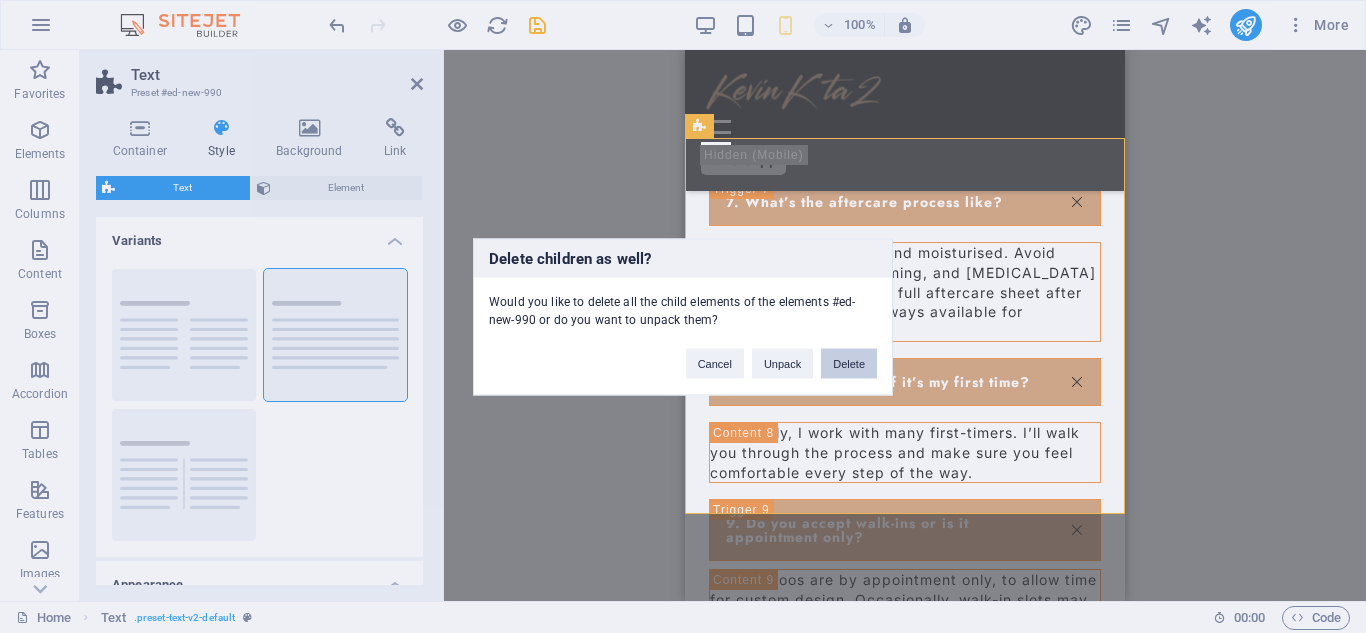 click on "Delete" at bounding box center (849, 363) 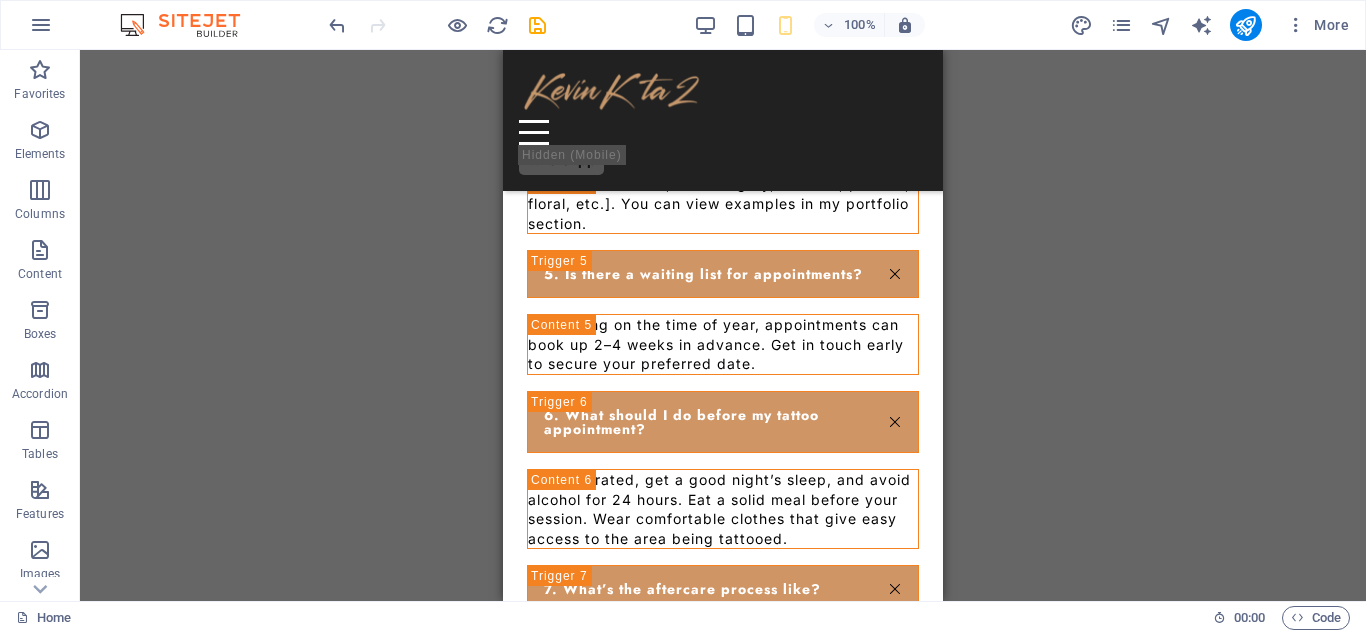 scroll, scrollTop: 3266, scrollLeft: 0, axis: vertical 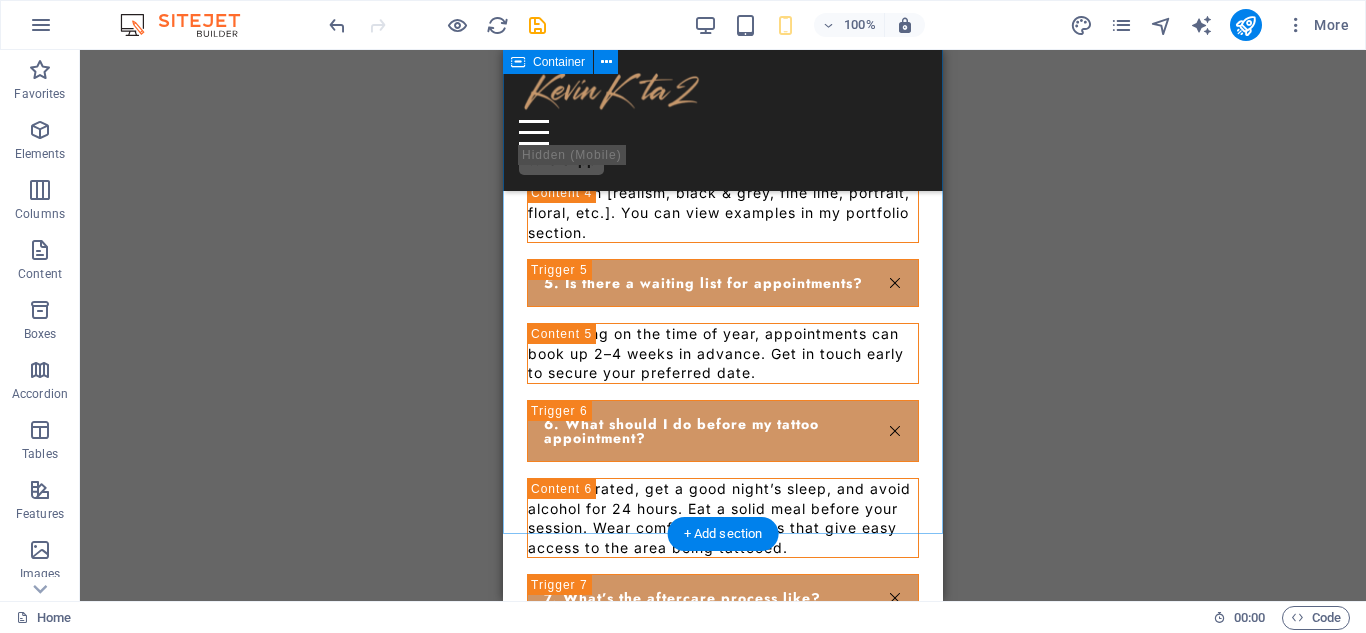click on "FAQs 1. How do I book a tattoo appointment in [GEOGRAPHIC_DATA]? You can book a session by contacting me directly through this  form , calling [PHONE_NUMBER], or messaging via Instagram. A deposit is usually required to confirm your slot. 2. Do you offer custom tattoo designs? Yes — all tattoos are fully custom. I work with you to design a unique piece based on your ideas, references, and preferred style. Bring your ideas or just a concept — we’ll turn it into something meaningful. 3. How much do tattoos cost? Pricing depends on size, complexity, and location on the body. Small tattoos start at £40, and larger custom pieces are quoted after a consultation. Cover-ups or portraits may cost more due to the detail involved. 4. What tattoo styles do you specialize in? I focus on [realism, black & grey, fine line, portrait, floral, etc.]. You can view examples in my portfolio section. 5. Is there a waiting list for appointments? 6. What should I do before my tattoo appointment? 7. What’s the aftercare process like?" at bounding box center [723, 287] 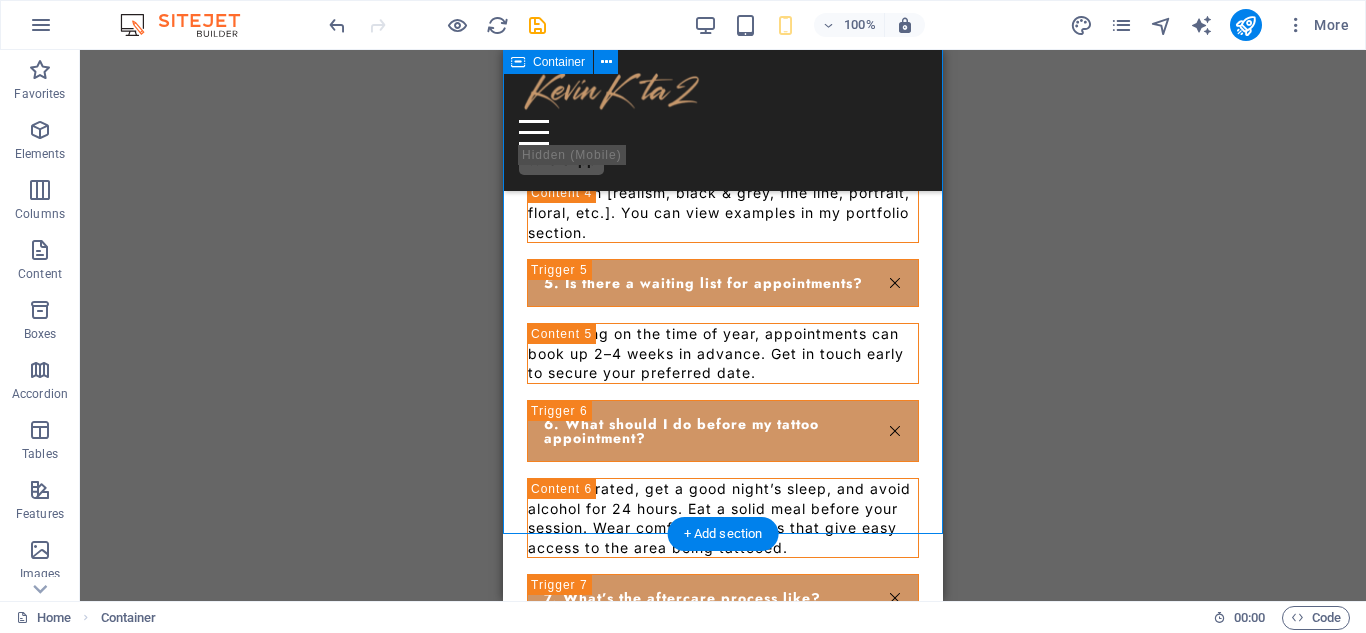 click on "FAQs 1. How do I book a tattoo appointment in [GEOGRAPHIC_DATA]? You can book a session by contacting me directly through this  form , calling [PHONE_NUMBER], or messaging via Instagram. A deposit is usually required to confirm your slot. 2. Do you offer custom tattoo designs? Yes — all tattoos are fully custom. I work with you to design a unique piece based on your ideas, references, and preferred style. Bring your ideas or just a concept — we’ll turn it into something meaningful. 3. How much do tattoos cost? Pricing depends on size, complexity, and location on the body. Small tattoos start at £40, and larger custom pieces are quoted after a consultation. Cover-ups or portraits may cost more due to the detail involved. 4. What tattoo styles do you specialize in? I focus on [realism, black & grey, fine line, portrait, floral, etc.]. You can view examples in my portfolio section. 5. Is there a waiting list for appointments? 6. What should I do before my tattoo appointment? 7. What’s the aftercare process like?" at bounding box center (723, 287) 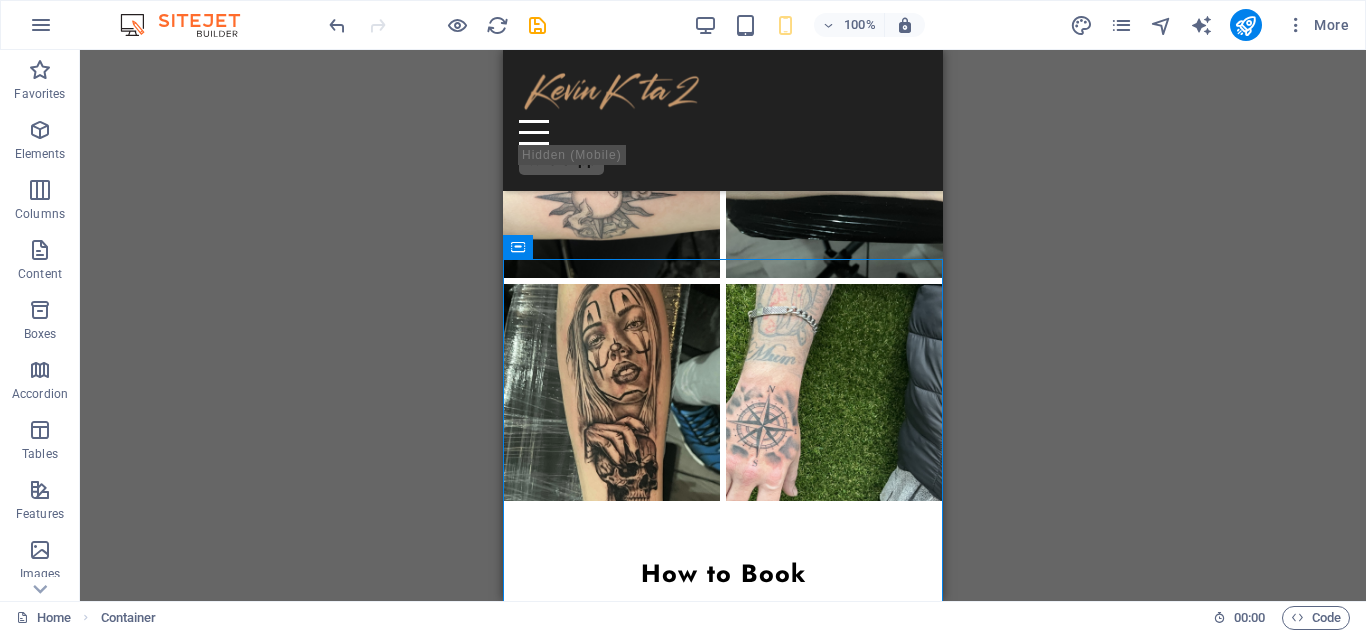 scroll, scrollTop: 1948, scrollLeft: 0, axis: vertical 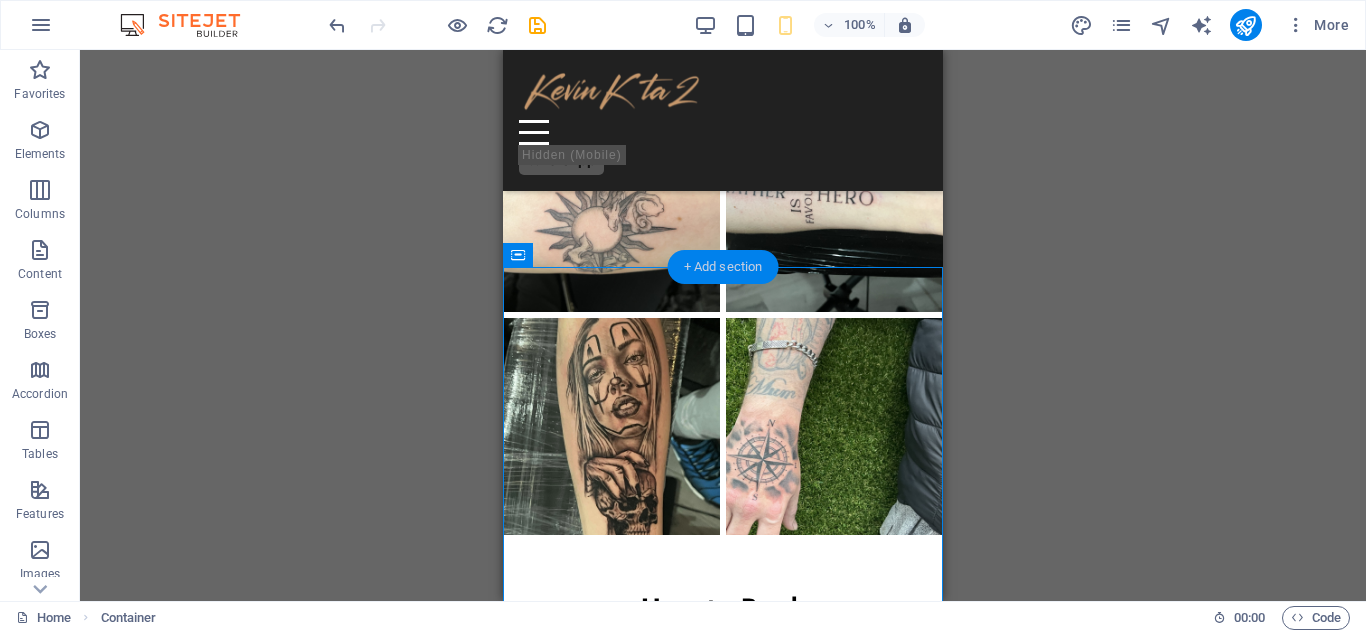 click on "+ Add section" at bounding box center (723, 267) 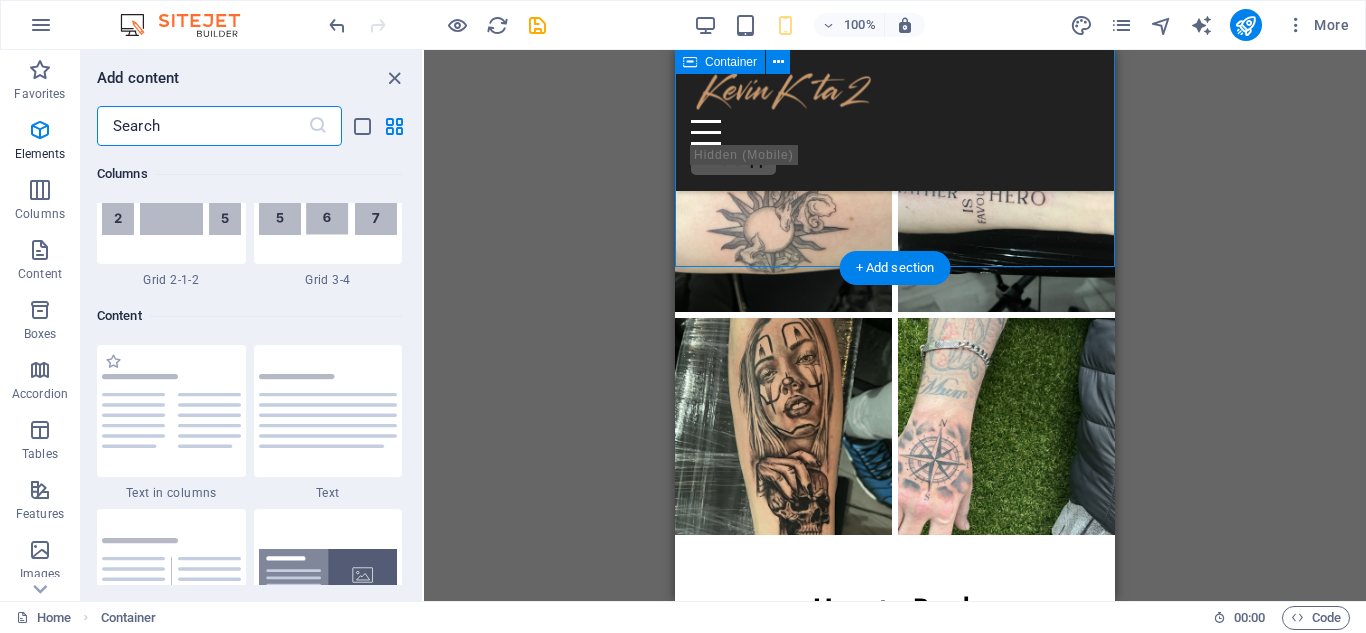 scroll, scrollTop: 3499, scrollLeft: 0, axis: vertical 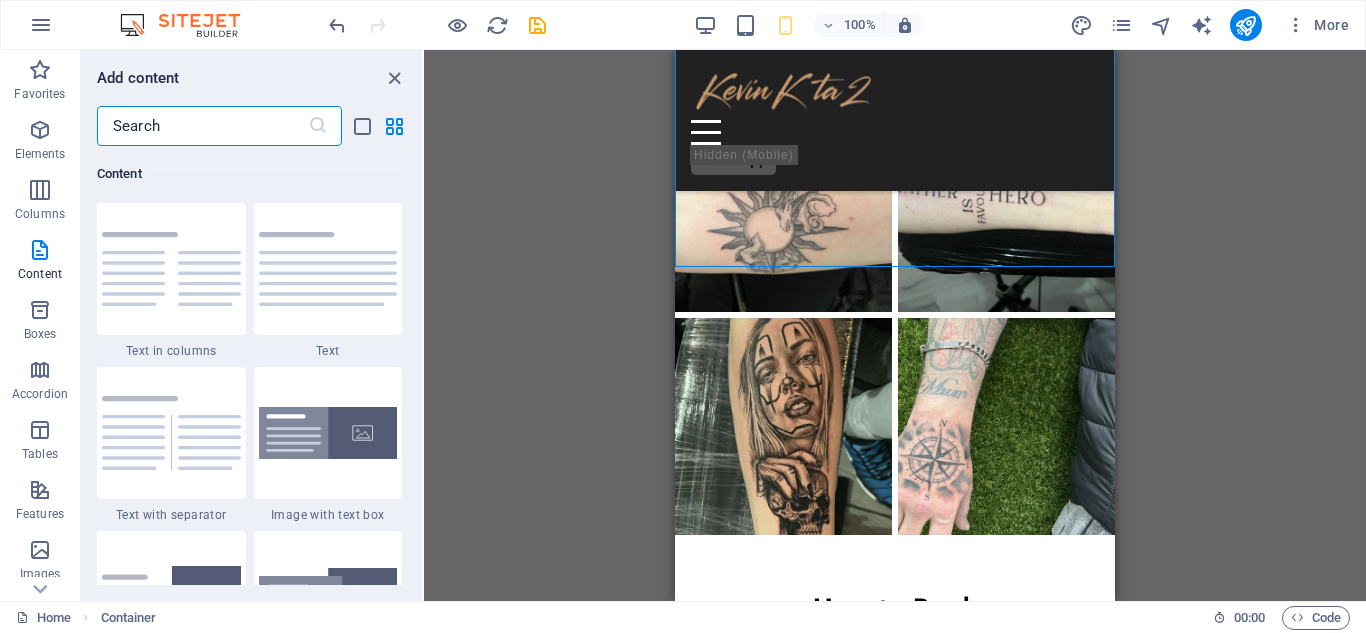 click at bounding box center [202, 126] 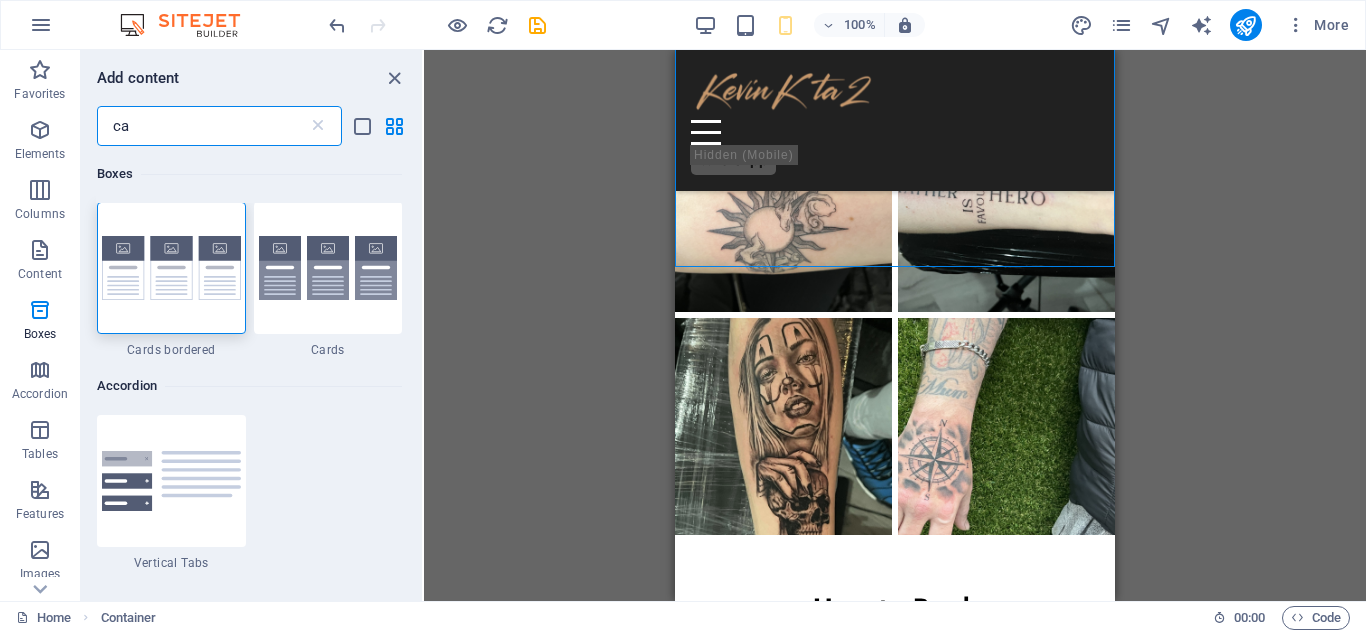 scroll, scrollTop: 0, scrollLeft: 0, axis: both 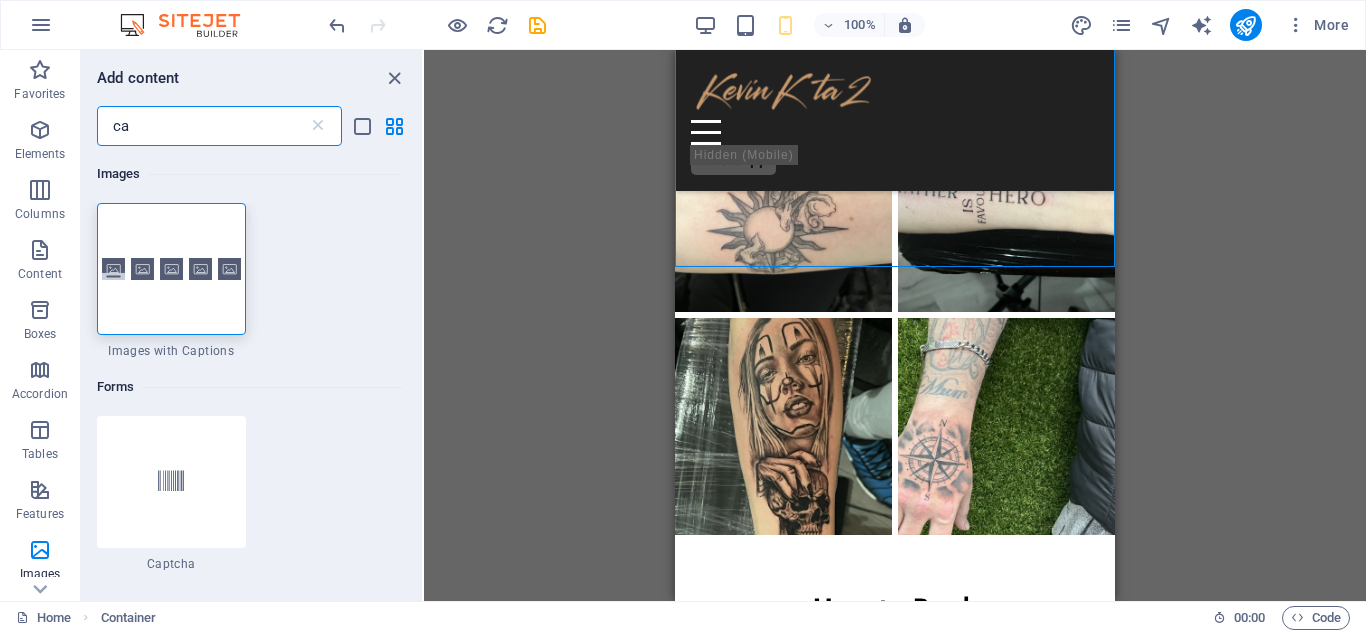 type on "c" 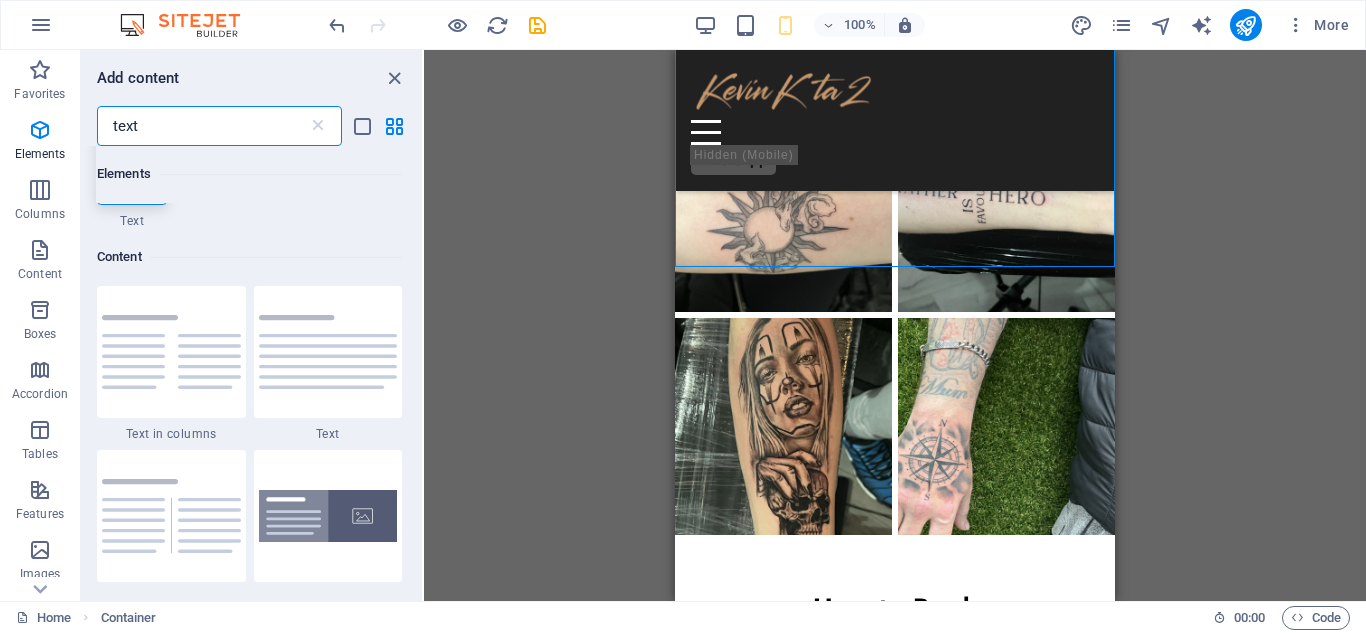 scroll, scrollTop: 0, scrollLeft: 0, axis: both 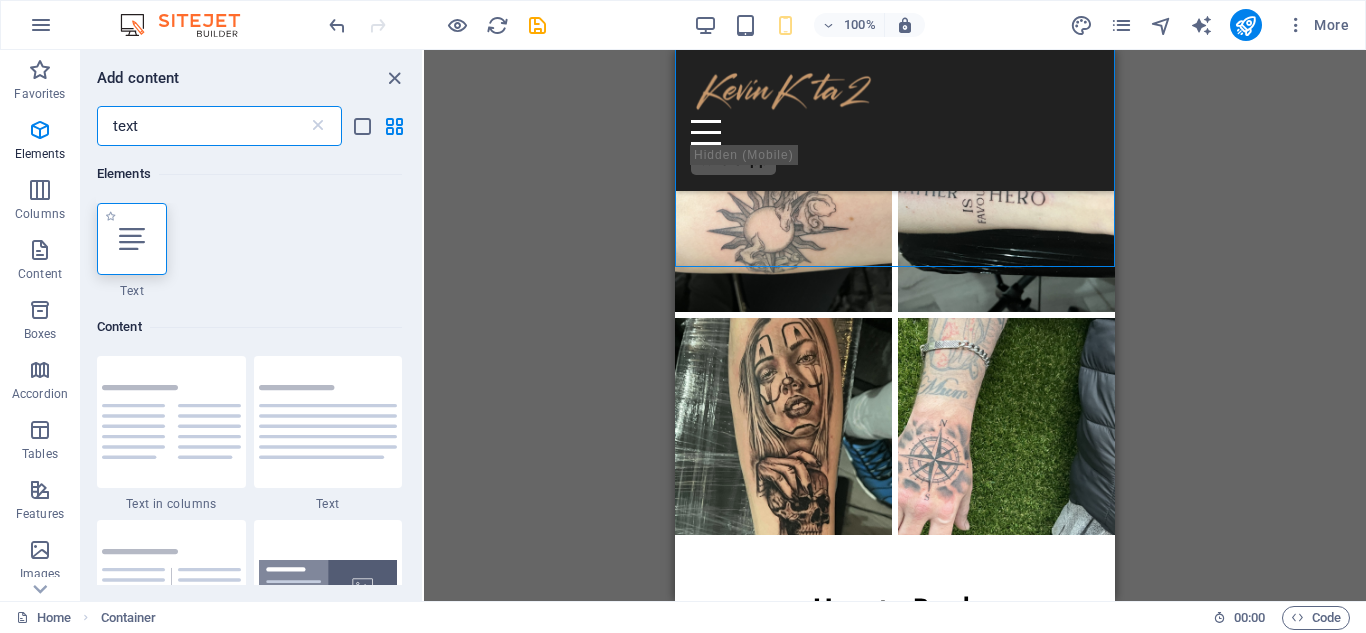 type on "text" 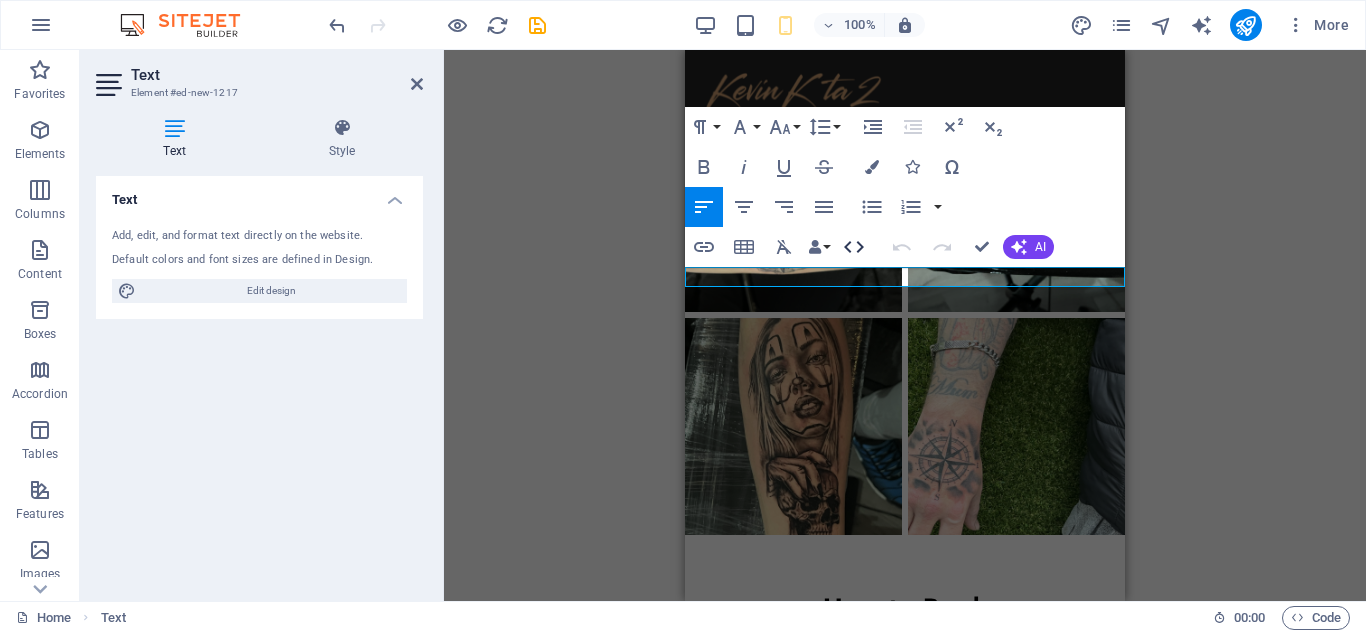 click 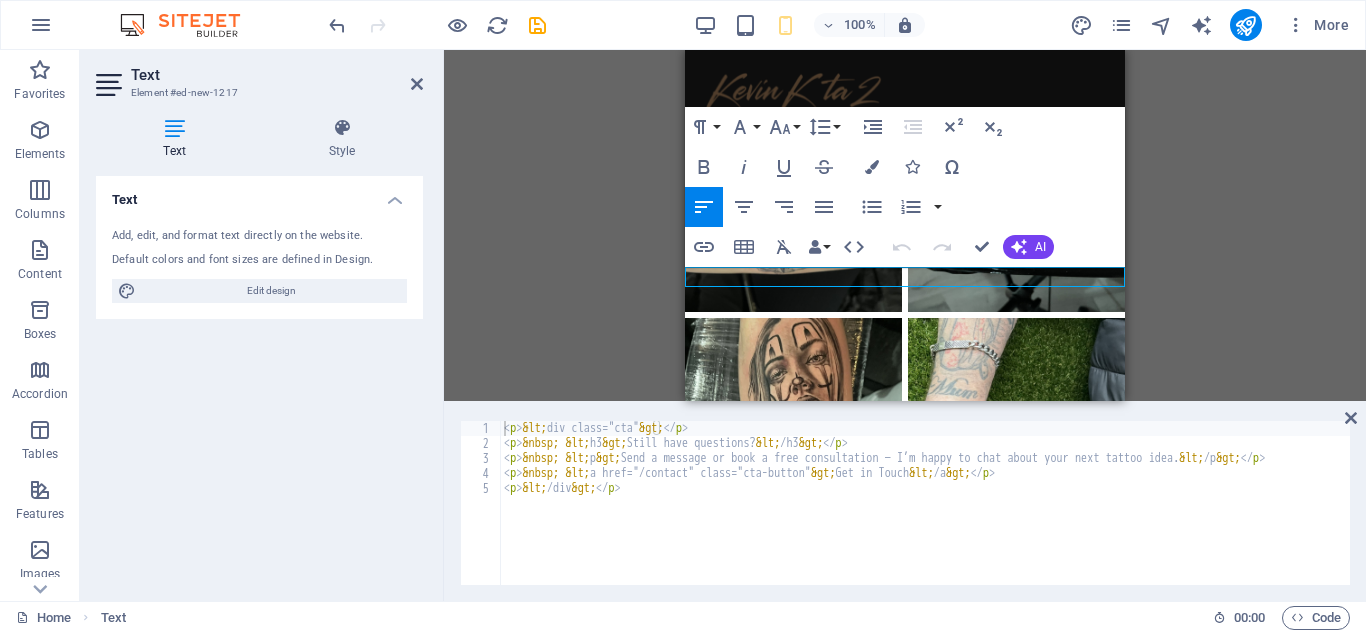 scroll, scrollTop: 3253, scrollLeft: 9, axis: both 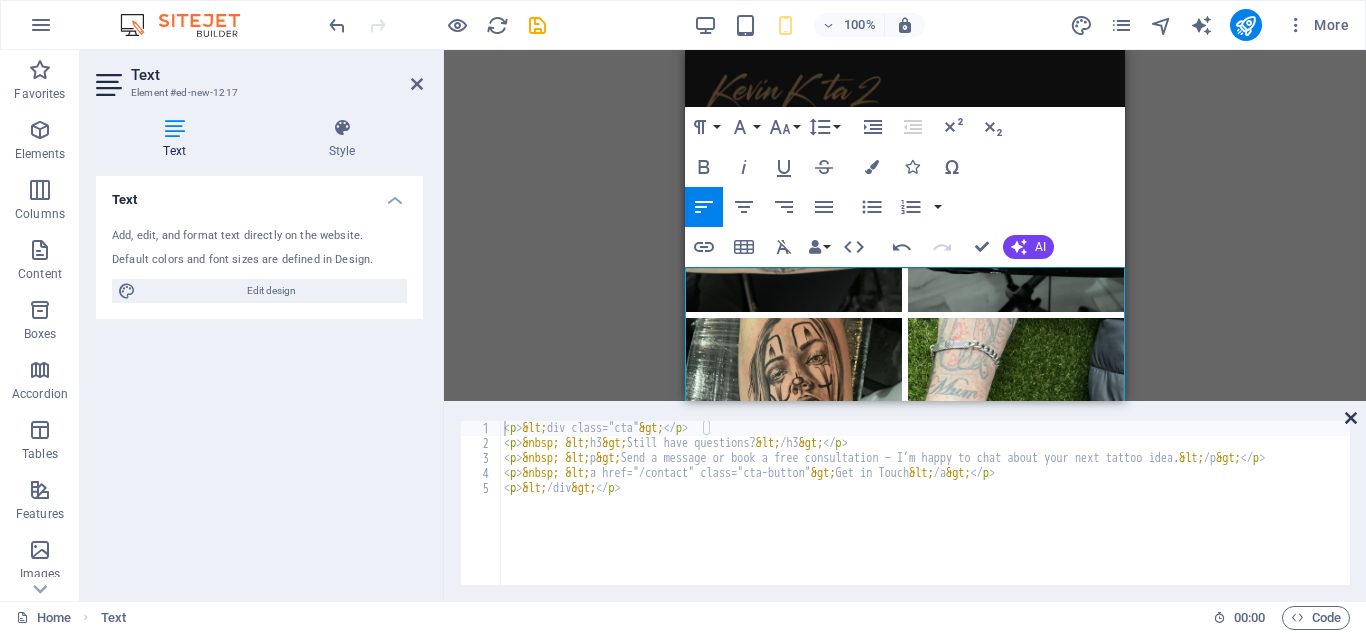 click at bounding box center [1351, 418] 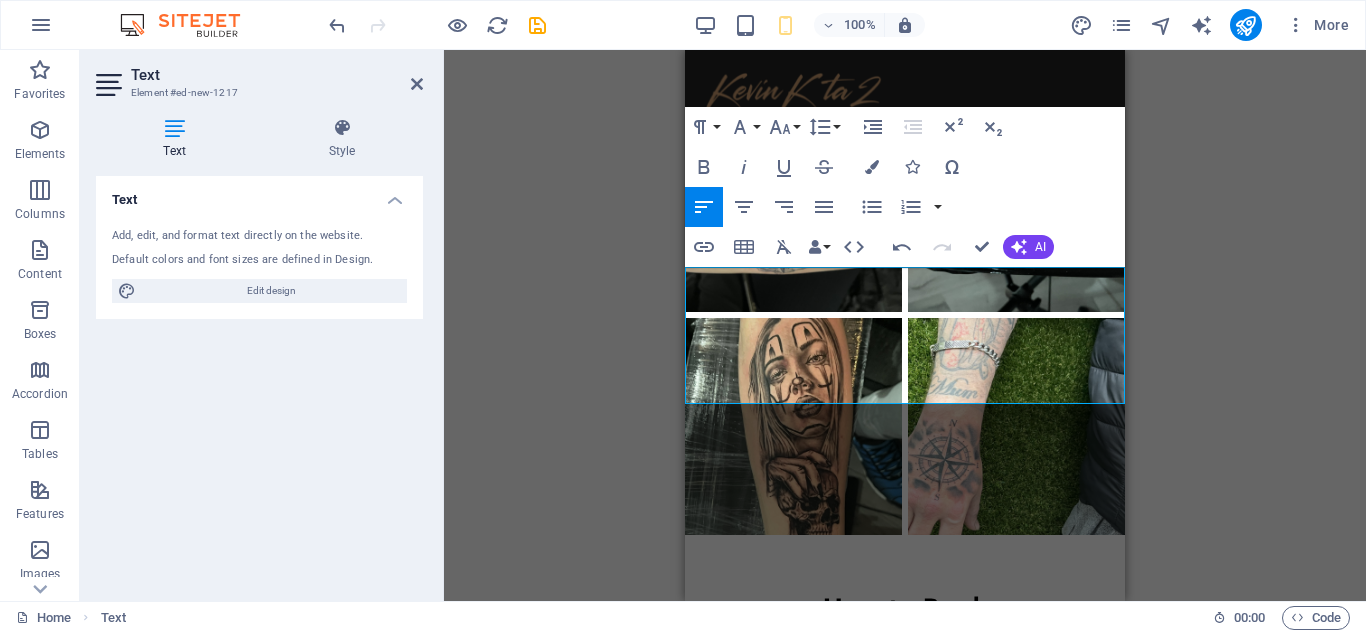 scroll, scrollTop: 3054, scrollLeft: 9, axis: both 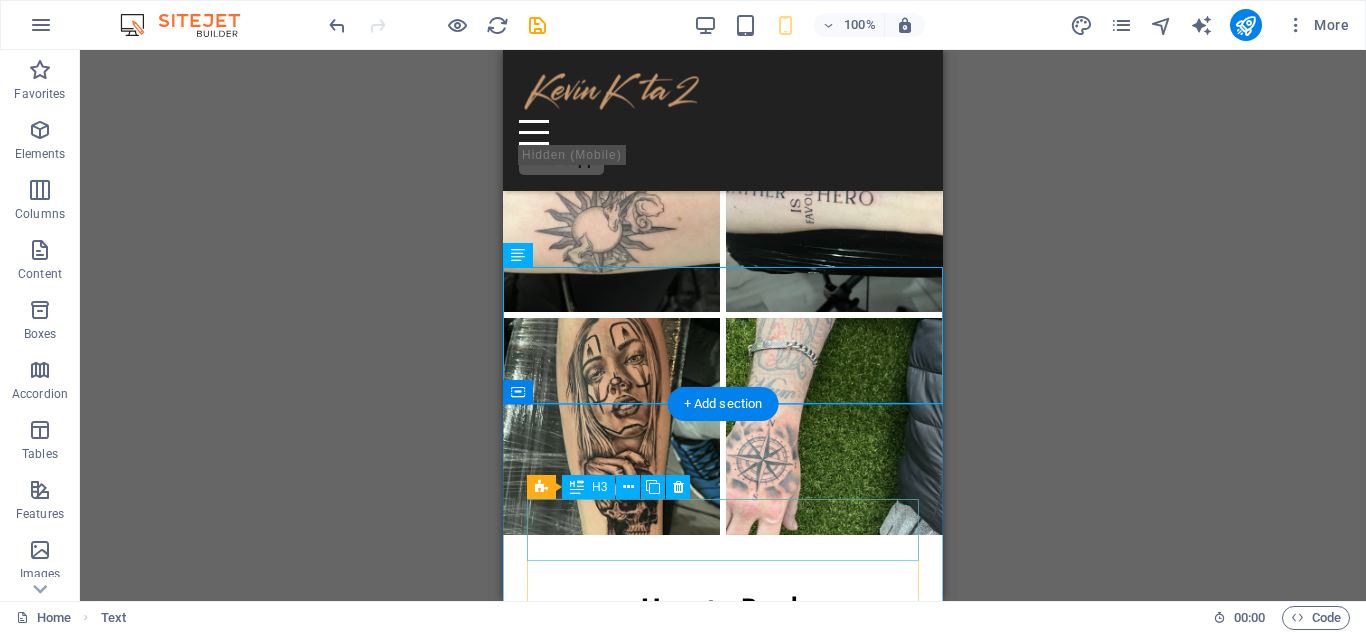 drag, startPoint x: 1041, startPoint y: 307, endPoint x: 569, endPoint y: 525, distance: 519.91156 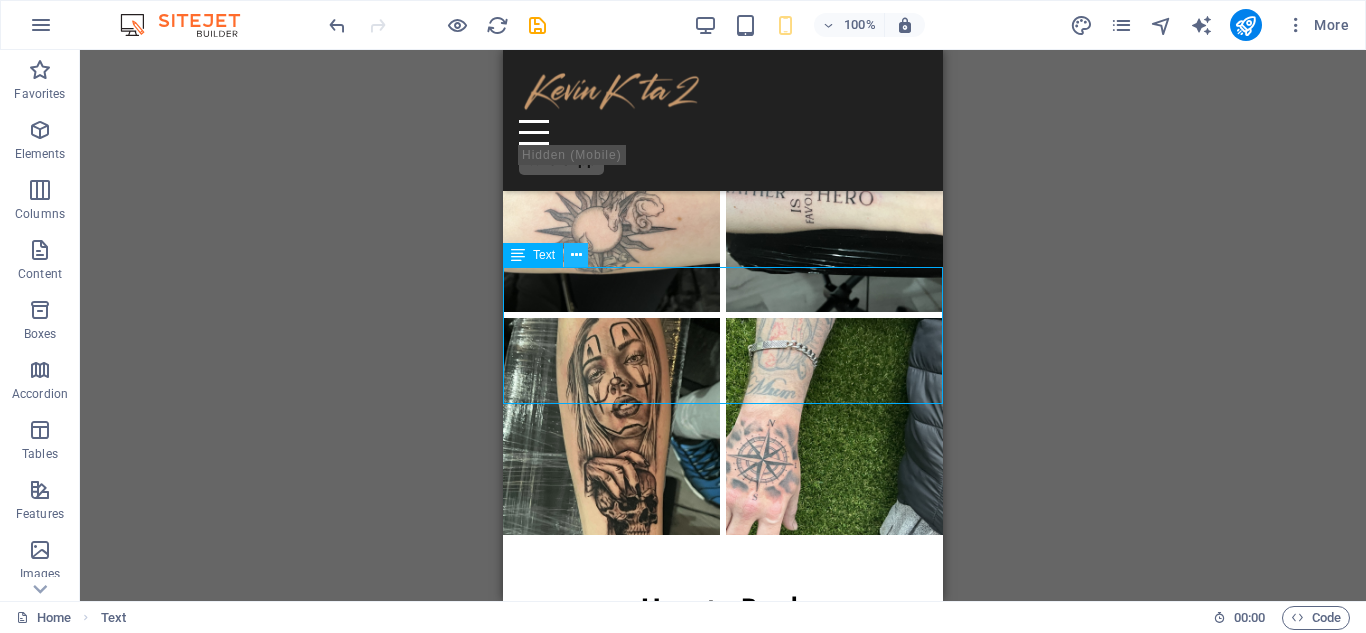 click at bounding box center [576, 255] 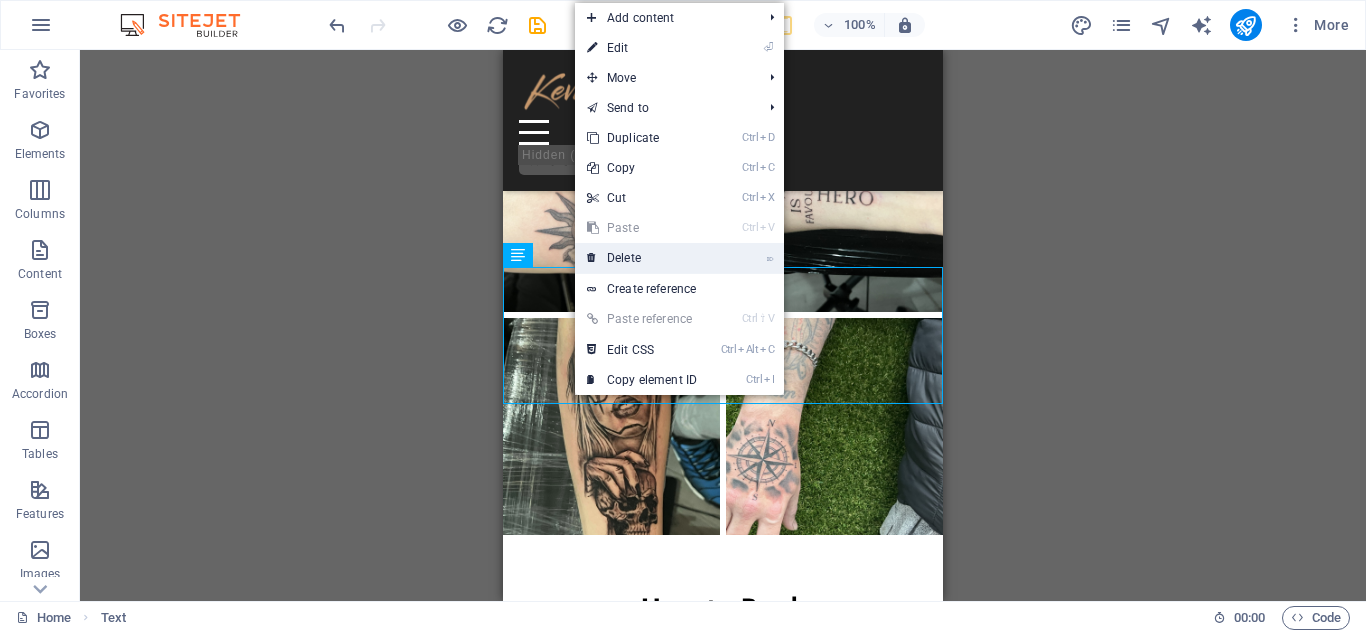 click on "⌦  Delete" at bounding box center (642, 258) 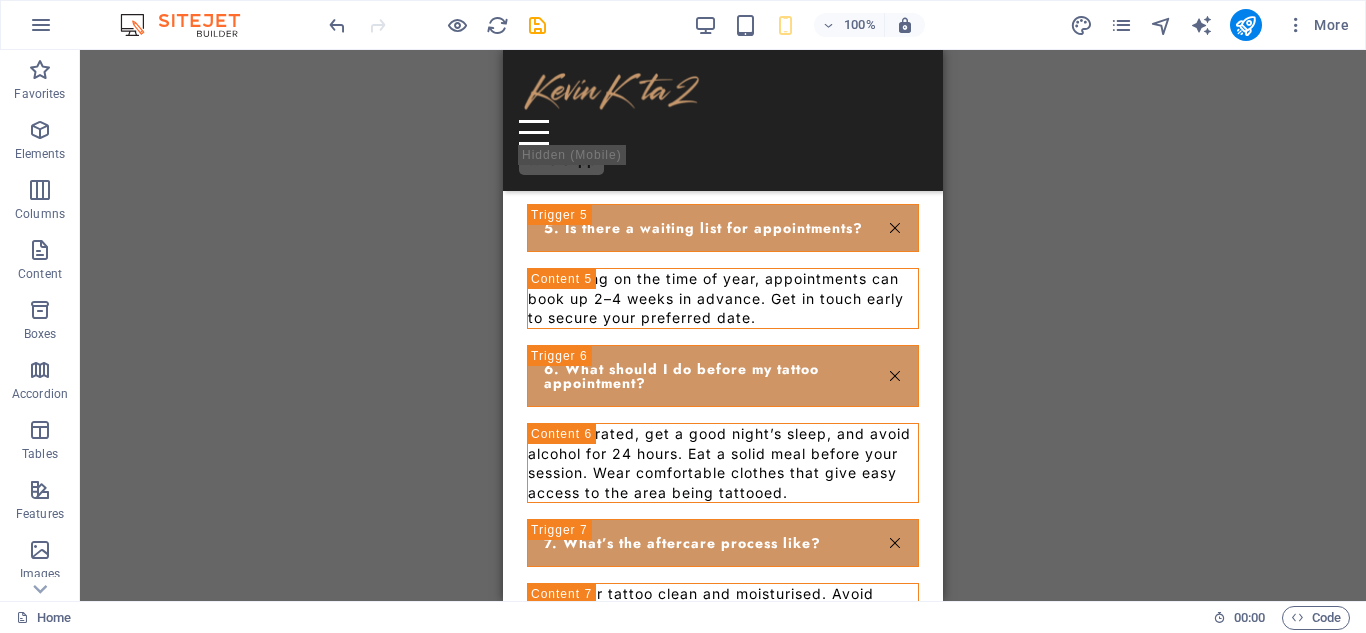 scroll, scrollTop: 3270, scrollLeft: 0, axis: vertical 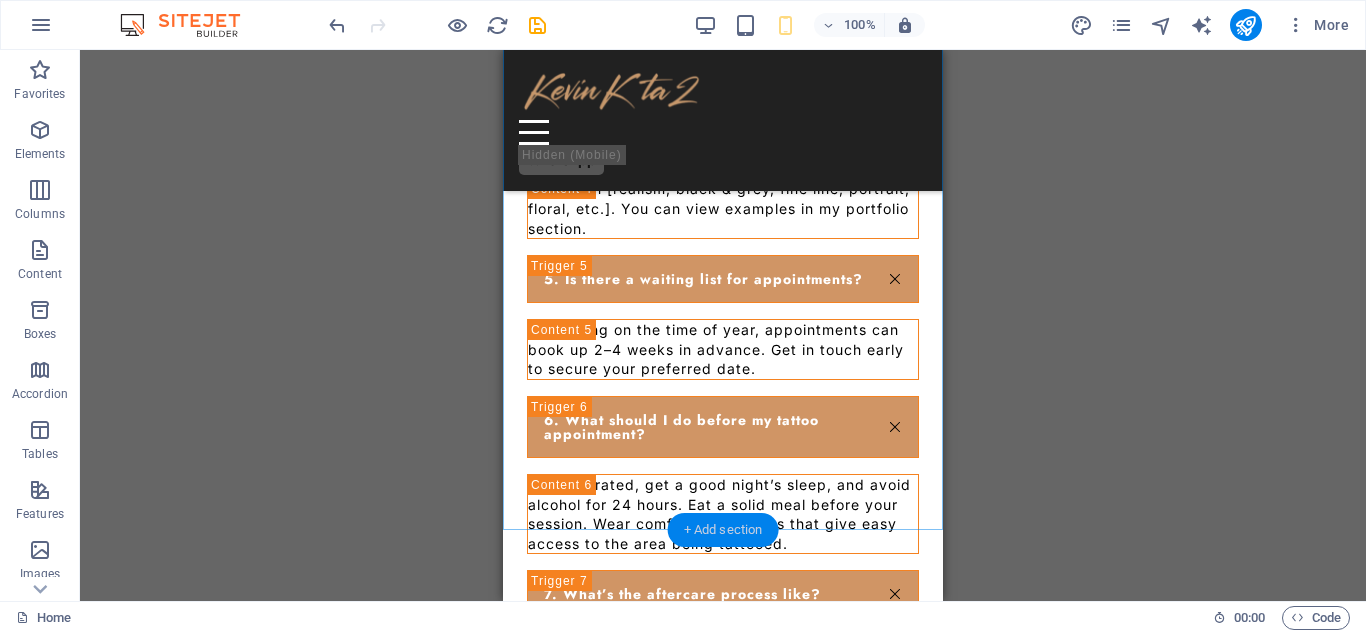 click on "+ Add section" at bounding box center [723, 530] 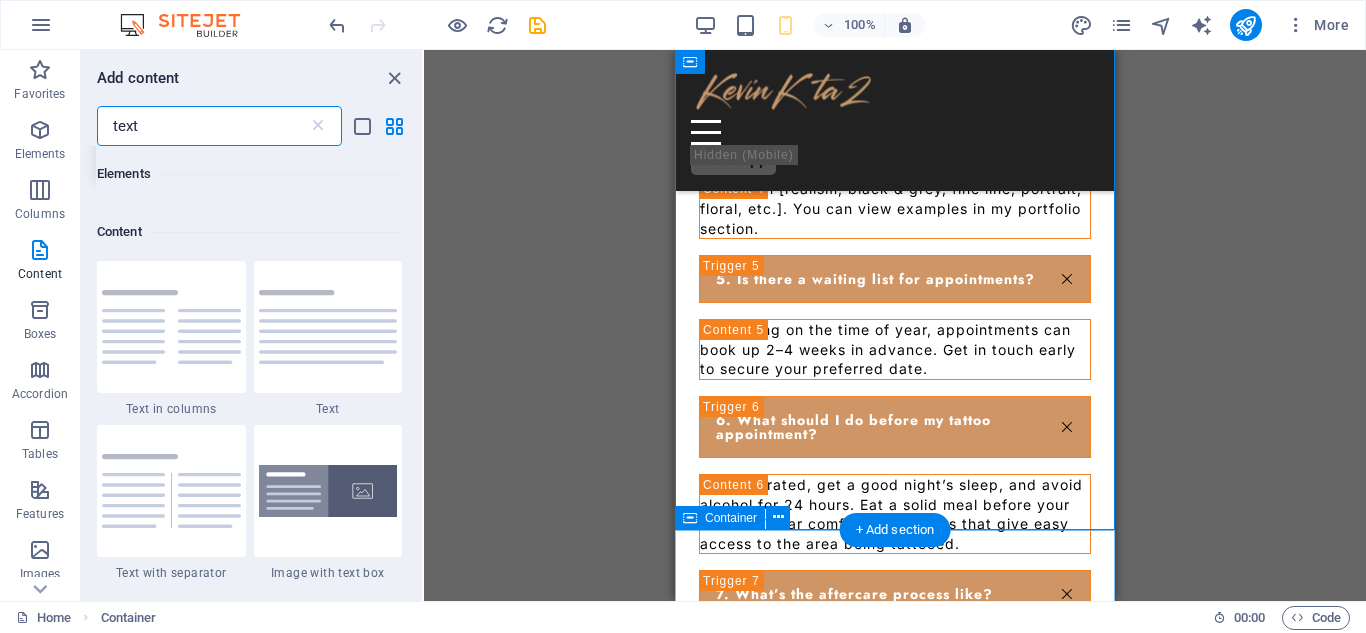 scroll, scrollTop: 153, scrollLeft: 0, axis: vertical 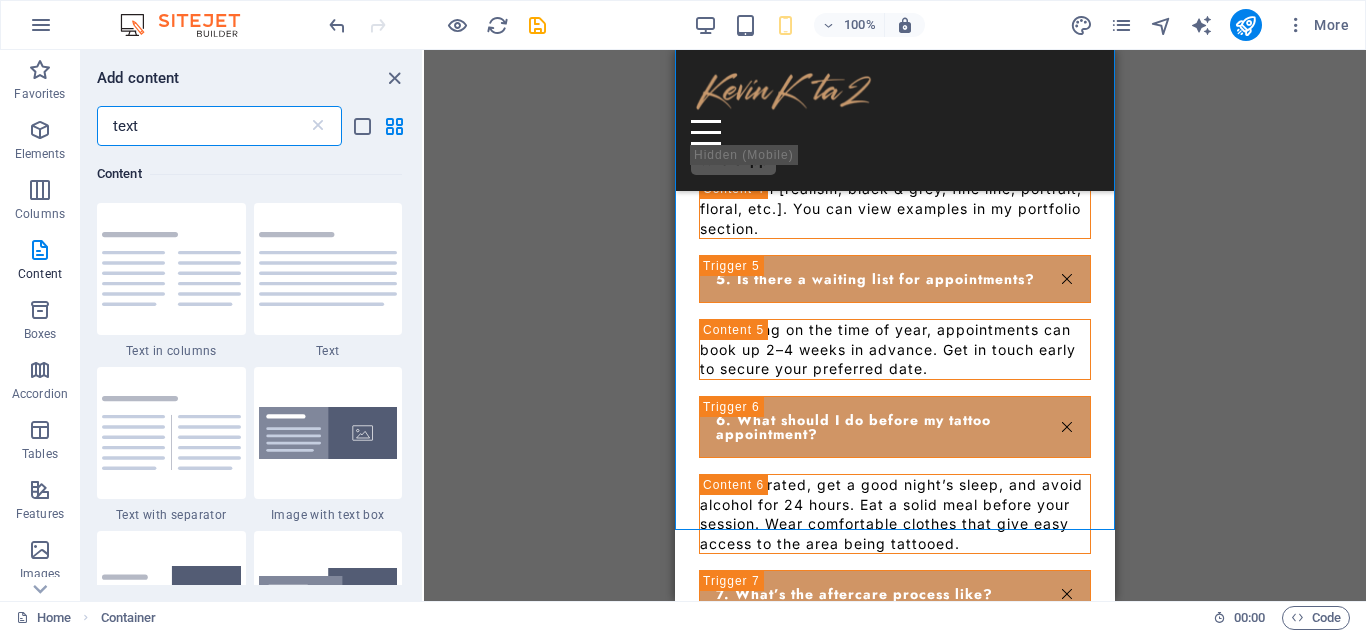 click on "text" at bounding box center [202, 126] 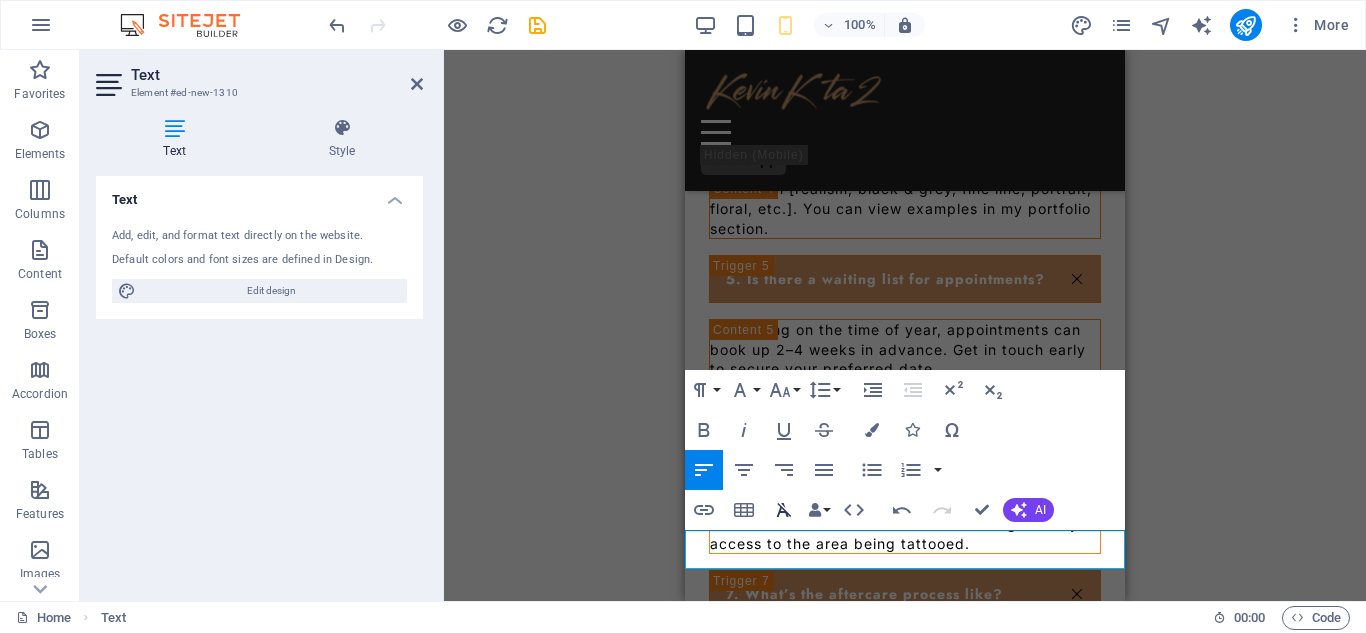 scroll, scrollTop: 898, scrollLeft: 4, axis: both 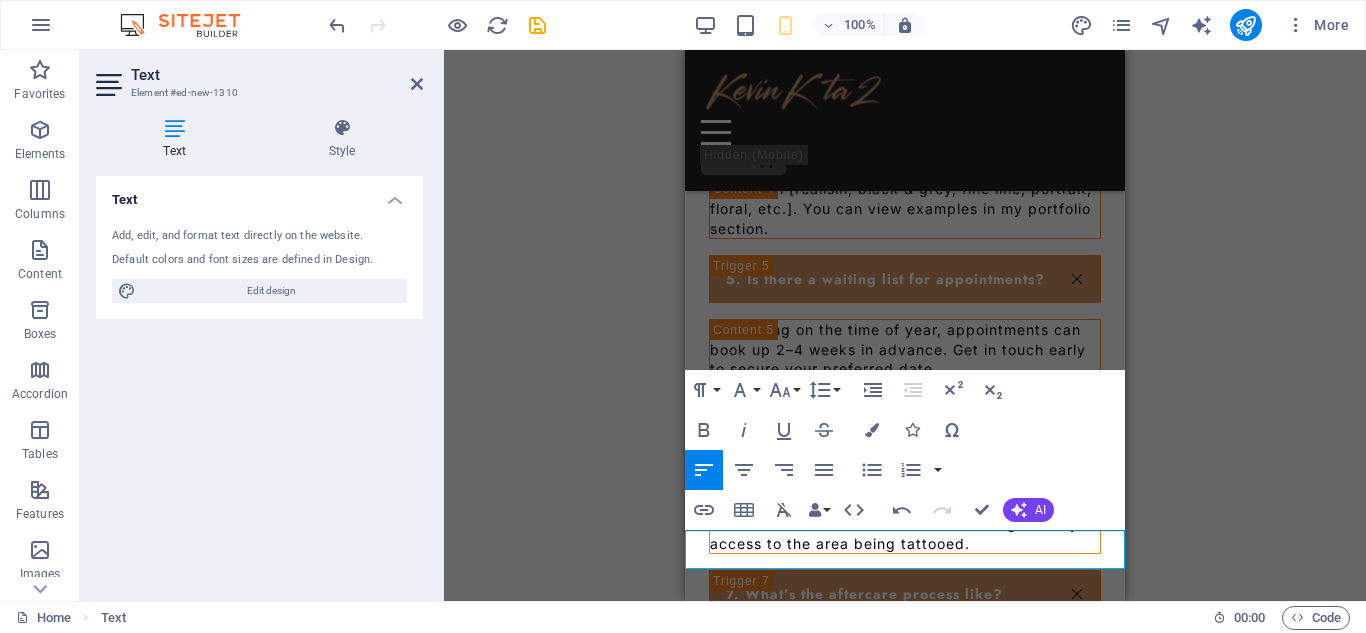 click on "Send a message or book a free consultation — I’m happy to chat about your next tattoo idea." at bounding box center [905, 1101] 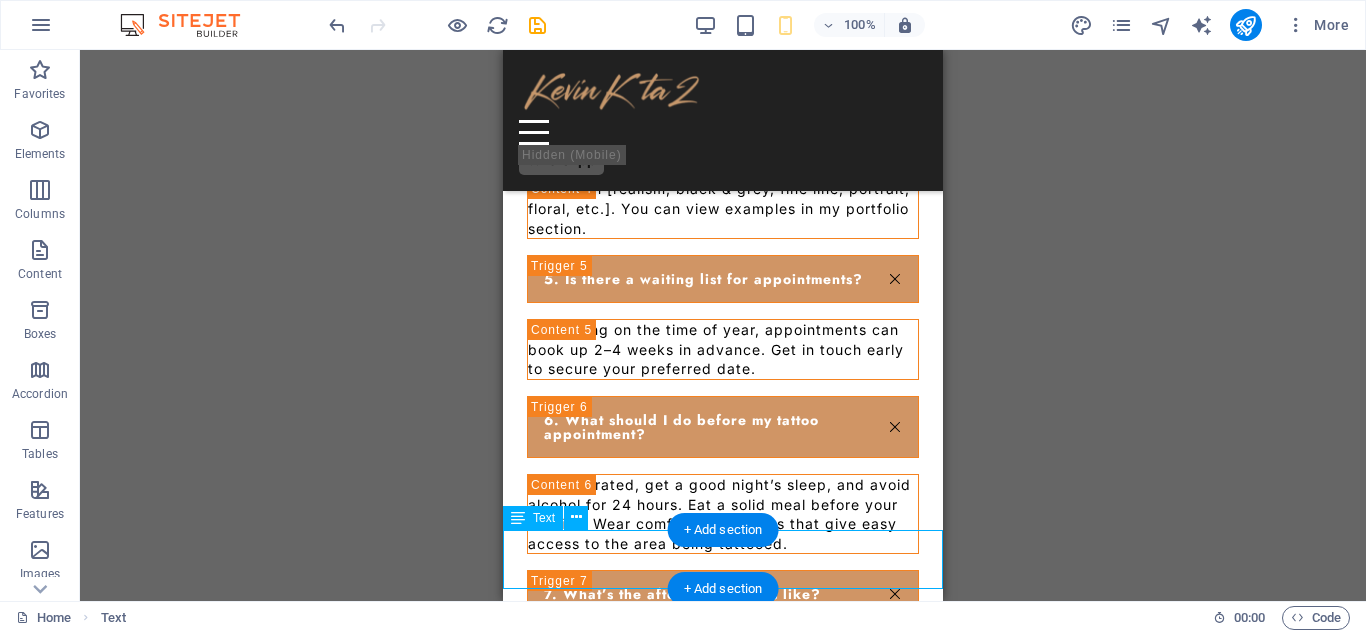 click on "Send a message or book a free consultation also you can fill out the form below— I’m happy to chat about your next tattoo idea." at bounding box center [723, 1111] 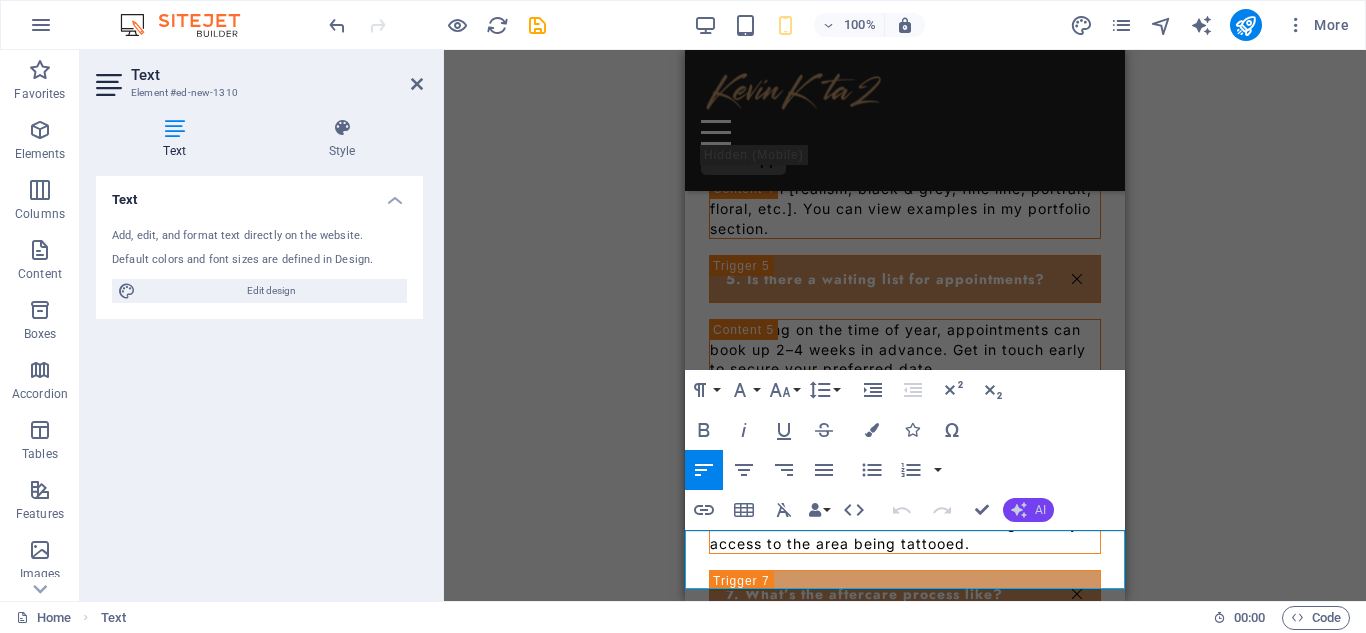 click on "AI" at bounding box center [1040, 510] 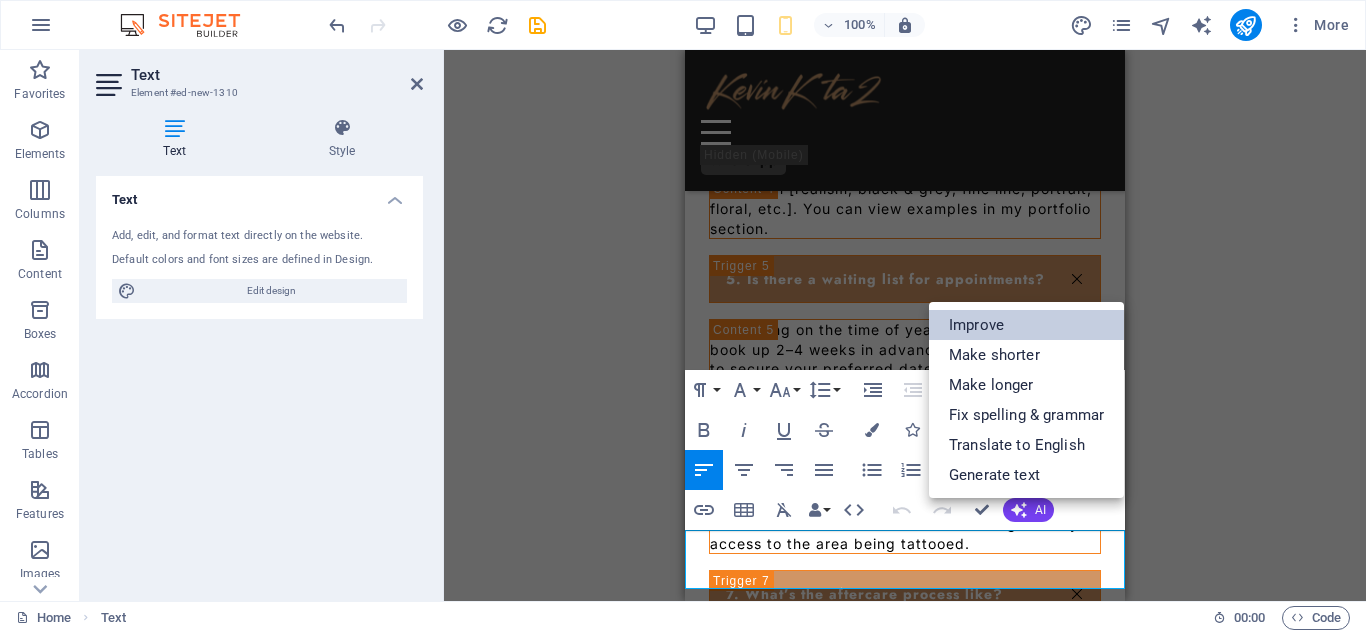 click on "Improve" at bounding box center (1026, 325) 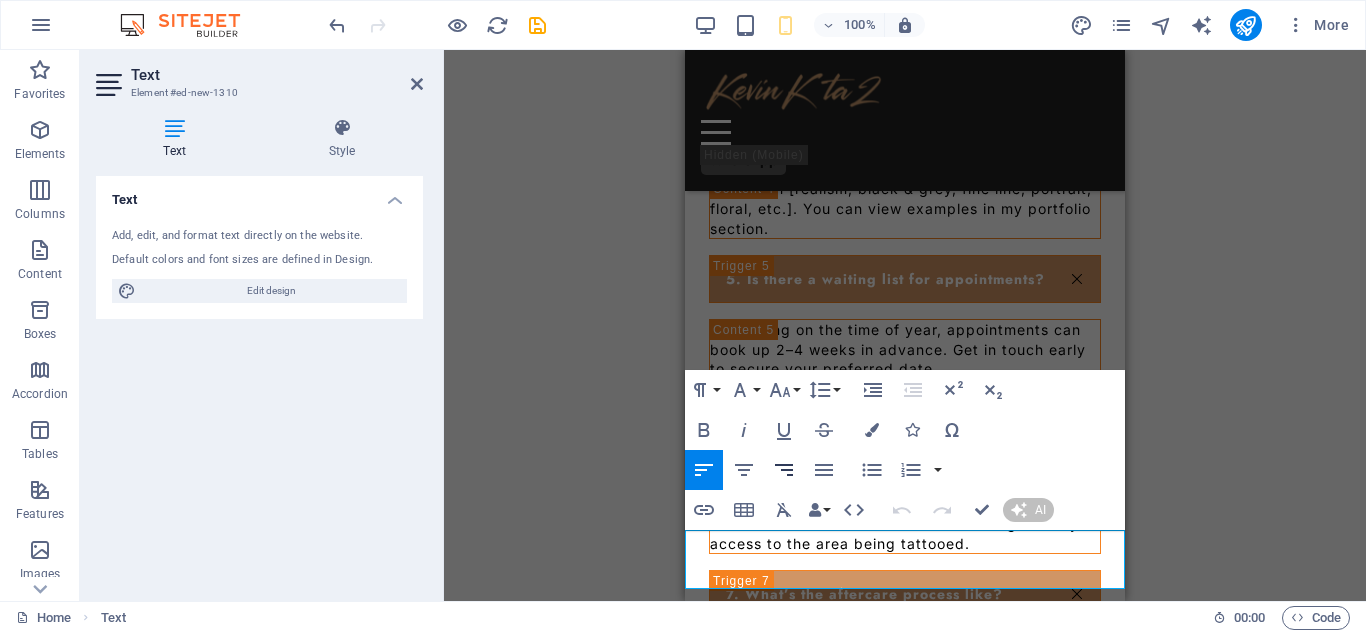 type 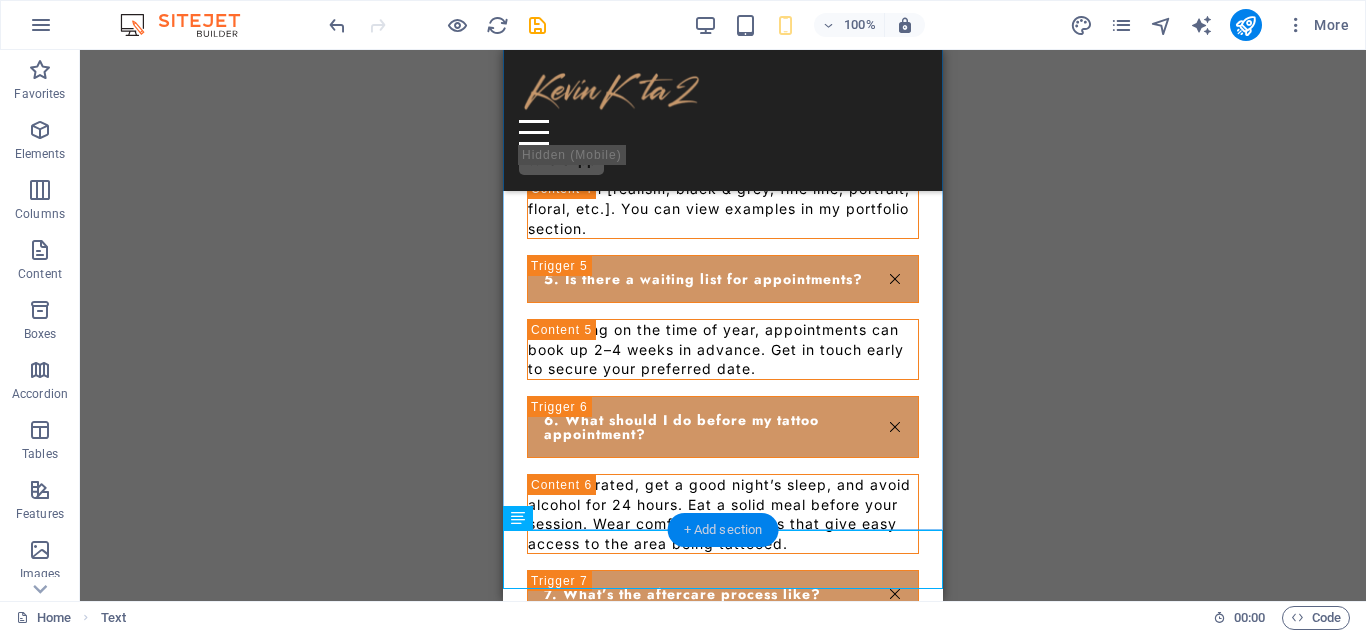 click on "+ Add section" at bounding box center (723, 530) 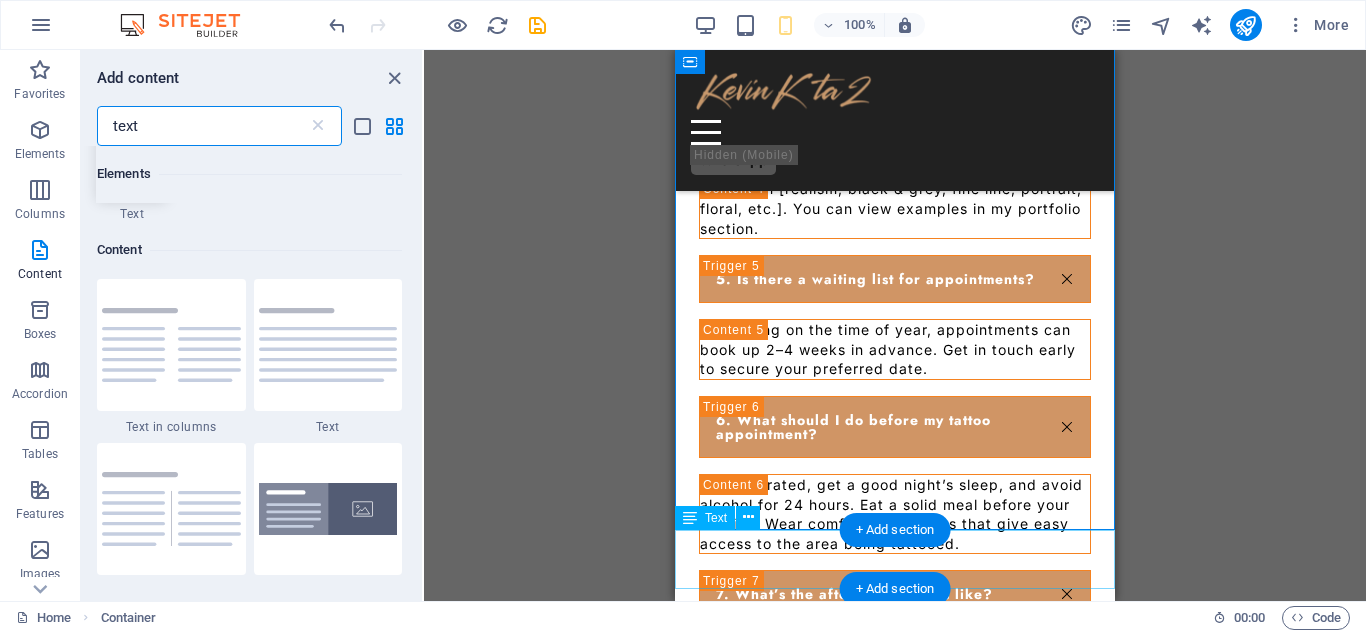 scroll, scrollTop: 153, scrollLeft: 0, axis: vertical 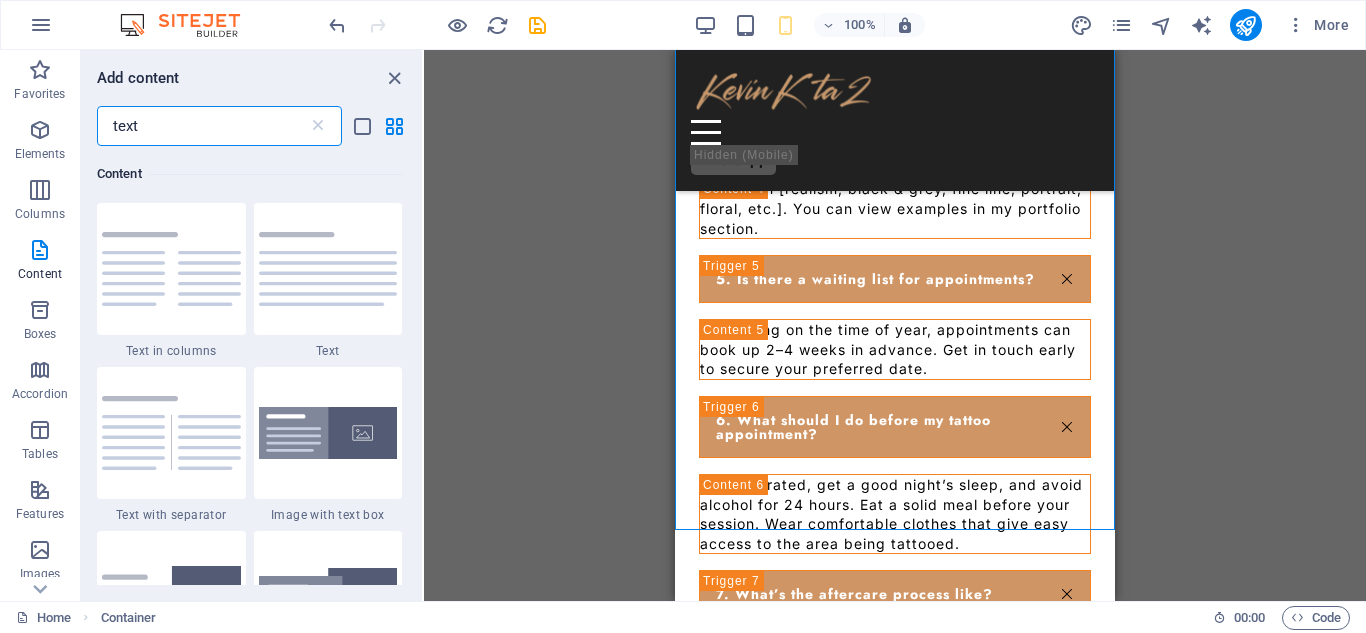 click on "text" at bounding box center (202, 126) 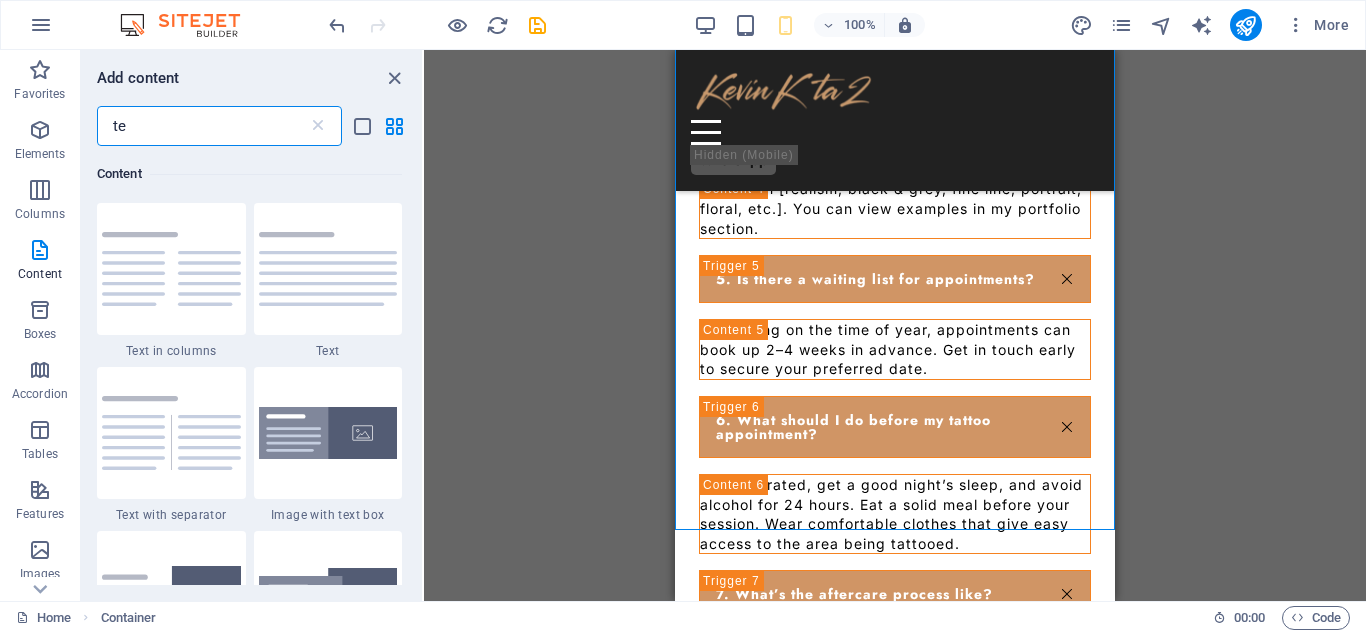 type on "t" 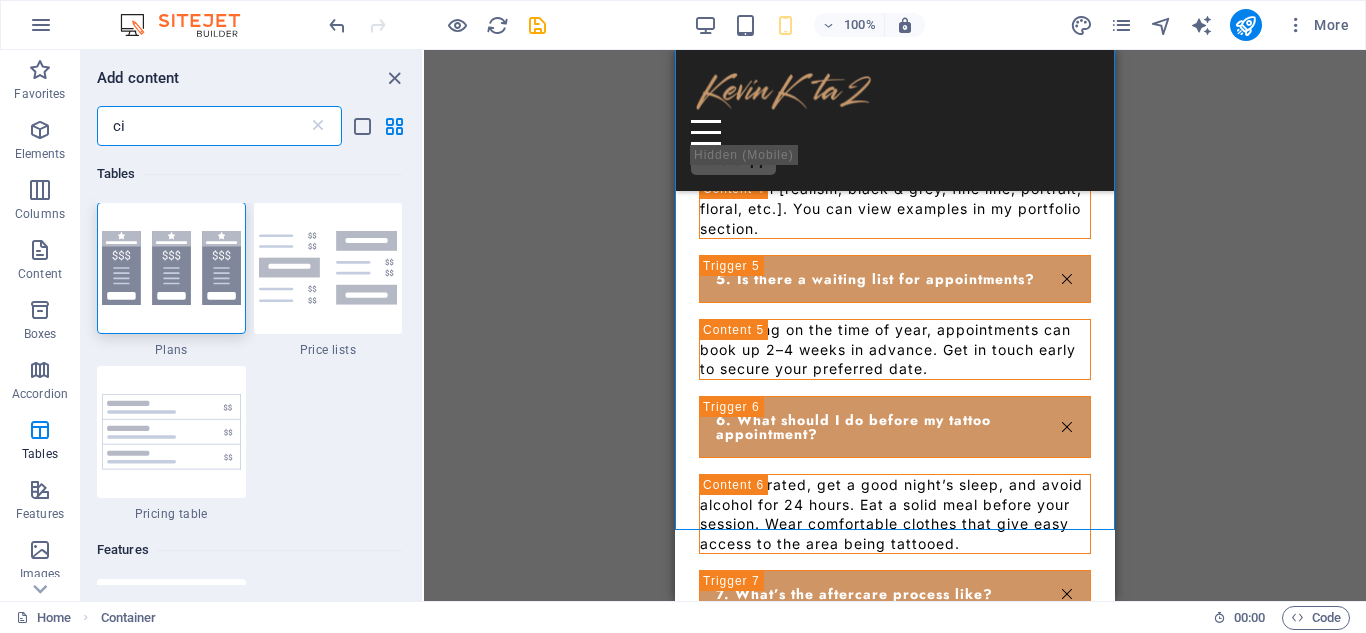 scroll, scrollTop: 0, scrollLeft: 0, axis: both 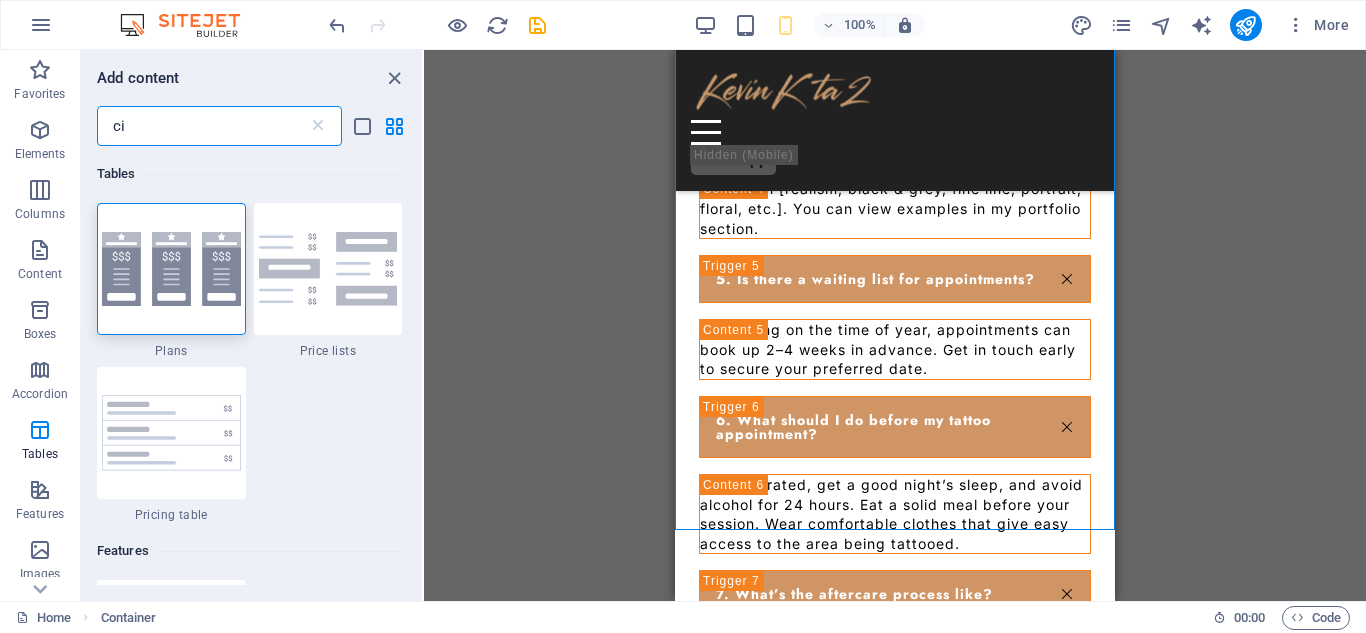 type on "c" 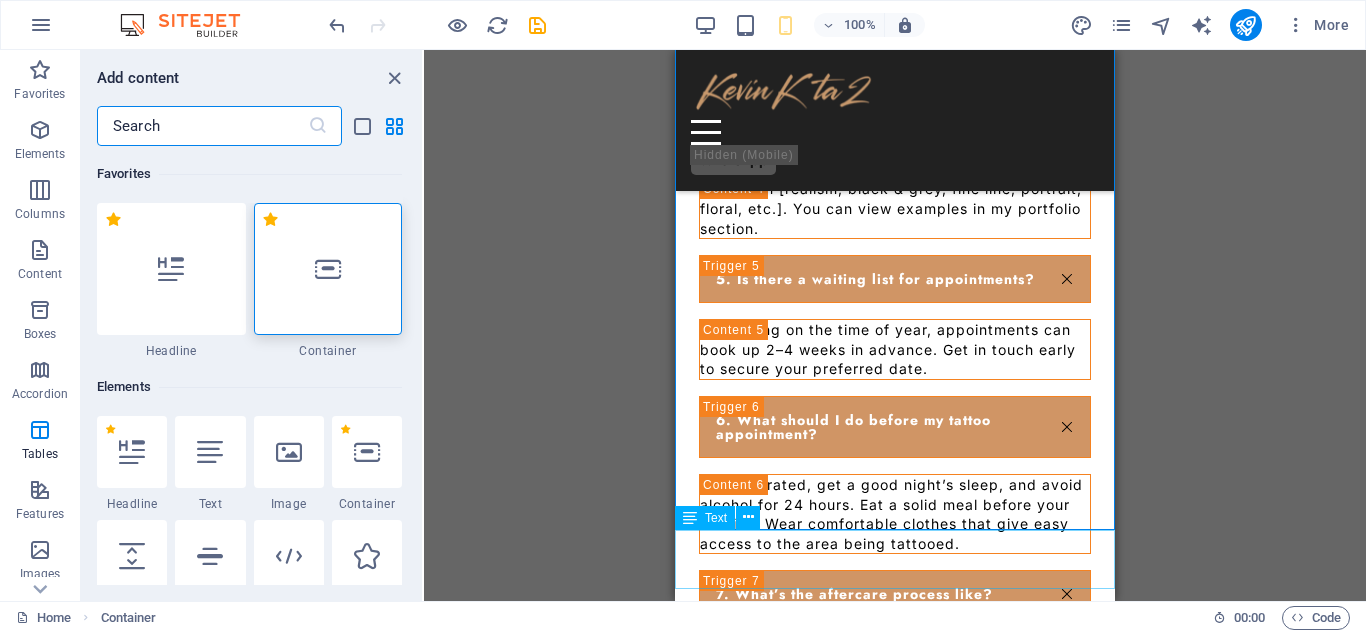 type 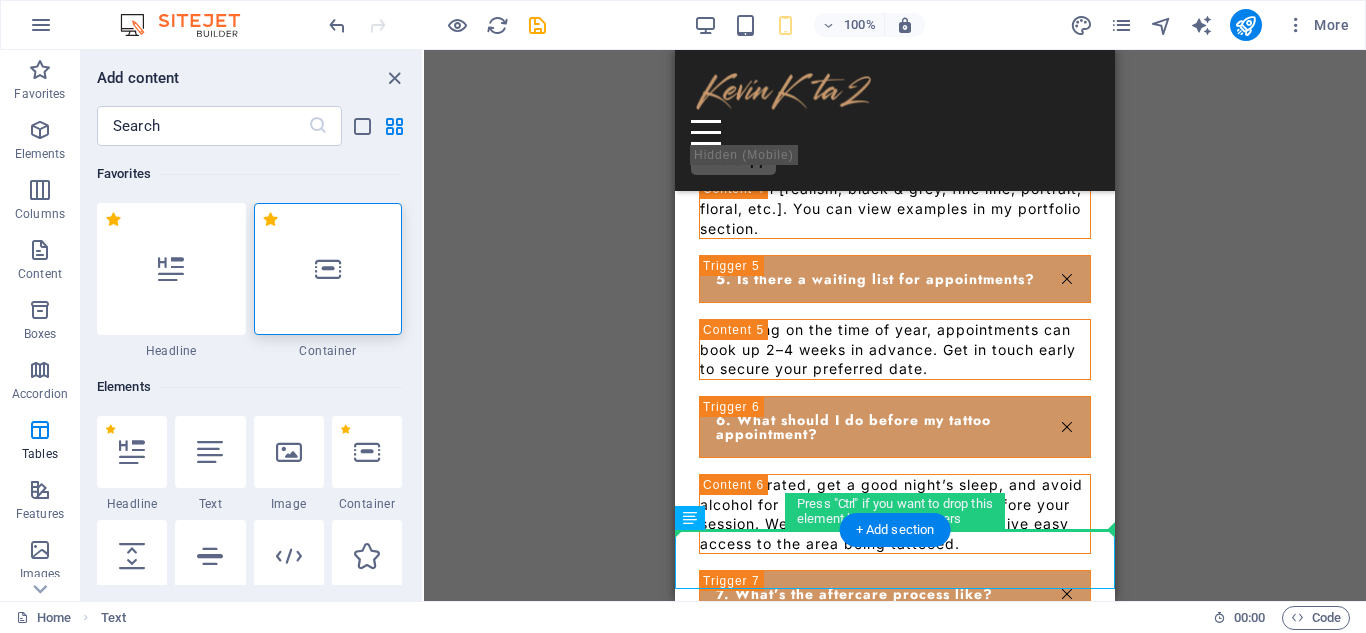 drag, startPoint x: 1371, startPoint y: 568, endPoint x: 737, endPoint y: 490, distance: 638.7801 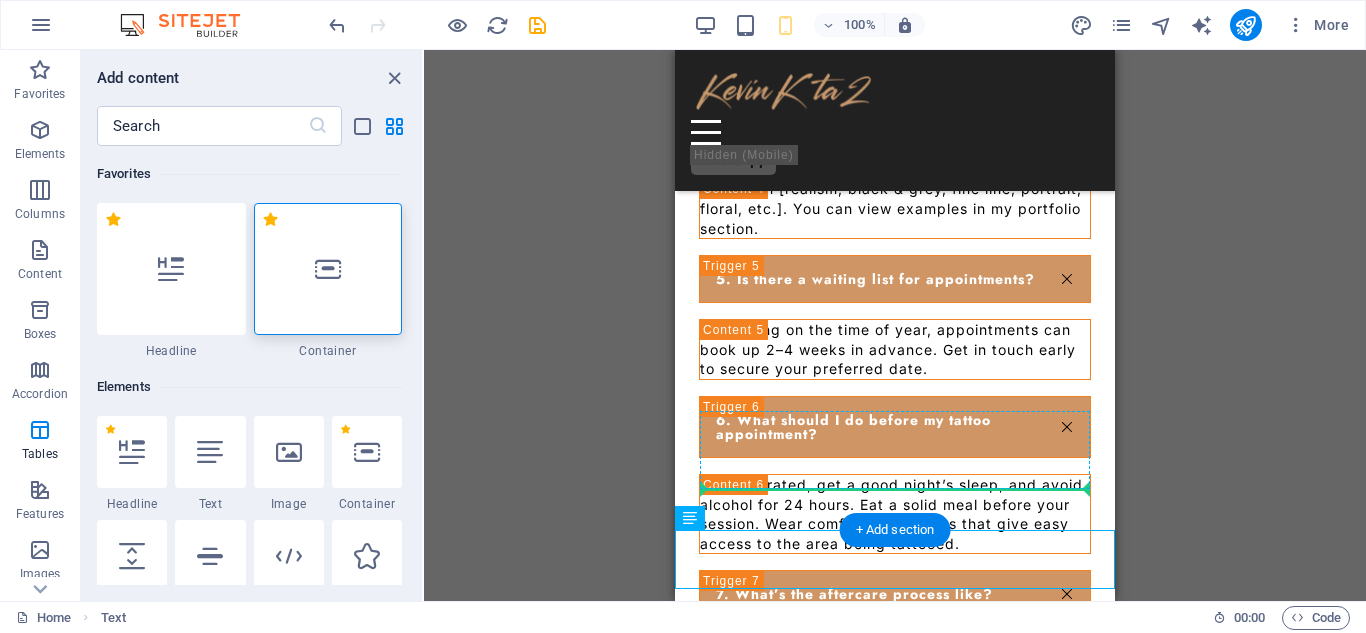 drag, startPoint x: 1368, startPoint y: 572, endPoint x: 729, endPoint y: 483, distance: 645.1682 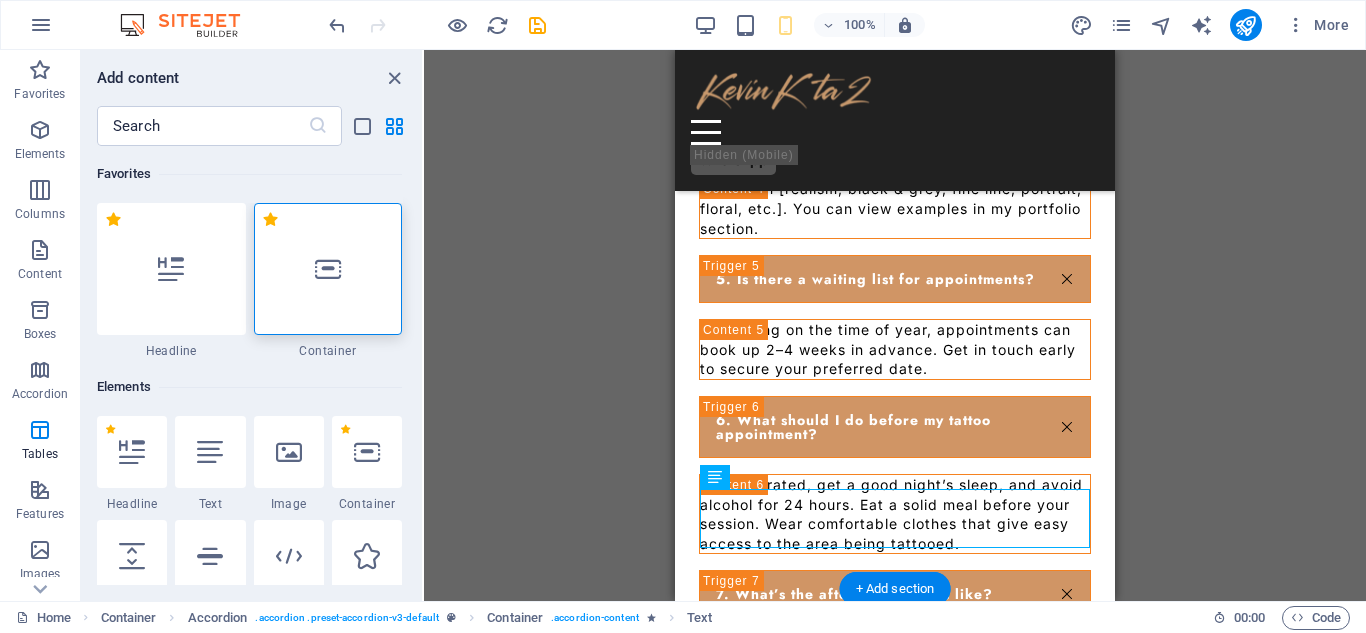 drag, startPoint x: 1390, startPoint y: 530, endPoint x: 725, endPoint y: 513, distance: 665.2173 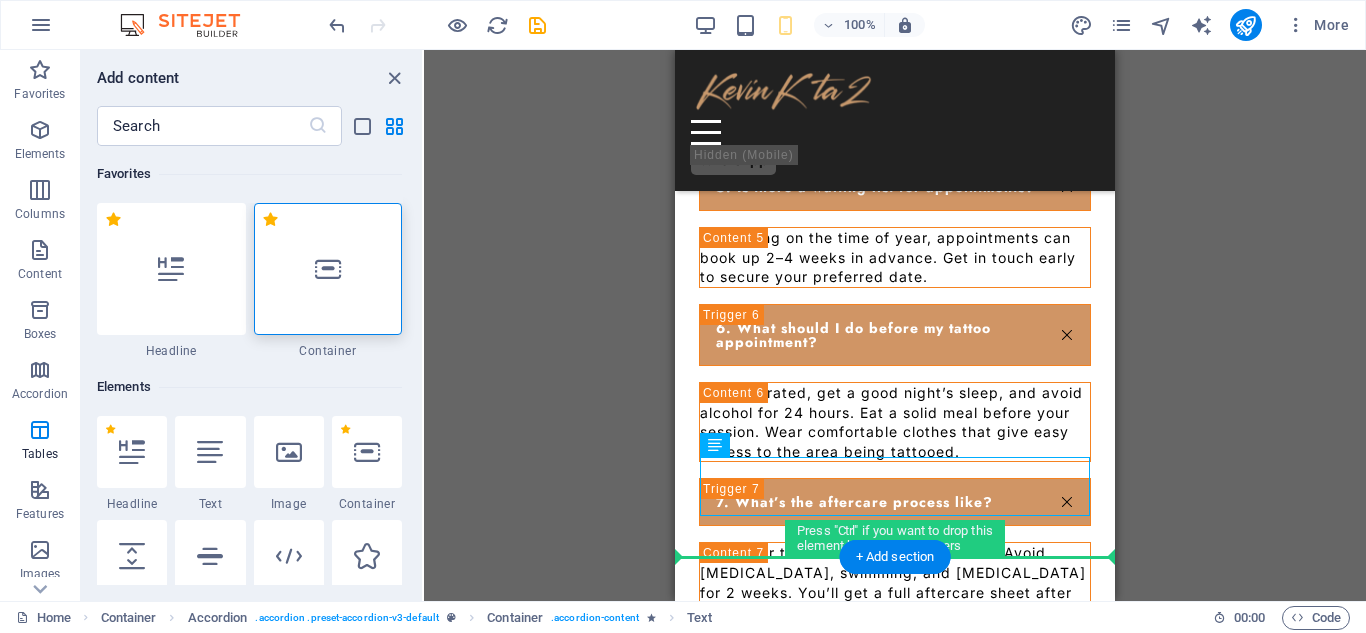 drag, startPoint x: 1416, startPoint y: 531, endPoint x: 720, endPoint y: 551, distance: 696.2873 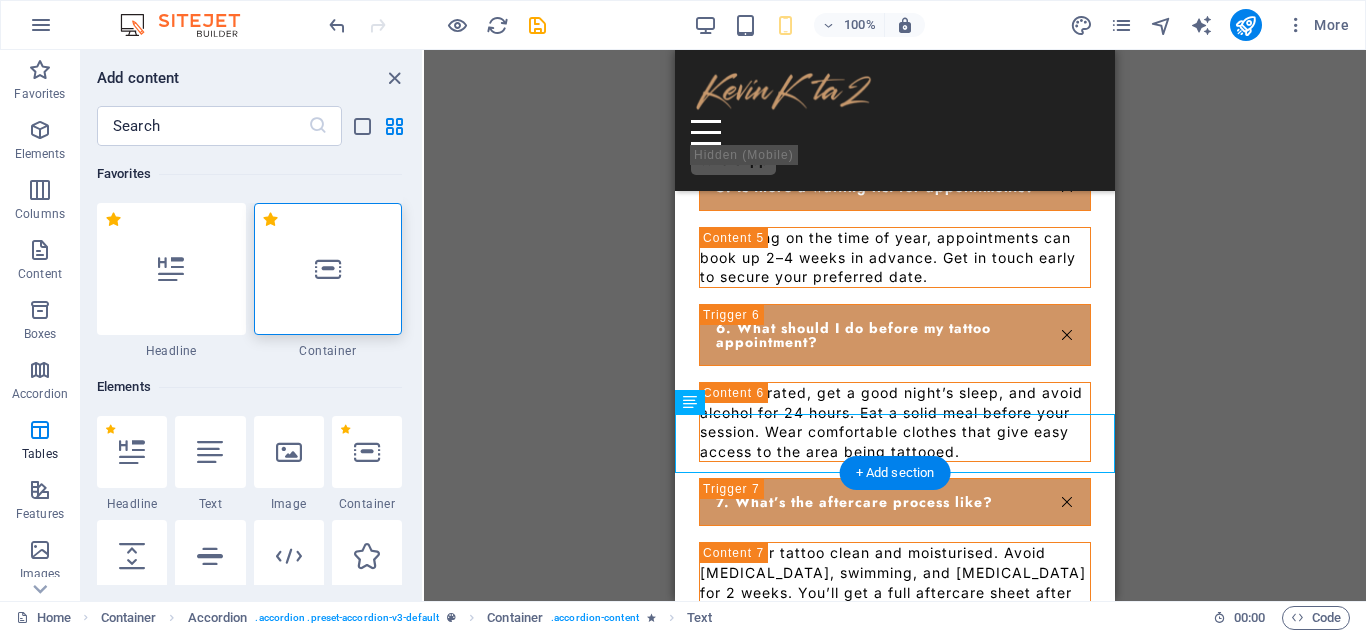 scroll, scrollTop: 3386, scrollLeft: 0, axis: vertical 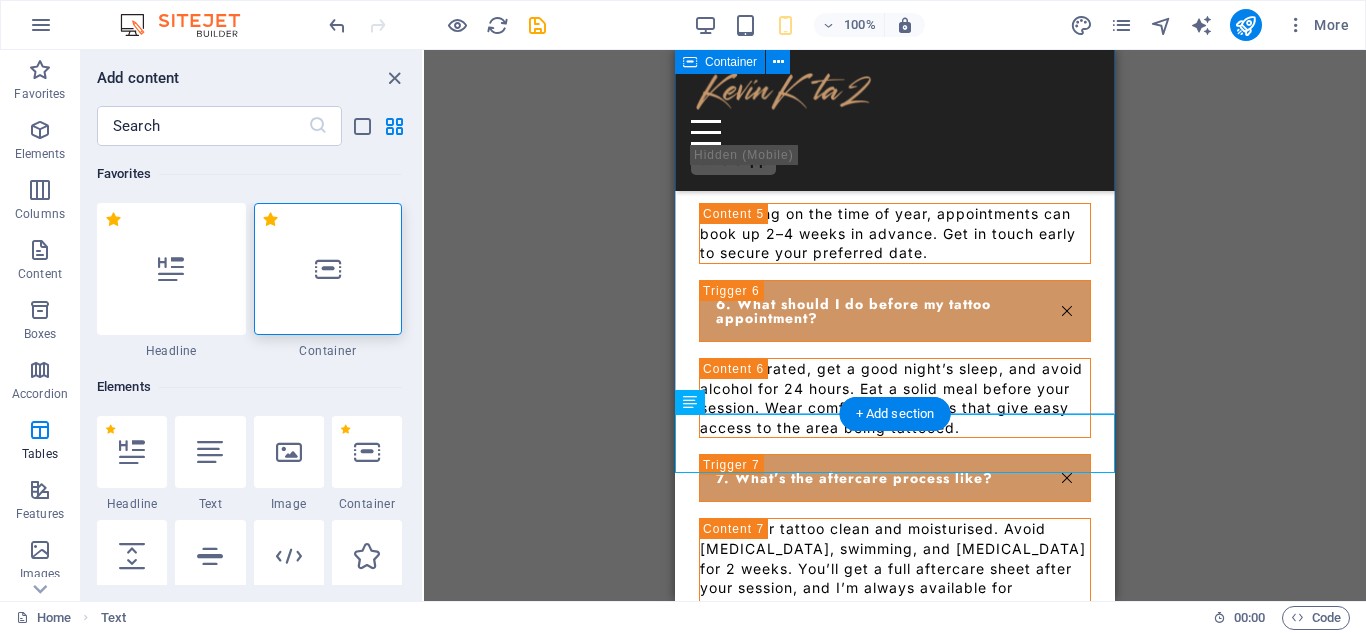 click on "FAQs 1. How do I book a tattoo appointment in [GEOGRAPHIC_DATA]? You can book a session by contacting me directly through this  form , calling [PHONE_NUMBER], or messaging via Instagram. A deposit is usually required to confirm your slot. 2. Do you offer custom tattoo designs? Yes — all tattoos are fully custom. I work with you to design a unique piece based on your ideas, references, and preferred style. Bring your ideas or just a concept — we’ll turn it into something meaningful. 3. How much do tattoos cost? Pricing depends on size, complexity, and location on the body. Small tattoos start at £40, and larger custom pieces are quoted after a consultation. Cover-ups or portraits may cost more due to the detail involved. 4. What tattoo styles do you specialize in? I focus on [realism, black & grey, fine line, portrait, floral, etc.]. You can view examples in my portfolio section. 5. Is there a waiting list for appointments? 6. What should I do before my tattoo appointment? 7. What’s the aftercare process like?" at bounding box center [895, 167] 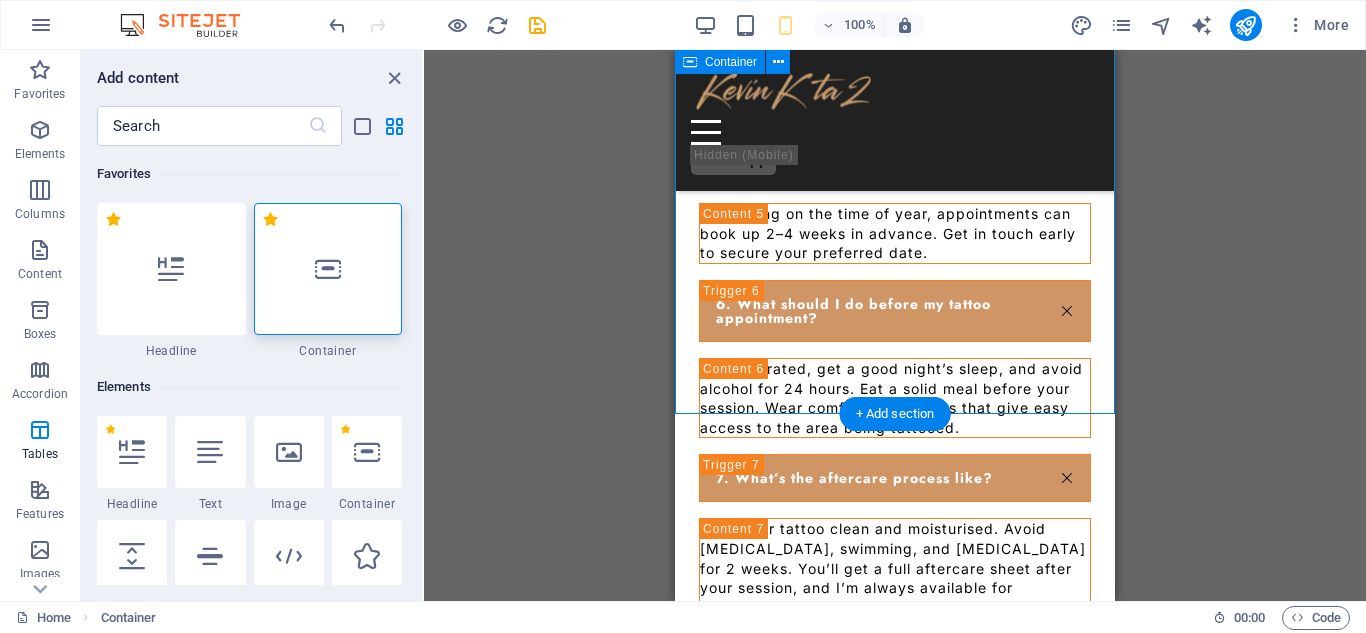 click on "FAQs 1. How do I book a tattoo appointment in [GEOGRAPHIC_DATA]? You can book a session by contacting me directly through this  form , calling [PHONE_NUMBER], or messaging via Instagram. A deposit is usually required to confirm your slot. 2. Do you offer custom tattoo designs? Yes — all tattoos are fully custom. I work with you to design a unique piece based on your ideas, references, and preferred style. Bring your ideas or just a concept — we’ll turn it into something meaningful. 3. How much do tattoos cost? Pricing depends on size, complexity, and location on the body. Small tattoos start at £40, and larger custom pieces are quoted after a consultation. Cover-ups or portraits may cost more due to the detail involved. 4. What tattoo styles do you specialize in? I focus on [realism, black & grey, fine line, portrait, floral, etc.]. You can view examples in my portfolio section. 5. Is there a waiting list for appointments? 6. What should I do before my tattoo appointment? 7. What’s the aftercare process like?" at bounding box center (895, 167) 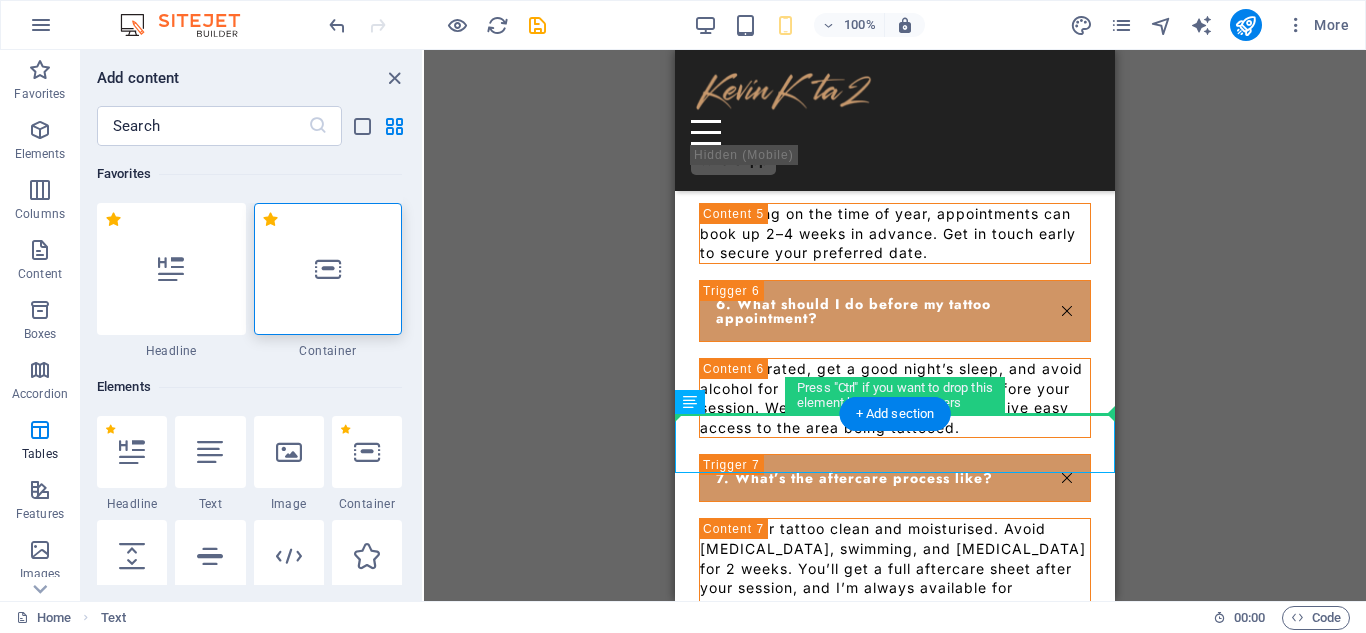 drag, startPoint x: 1368, startPoint y: 455, endPoint x: 684, endPoint y: 385, distance: 687.5726 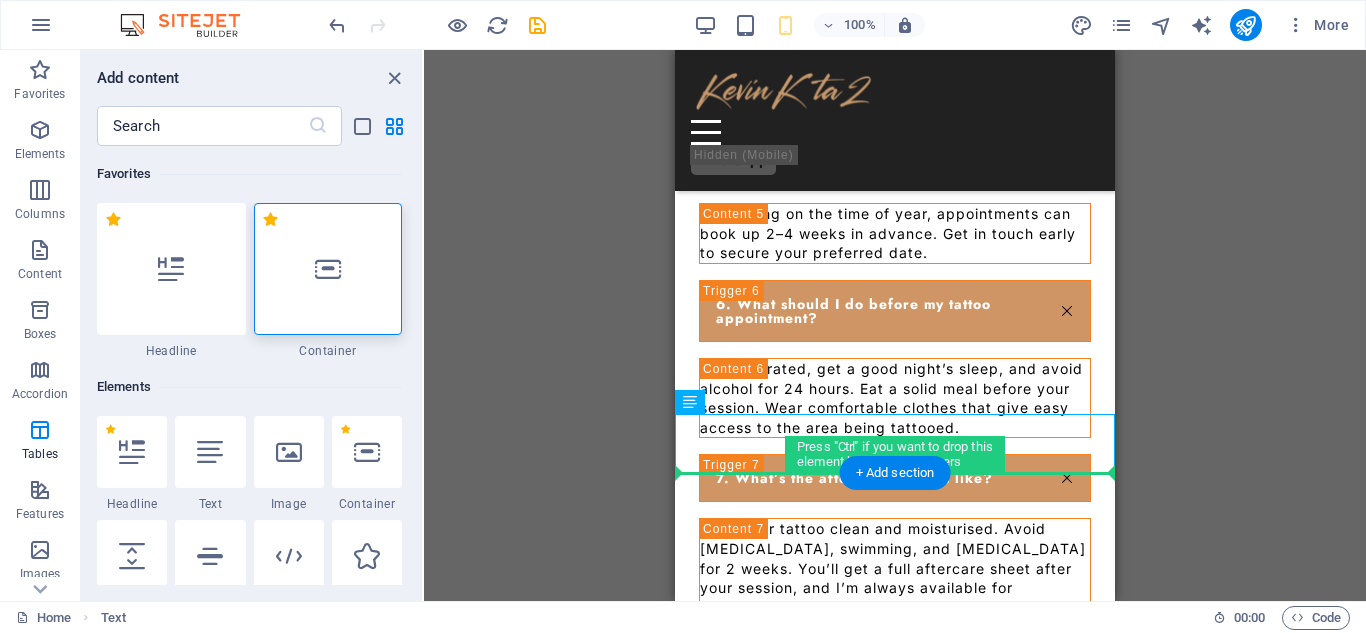 drag, startPoint x: 1368, startPoint y: 454, endPoint x: 742, endPoint y: 480, distance: 626.53973 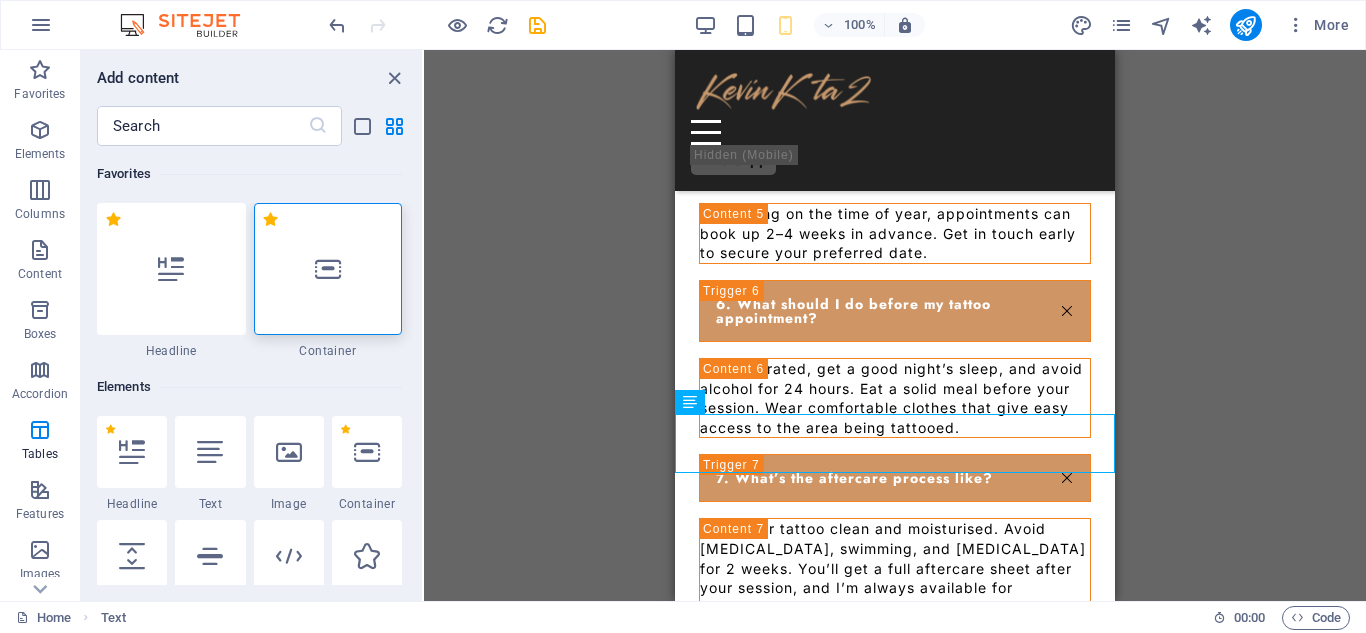 click at bounding box center [328, 269] 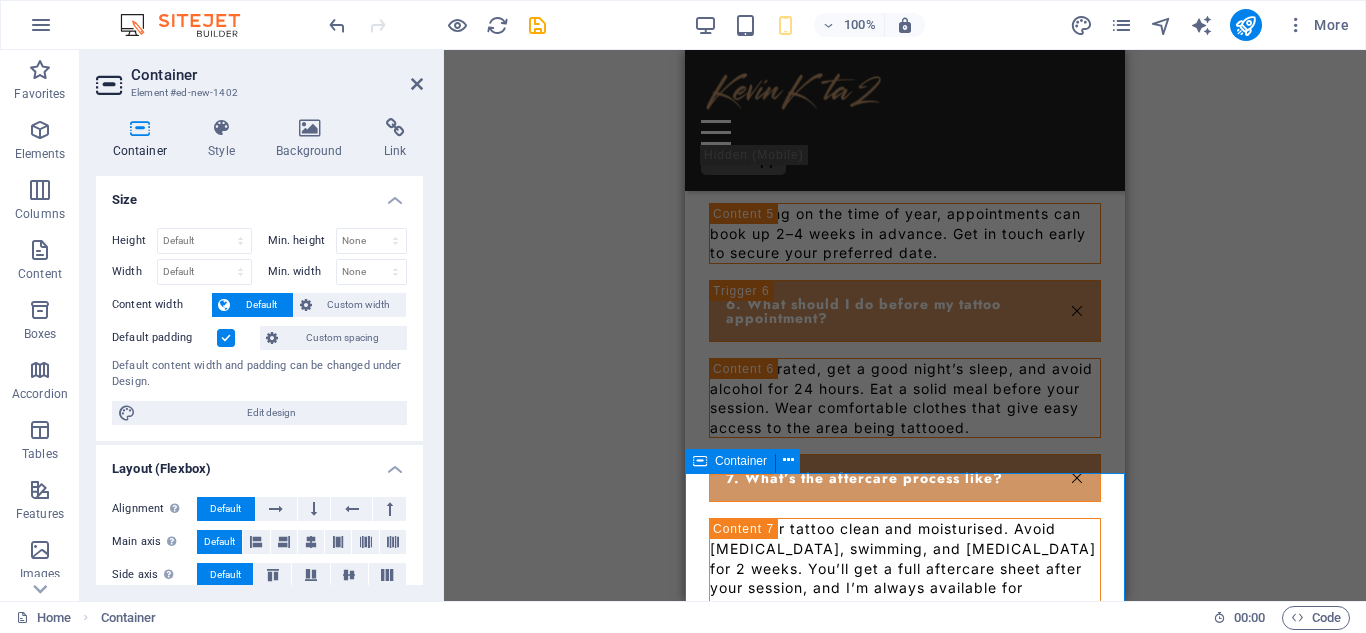drag, startPoint x: 1398, startPoint y: 456, endPoint x: 783, endPoint y: 550, distance: 622.1423 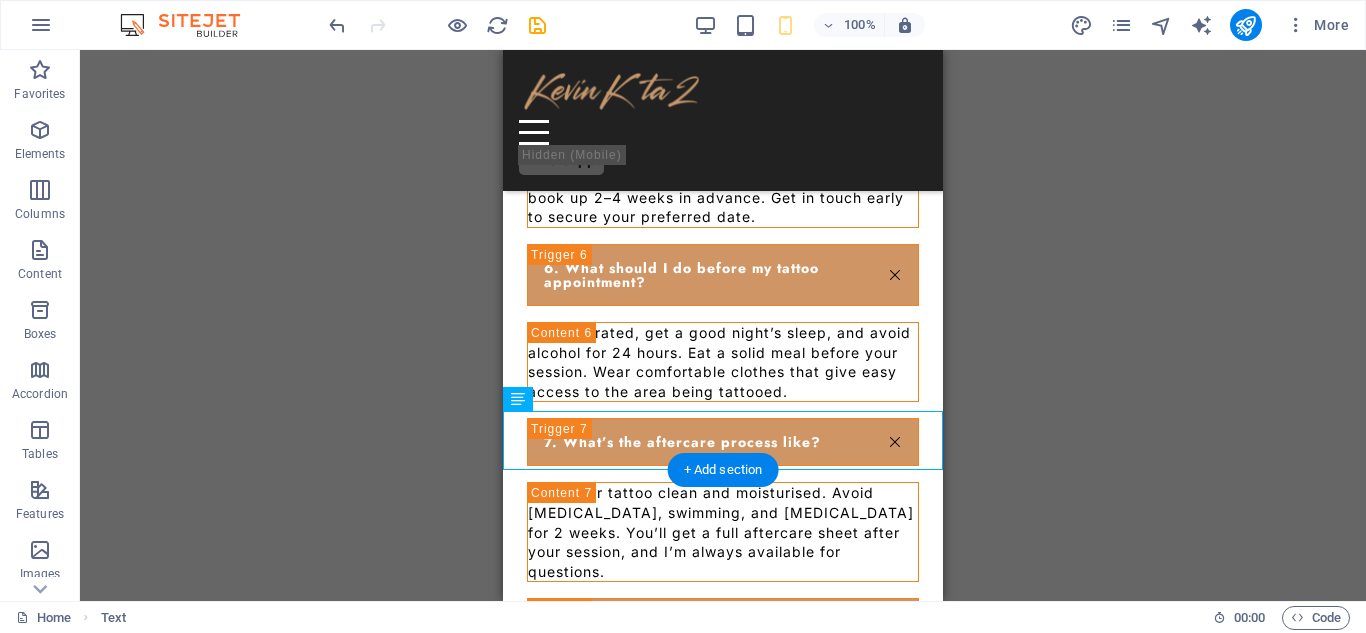 drag, startPoint x: 1224, startPoint y: 452, endPoint x: 789, endPoint y: 536, distance: 443.0361 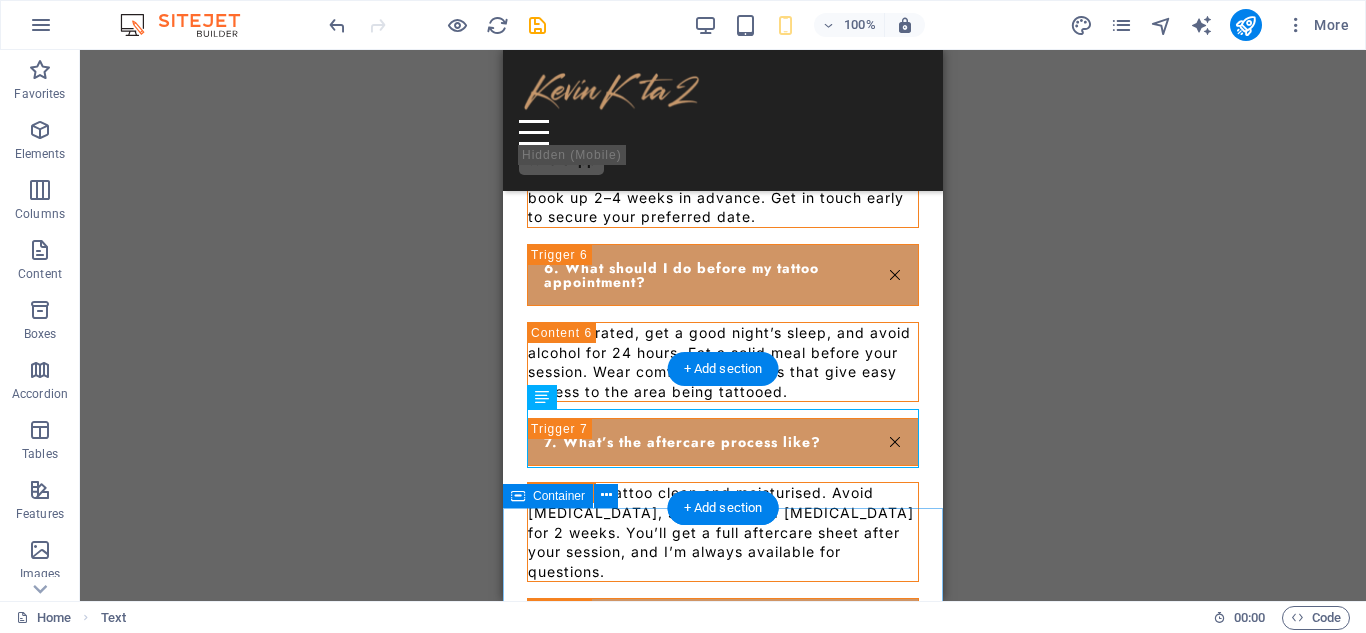 scroll, scrollTop: 3431, scrollLeft: 0, axis: vertical 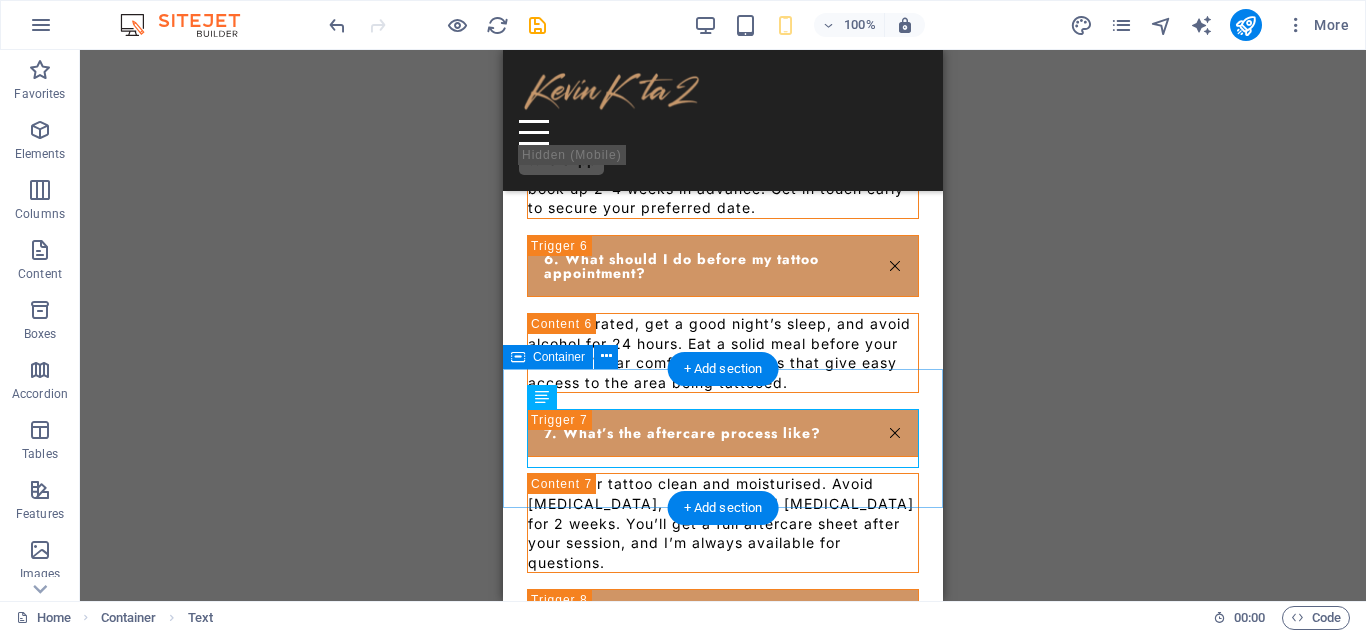 click on "Feel free to send a message or book a free consultation. You can also fill out the form below—I’d love to discuss your next tattoo idea!" at bounding box center [723, 990] 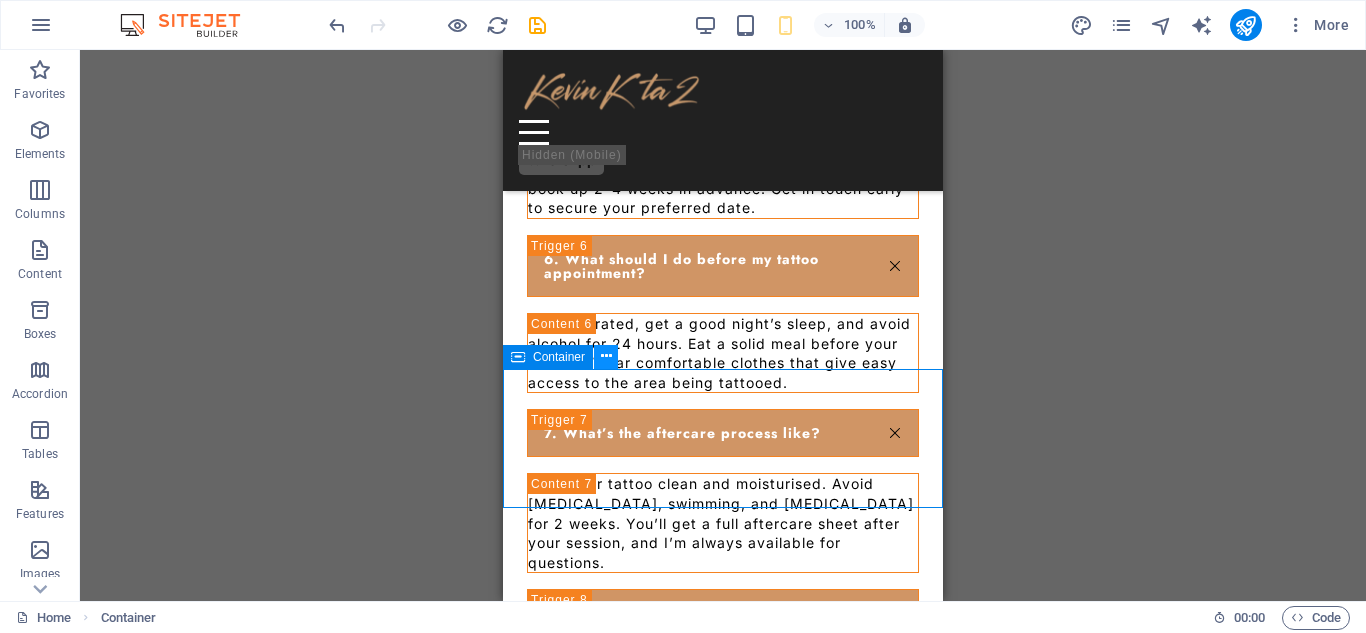 click at bounding box center (606, 356) 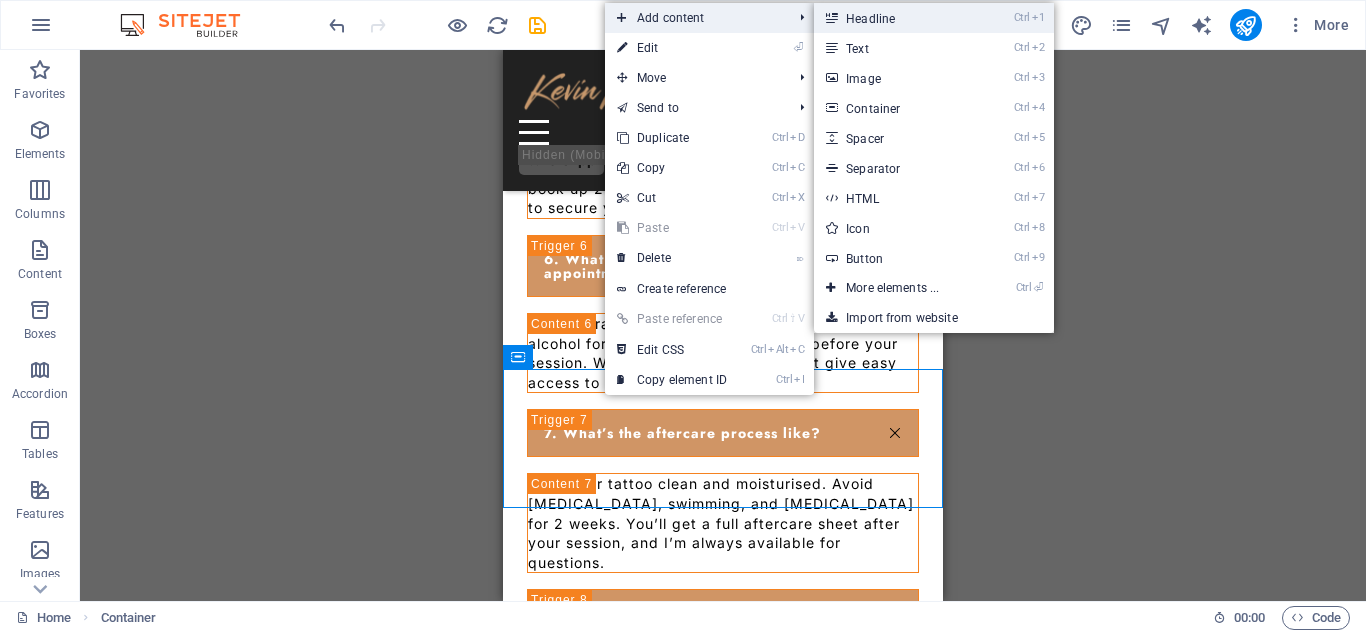 click on "Ctrl 1  Headline" at bounding box center (896, 18) 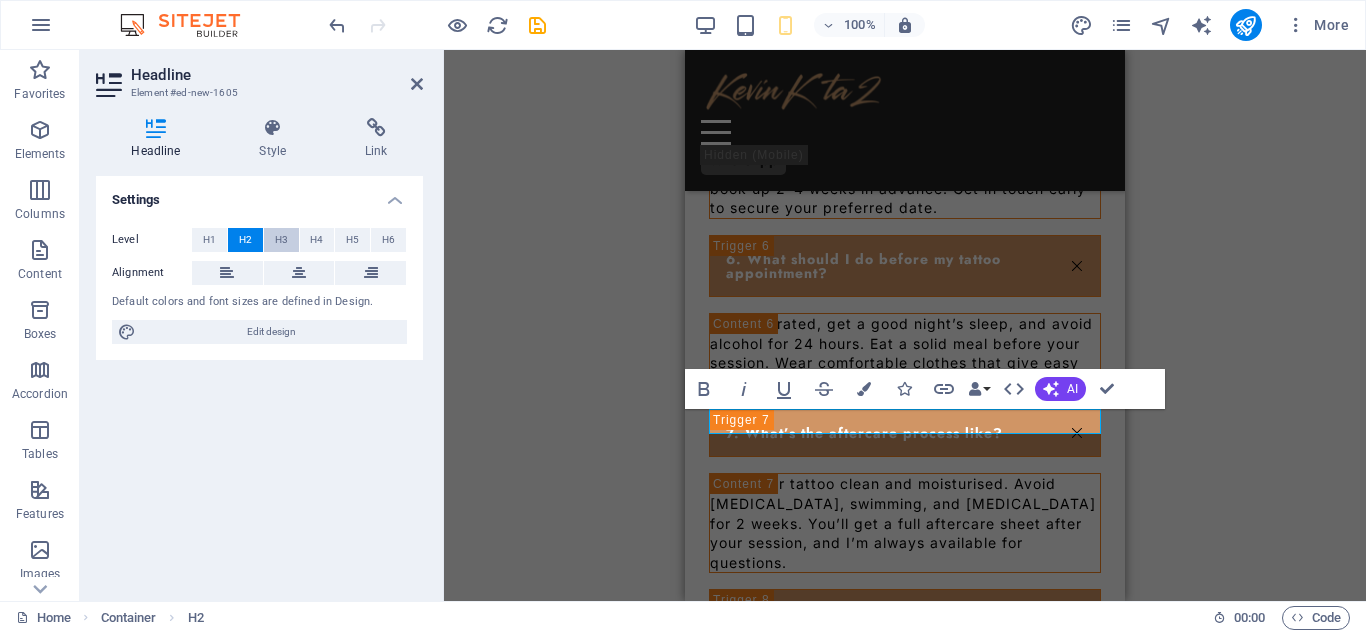 click on "H3" at bounding box center [281, 240] 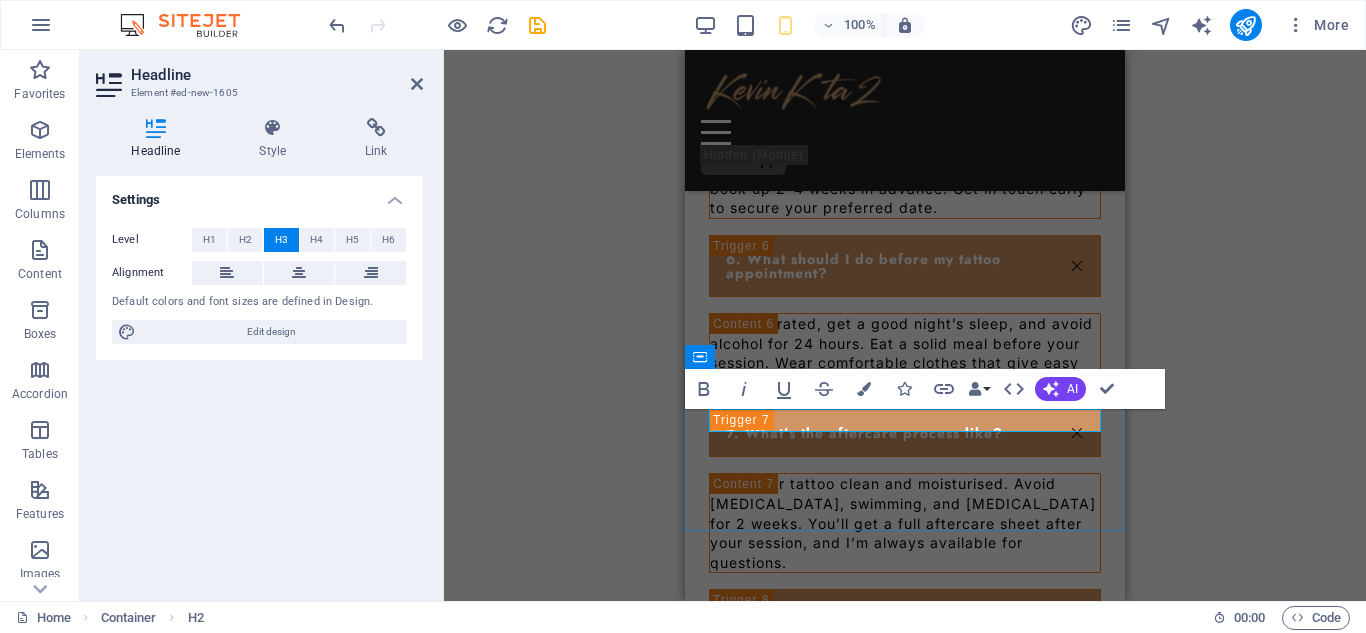 click on "New headline" at bounding box center (905, 972) 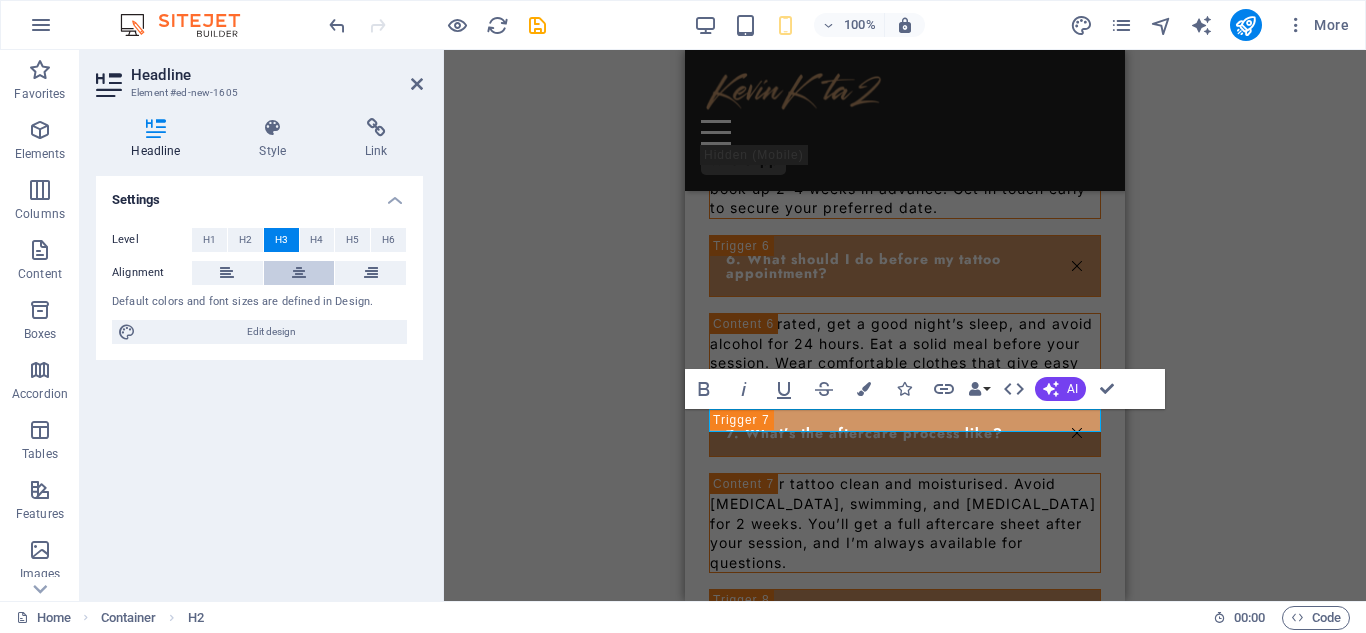 click at bounding box center [299, 273] 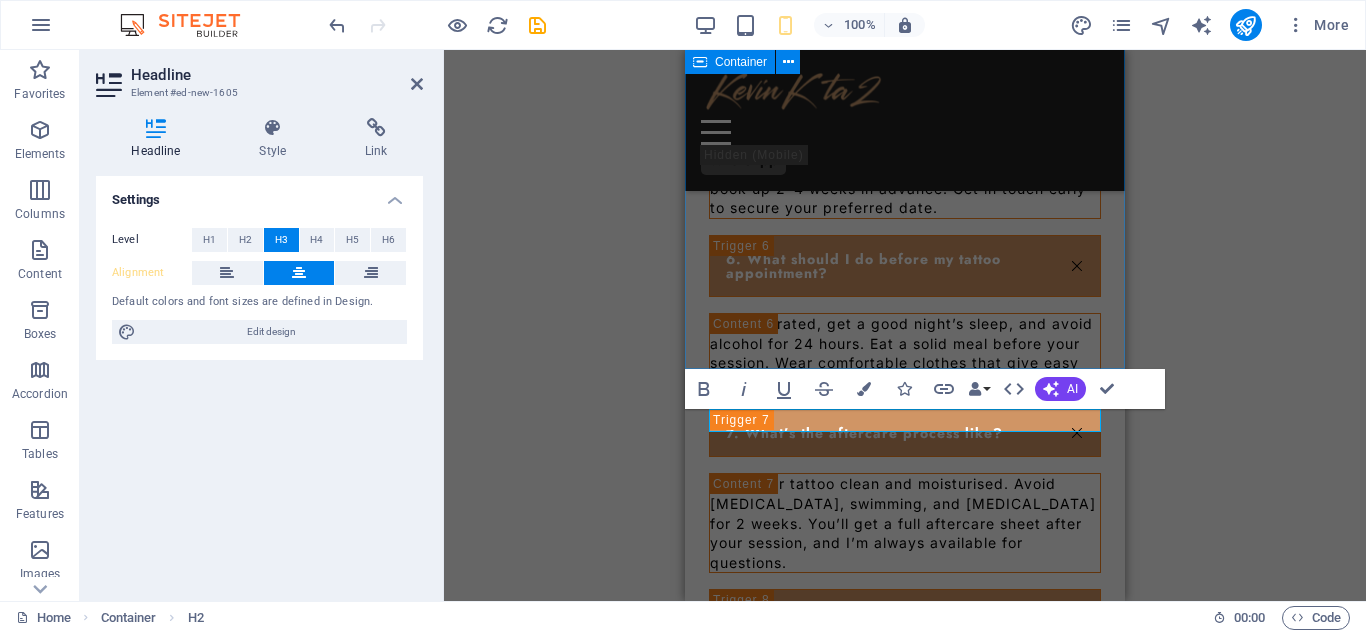 click on "FAQs 1. How do I book a tattoo appointment in [GEOGRAPHIC_DATA]? You can book a session by contacting me directly through this  form , calling [PHONE_NUMBER], or messaging via Instagram. A deposit is usually required to confirm your slot. 2. Do you offer custom tattoo designs? Yes — all tattoos are fully custom. I work with you to design a unique piece based on your ideas, references, and preferred style. Bring your ideas or just a concept — we’ll turn it into something meaningful. 3. How much do tattoos cost? Pricing depends on size, complexity, and location on the body. Small tattoos start at £40, and larger custom pieces are quoted after a consultation. Cover-ups or portraits may cost more due to the detail involved. 4. What tattoo styles do you specialize in? I focus on [realism, black & grey, fine line, portrait, floral, etc.]. You can view examples in my portfolio section. 5. Is there a waiting list for appointments? 6. What should I do before my tattoo appointment? 7. What’s the aftercare process like?" at bounding box center [905, 122] 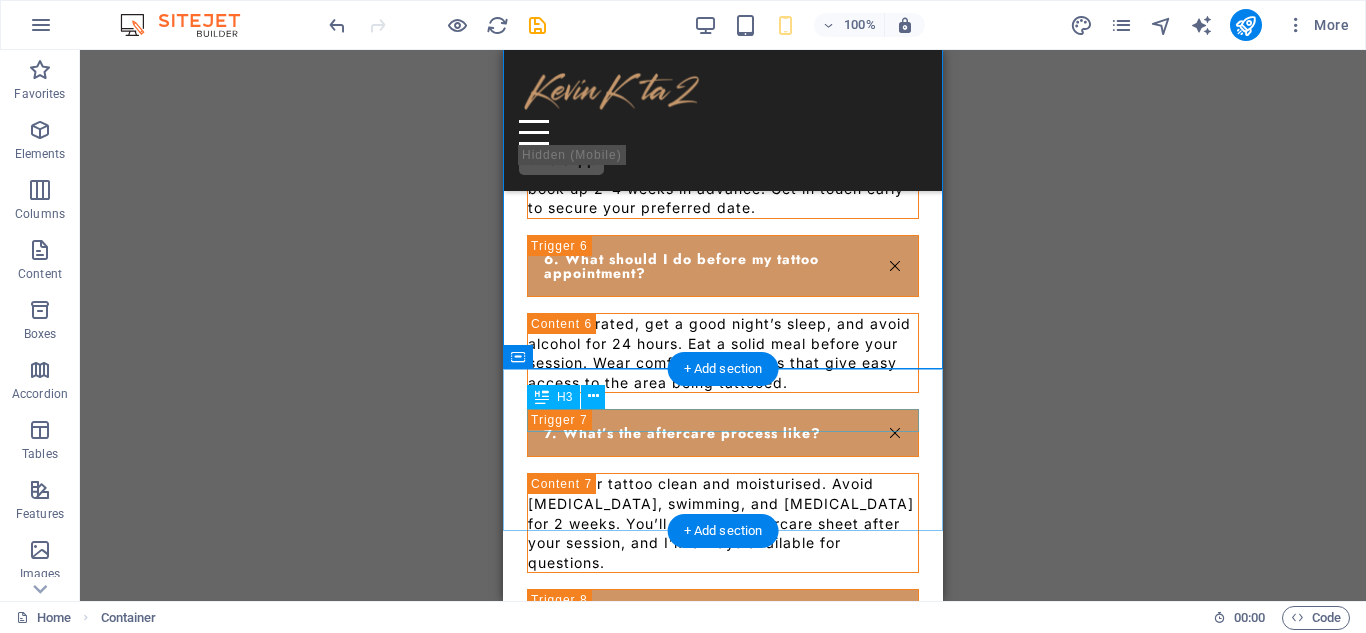 click on "Still have questions?" at bounding box center (723, 972) 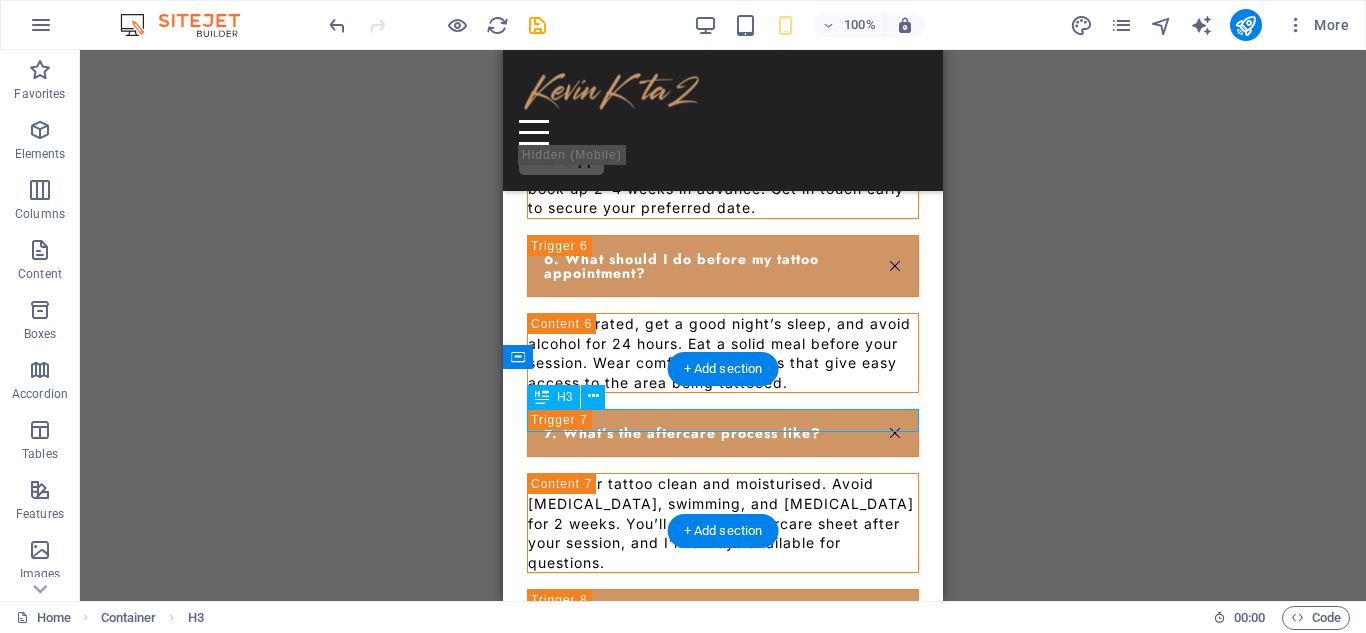 click on "Still have questions?" at bounding box center (723, 972) 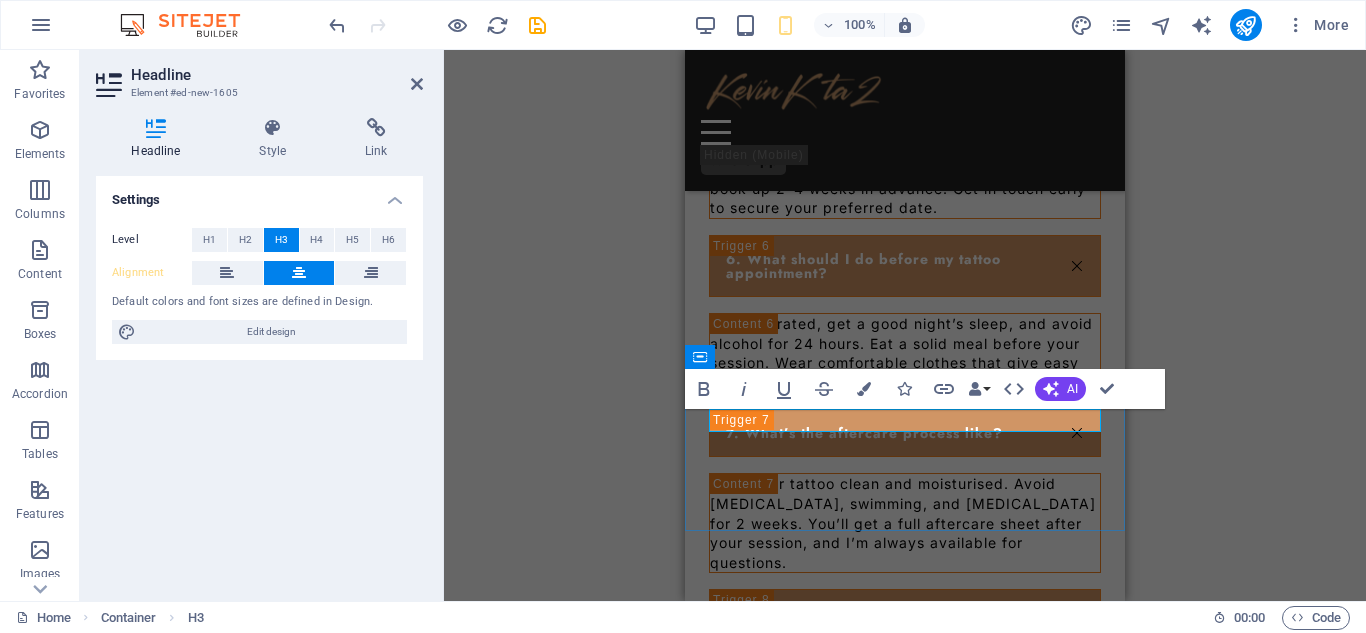click on "Still have questions?" at bounding box center [905, 972] 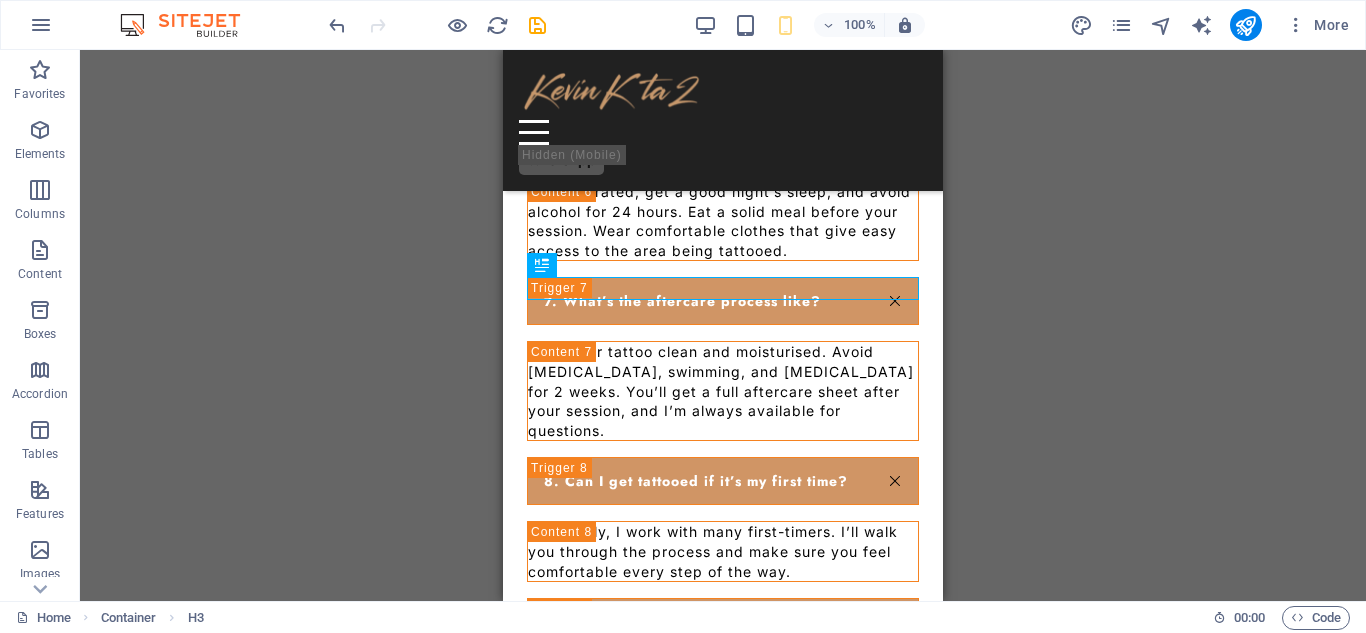 scroll, scrollTop: 3572, scrollLeft: 0, axis: vertical 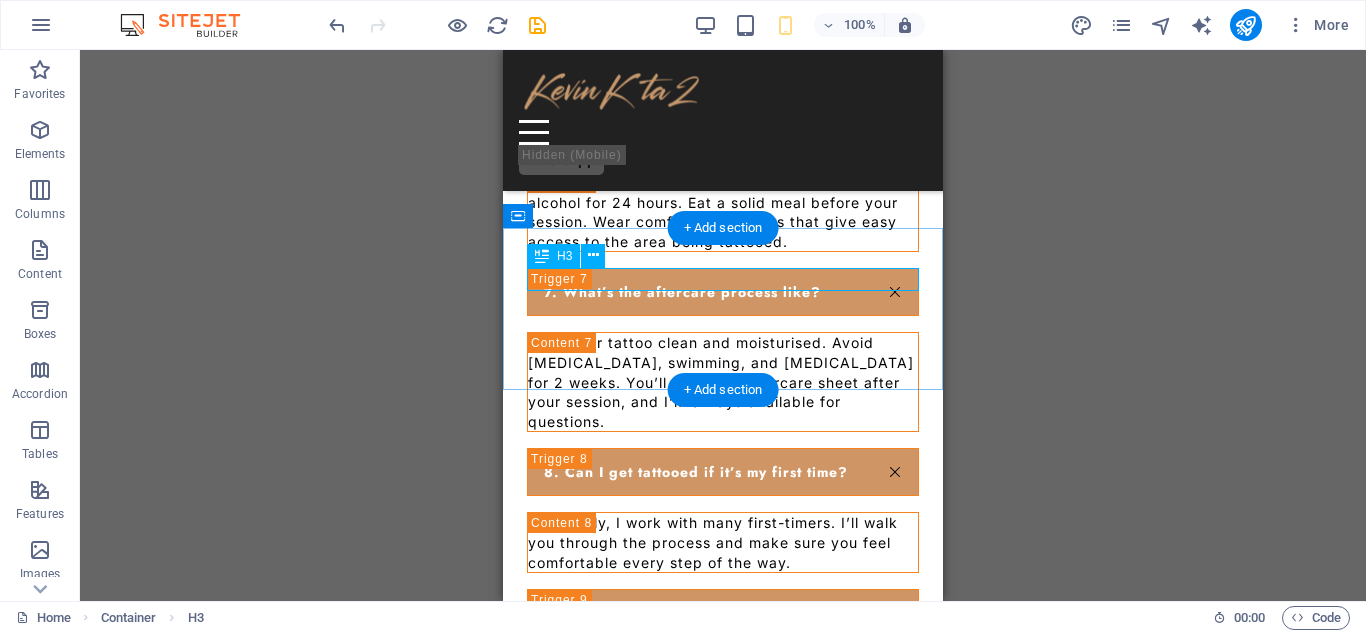 click on "Still have questions?" at bounding box center (723, 831) 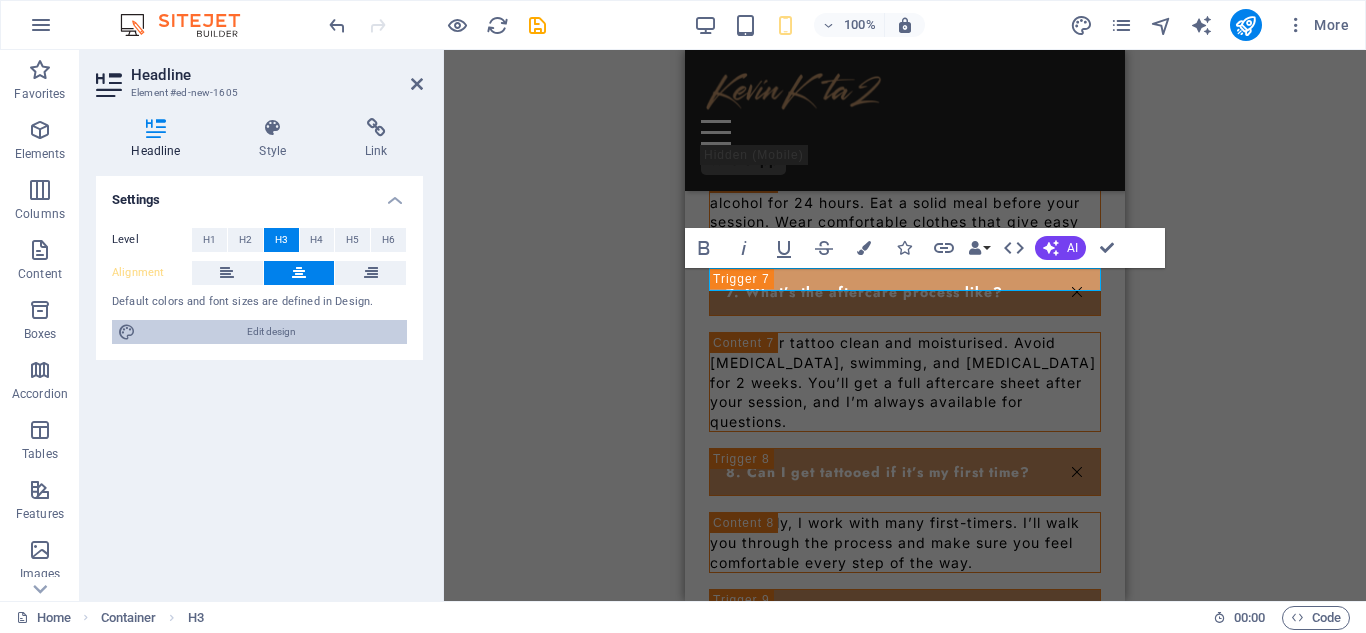 click on "Edit design" at bounding box center [271, 332] 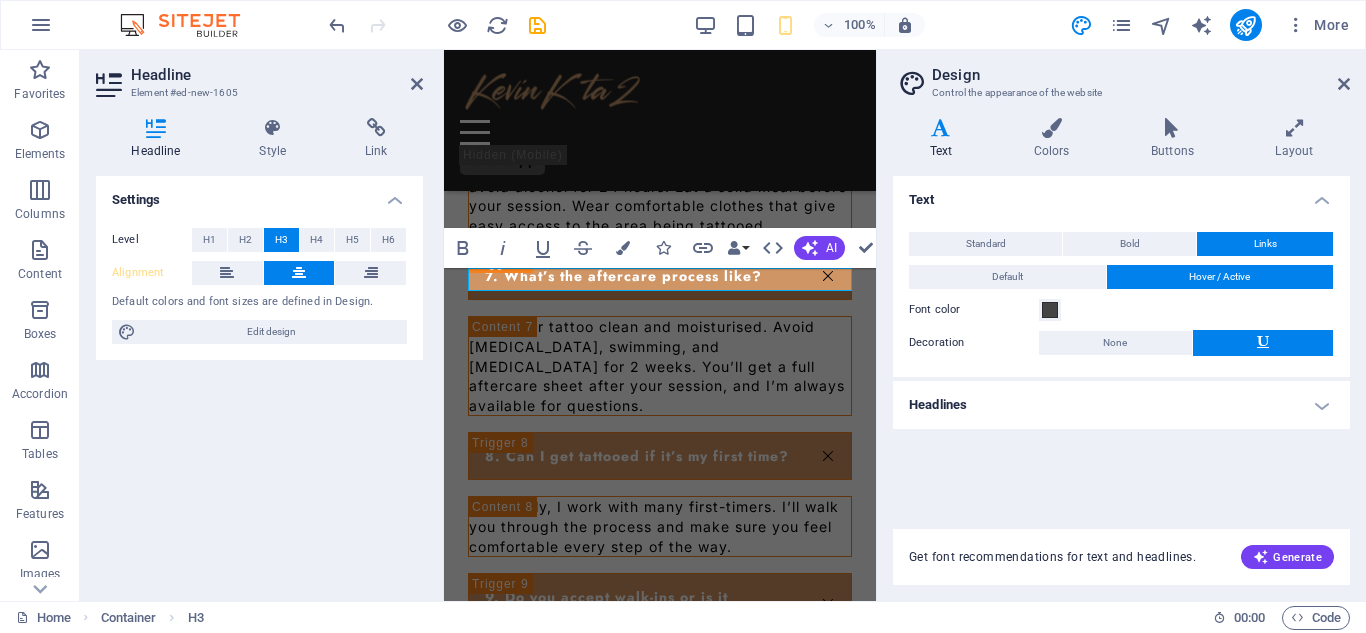 click on "Headlines" at bounding box center (1121, 405) 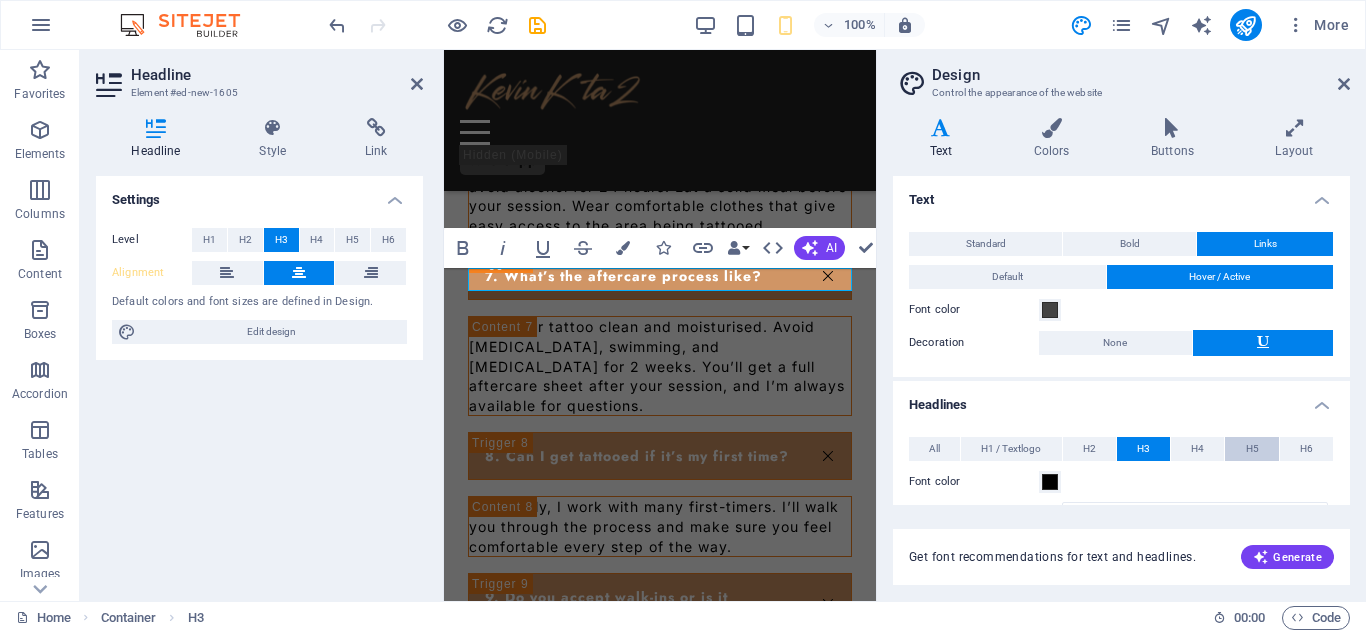 scroll, scrollTop: 3584, scrollLeft: 0, axis: vertical 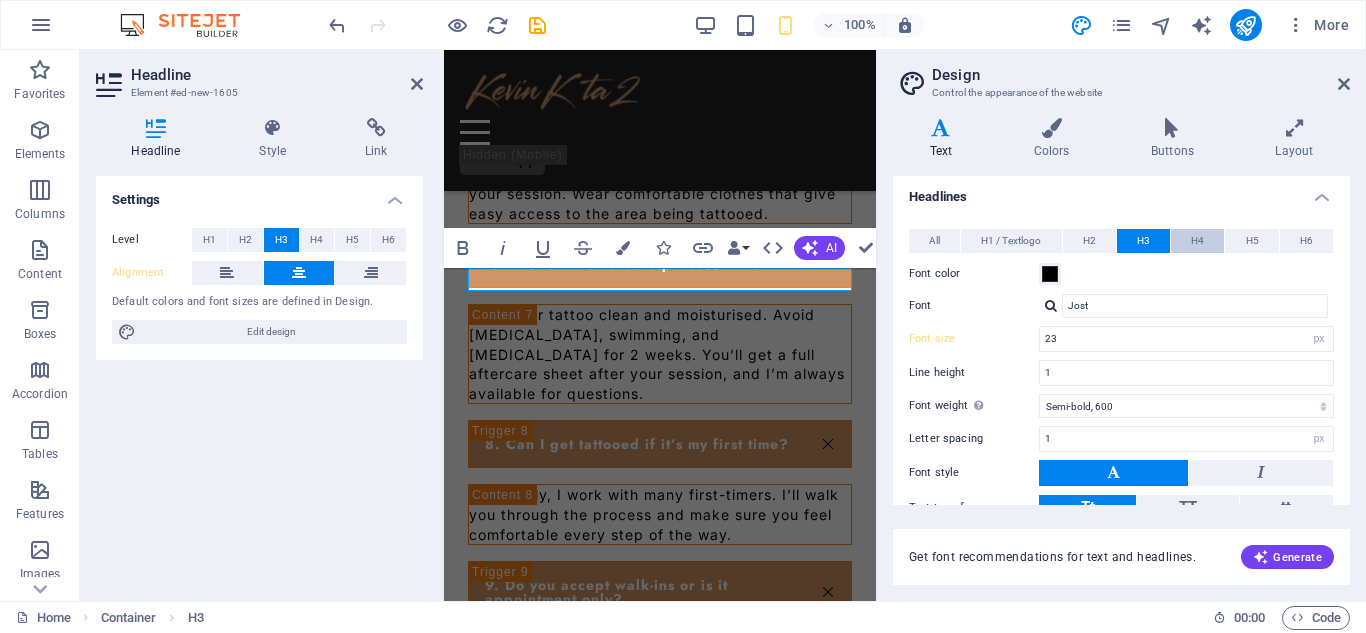 click on "H4" at bounding box center [1197, 241] 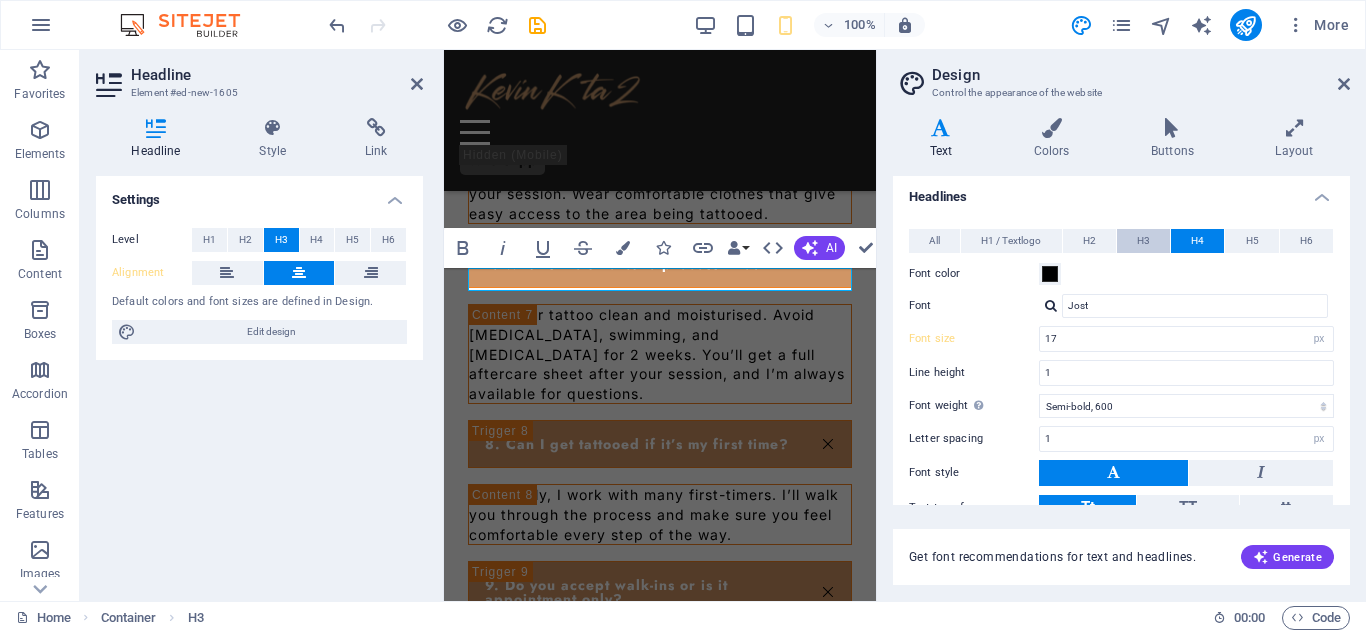 click on "H3" at bounding box center (1143, 241) 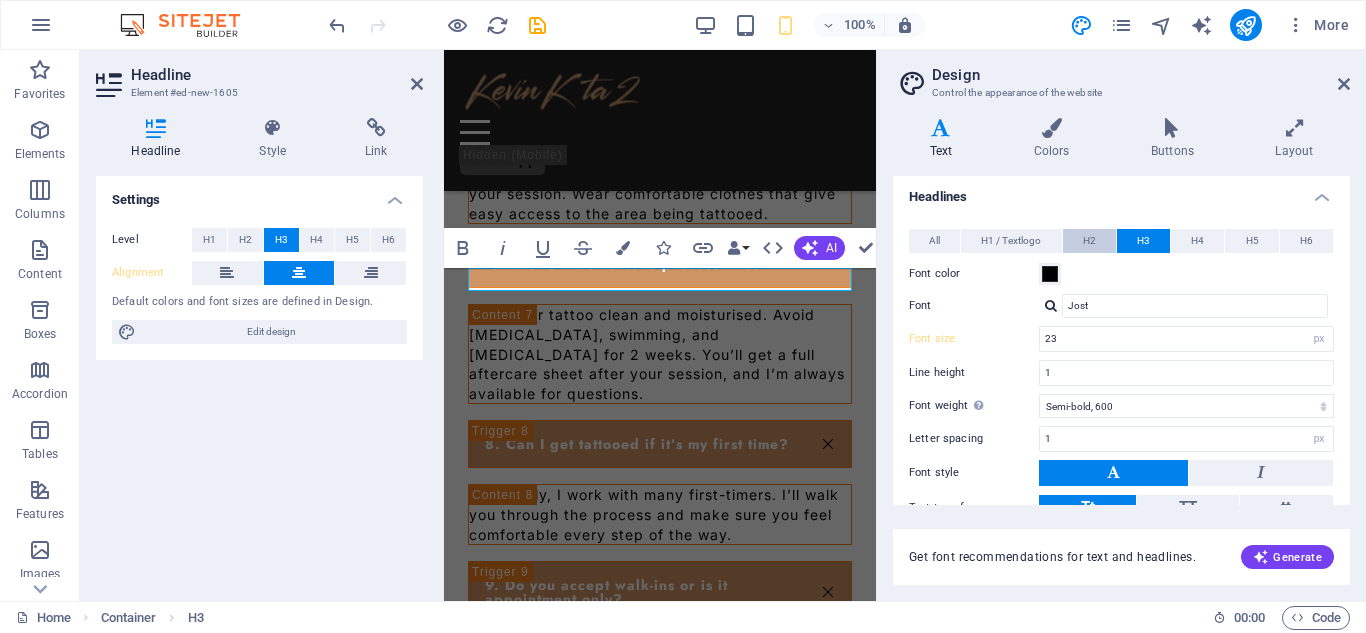 click on "H2" at bounding box center (1089, 241) 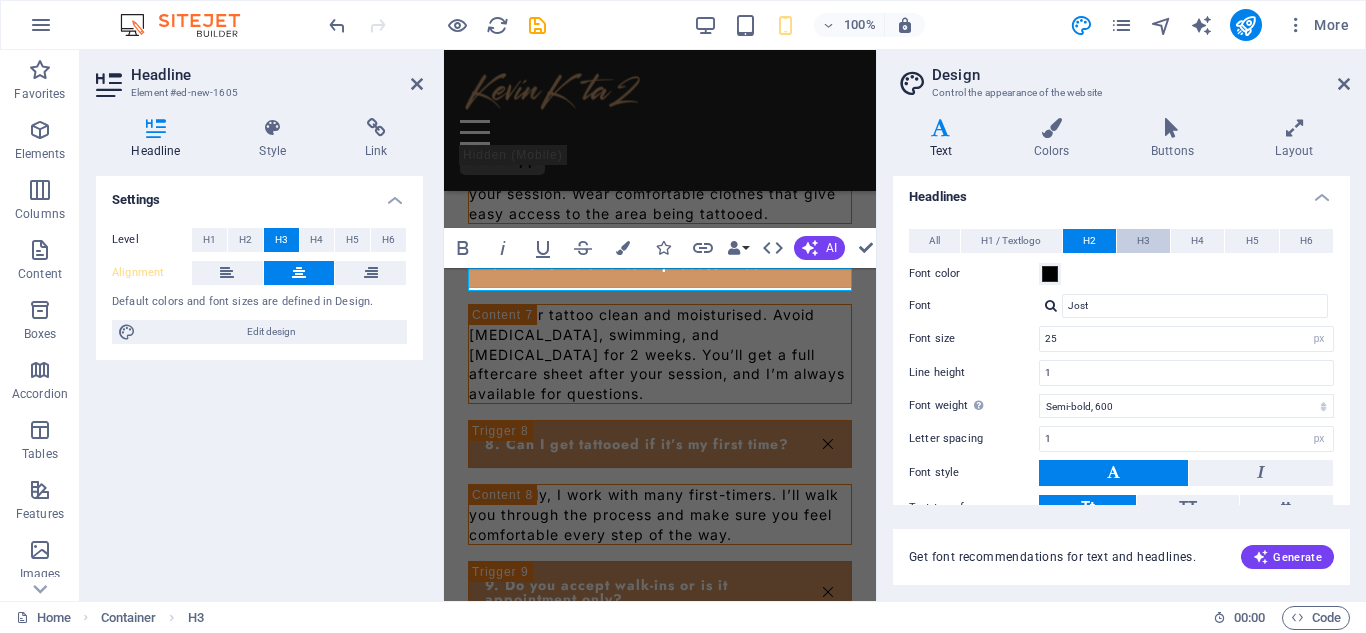 click on "H3" at bounding box center [1143, 241] 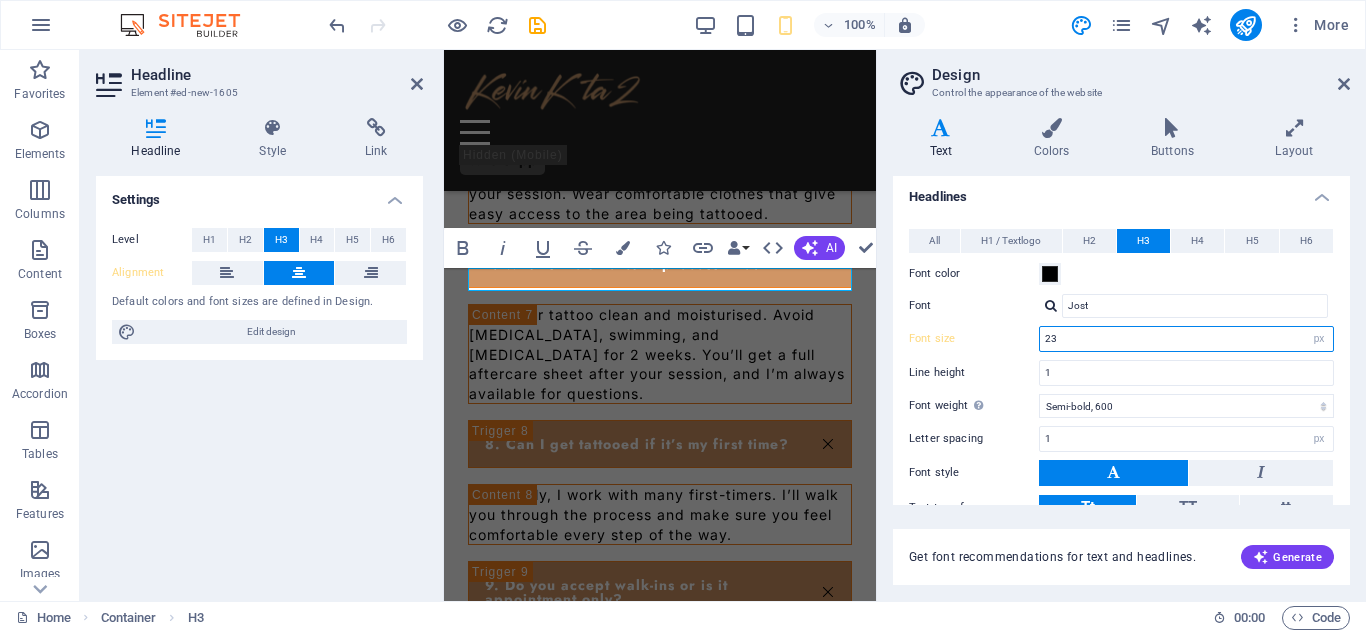 click on "23" at bounding box center (1186, 339) 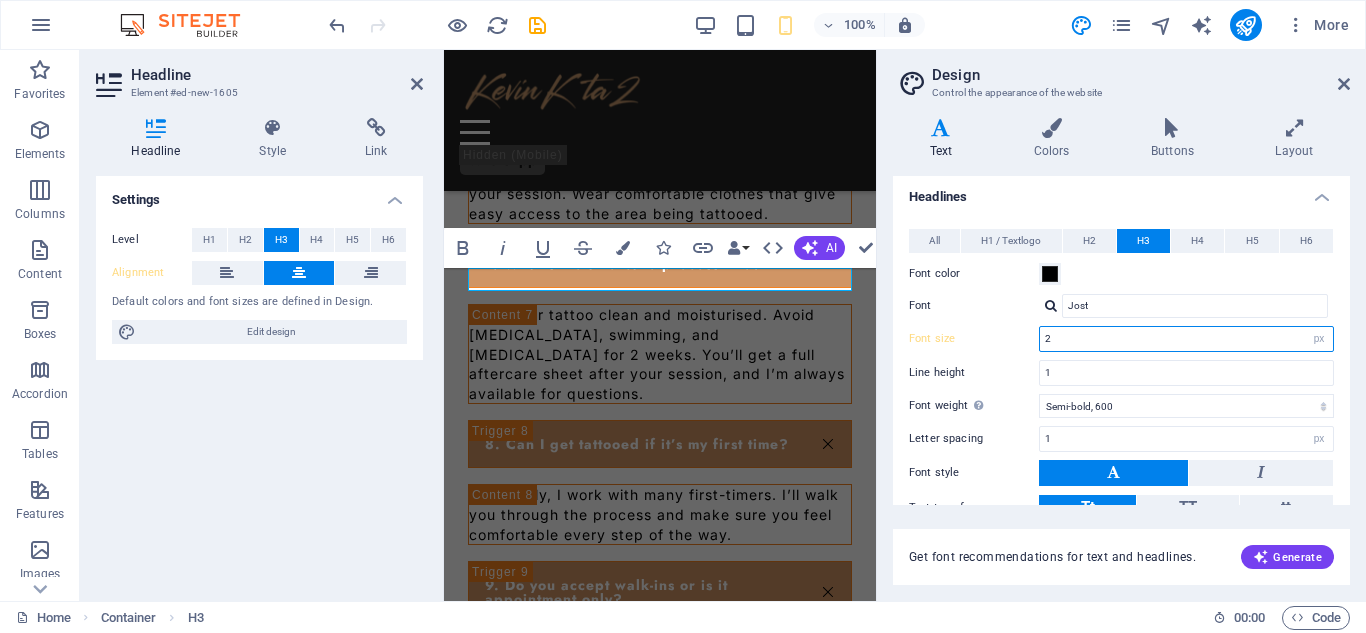 type on "20" 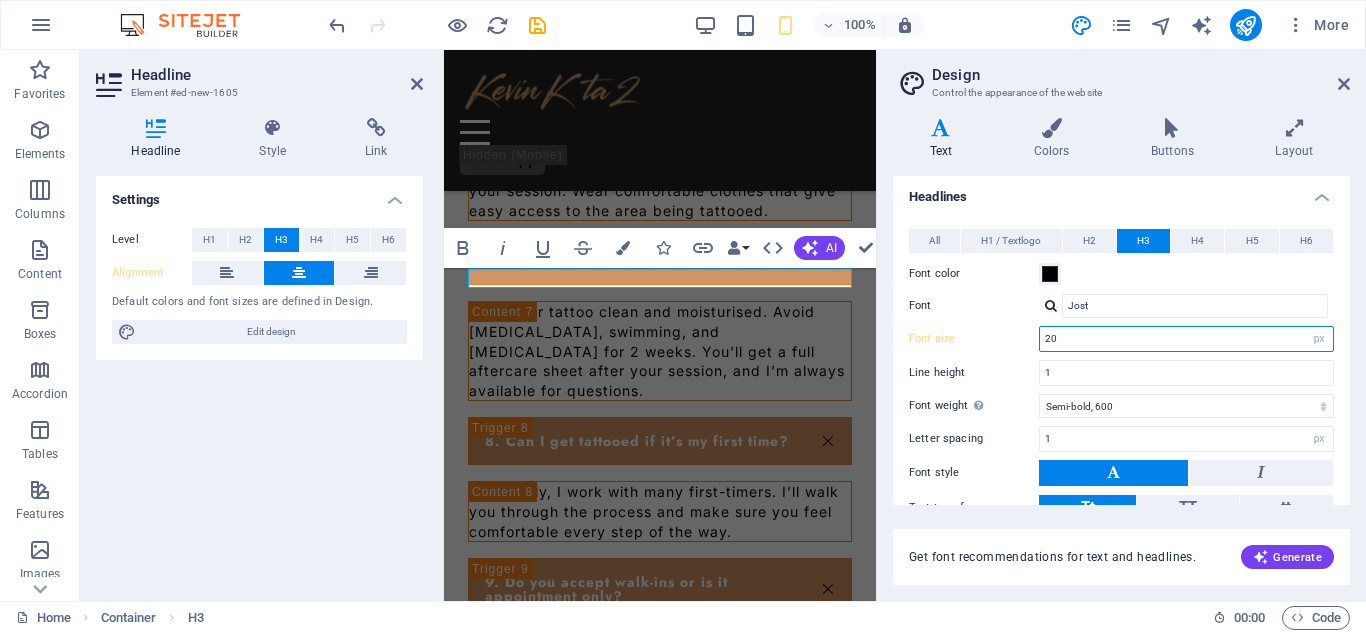 scroll, scrollTop: 3581, scrollLeft: 0, axis: vertical 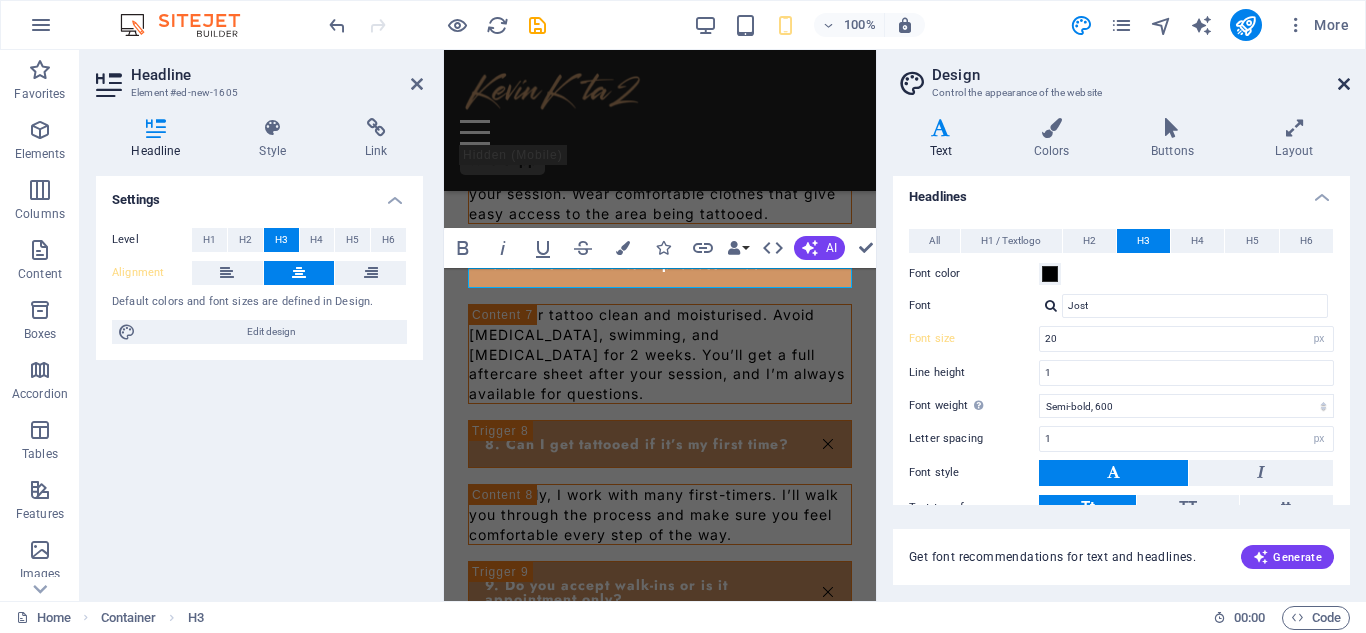 click at bounding box center [1344, 84] 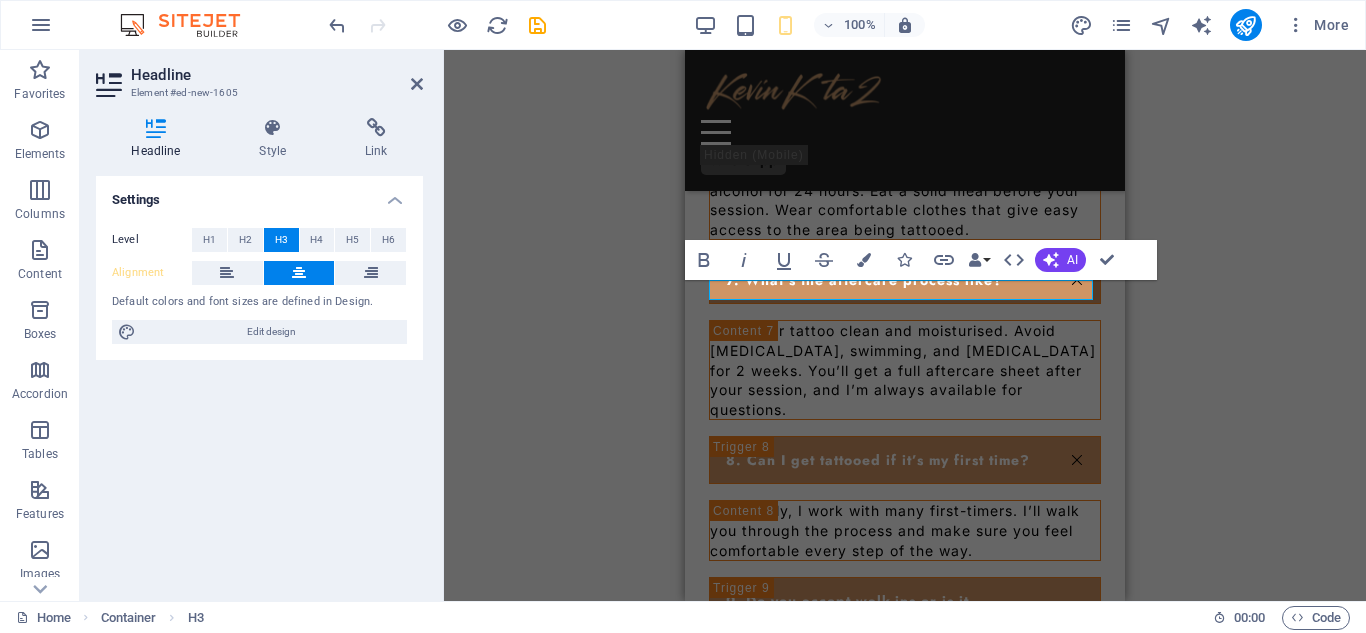 scroll, scrollTop: 3569, scrollLeft: 0, axis: vertical 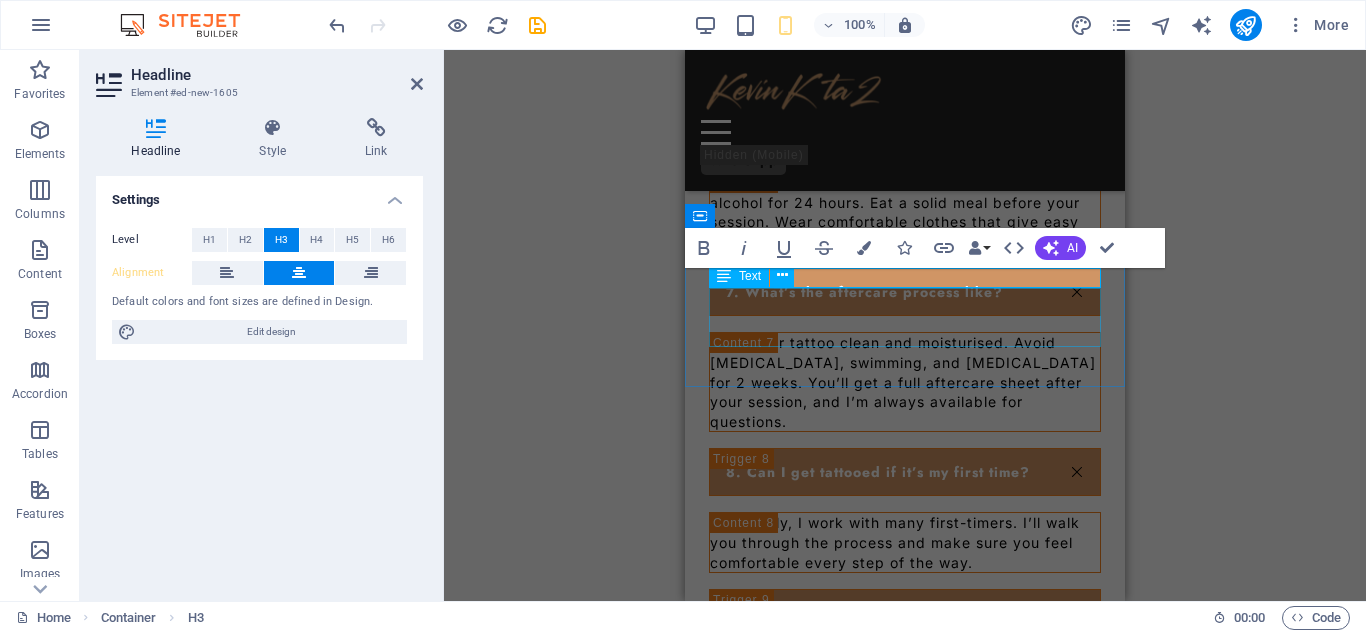 click on "Feel free to send a message or book a free consultation. You can also fill out the form below—I’d love to discuss your next tattoo idea!" at bounding box center [905, 869] 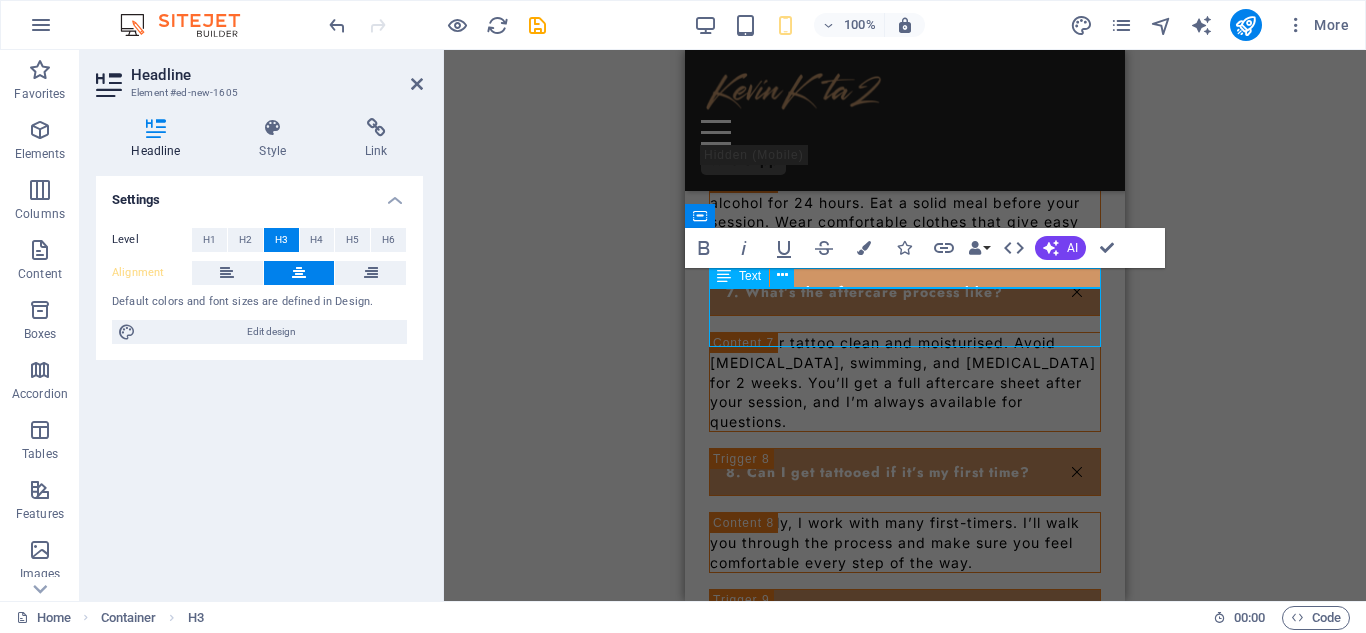 click on "Feel free to send a message or book a free consultation. You can also fill out the form below—I’d love to discuss your next tattoo idea!" at bounding box center (905, 869) 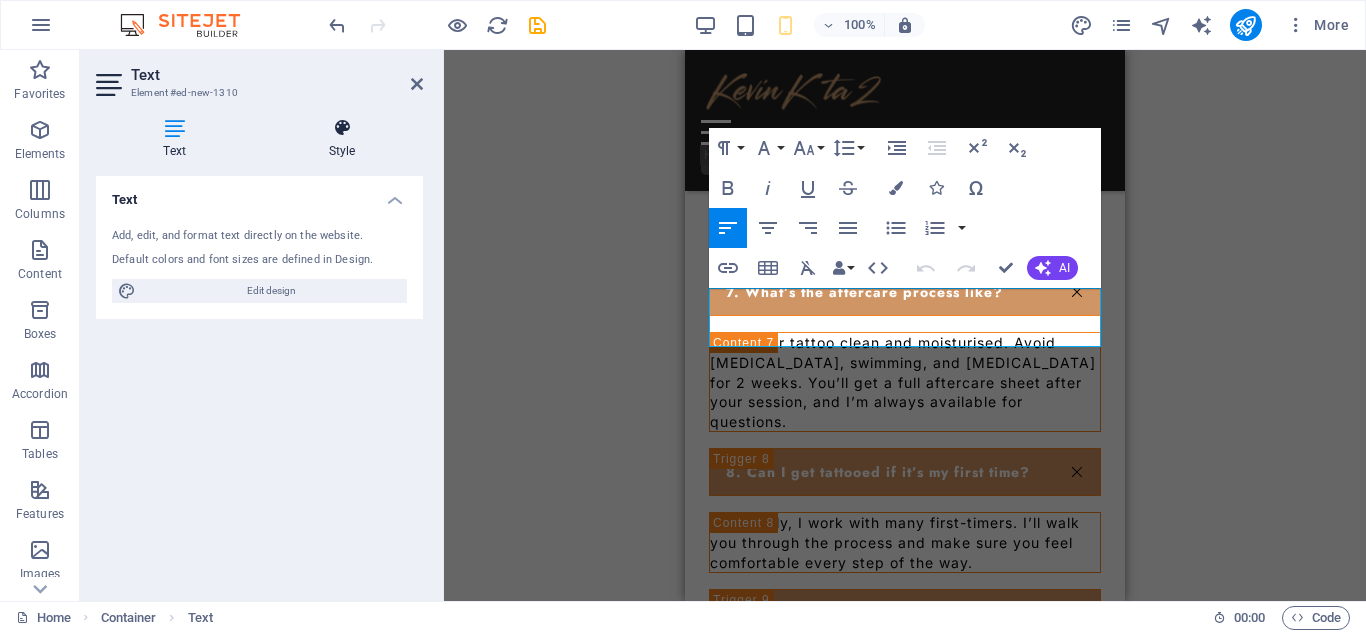 click on "Style" at bounding box center (342, 139) 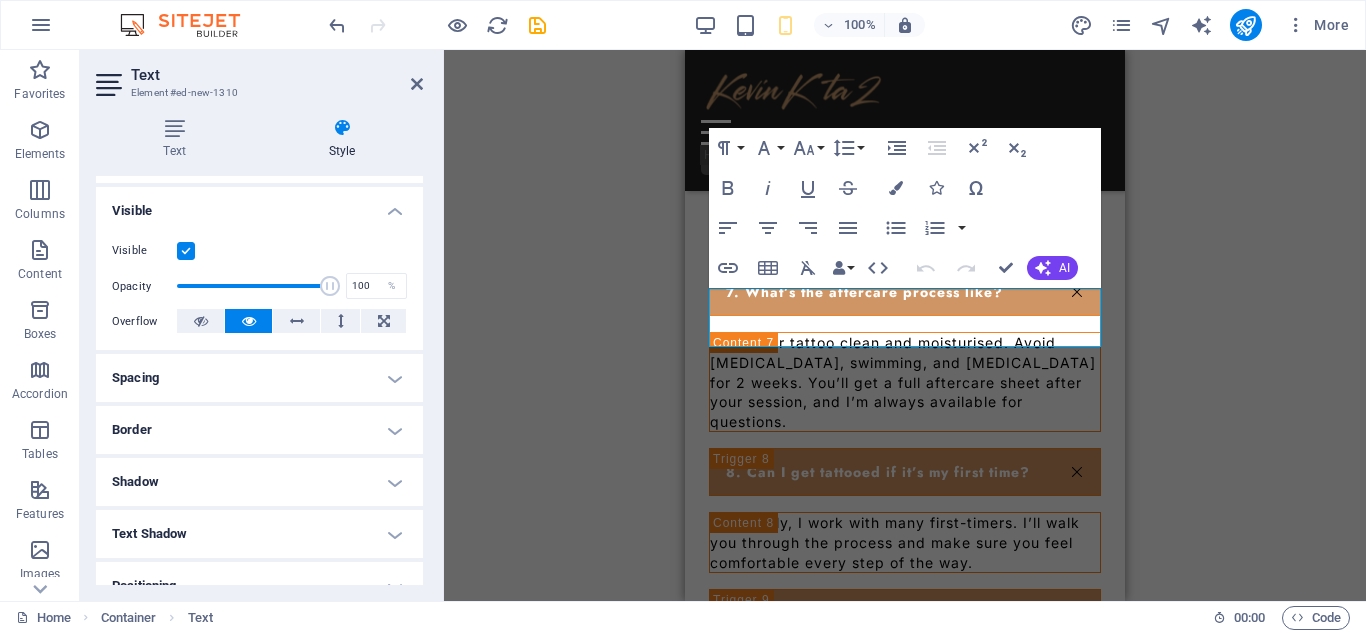 scroll, scrollTop: 240, scrollLeft: 0, axis: vertical 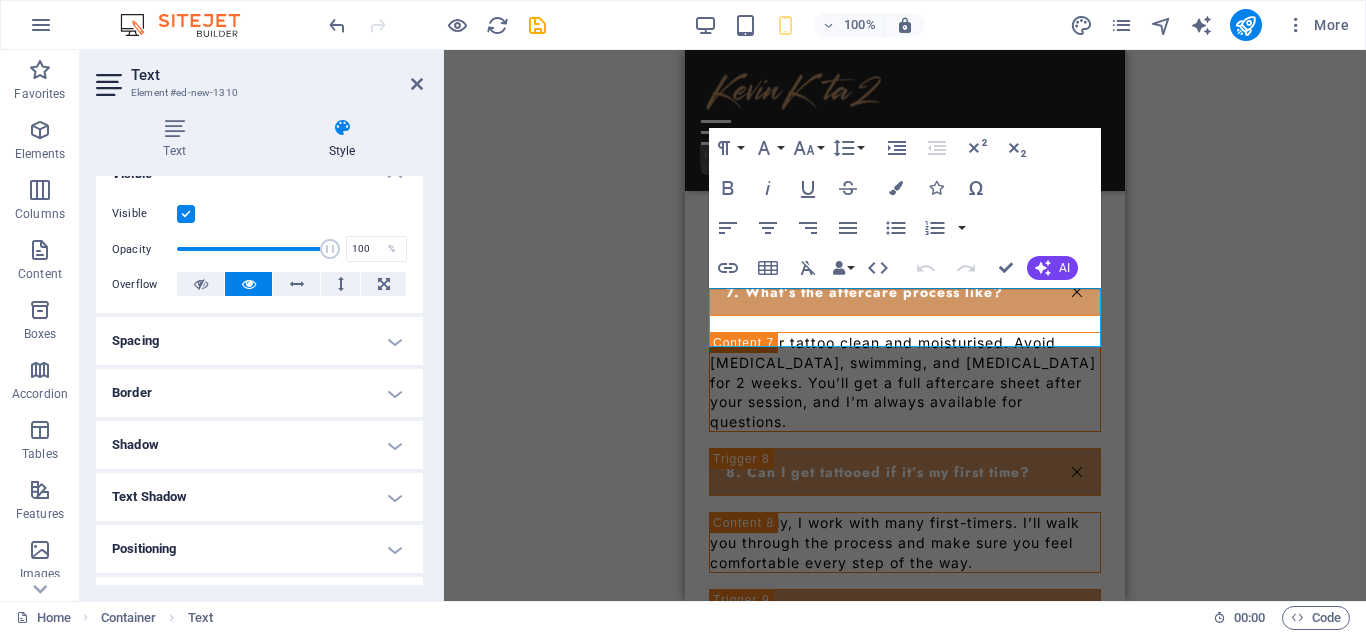 click on "Spacing" at bounding box center (259, 341) 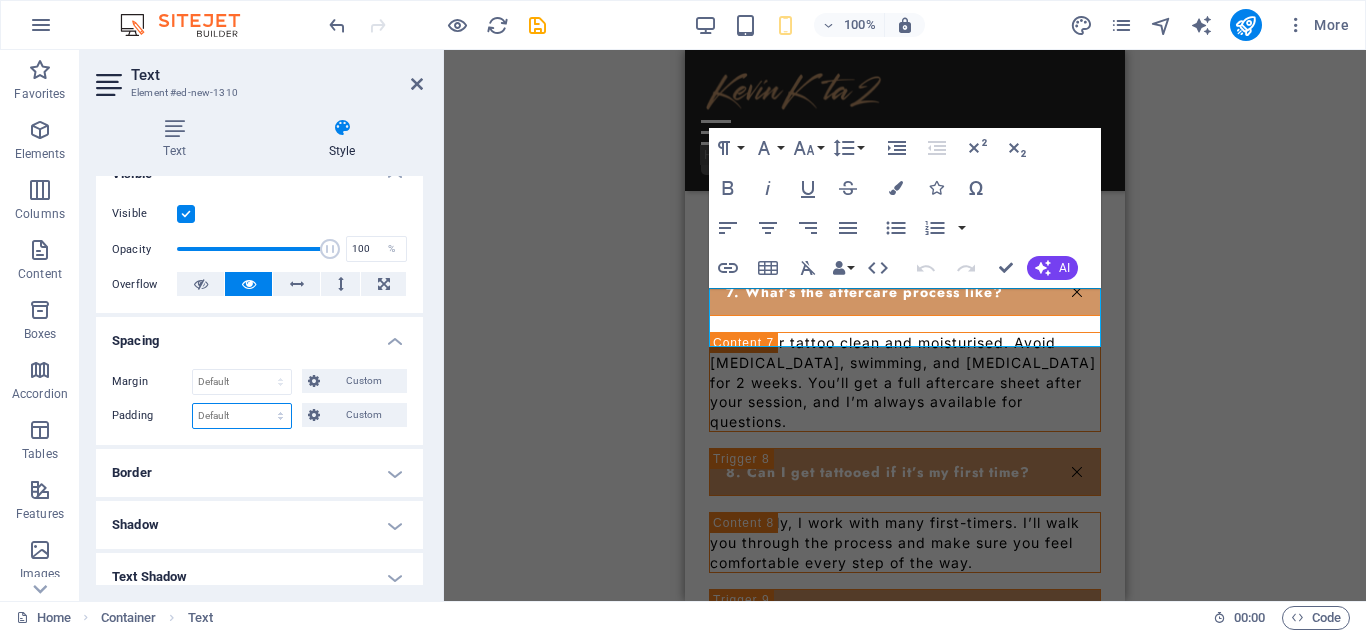 click on "Default px rem % vh vw Custom" at bounding box center [242, 416] 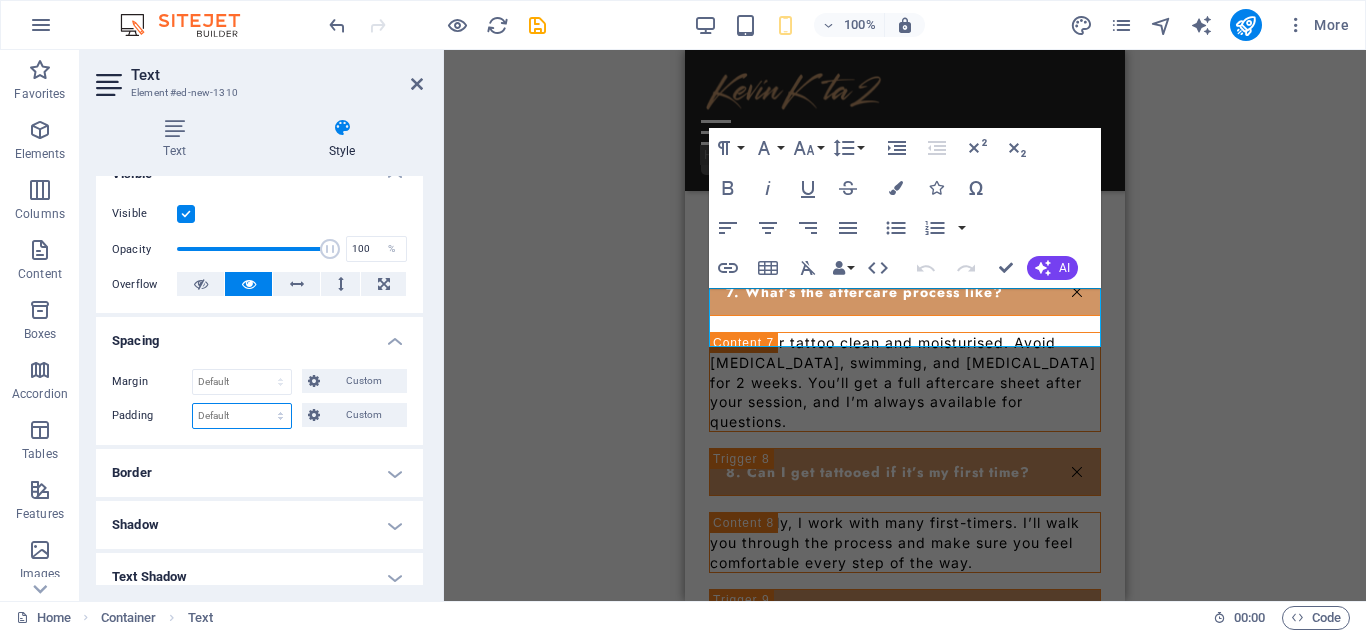 select on "px" 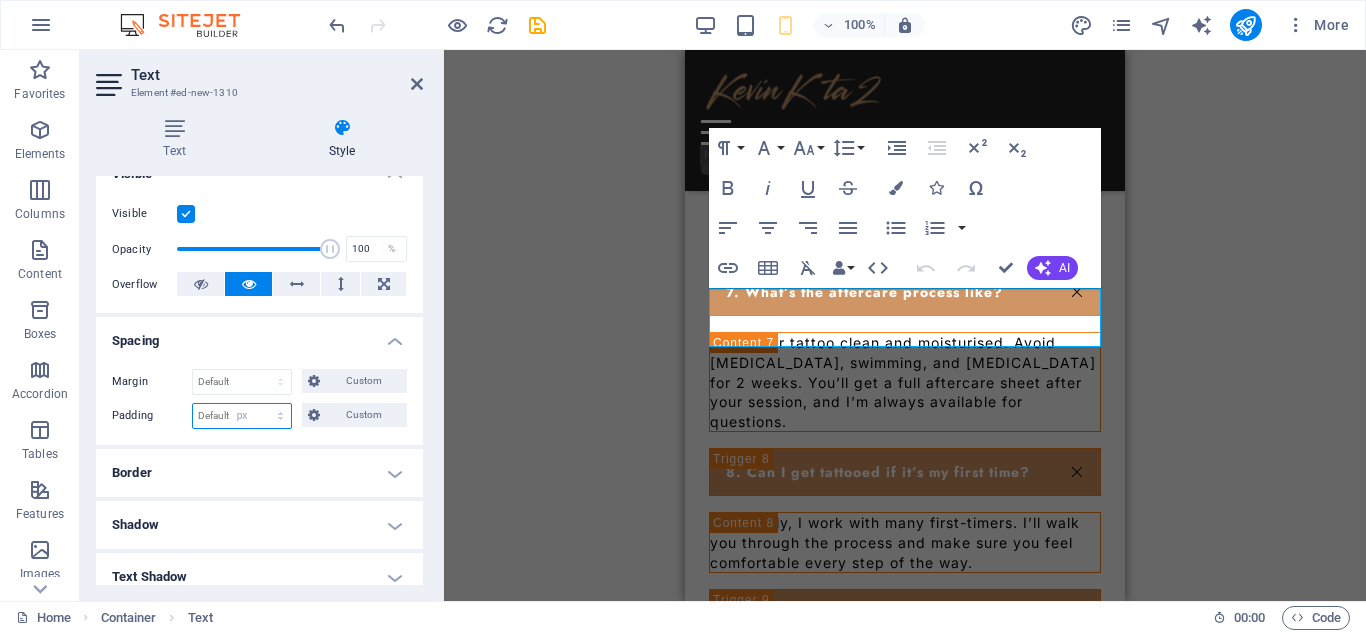 click on "Default px rem % vh vw Custom" at bounding box center [242, 416] 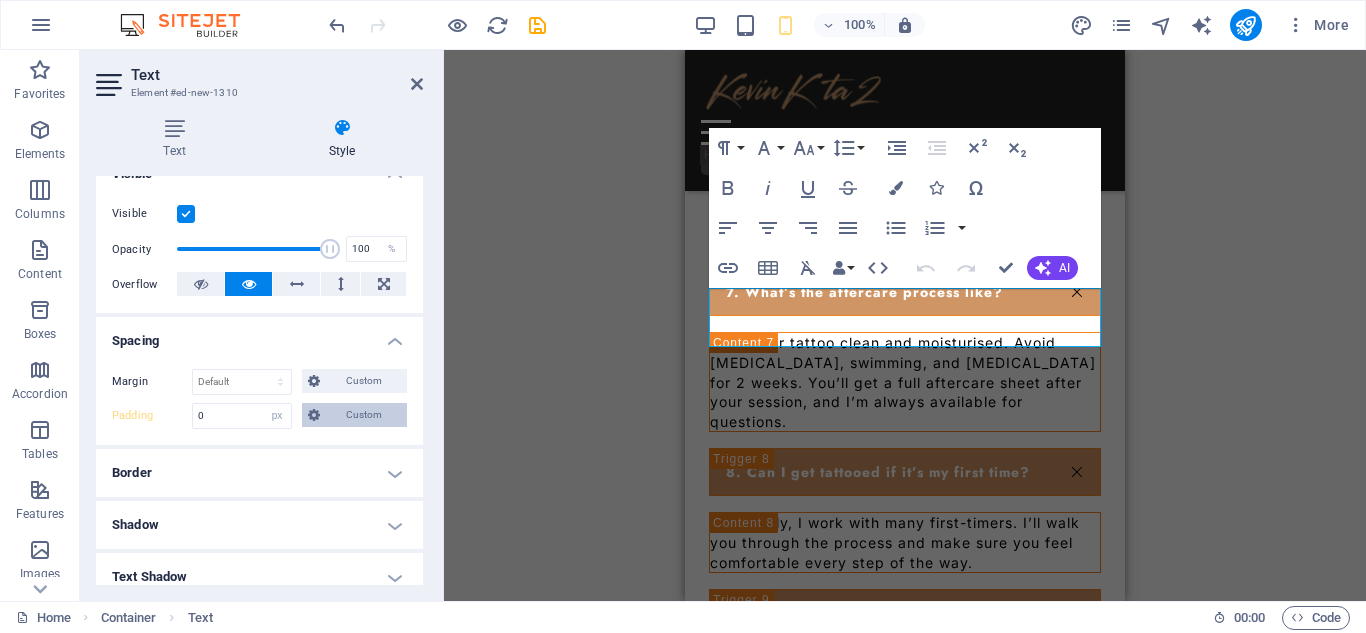 click at bounding box center (314, 415) 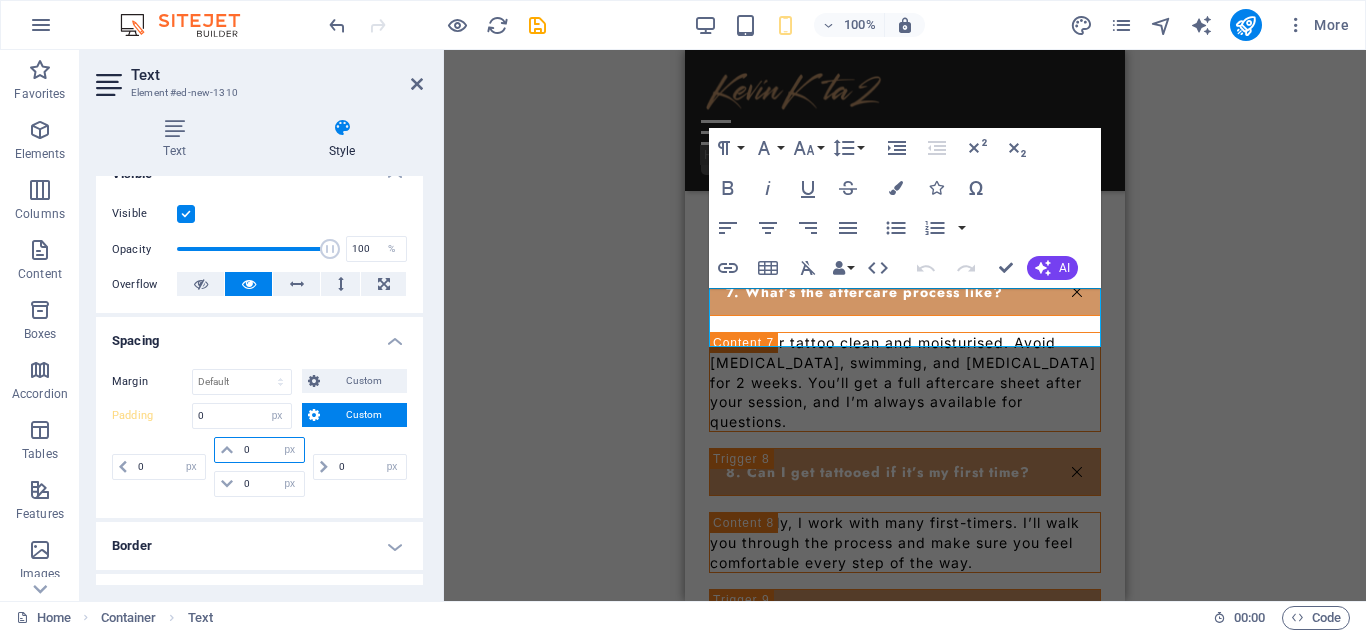 click on "0" at bounding box center [271, 450] 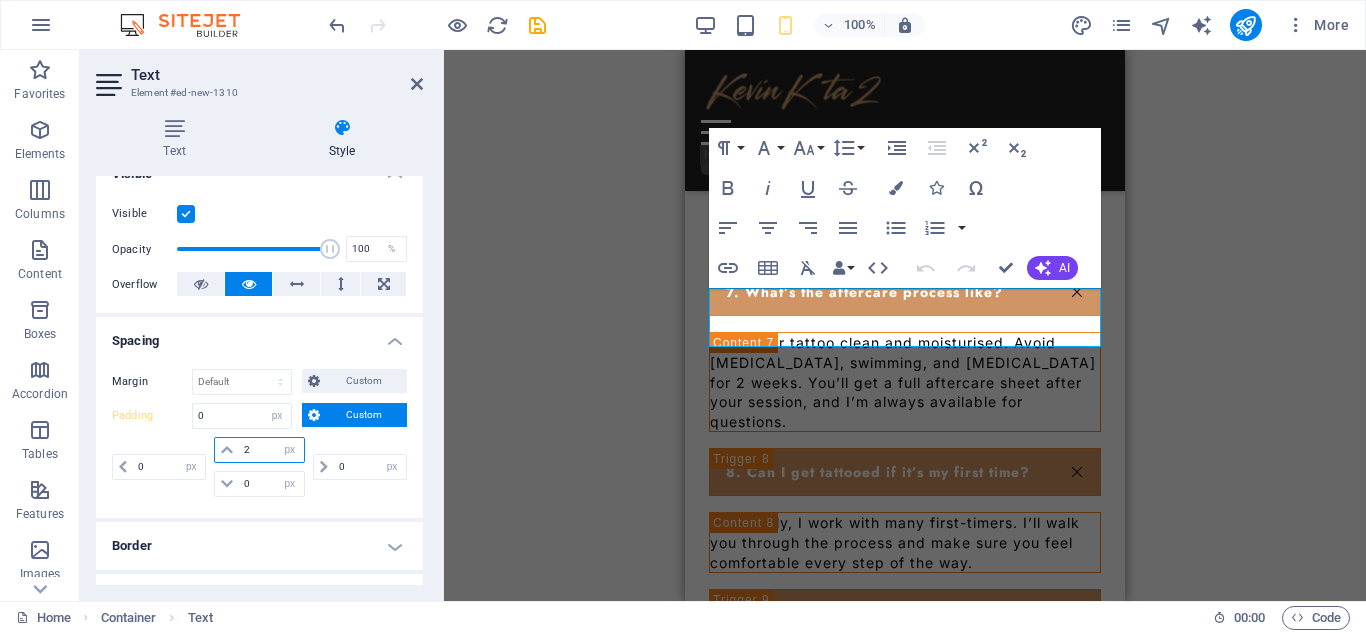 type on "20" 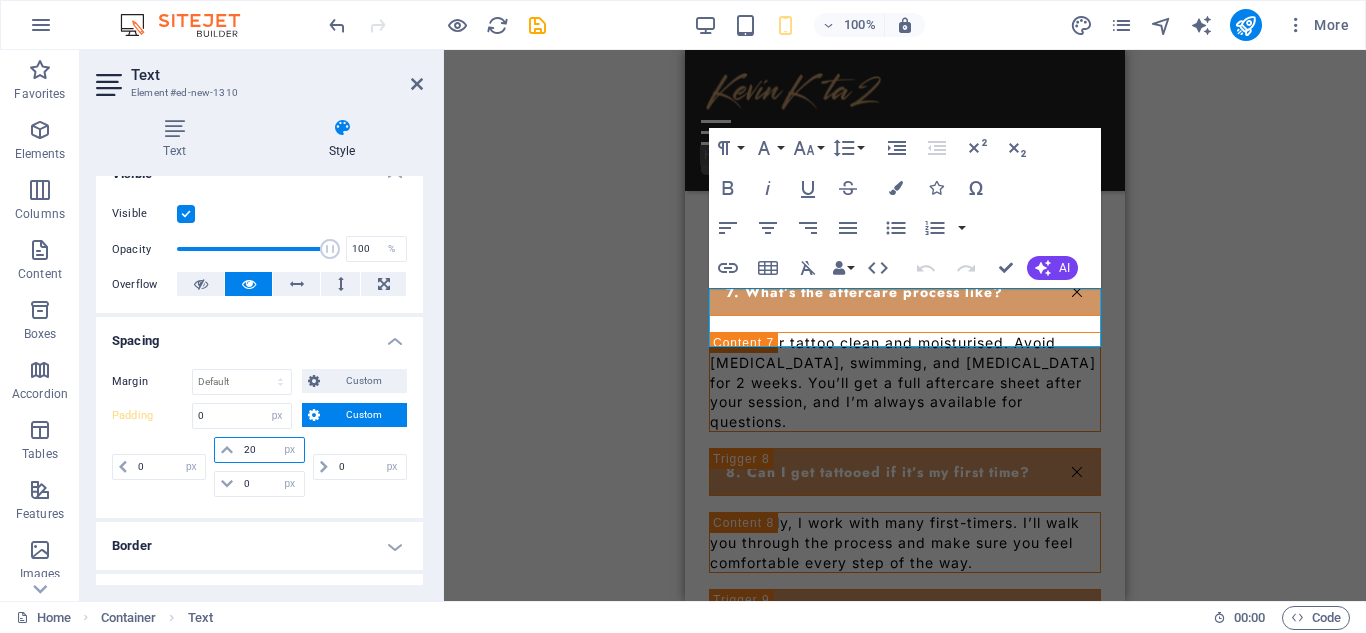 type 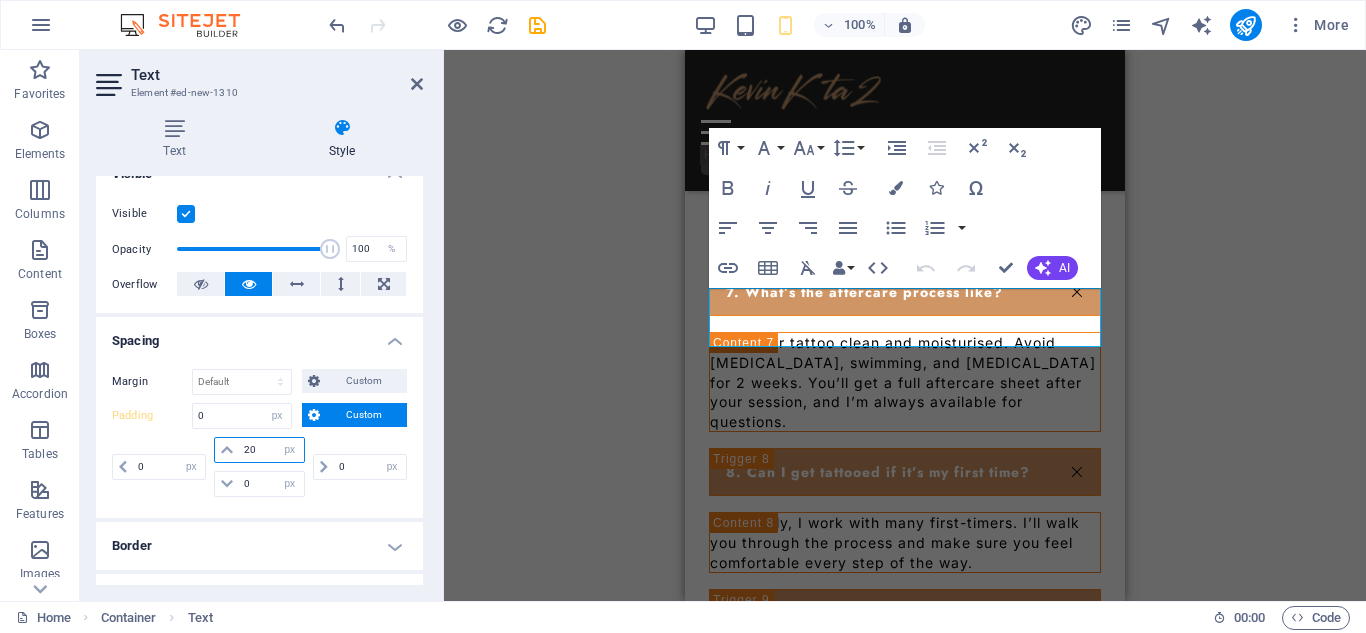 select on "DISABLED_OPTION_VALUE" 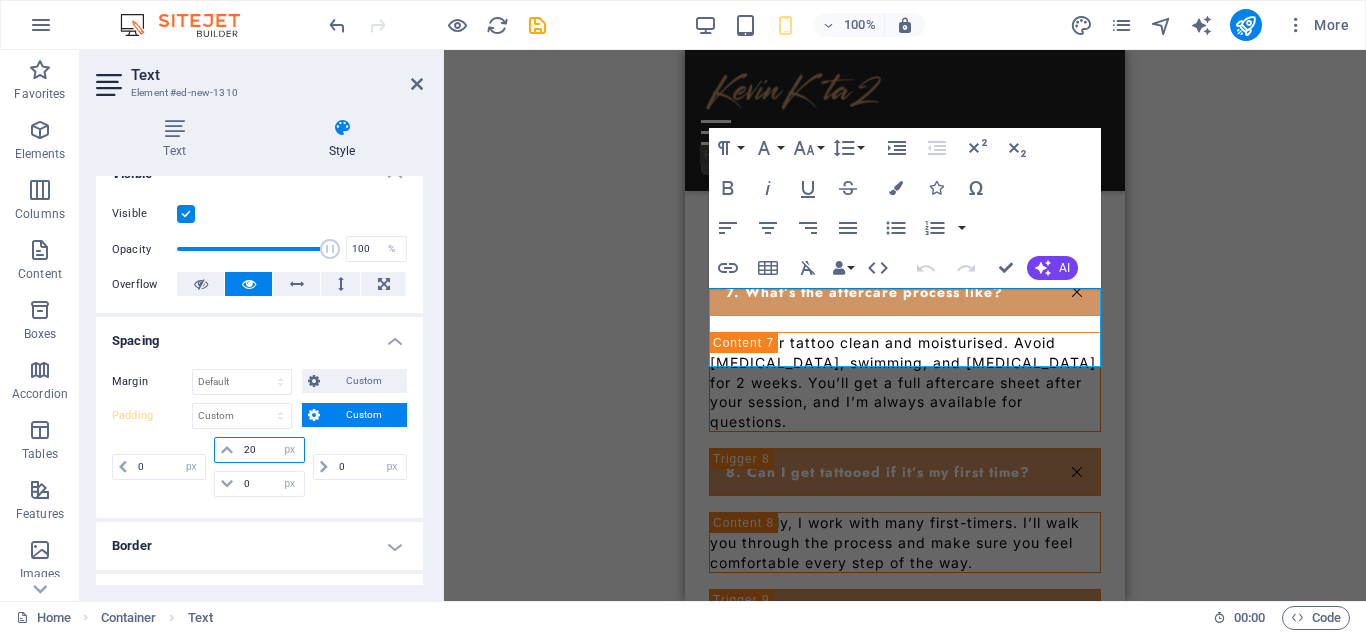 type on "20" 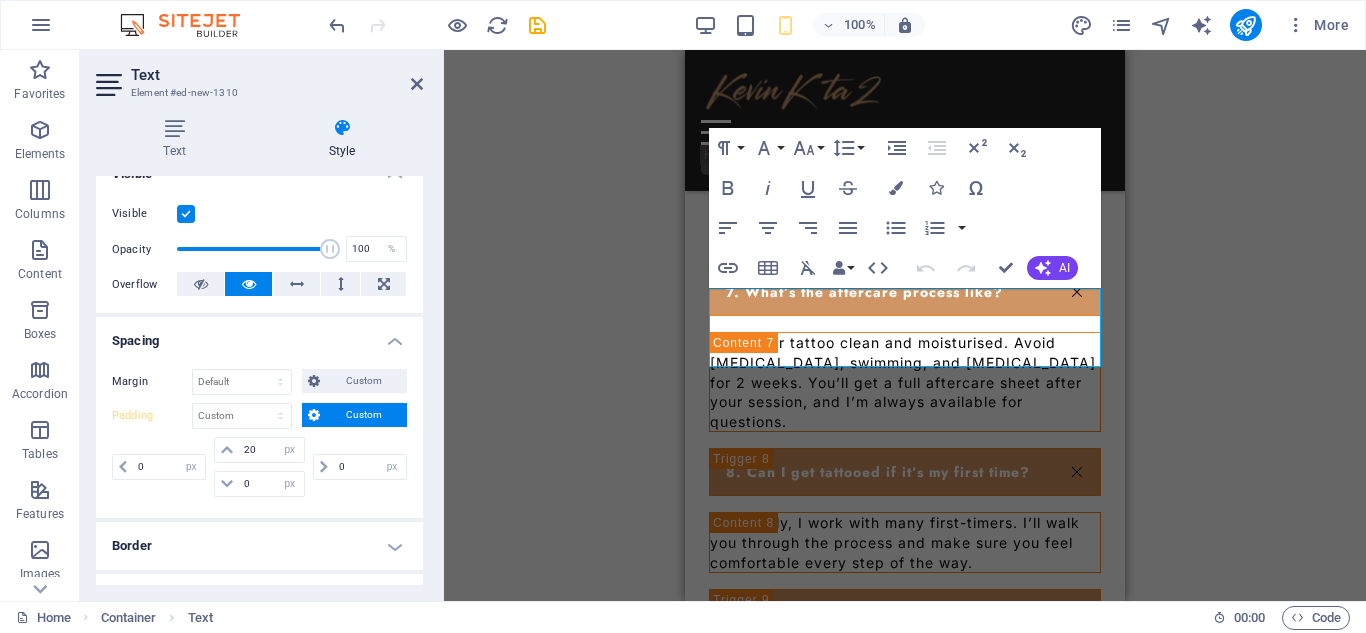 click on "0 px rem % vh vw" at bounding box center (358, 467) 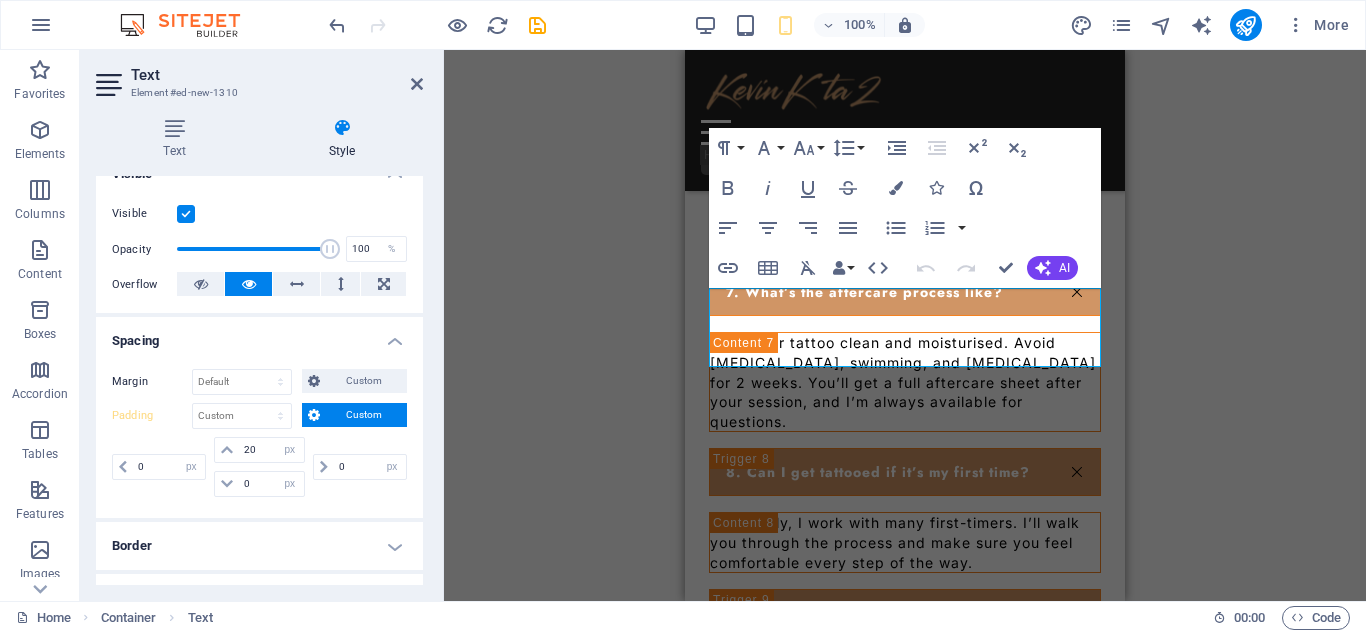 click on "Text Element #ed-new-1310 Text Style Text Add, edit, and format text directly on the website. Default colors and font sizes are defined in Design. Edit design Alignment Left aligned Centered Right aligned Preset Element Layout How this element expands within the layout (Flexbox). Size Default auto px % 1/1 1/2 1/3 1/4 1/5 1/6 1/7 1/8 1/9 1/10 Grow Shrink Order Container layout Visible Visible Opacity 100 % Overflow Spacing Margin Default auto px % rem vw vh Custom Custom auto px % rem vw vh auto px % rem vw vh auto px % rem vw vh auto px % rem vw vh Padding Default px rem % vh vw Custom Custom 0 px rem % vh vw 20 px rem % vh vw 0 px rem % vh vw 0 px rem % vh vw Border Style              - Width 1 auto px rem % vh vw Custom Custom 1 auto px rem % vh vw 1 auto px rem % vh vw 1 auto px rem % vh vw 1 auto px rem % vh vw  - Color Round corners Default px rem % vh vw Custom Custom px rem % vh vw px rem % vh vw px rem % vh vw px rem % vh vw Shadow Default None Outside Inside Color X offset 0 px rem vh vw 0" at bounding box center [262, 325] 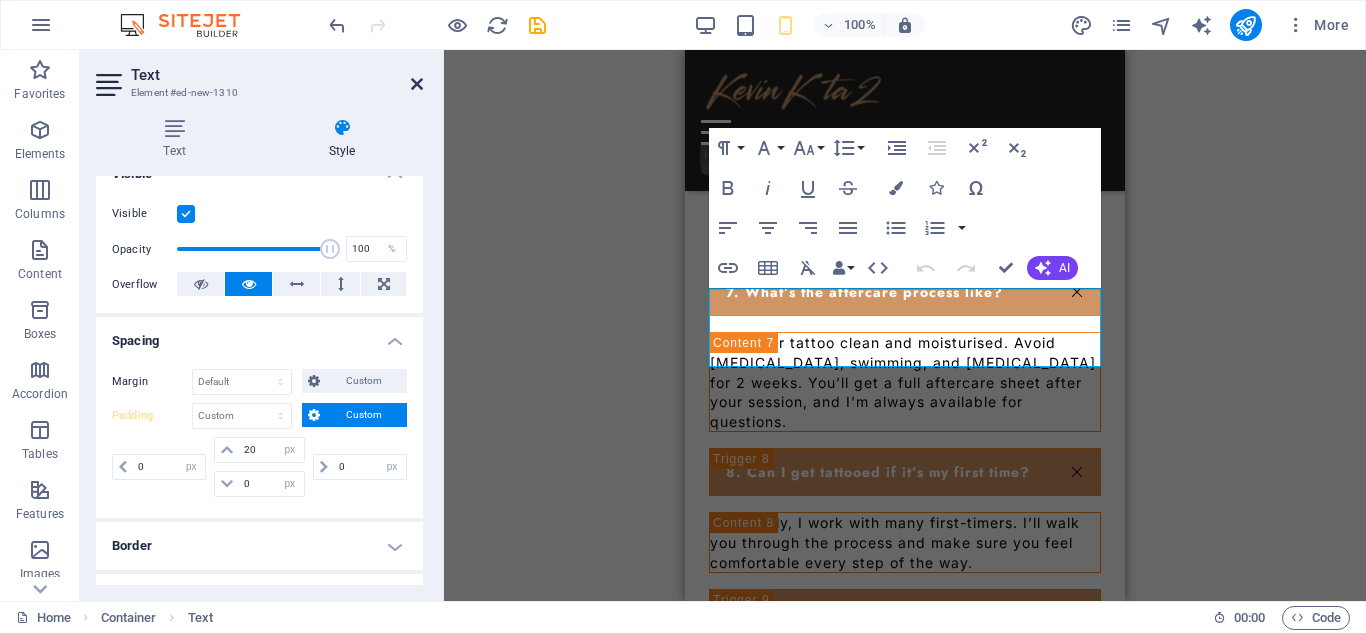 click at bounding box center (417, 84) 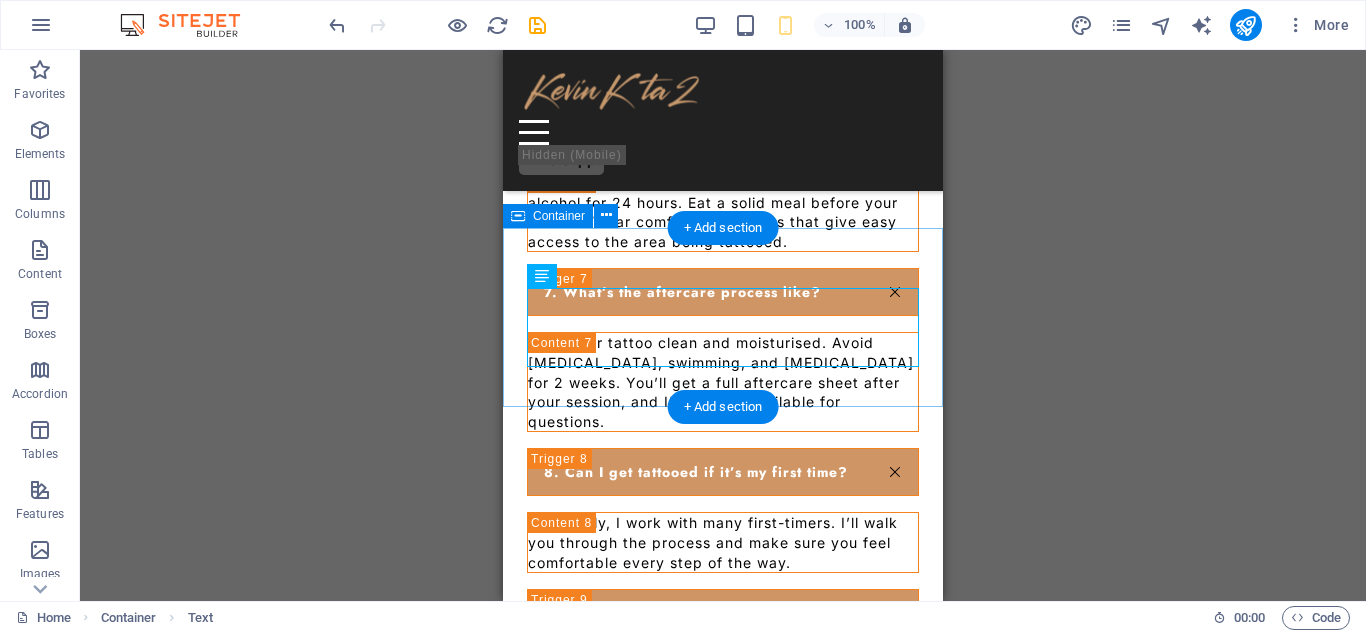 click on "Still have questions? Feel free to send a message or book a free consultation. You can also fill out the form below—I’d love to discuss your next tattoo idea!" at bounding box center (723, 869) 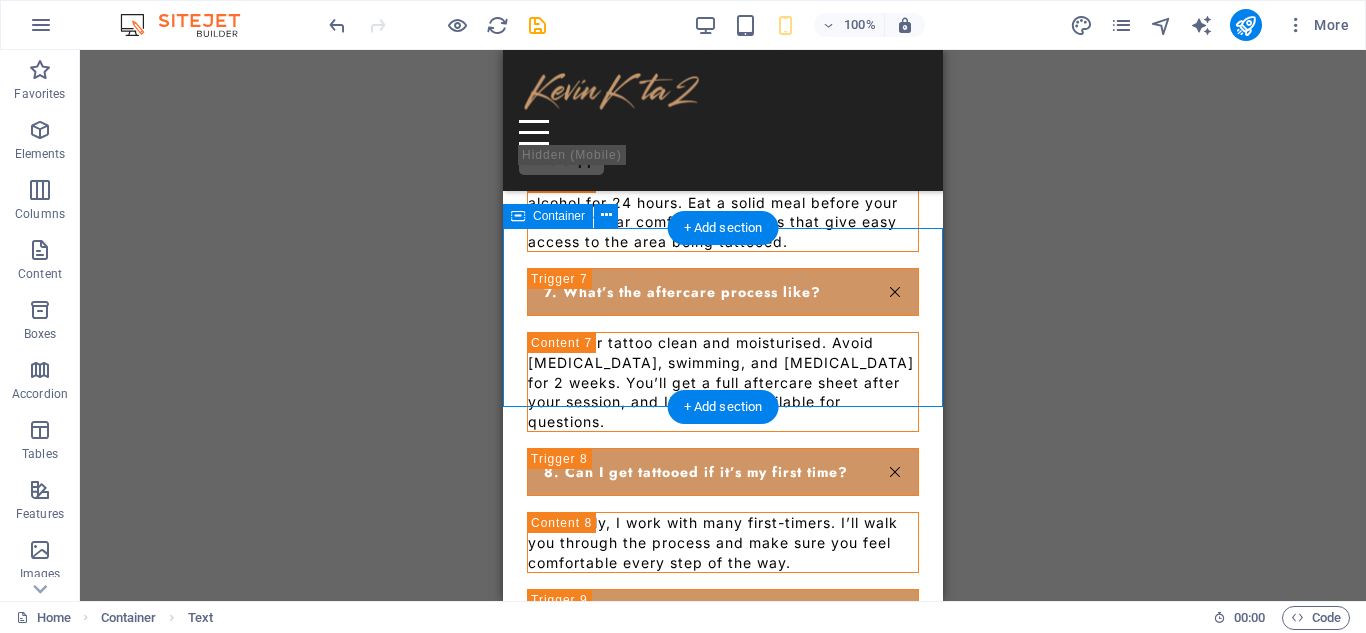 click on "Still have questions? Feel free to send a message or book a free consultation. You can also fill out the form below—I’d love to discuss your next tattoo idea!" at bounding box center (723, 869) 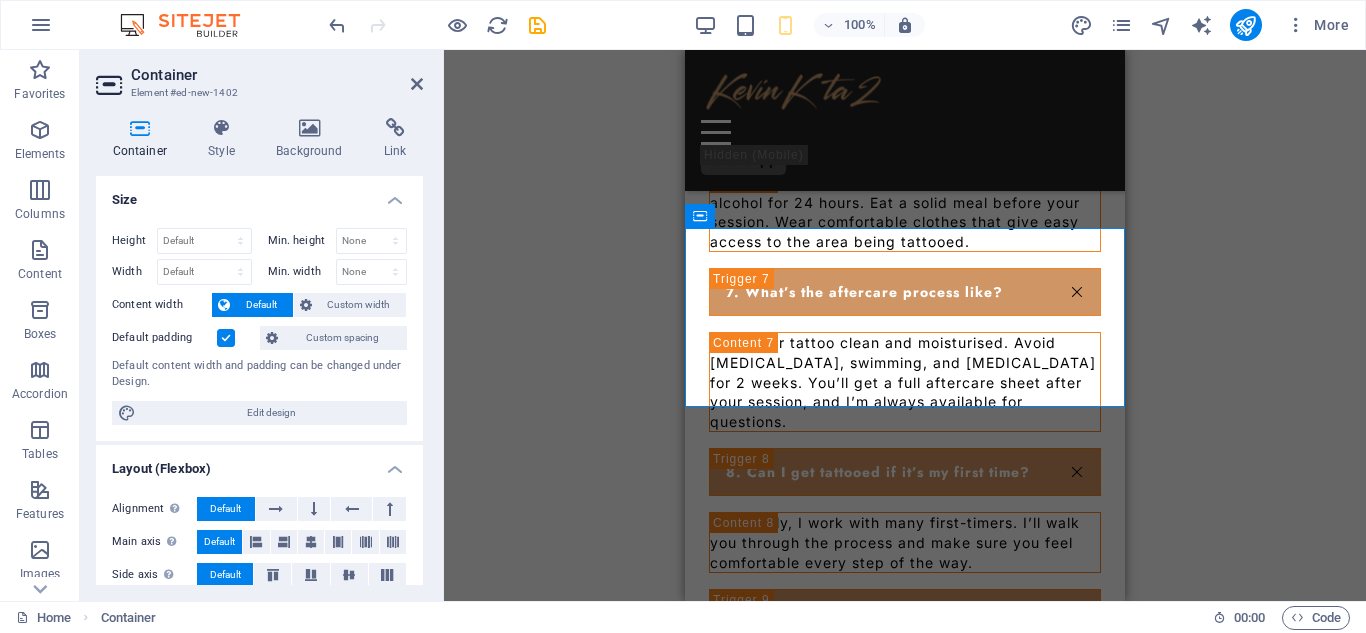 click at bounding box center (226, 338) 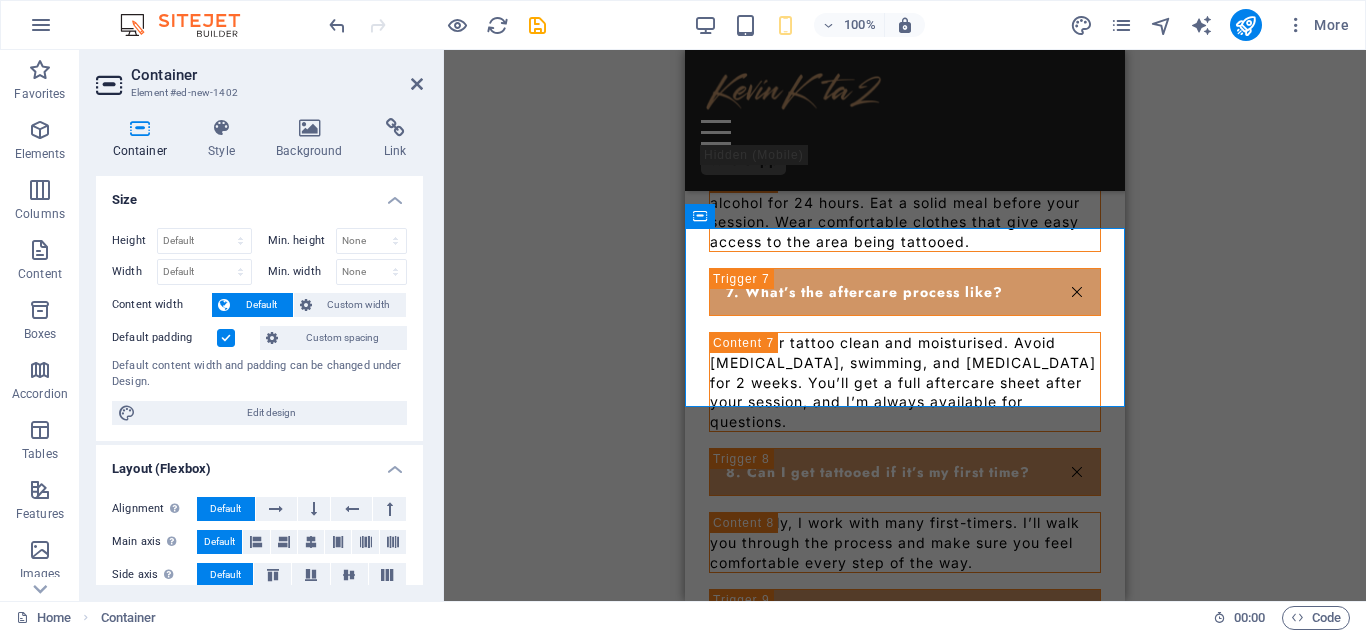 click on "Default padding" at bounding box center (0, 0) 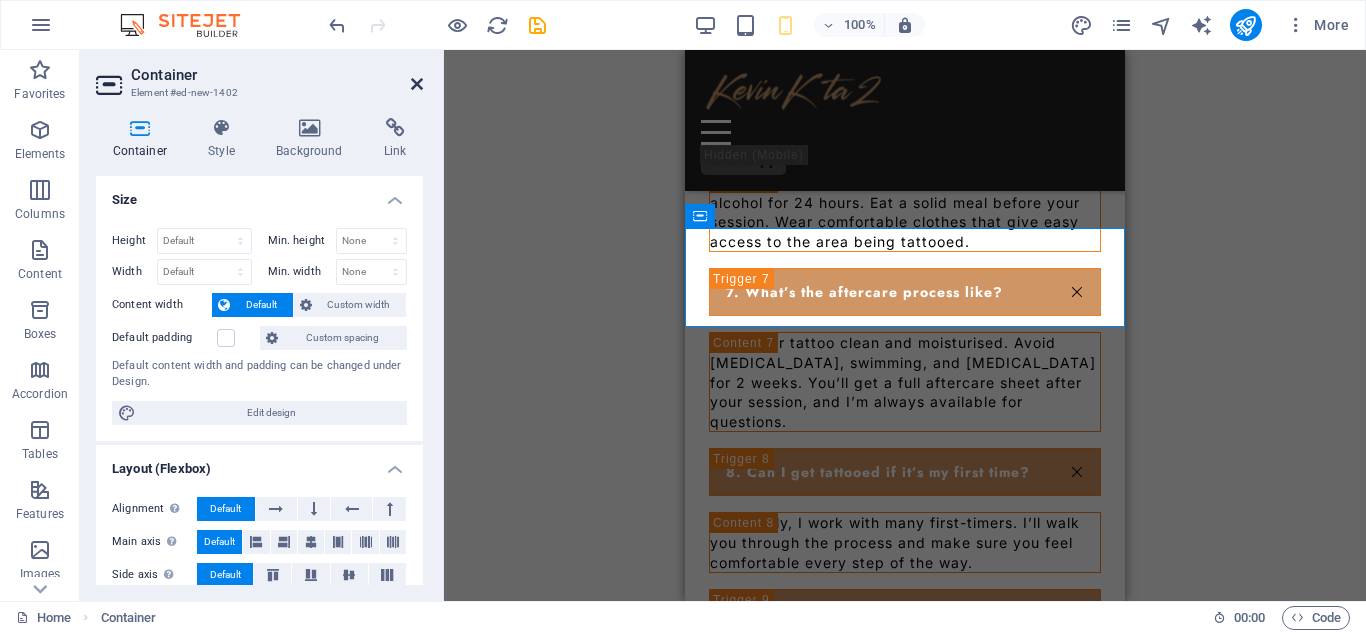 click at bounding box center (417, 84) 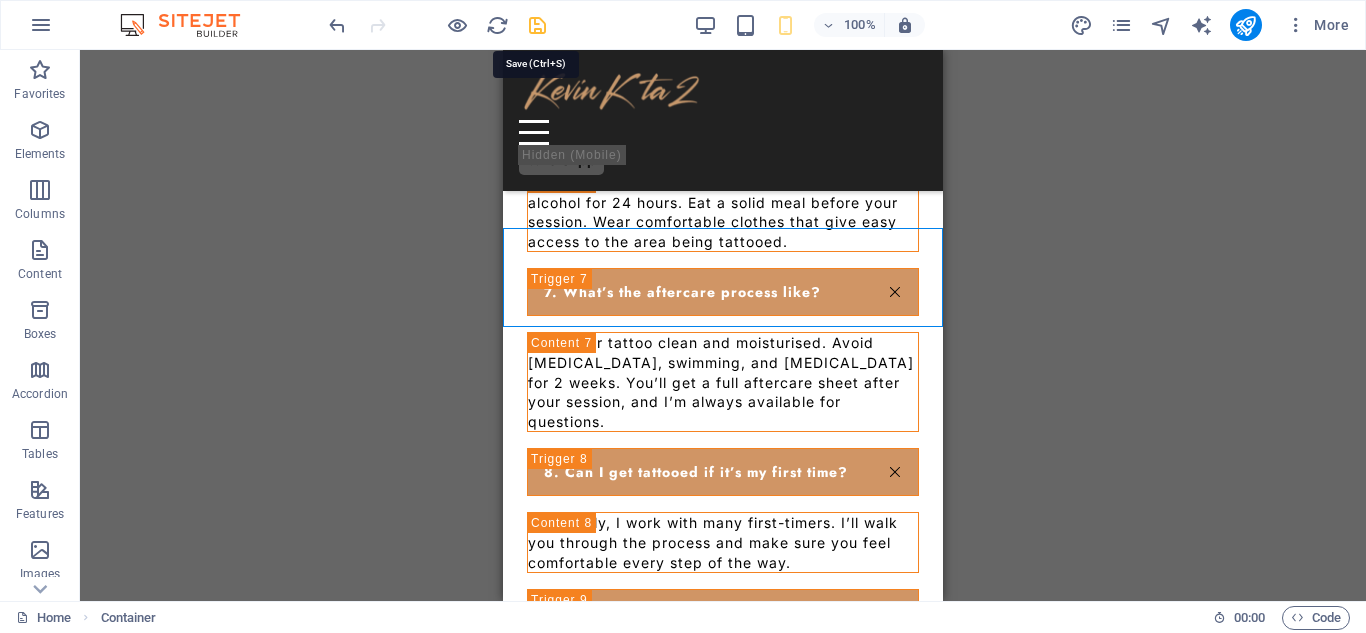click at bounding box center [537, 25] 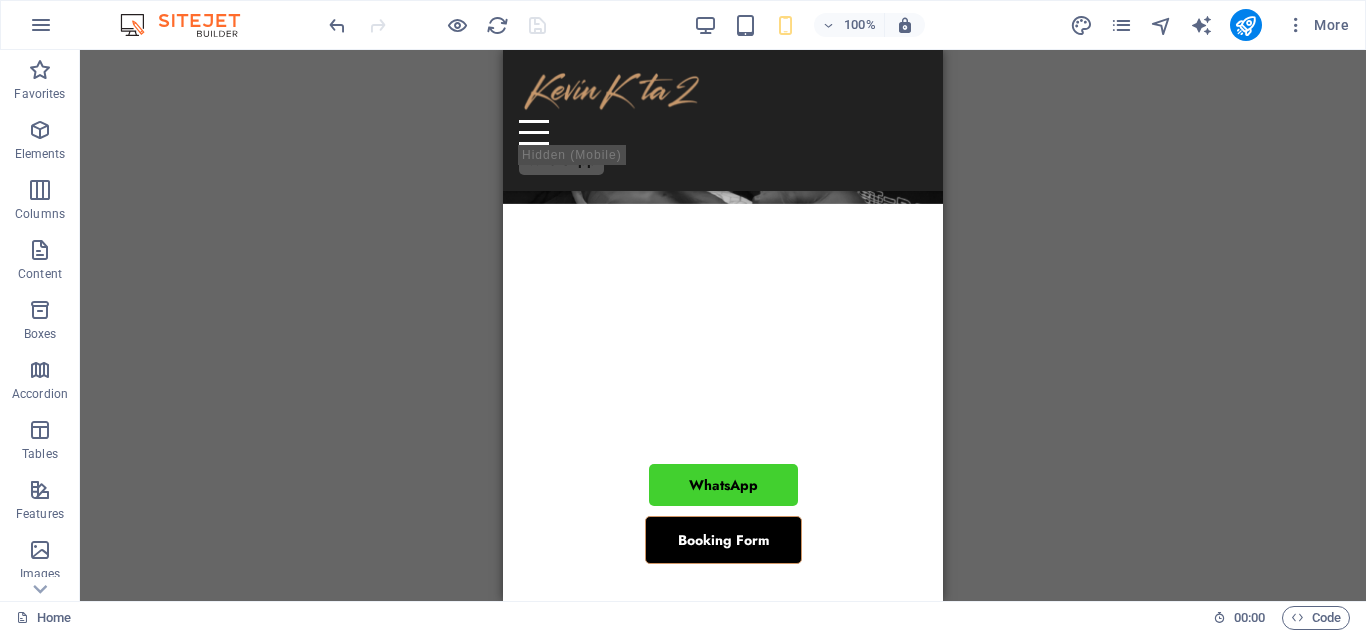 scroll, scrollTop: 223, scrollLeft: 0, axis: vertical 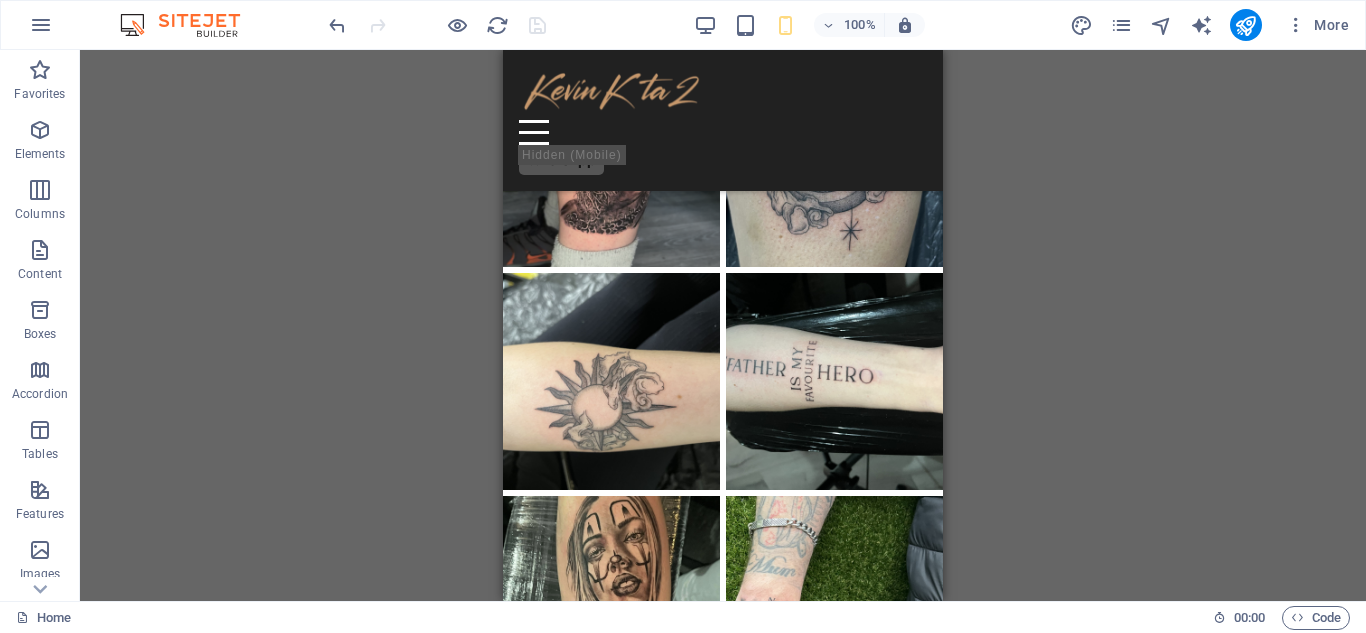 drag, startPoint x: 942, startPoint y: 131, endPoint x: 948, endPoint y: 308, distance: 177.10167 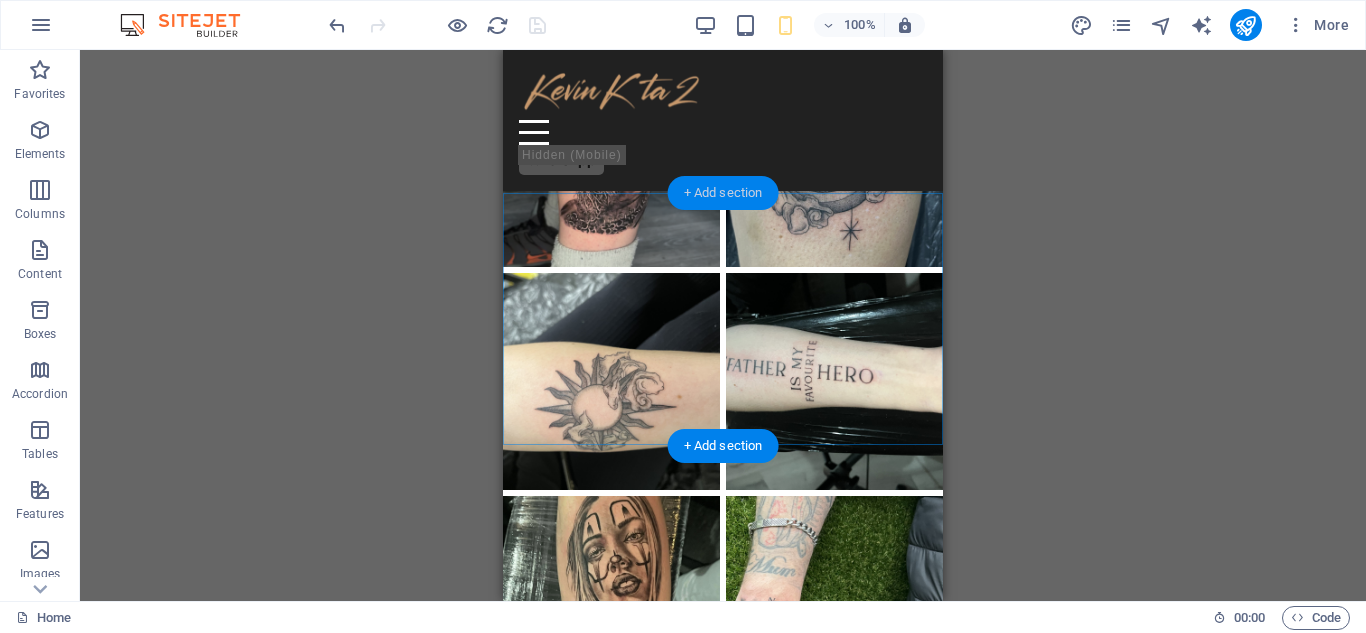 click on "+ Add section" at bounding box center (723, 193) 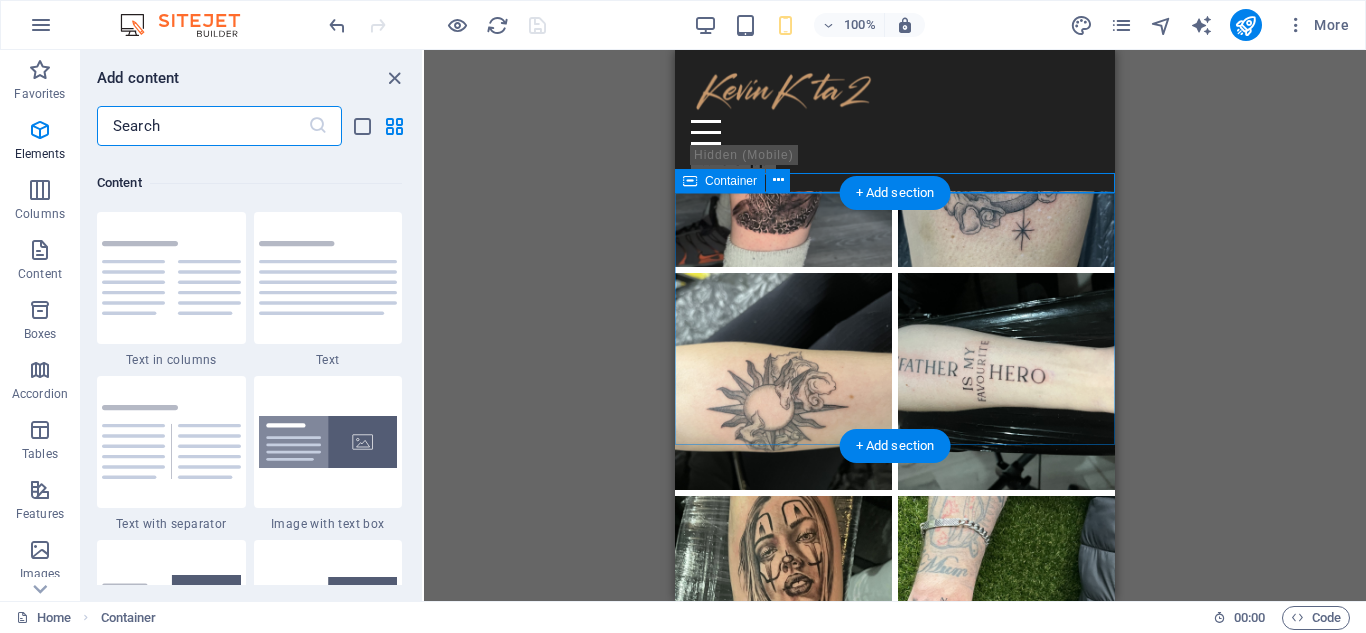 scroll, scrollTop: 3499, scrollLeft: 0, axis: vertical 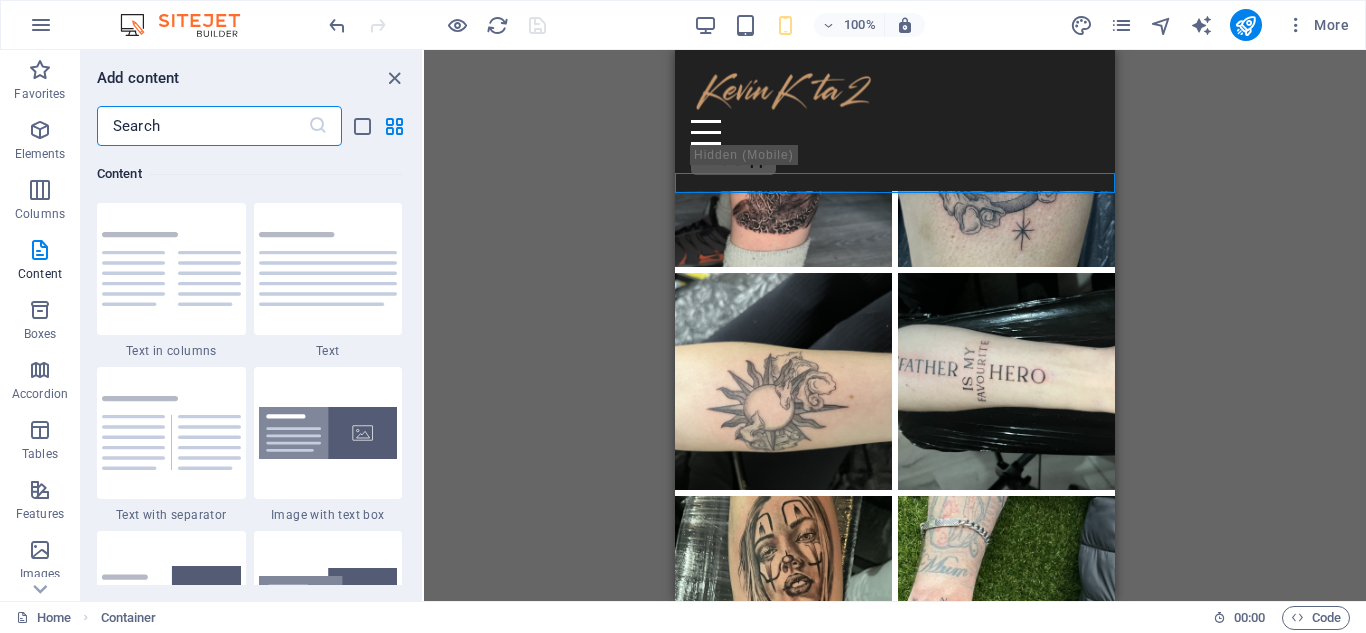 drag, startPoint x: 175, startPoint y: 130, endPoint x: 89, endPoint y: 127, distance: 86.05231 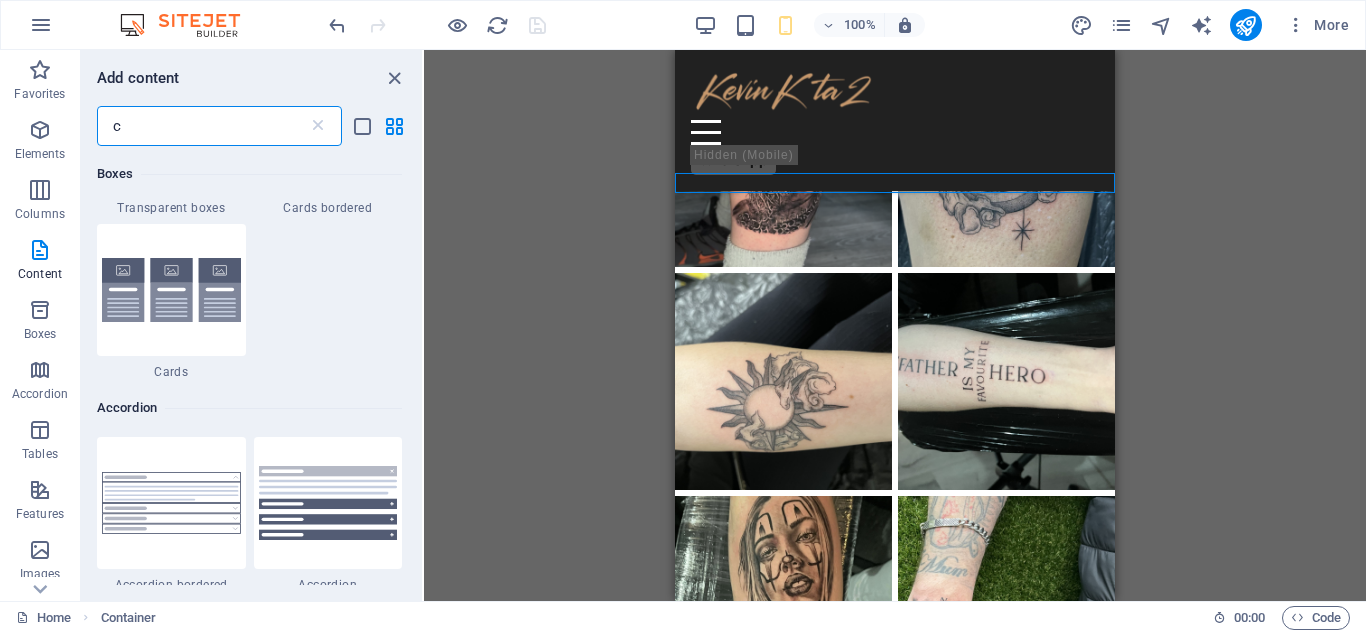 type on "co" 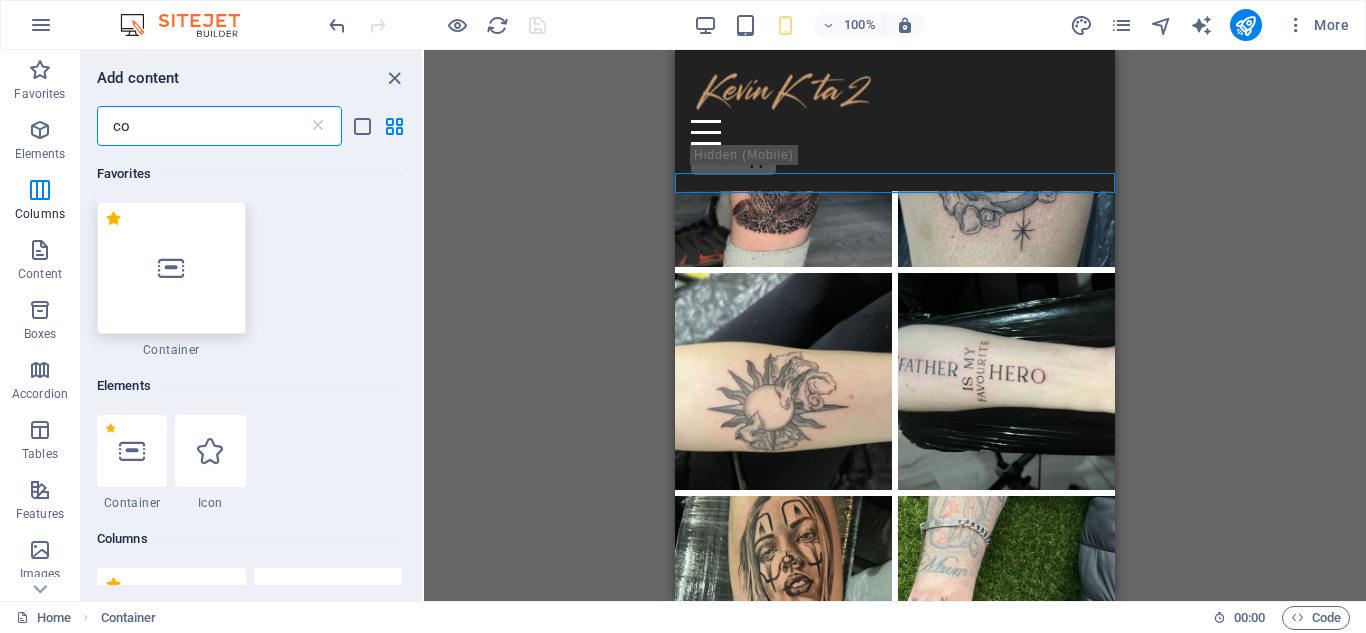 scroll, scrollTop: 0, scrollLeft: 0, axis: both 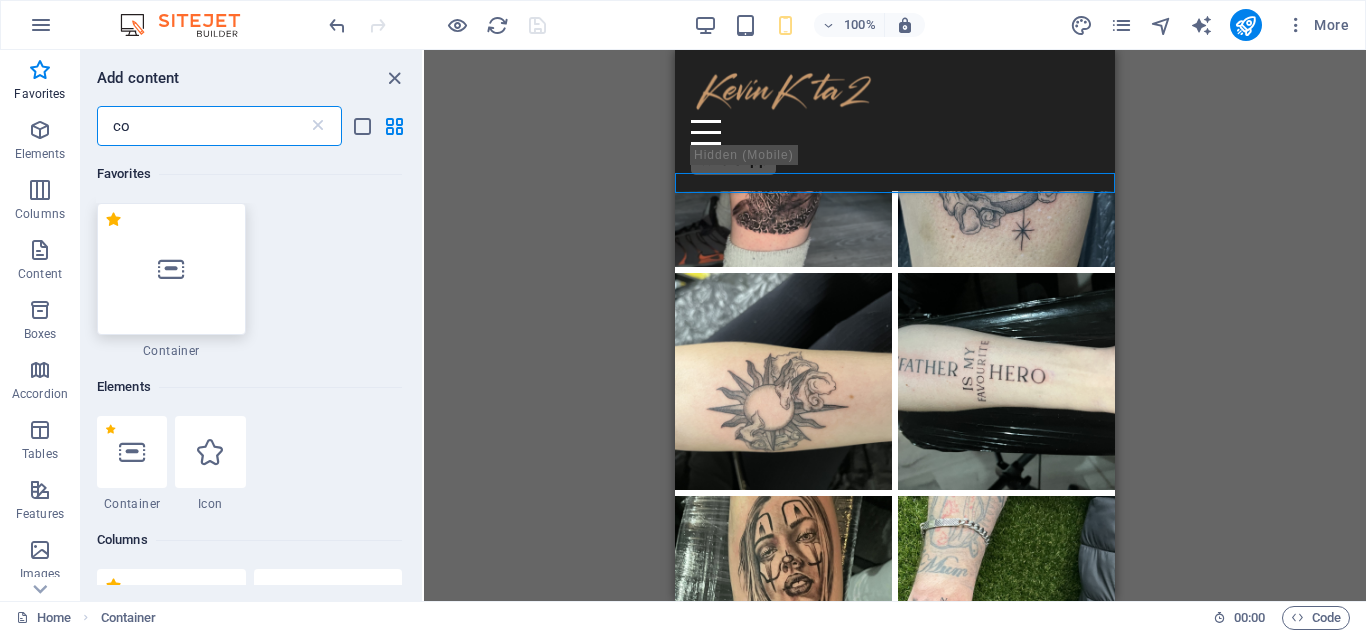 click at bounding box center [171, 269] 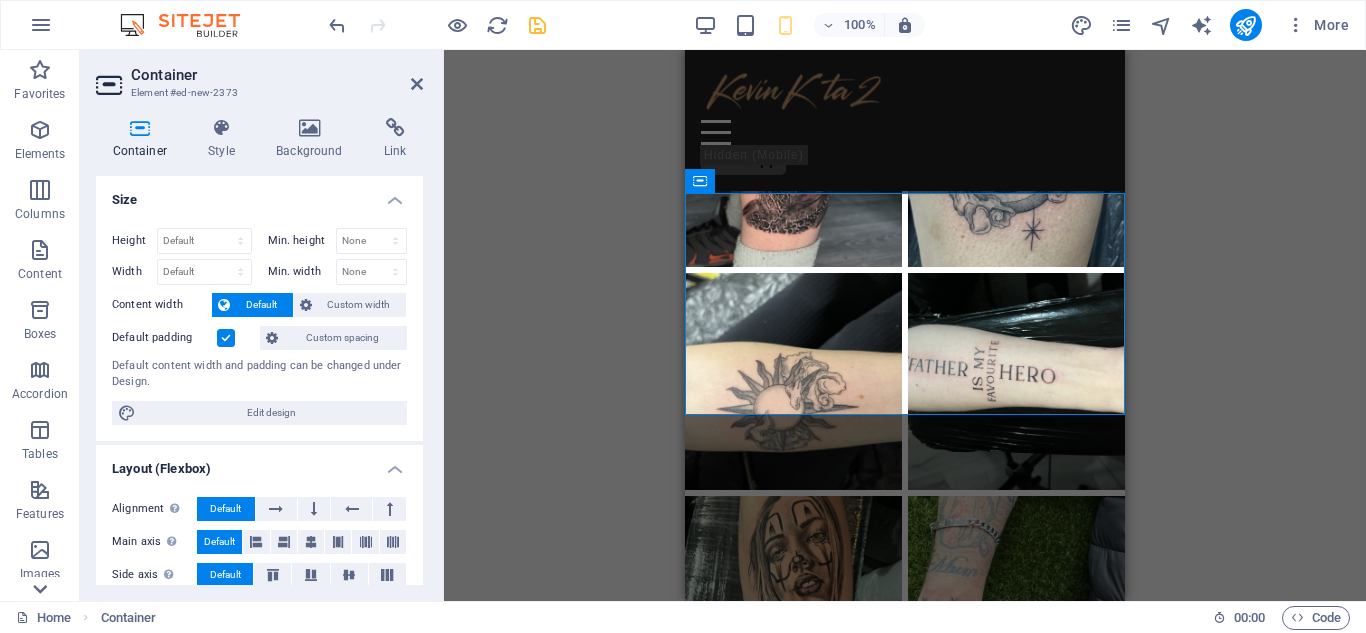 click 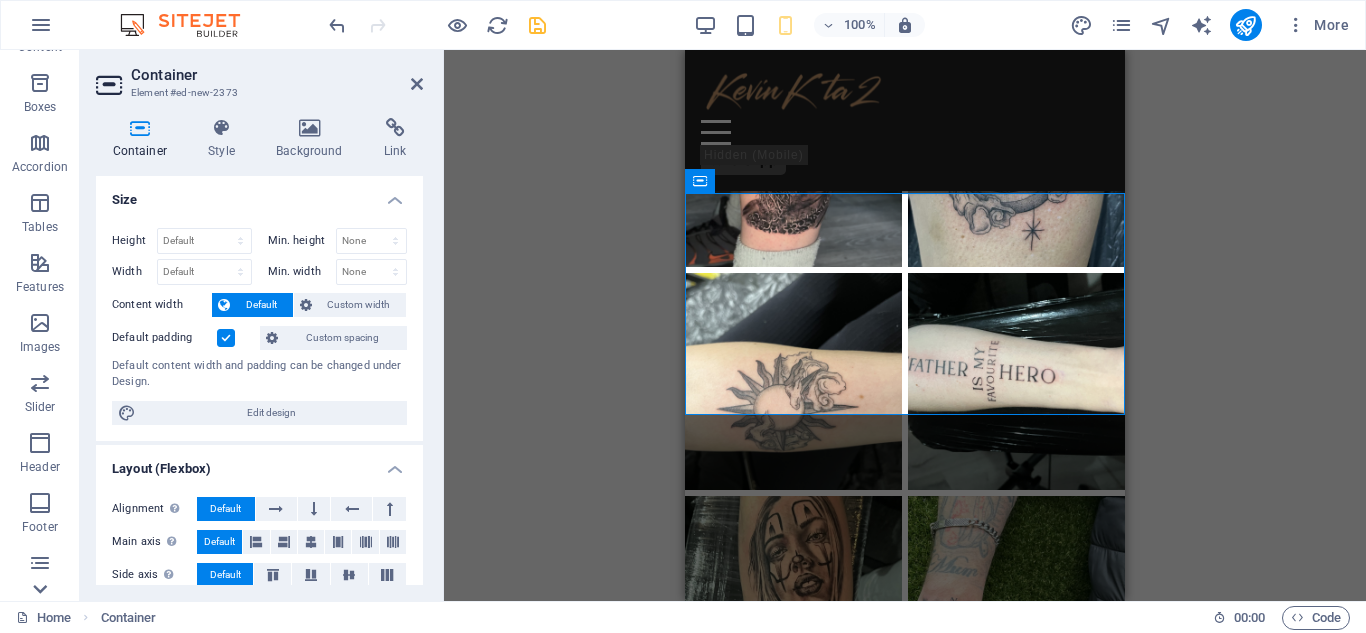 scroll, scrollTop: 349, scrollLeft: 0, axis: vertical 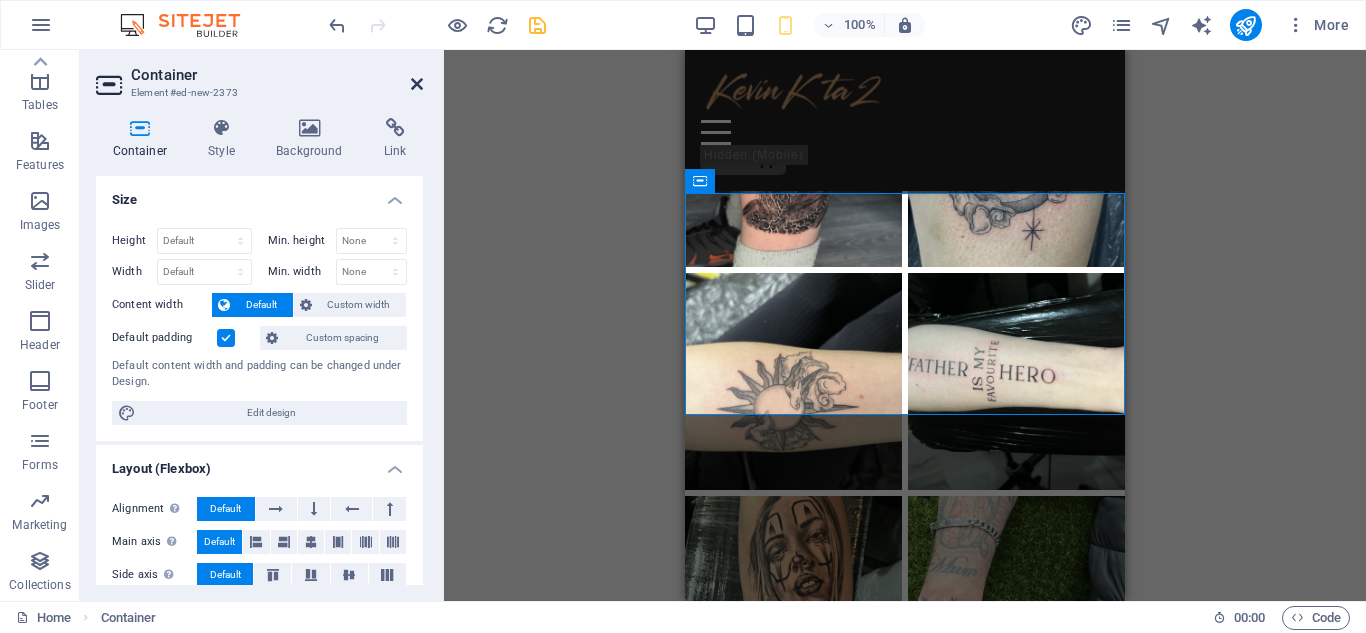click at bounding box center (417, 84) 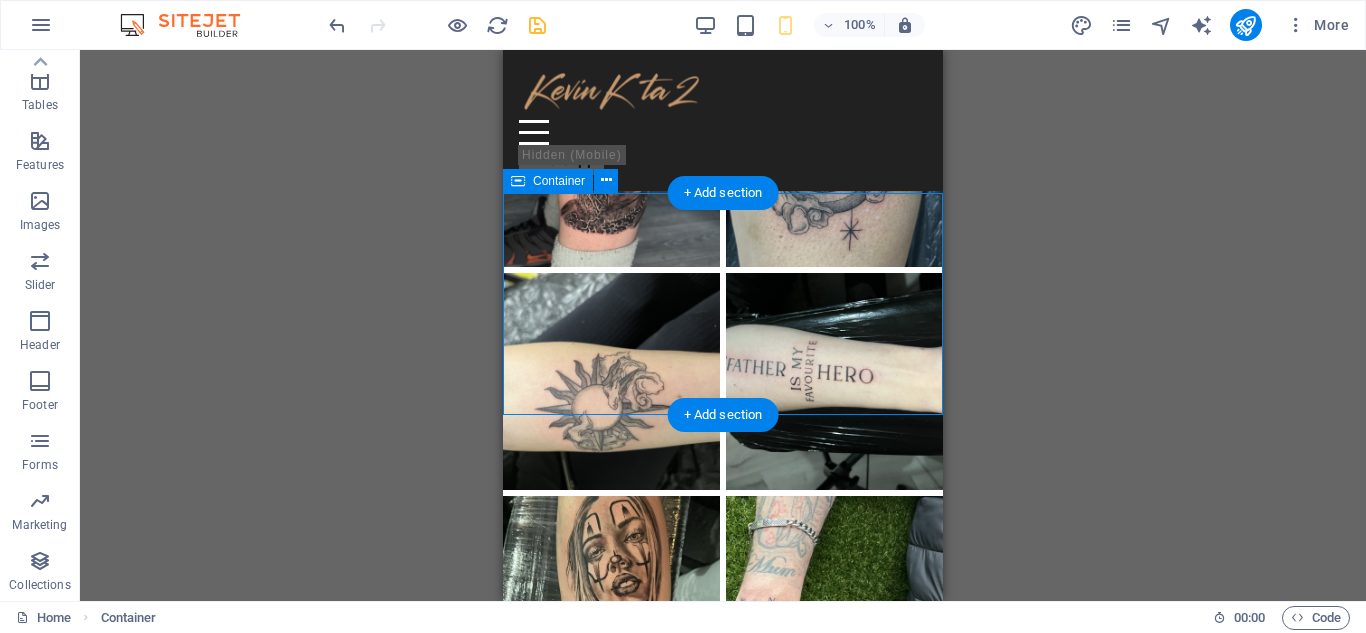 click on "Drop content here or  Add elements  Paste clipboard" at bounding box center [723, 844] 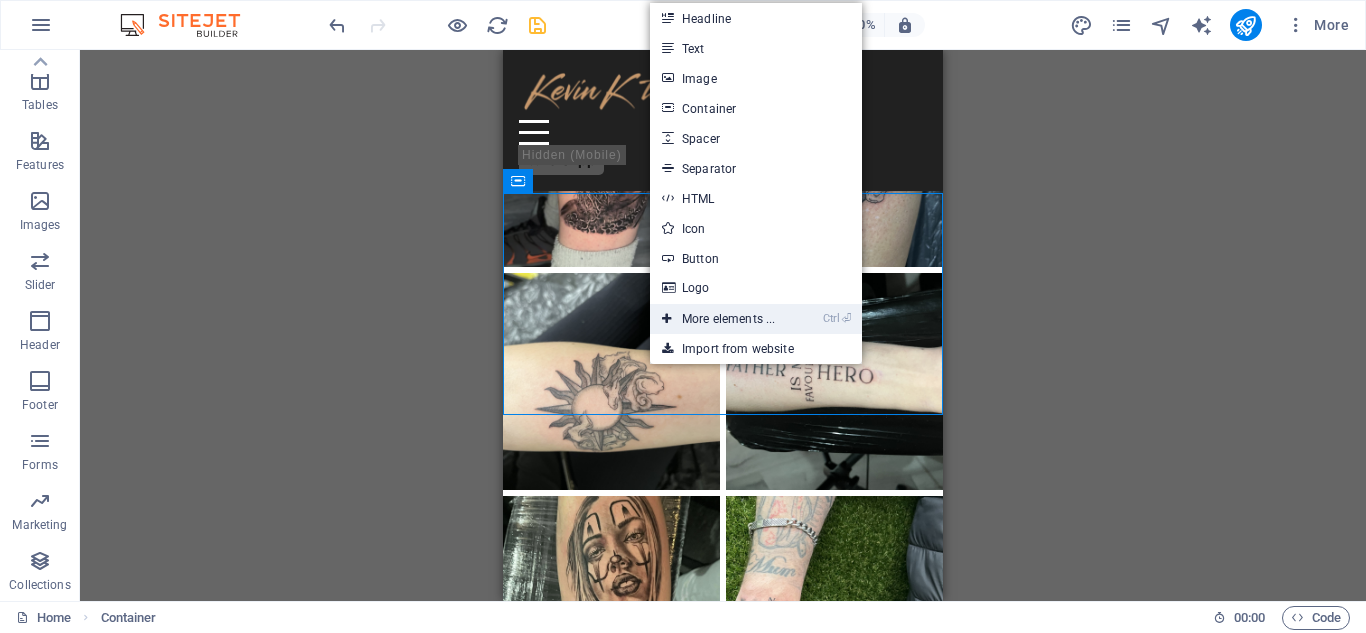 click on "Ctrl ⏎  More elements ..." at bounding box center [718, 319] 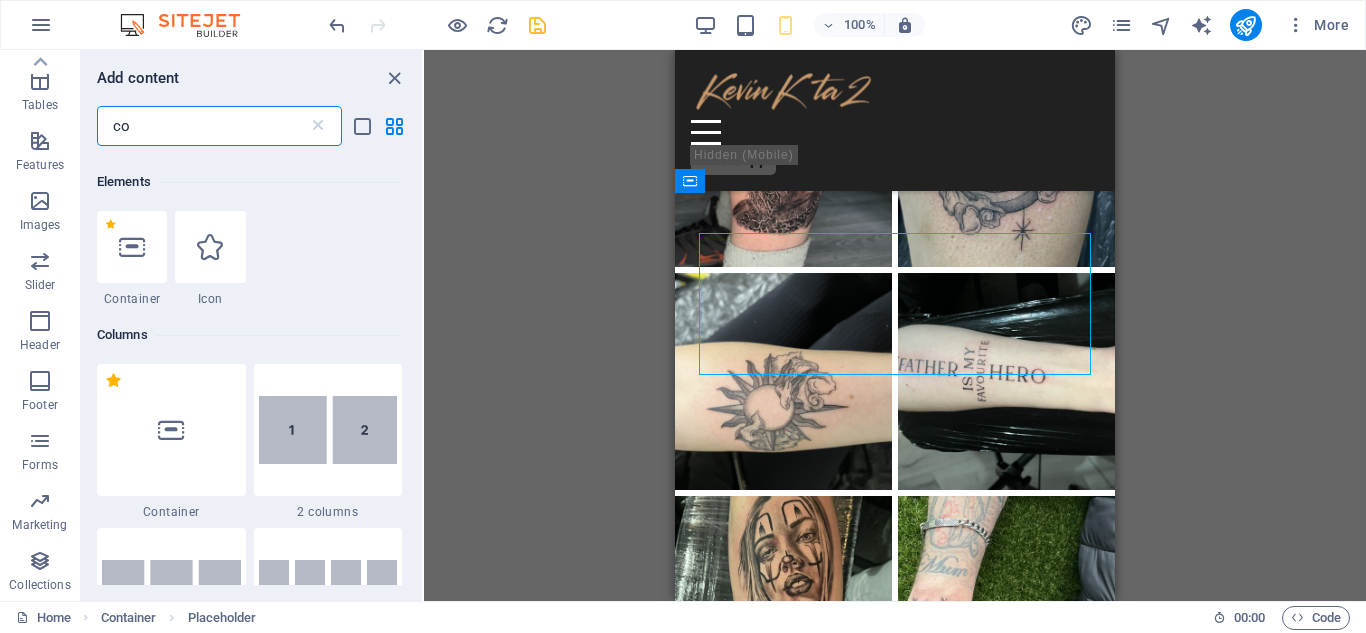 scroll, scrollTop: 213, scrollLeft: 0, axis: vertical 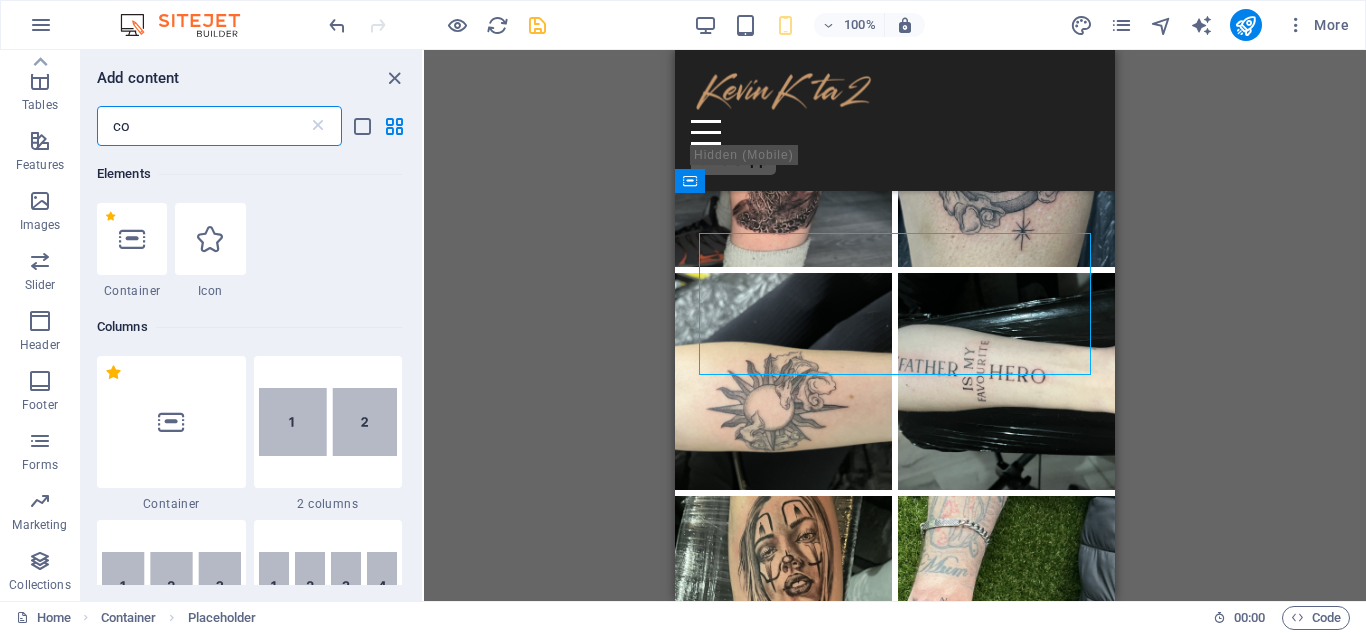 drag, startPoint x: 154, startPoint y: 120, endPoint x: 82, endPoint y: 151, distance: 78.39005 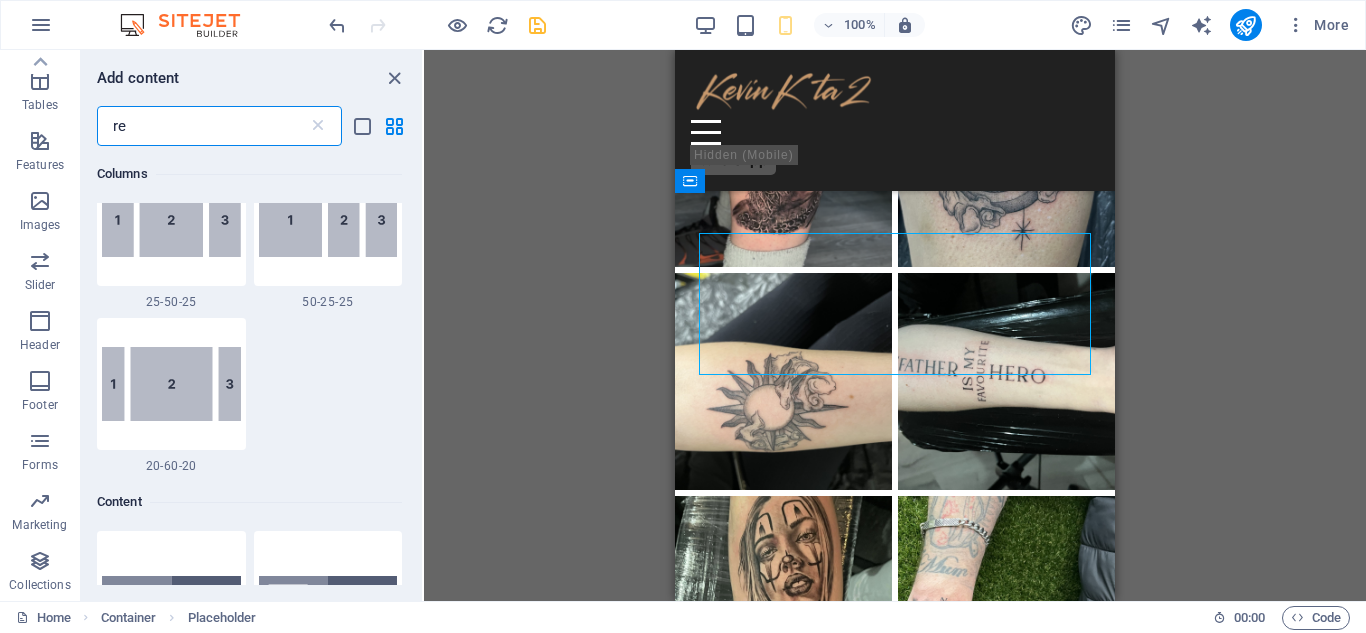 scroll, scrollTop: 0, scrollLeft: 0, axis: both 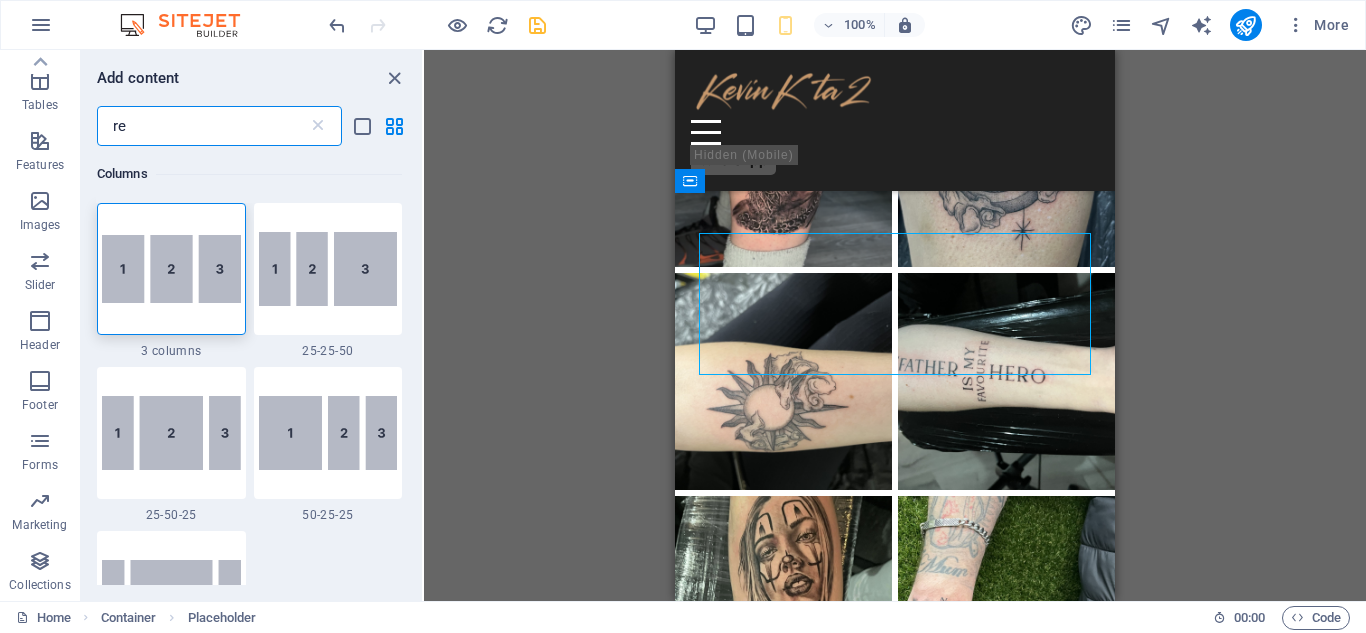 type on "rev" 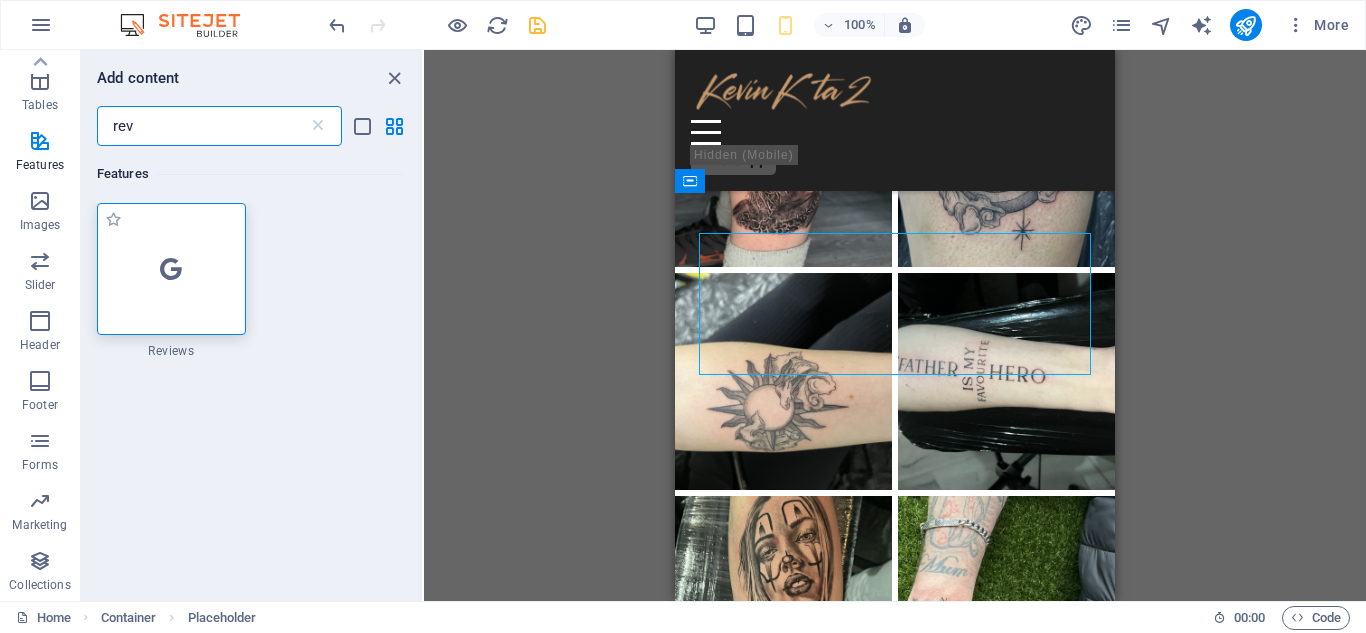 click at bounding box center (171, 269) 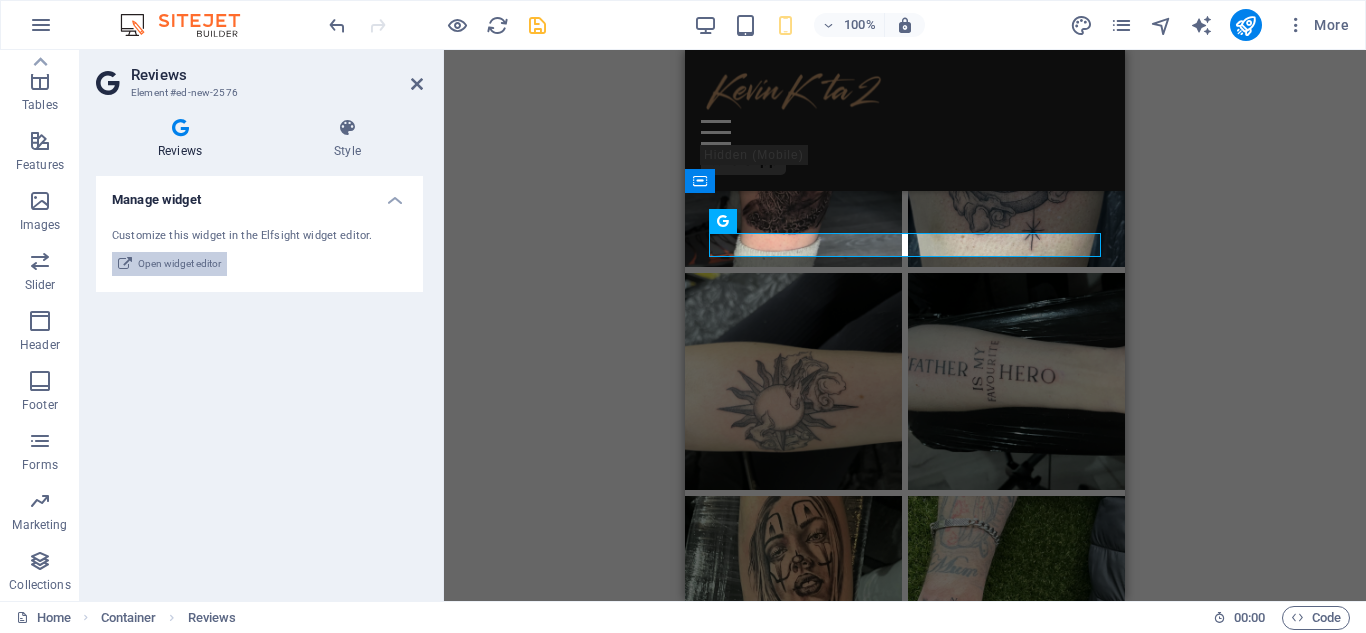 click on "Open widget editor" at bounding box center (179, 264) 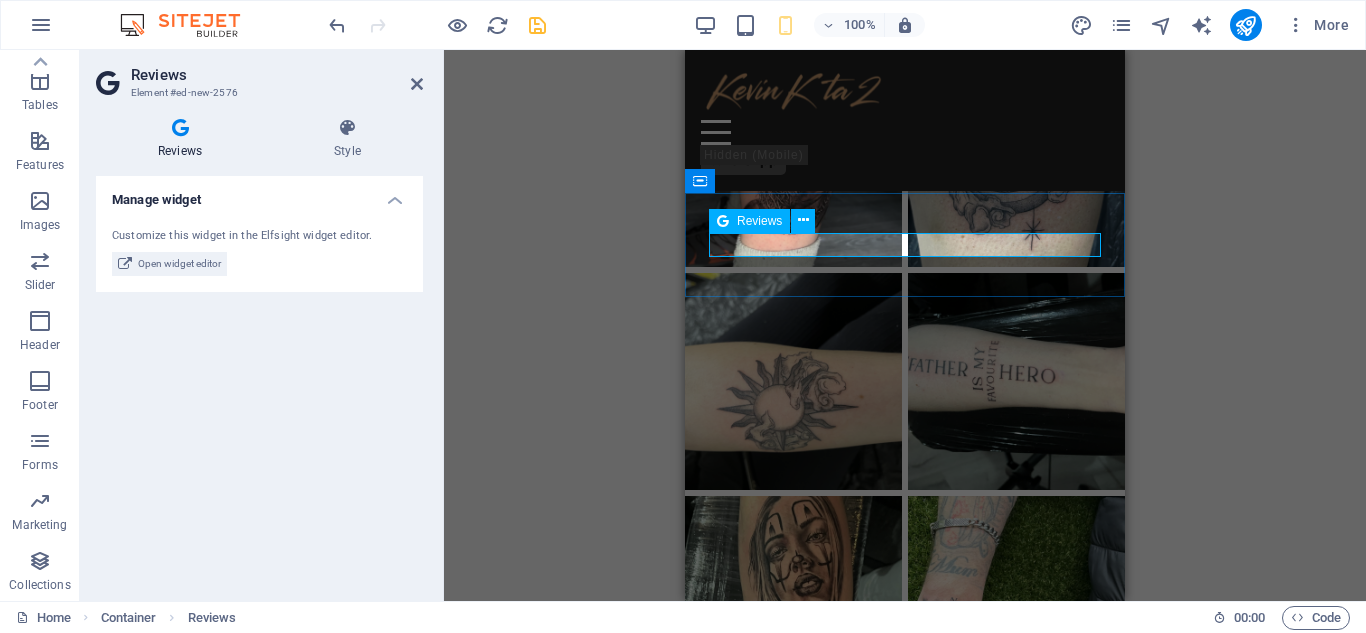 click at bounding box center (905, 785) 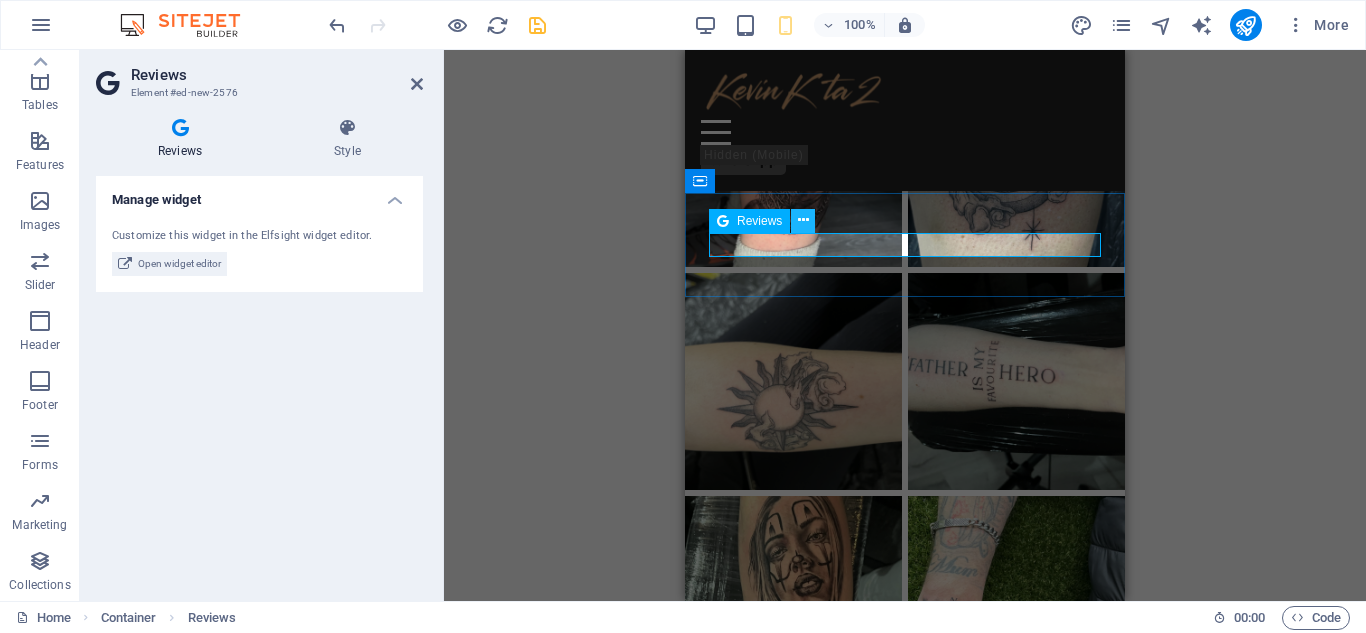 click at bounding box center [803, 221] 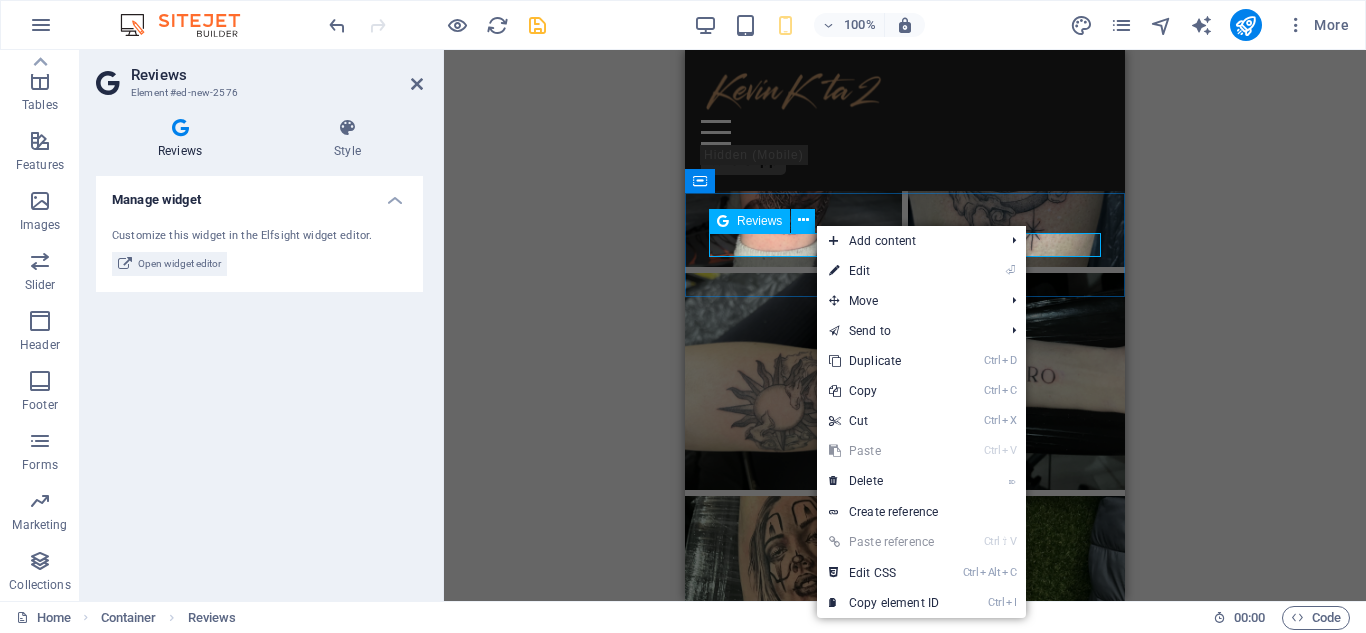 click at bounding box center (905, 785) 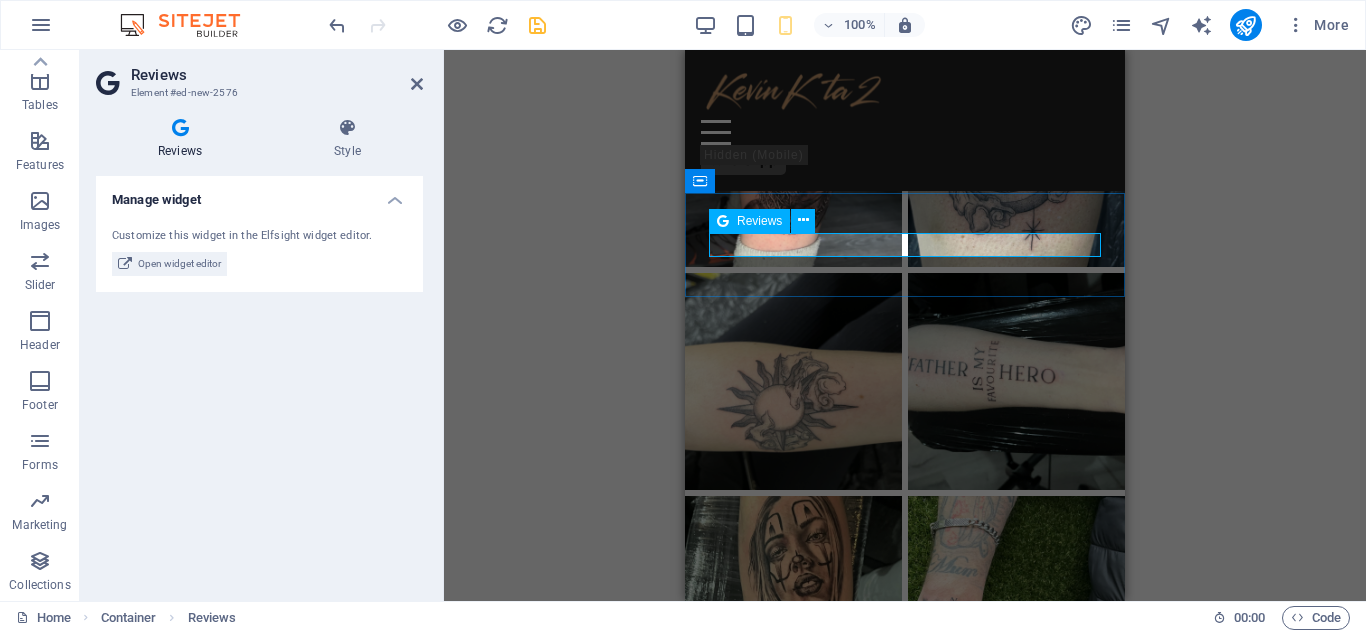 click on "Reviews" at bounding box center [759, 221] 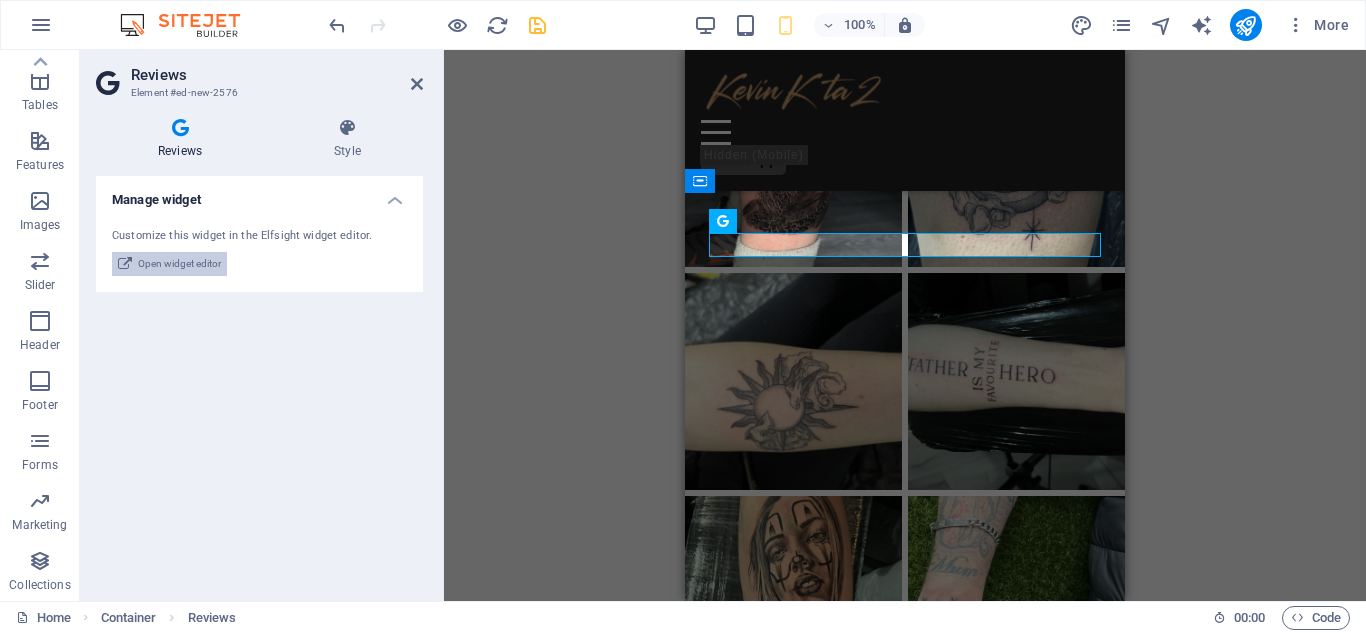 click on "Open widget editor" at bounding box center [179, 264] 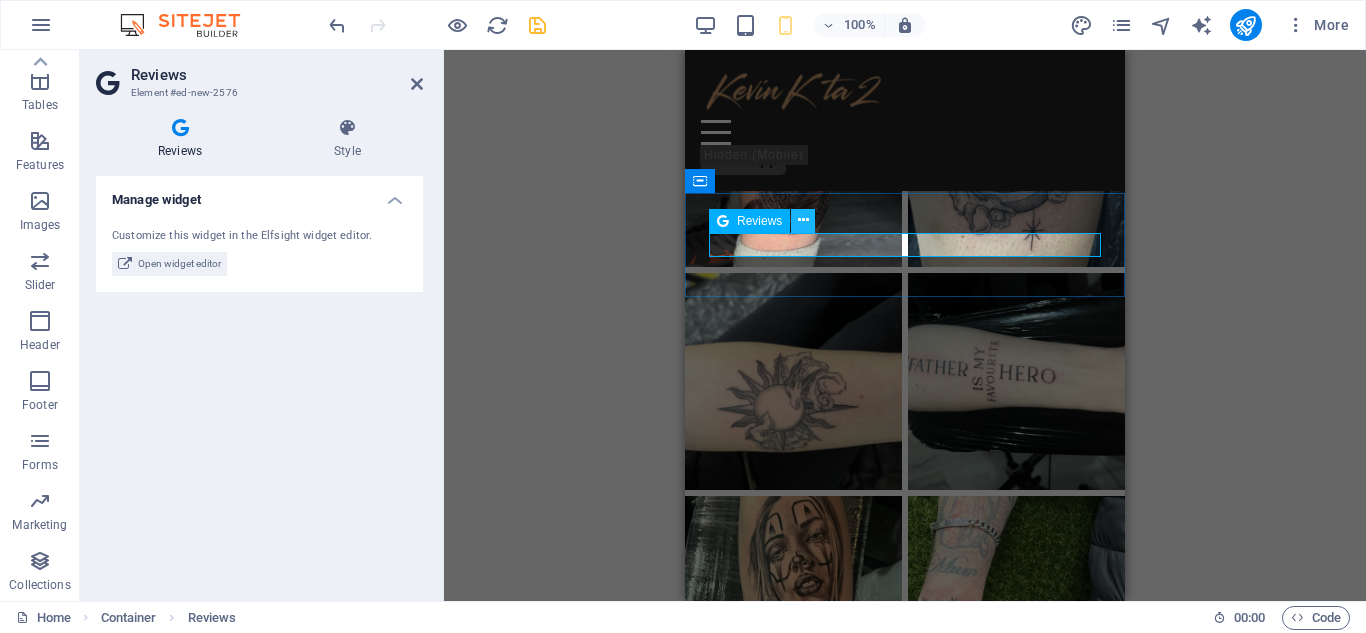 click at bounding box center (803, 220) 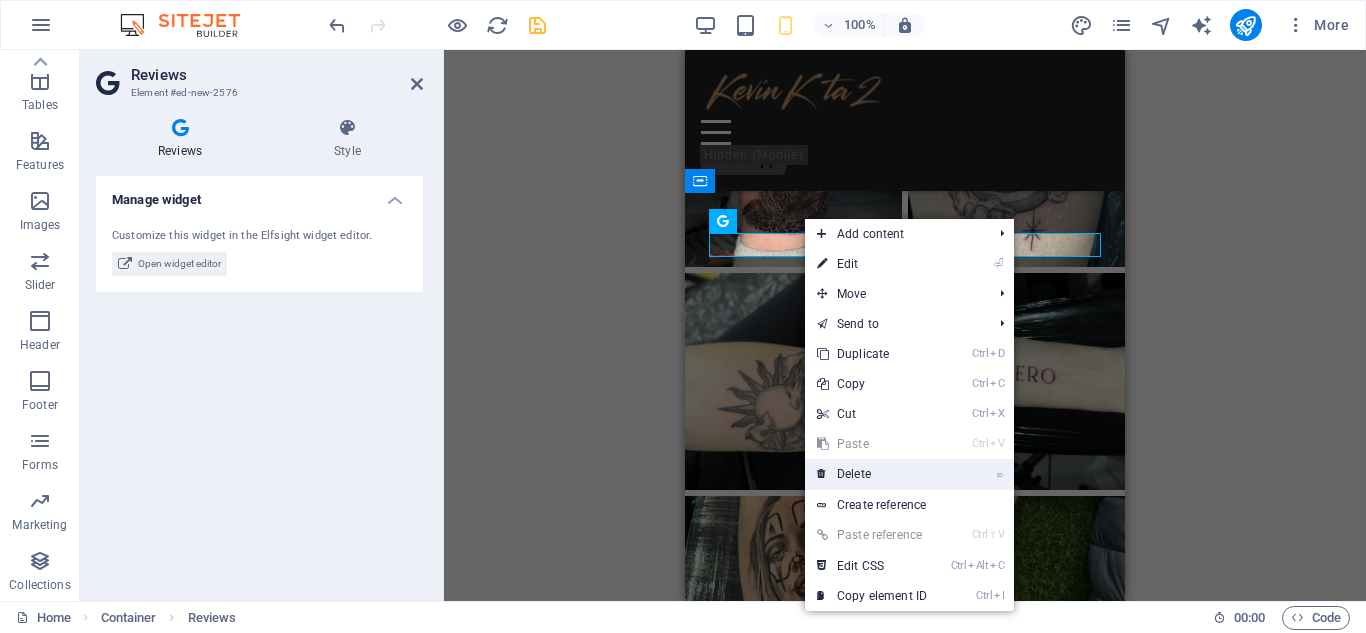 click on "⌦  Delete" at bounding box center (872, 474) 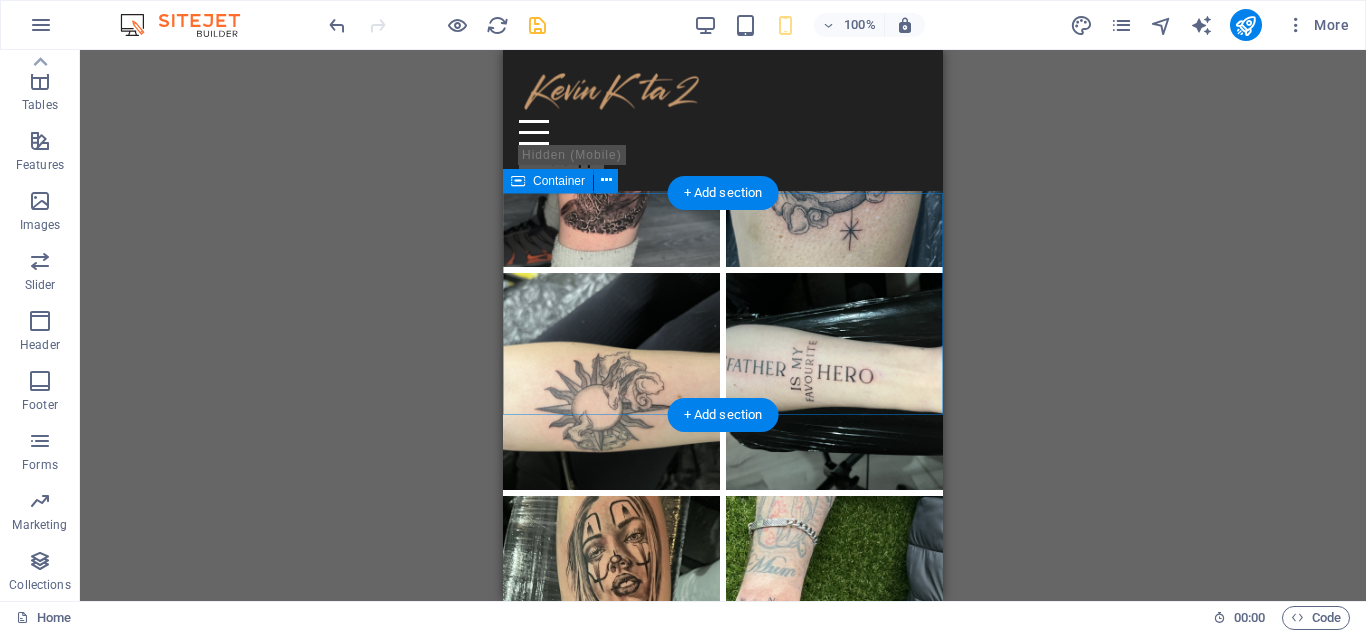 click on "Add elements" at bounding box center [664, 874] 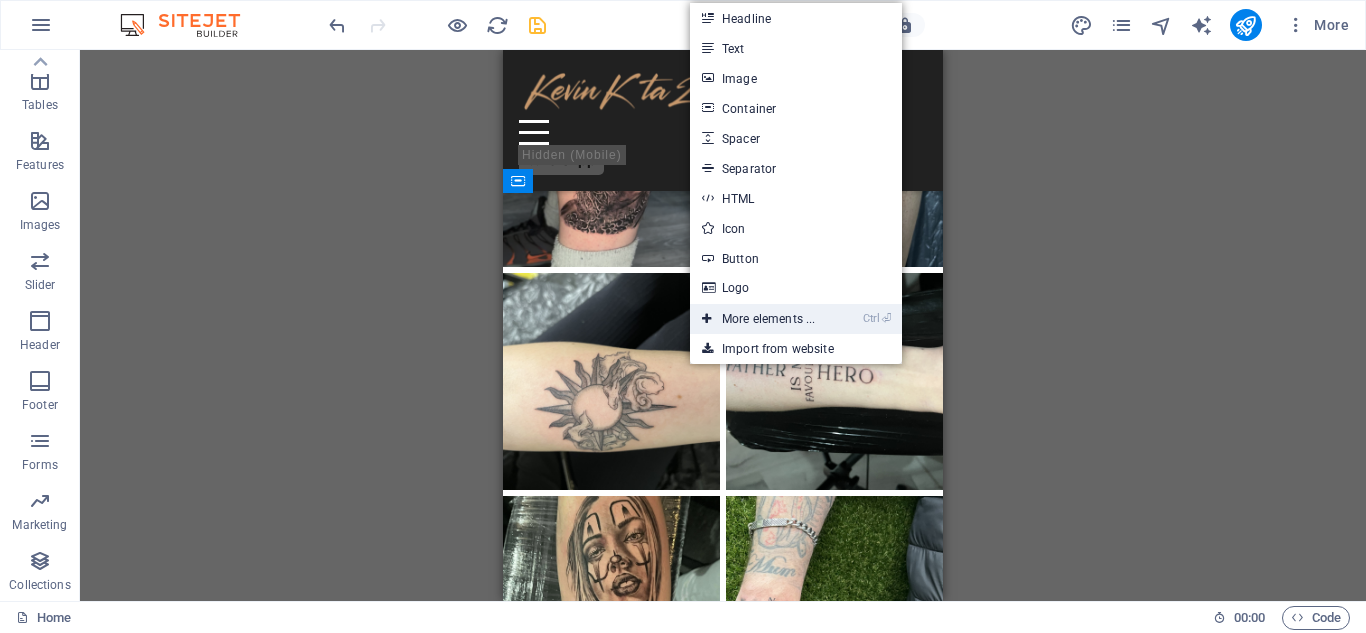 click on "Ctrl ⏎  More elements ..." at bounding box center [758, 319] 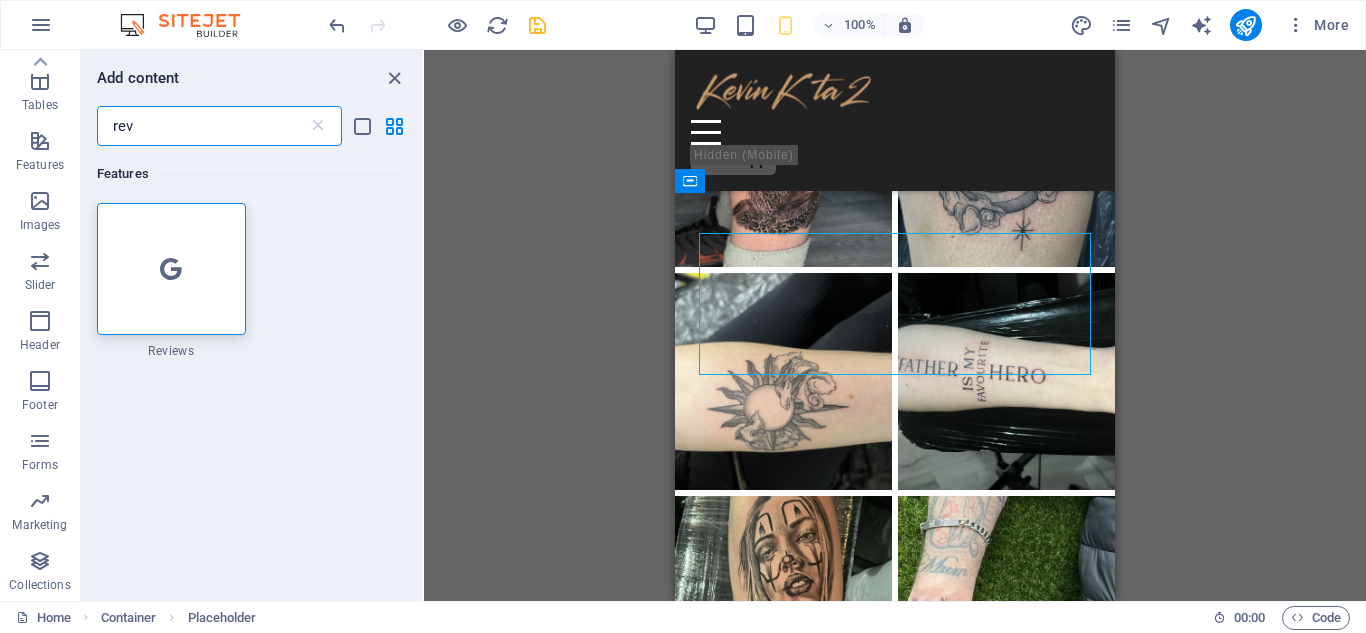 click on "rev" at bounding box center [202, 126] 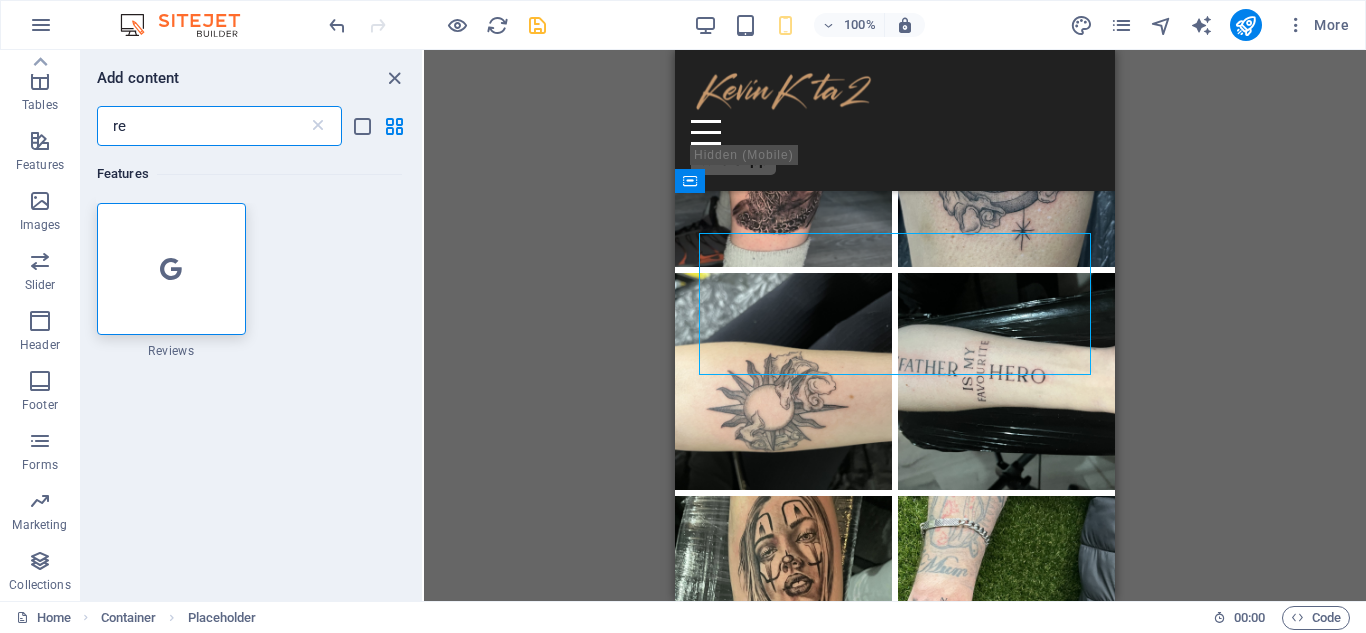 type on "r" 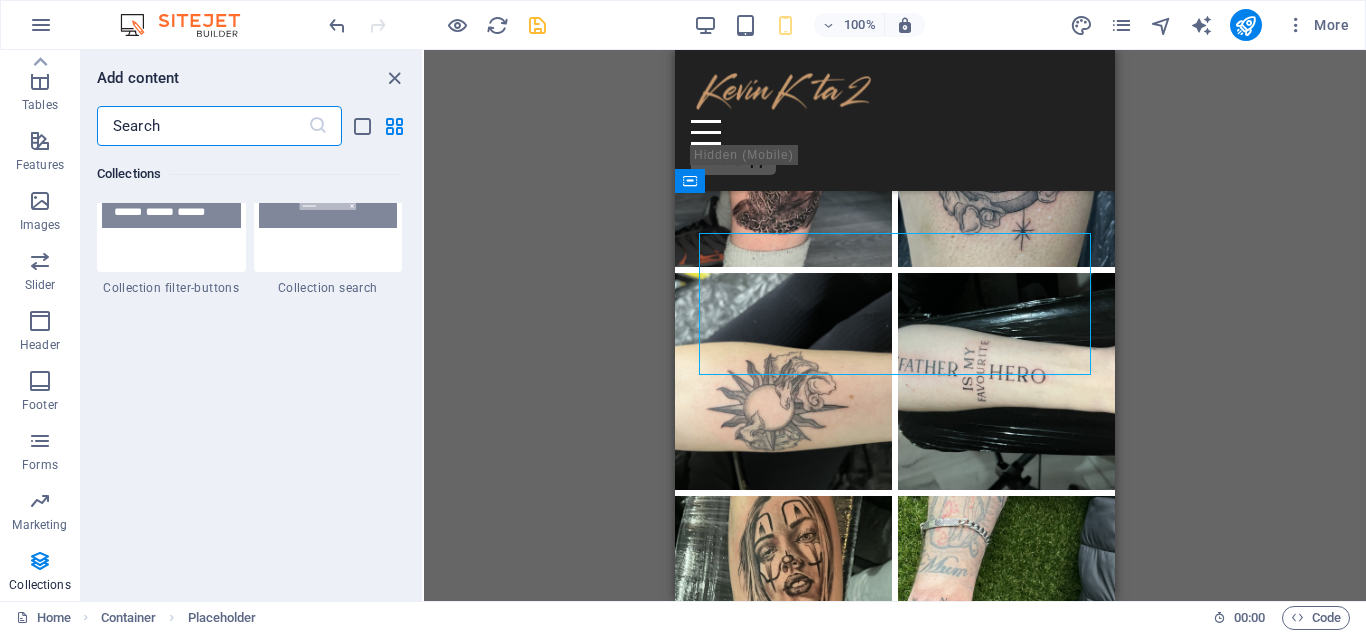 scroll, scrollTop: 19001, scrollLeft: 0, axis: vertical 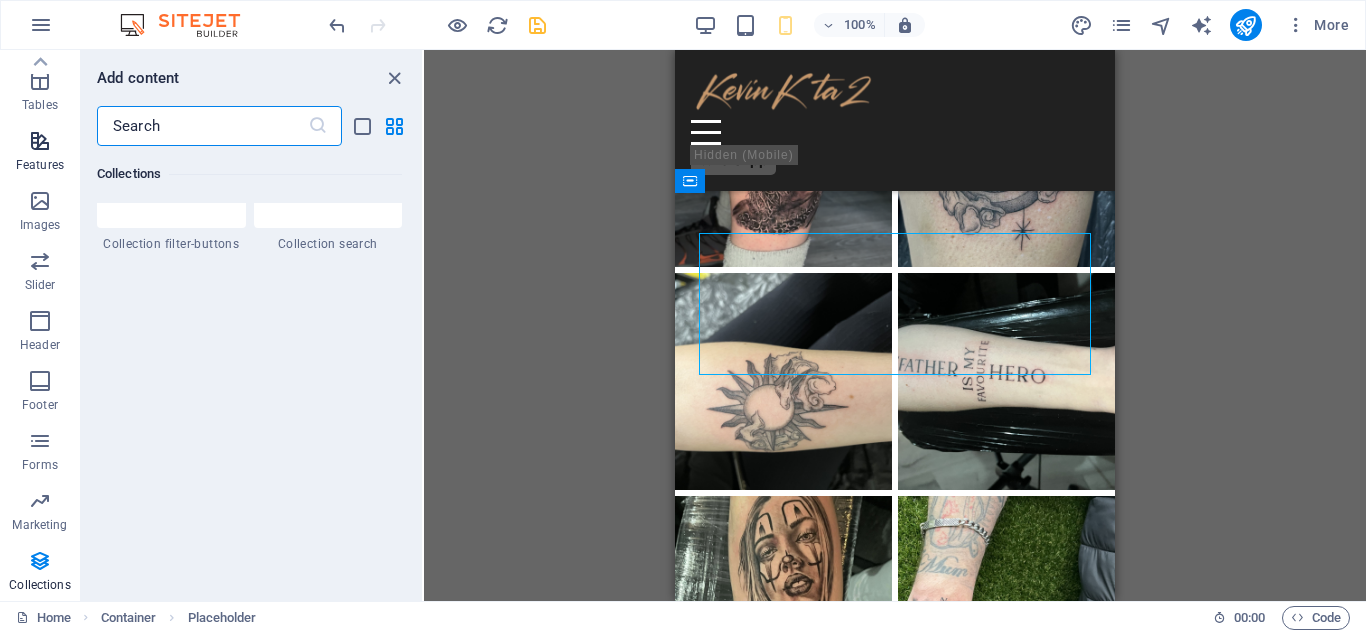 click on "Features" at bounding box center (40, 165) 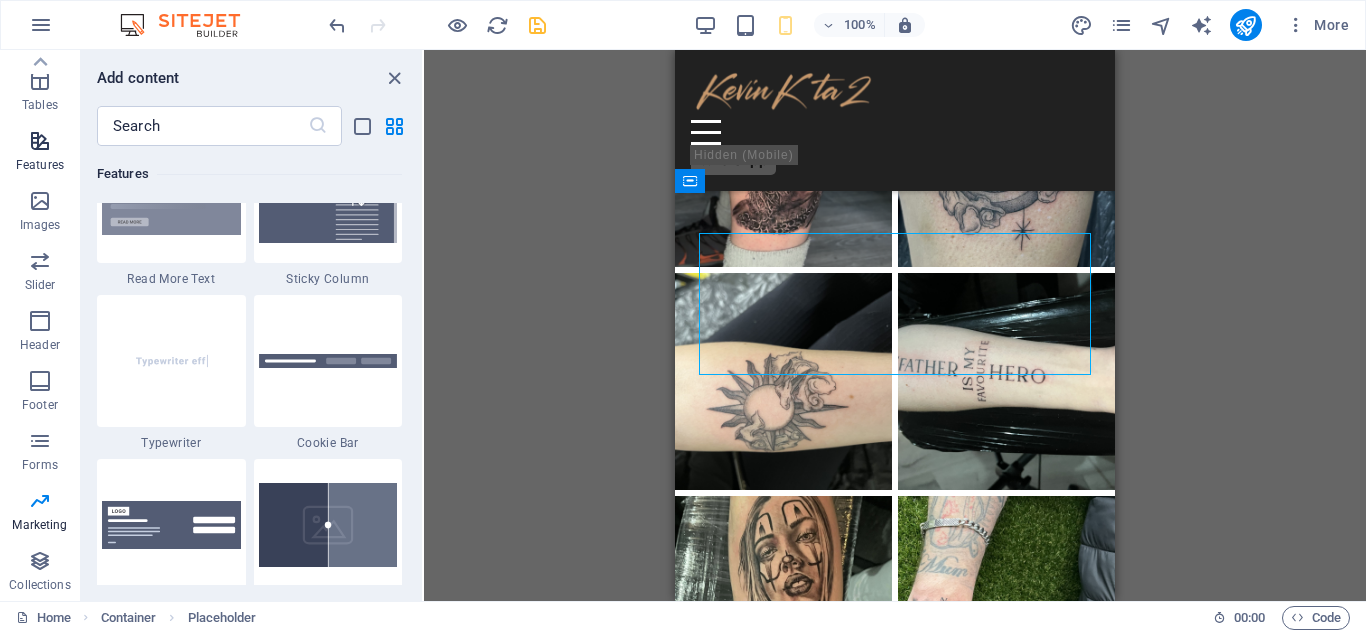 scroll, scrollTop: 7631, scrollLeft: 0, axis: vertical 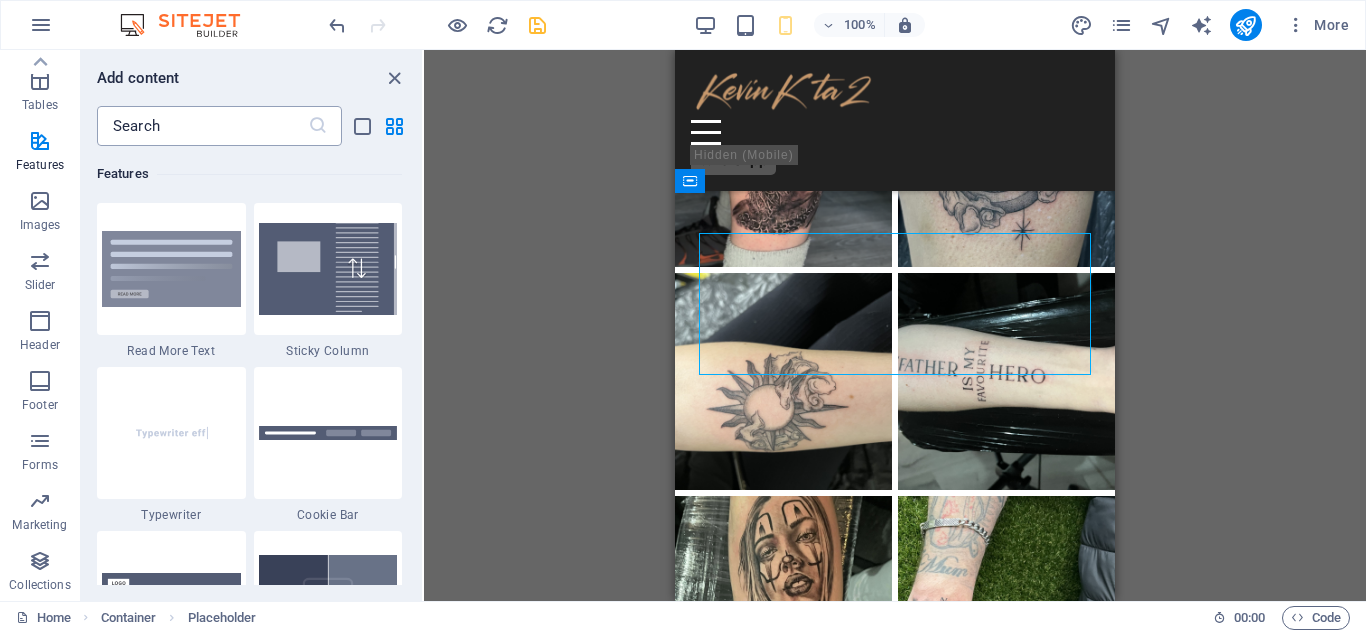 click at bounding box center (202, 126) 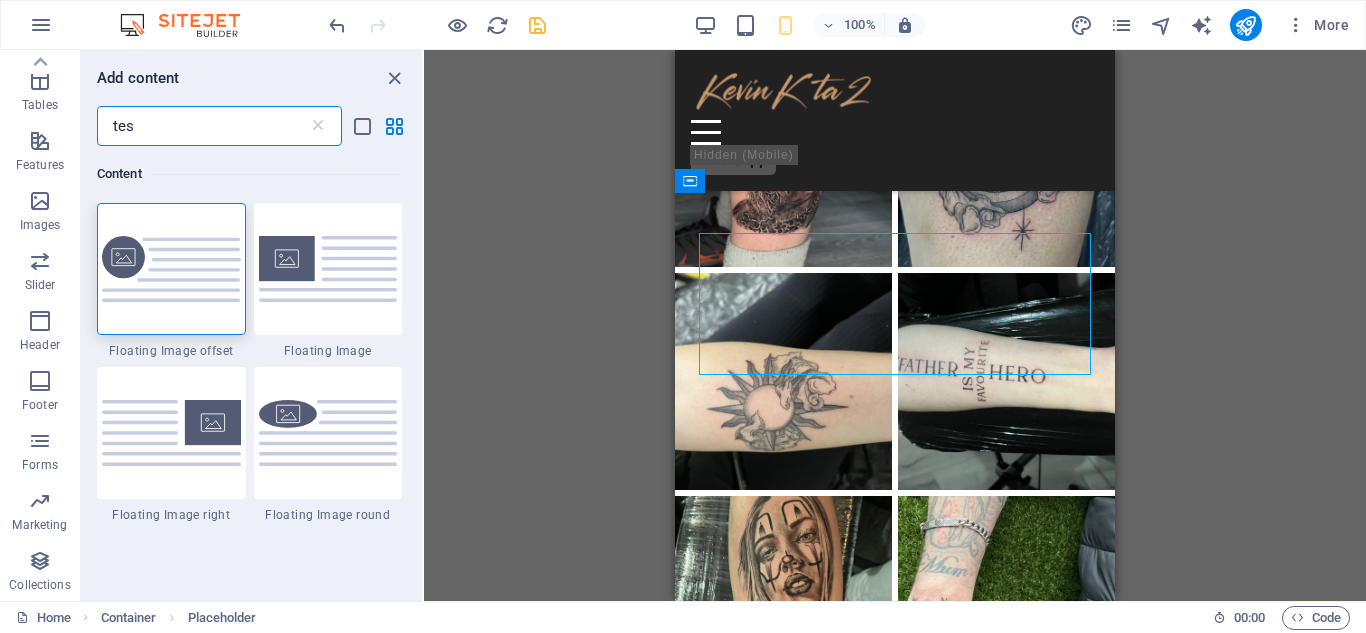 scroll, scrollTop: 0, scrollLeft: 0, axis: both 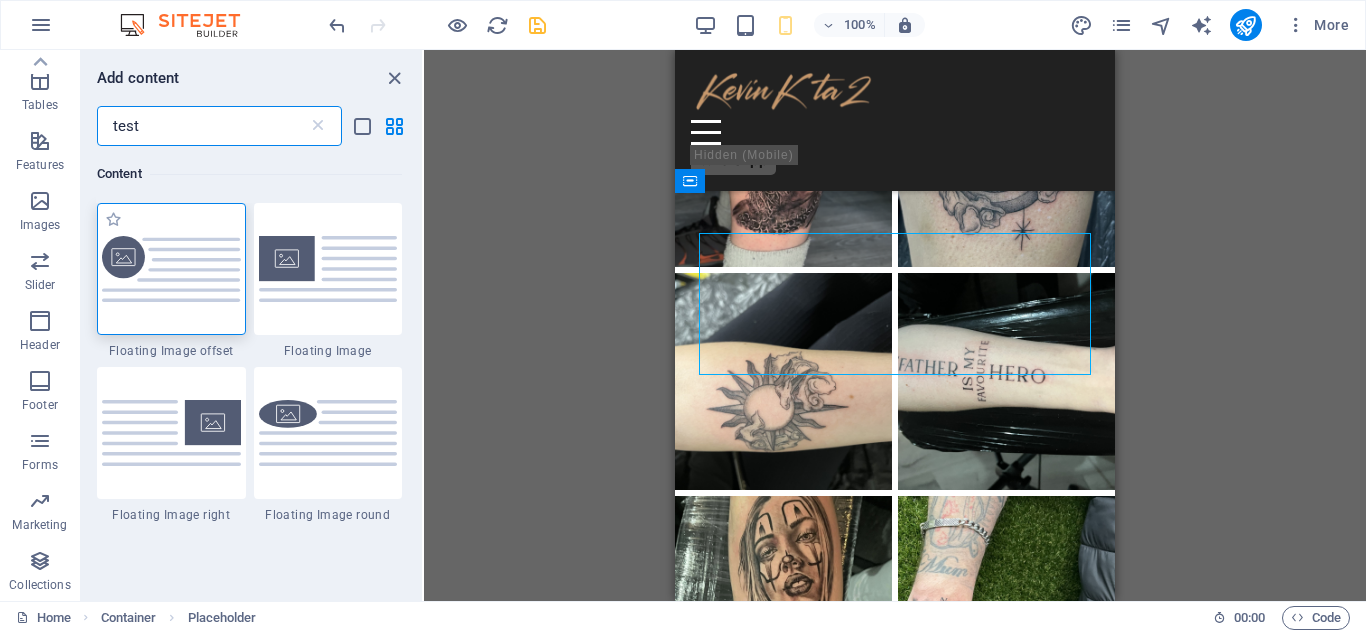 click at bounding box center (171, 269) 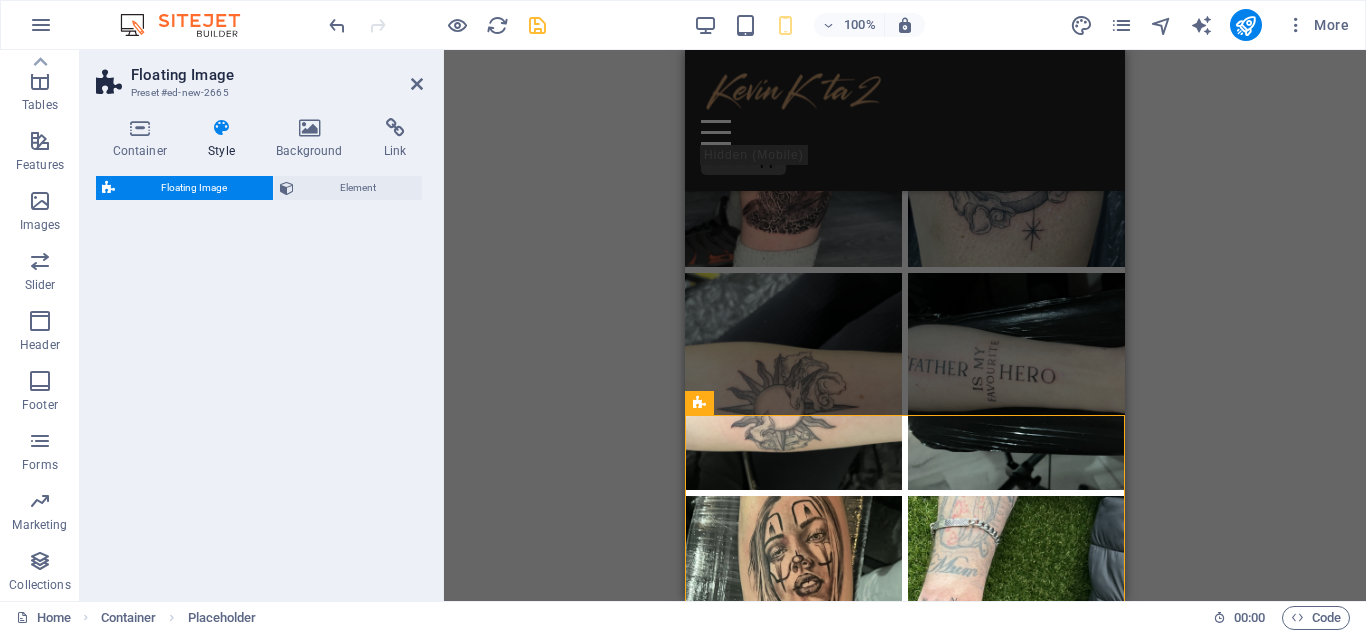 select on "%" 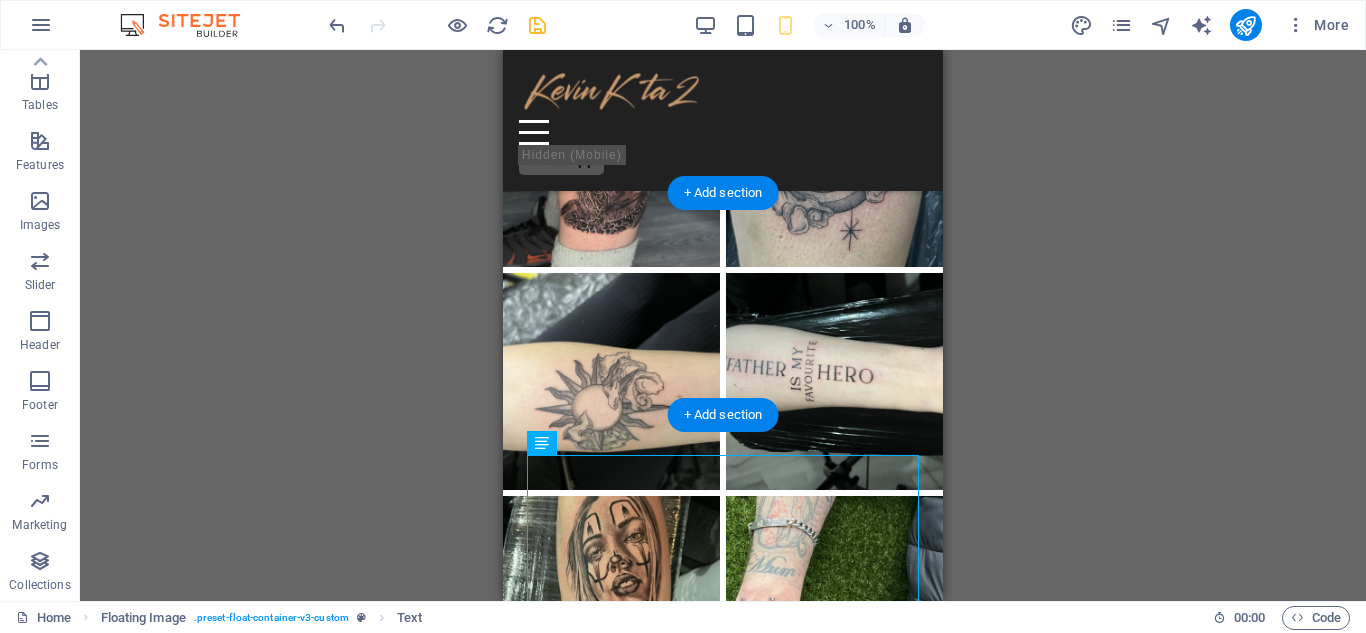 drag, startPoint x: 1235, startPoint y: 494, endPoint x: 744, endPoint y: 289, distance: 532.0771 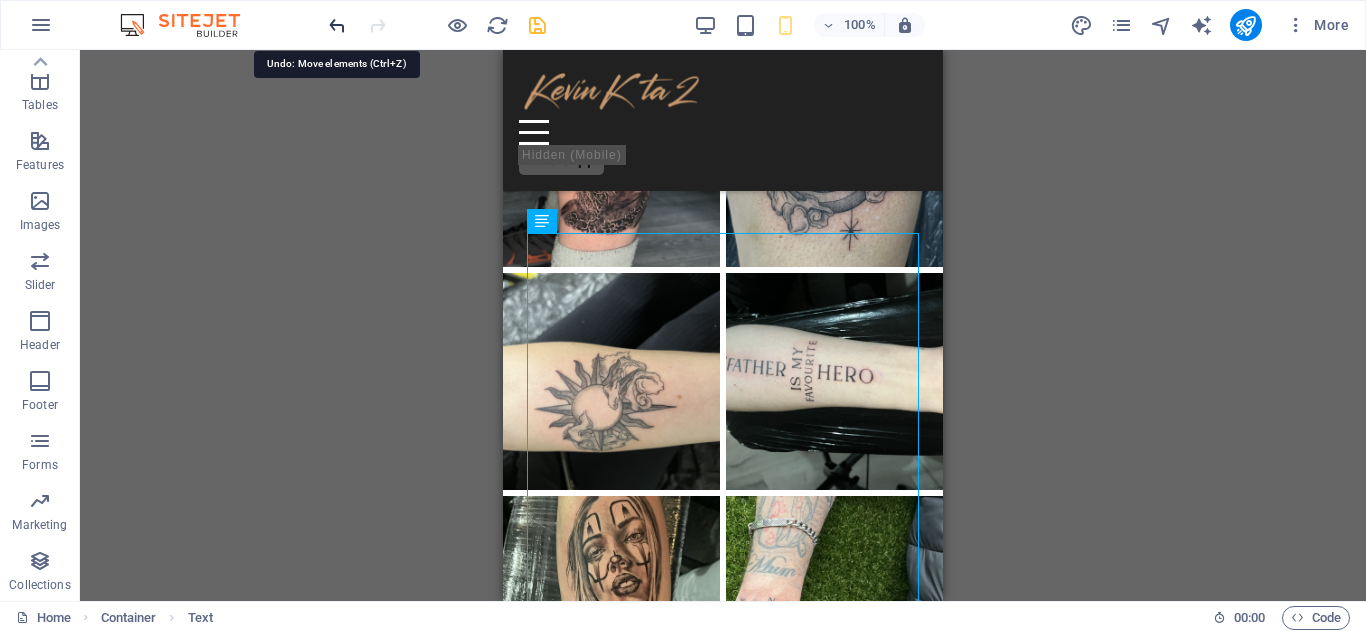 click at bounding box center [337, 25] 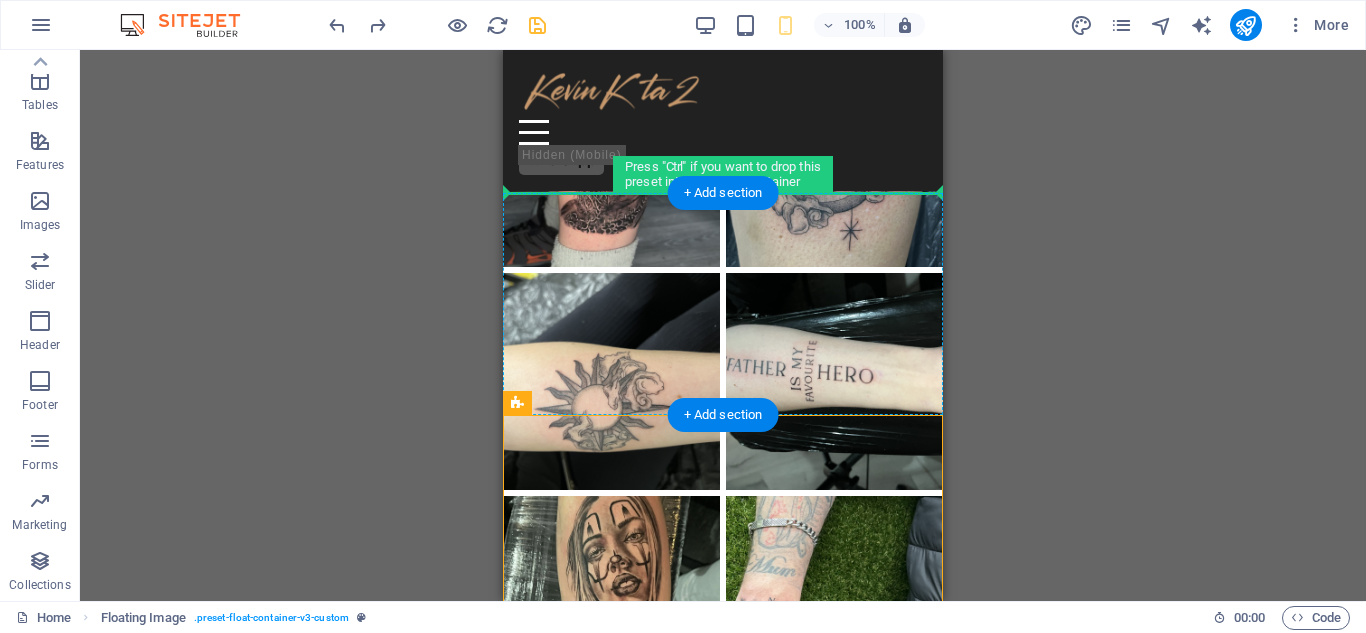 drag, startPoint x: 1038, startPoint y: 453, endPoint x: 604, endPoint y: 296, distance: 461.52466 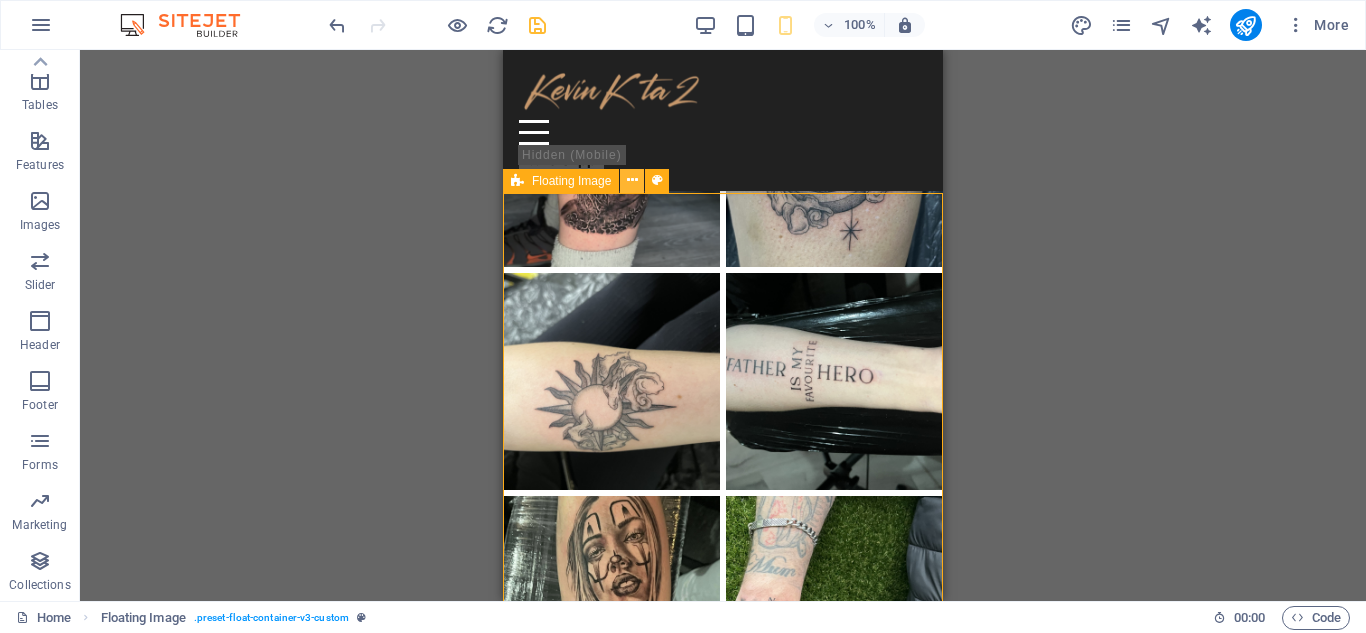 click at bounding box center (632, 180) 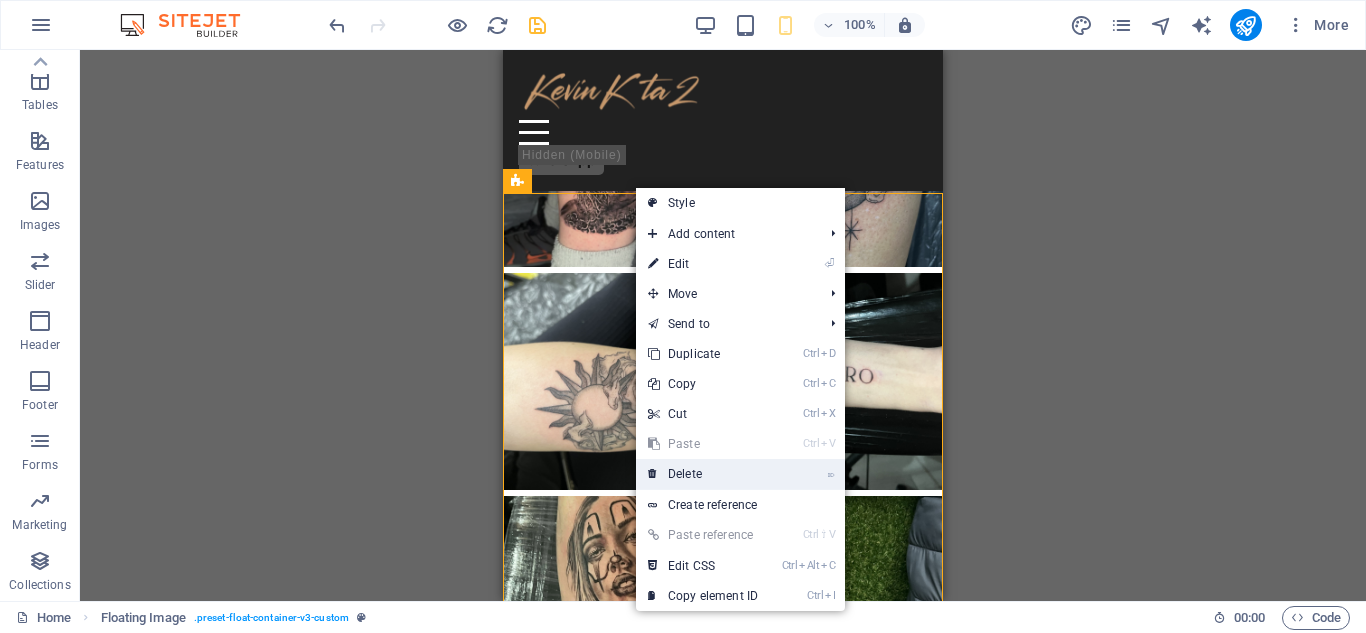 click on "⌦  Delete" at bounding box center [703, 474] 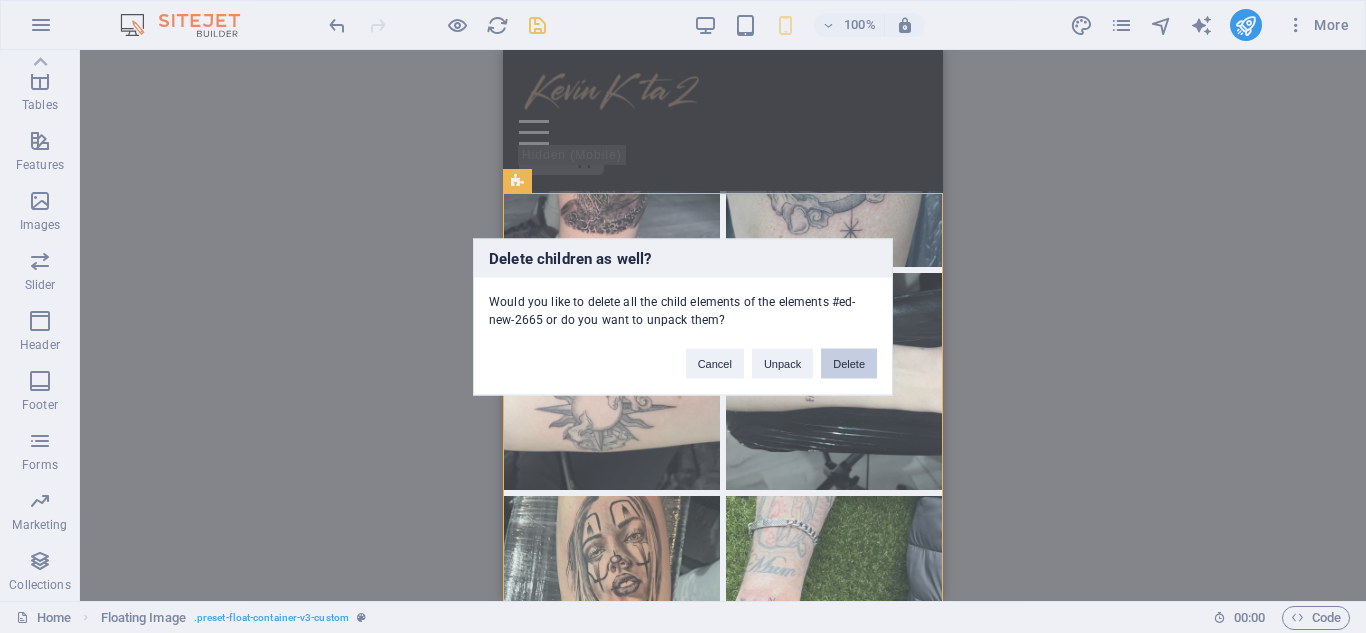 click on "Delete" at bounding box center [849, 363] 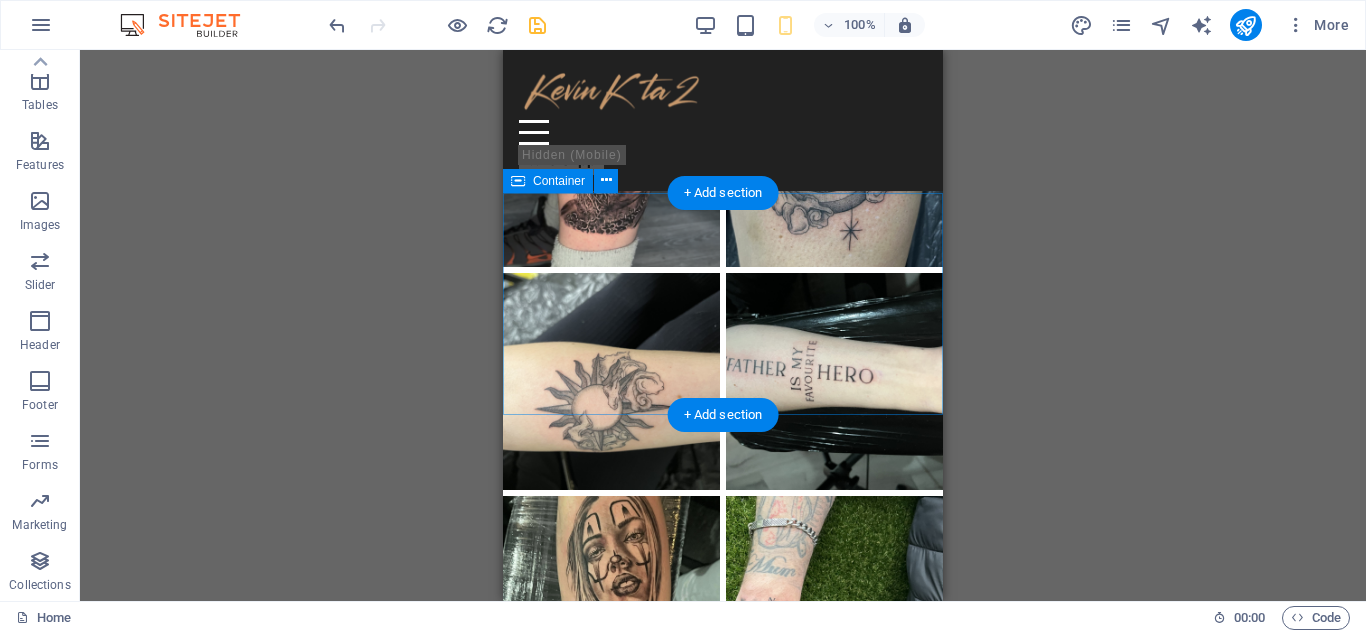 click on "Drop content here or  Add elements  Paste clipboard" at bounding box center (723, 844) 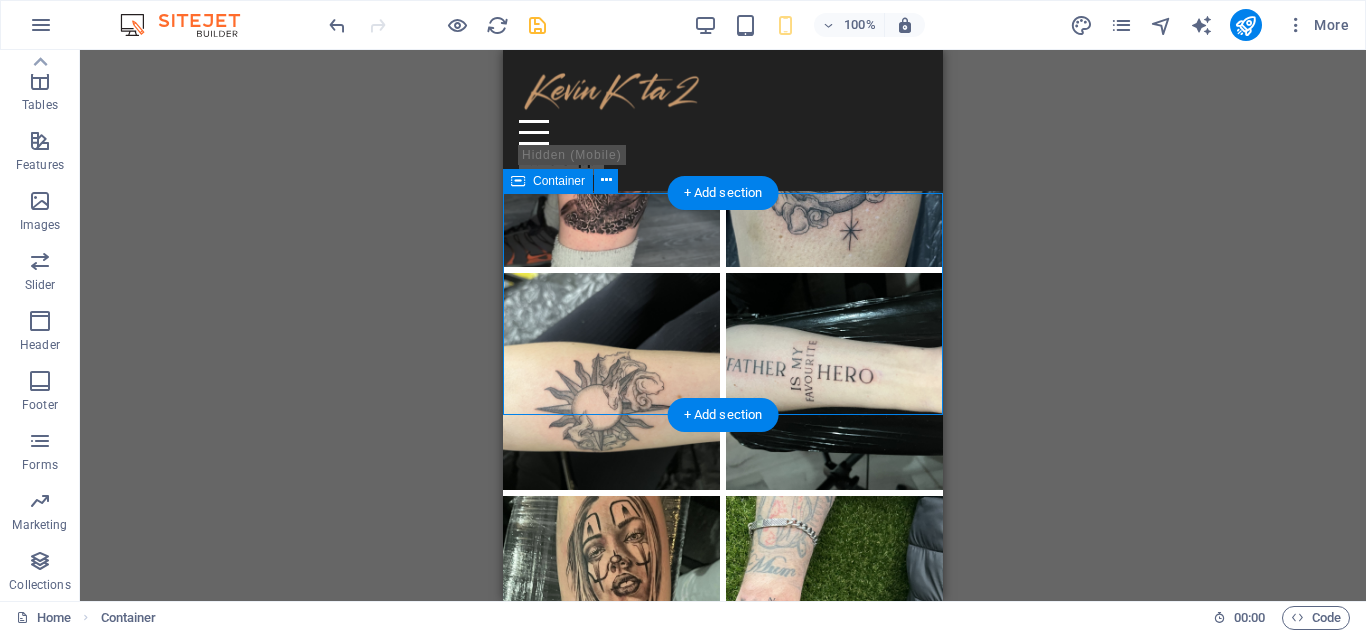 click on "Add elements" at bounding box center [664, 874] 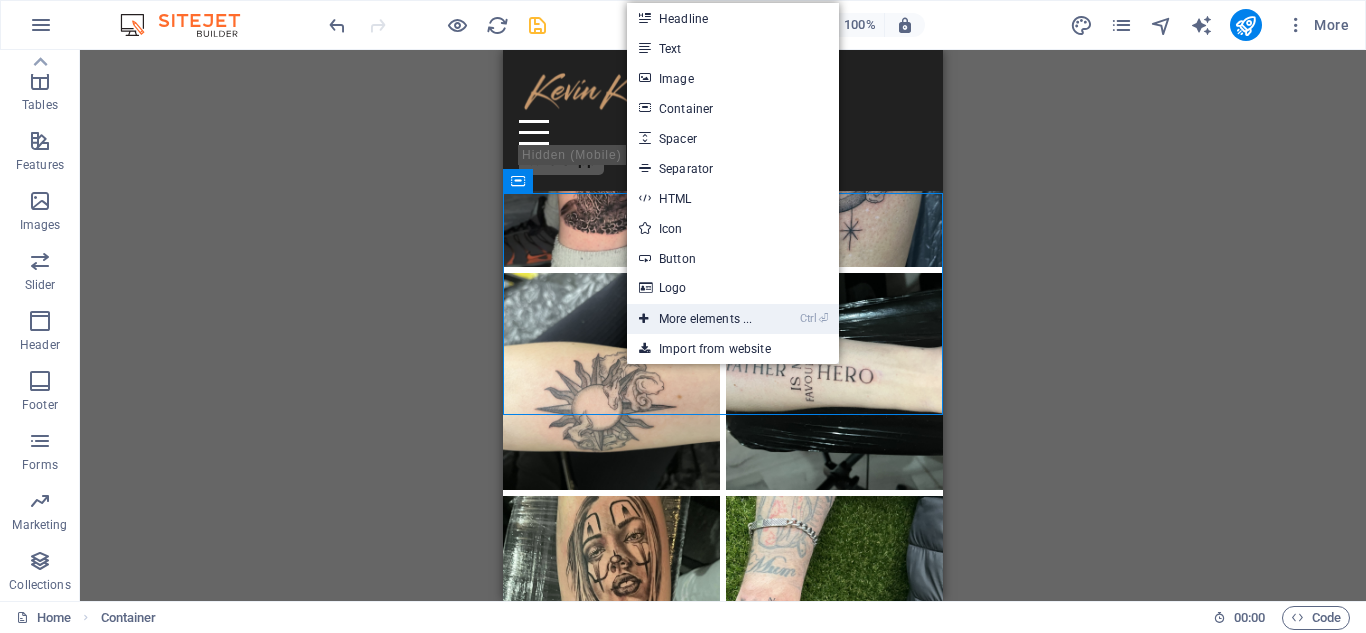 click on "Ctrl ⏎  More elements ..." at bounding box center (695, 319) 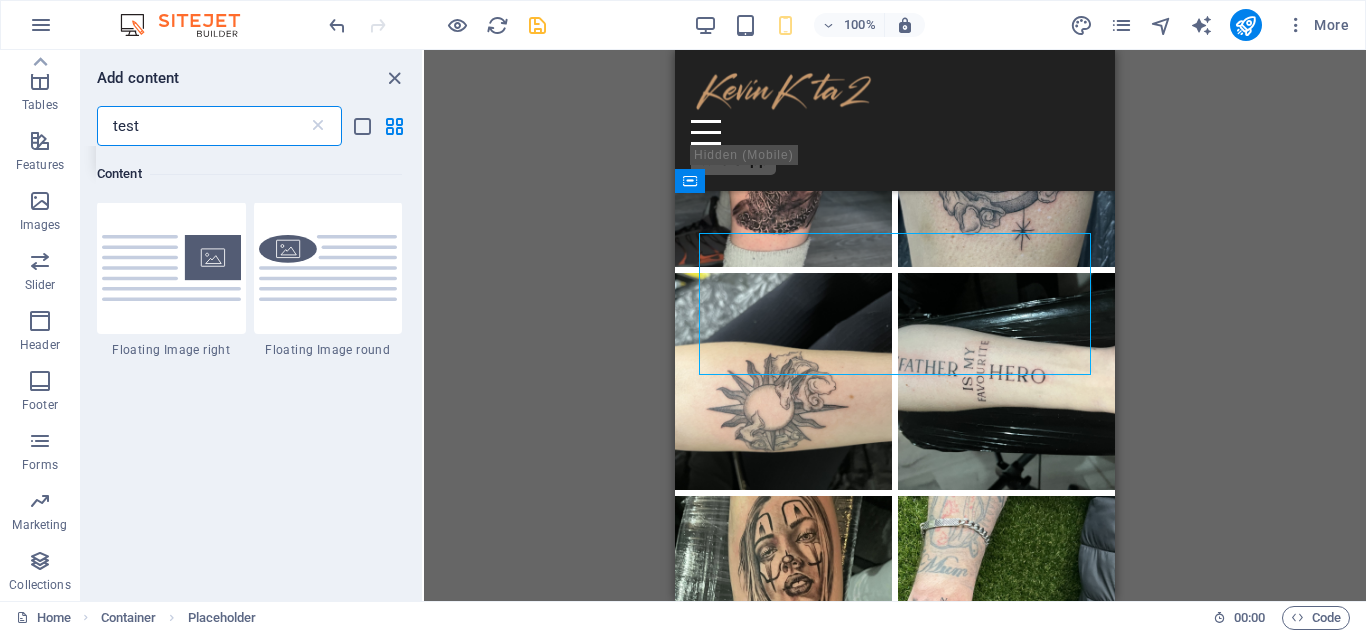 scroll, scrollTop: 25, scrollLeft: 0, axis: vertical 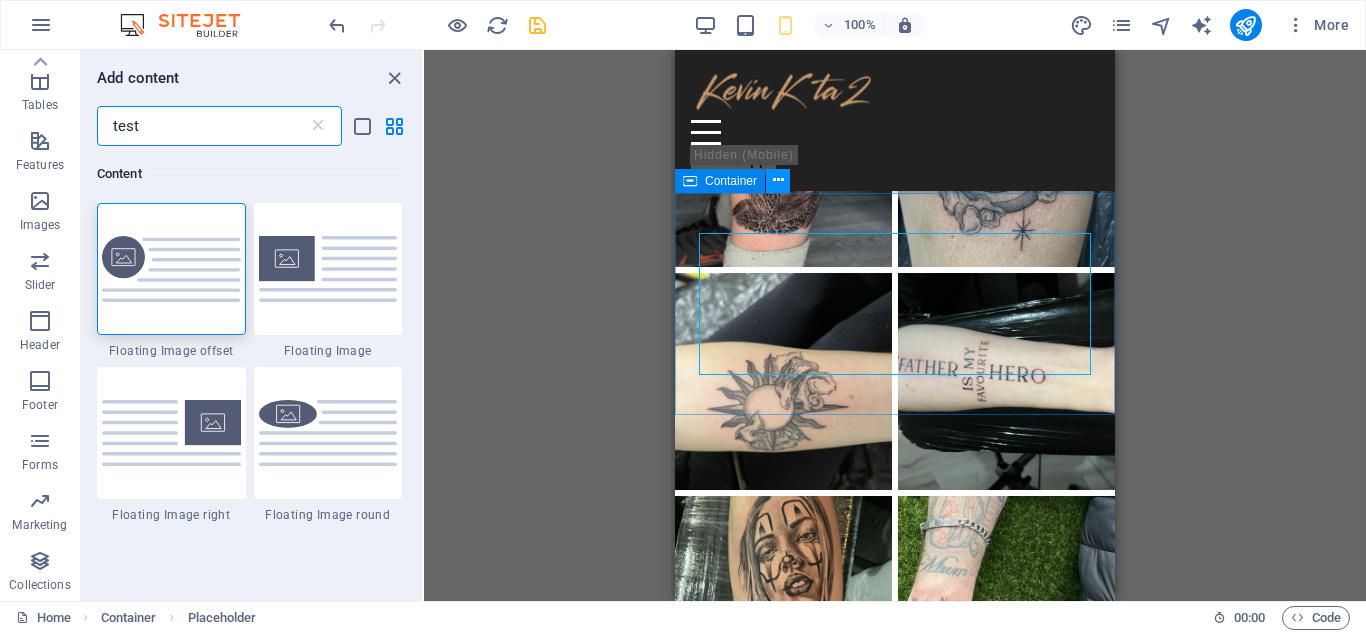 click at bounding box center [778, 180] 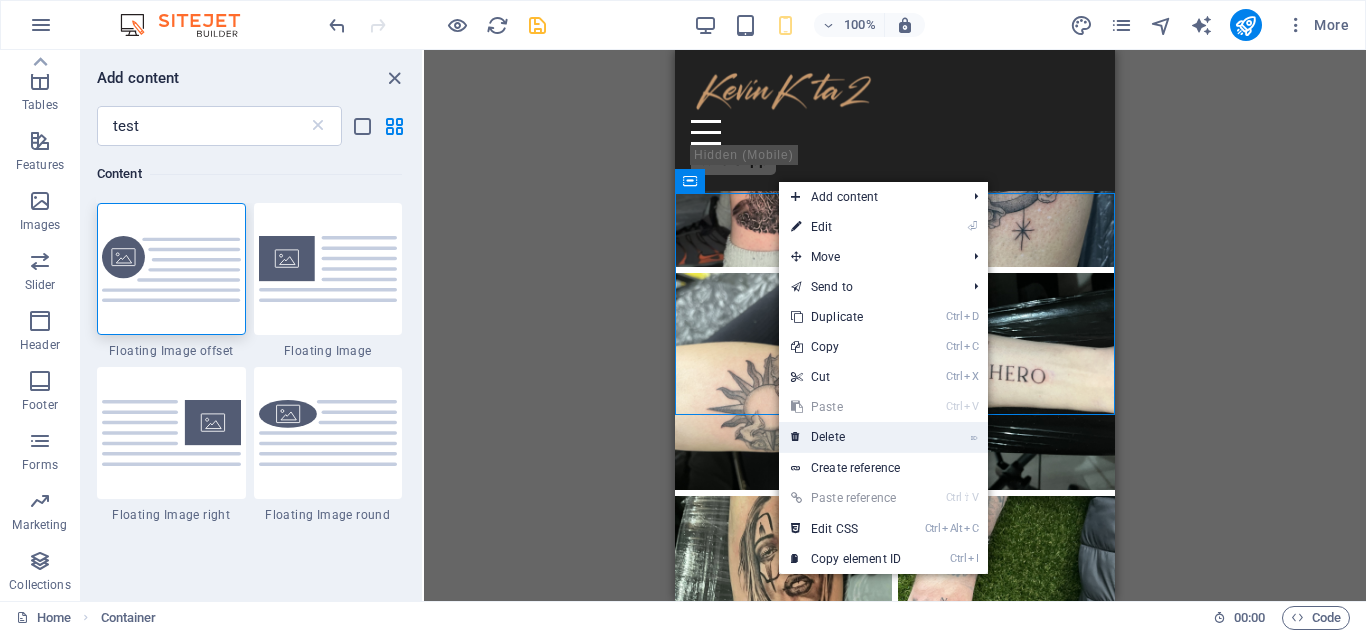click on "⌦  Delete" at bounding box center [846, 437] 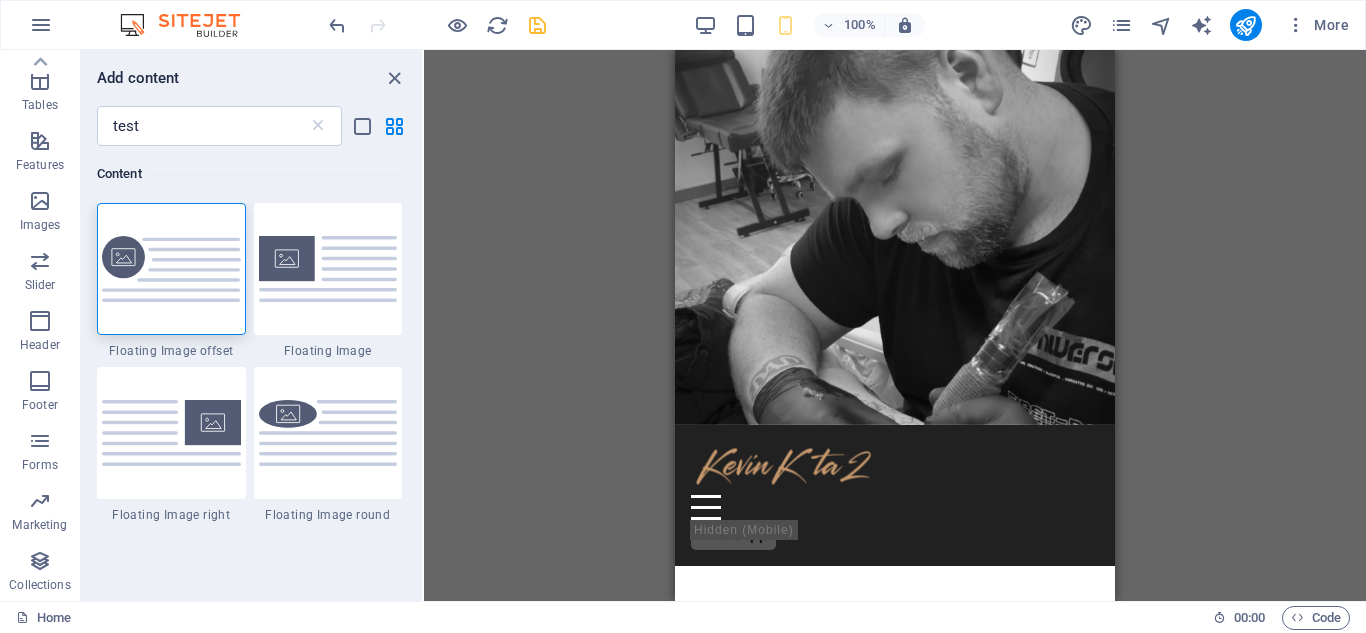 scroll, scrollTop: 0, scrollLeft: 0, axis: both 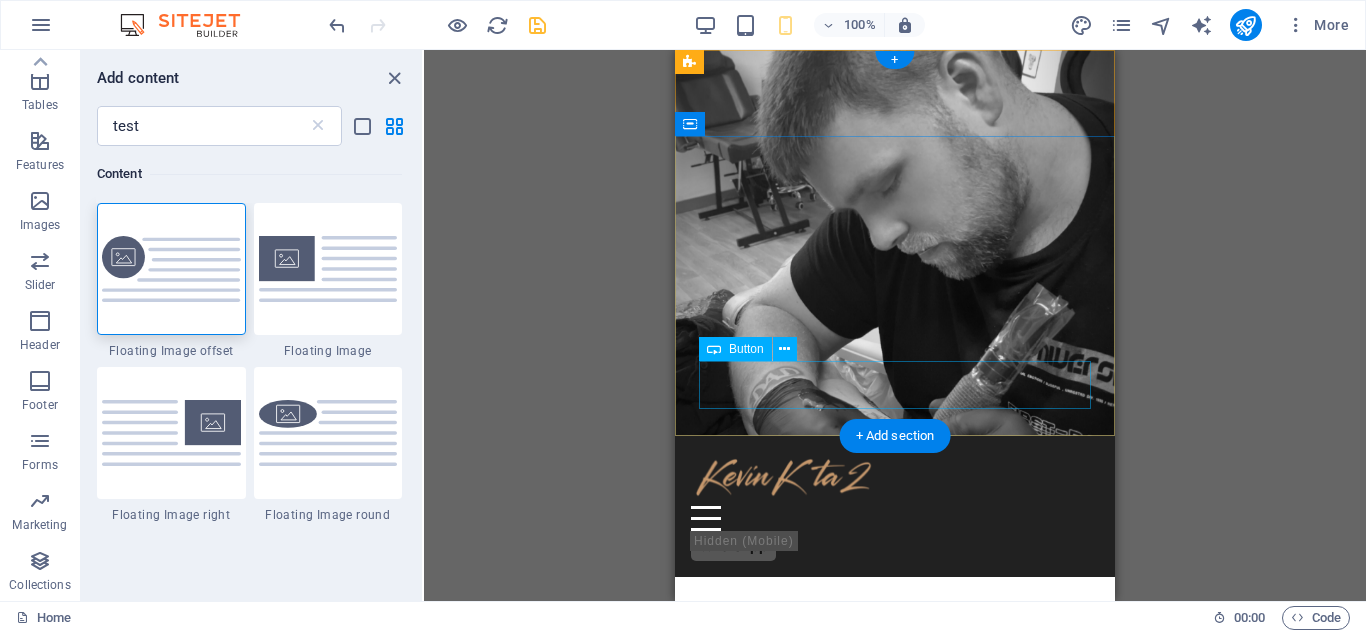 click on "Booking Form" at bounding box center [895, 826] 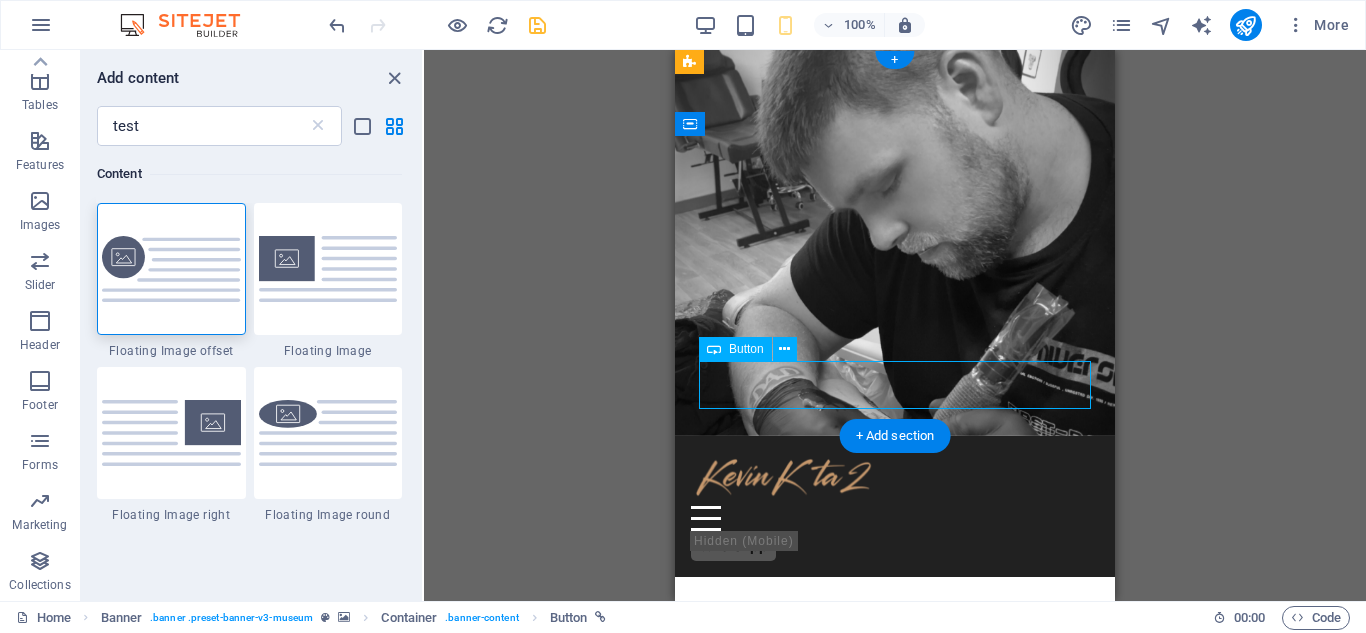 click on "Booking Form" at bounding box center [895, 826] 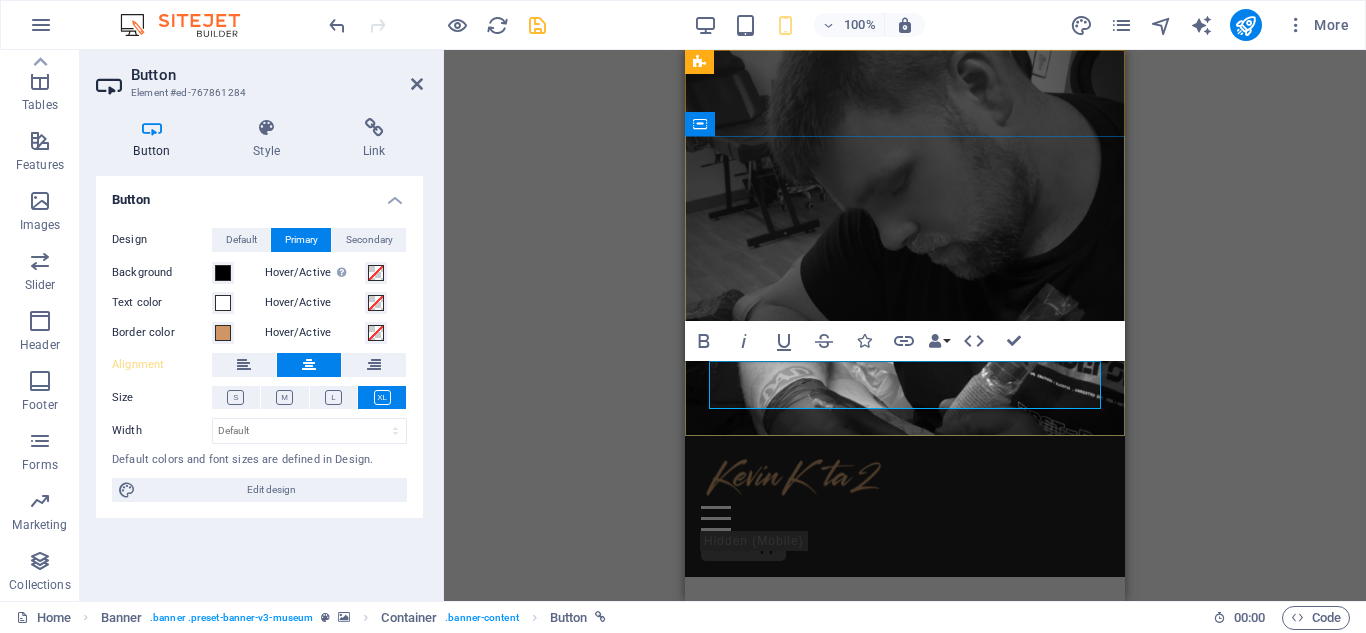 click on "Booking Form" at bounding box center (905, 826) 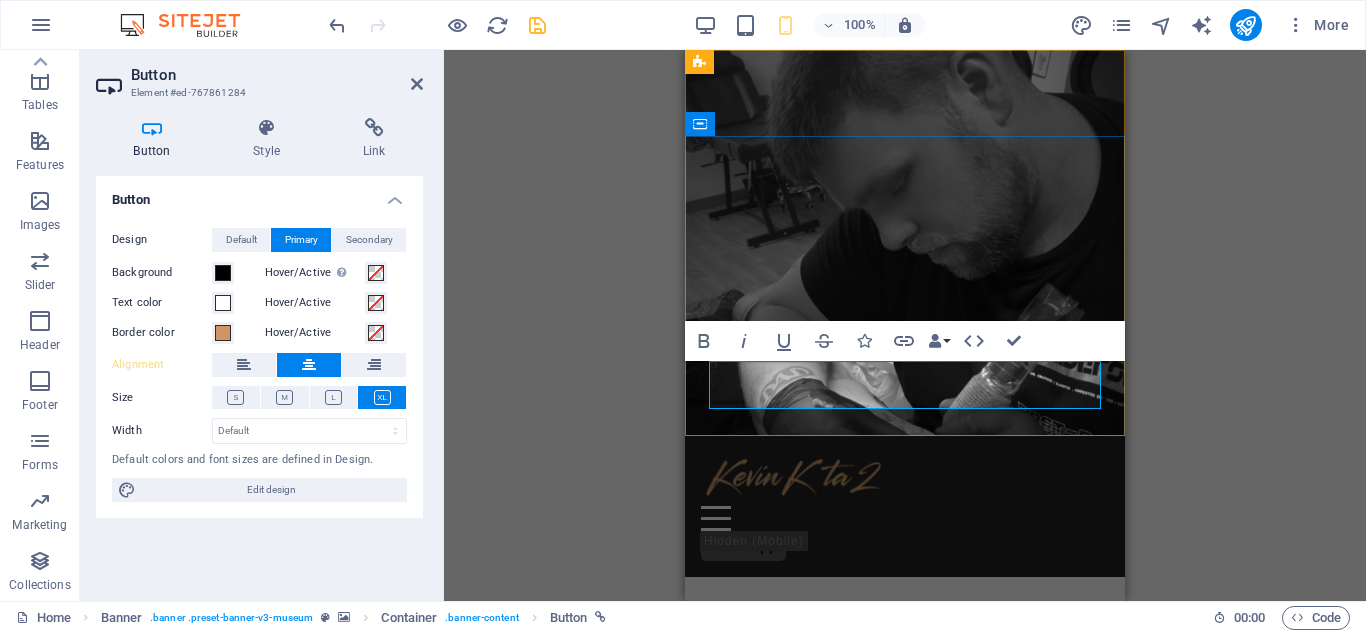type 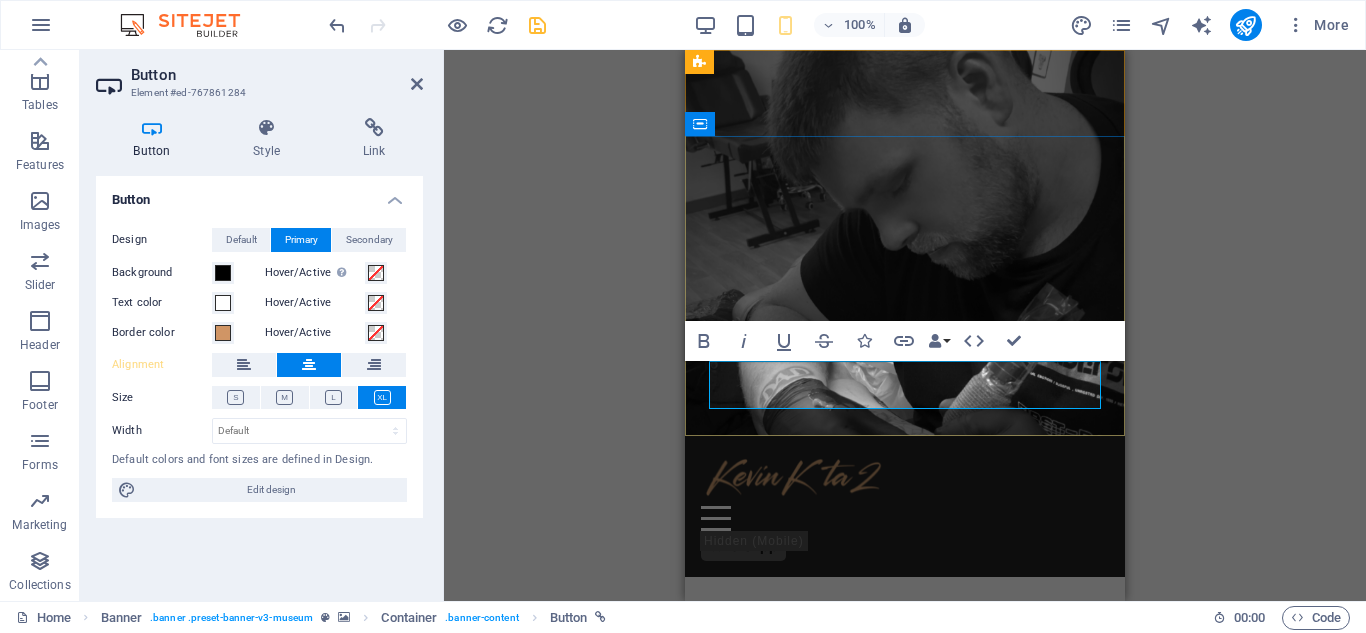 click on "Book your Tattoo session" at bounding box center (905, 826) 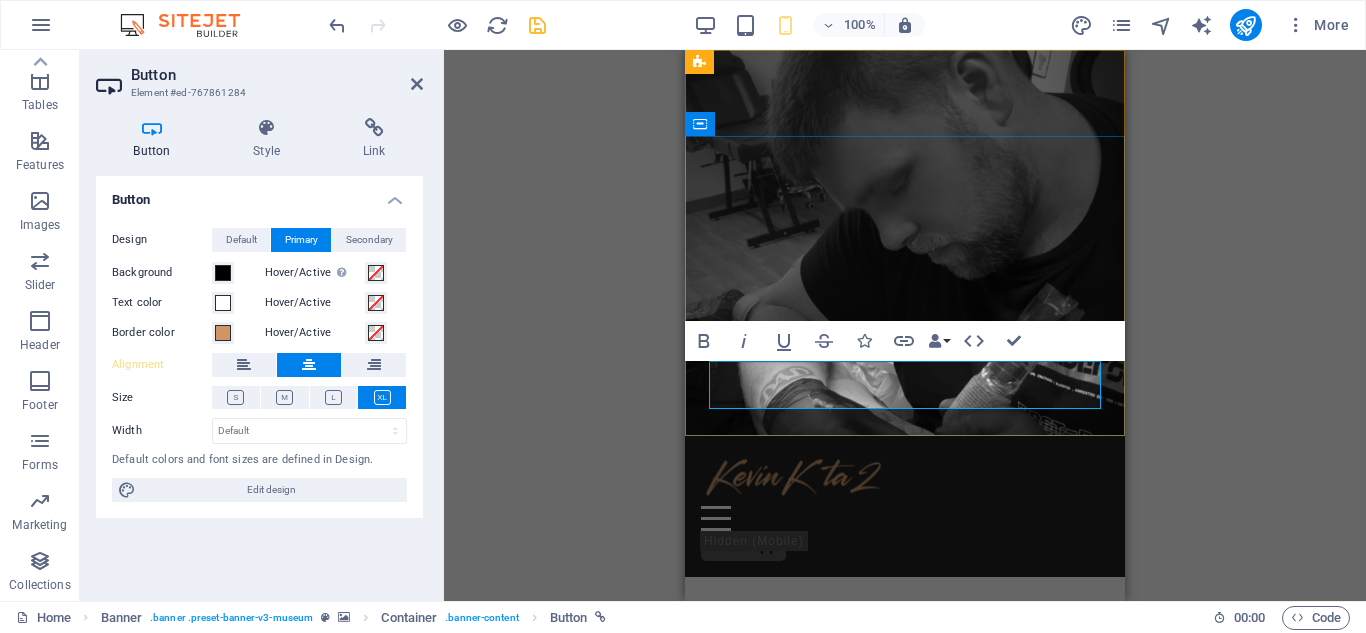 click on "Book your Tattoo session" at bounding box center (905, 826) 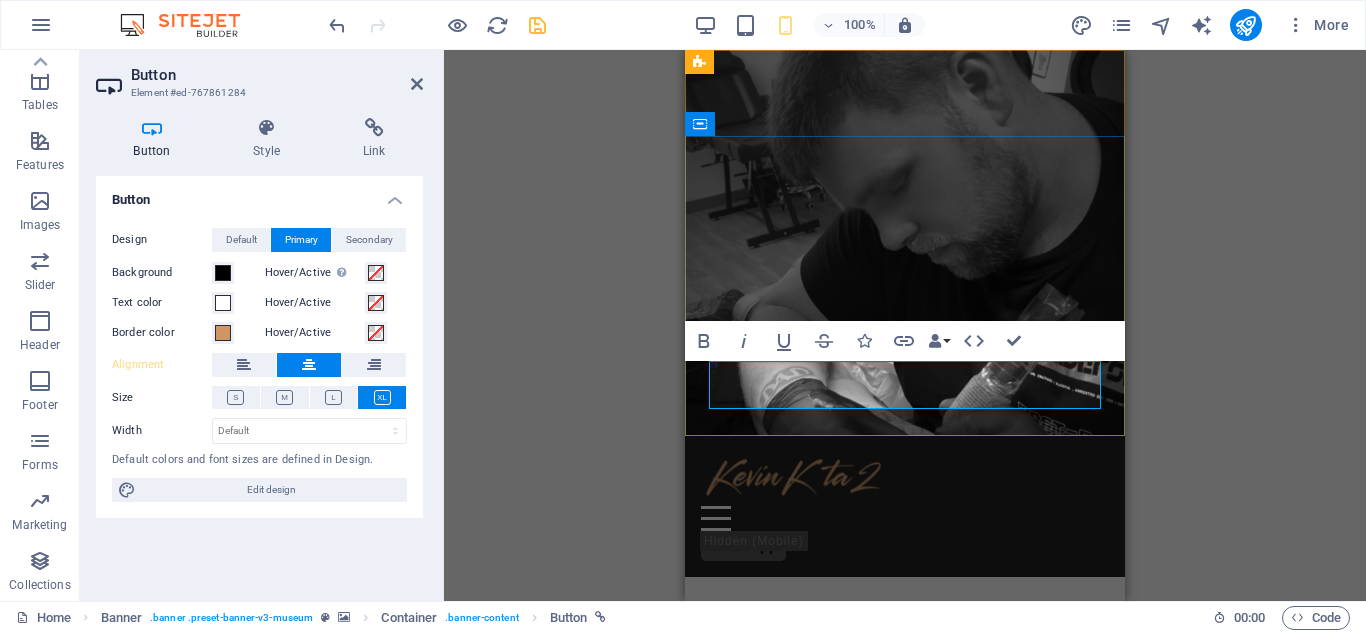 click on "Book your Tattoo session" at bounding box center (905, 826) 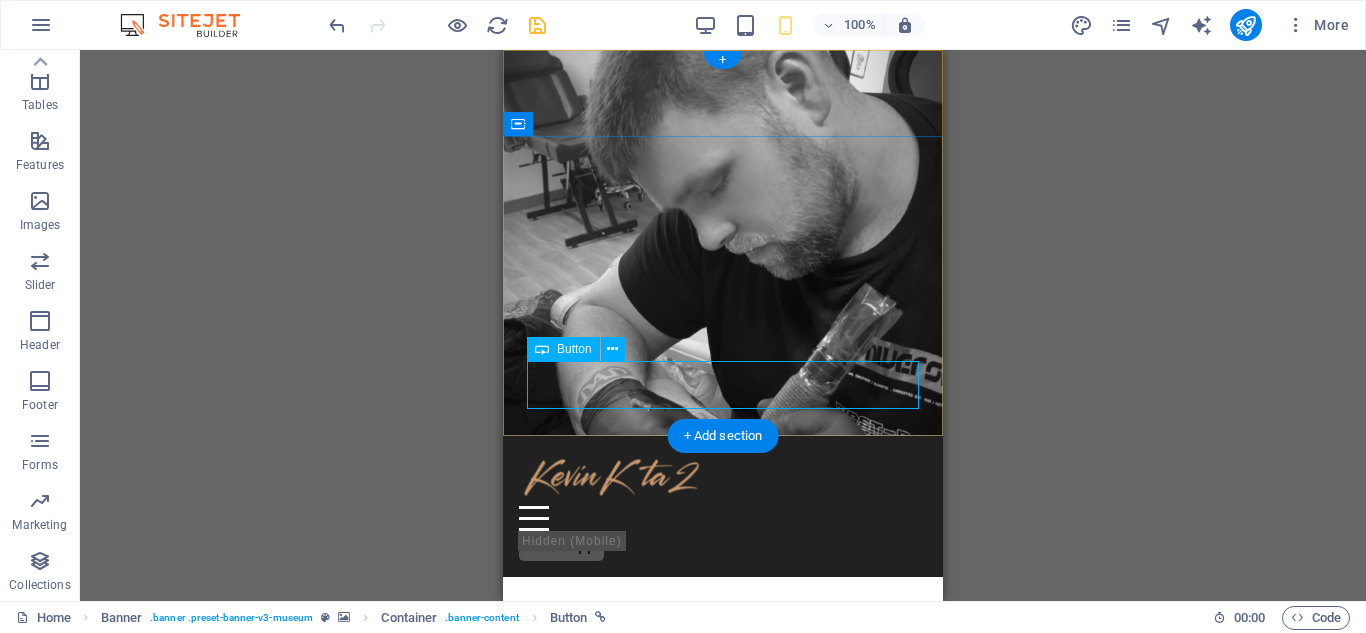 click on "Book your Tattoo session" at bounding box center [723, 826] 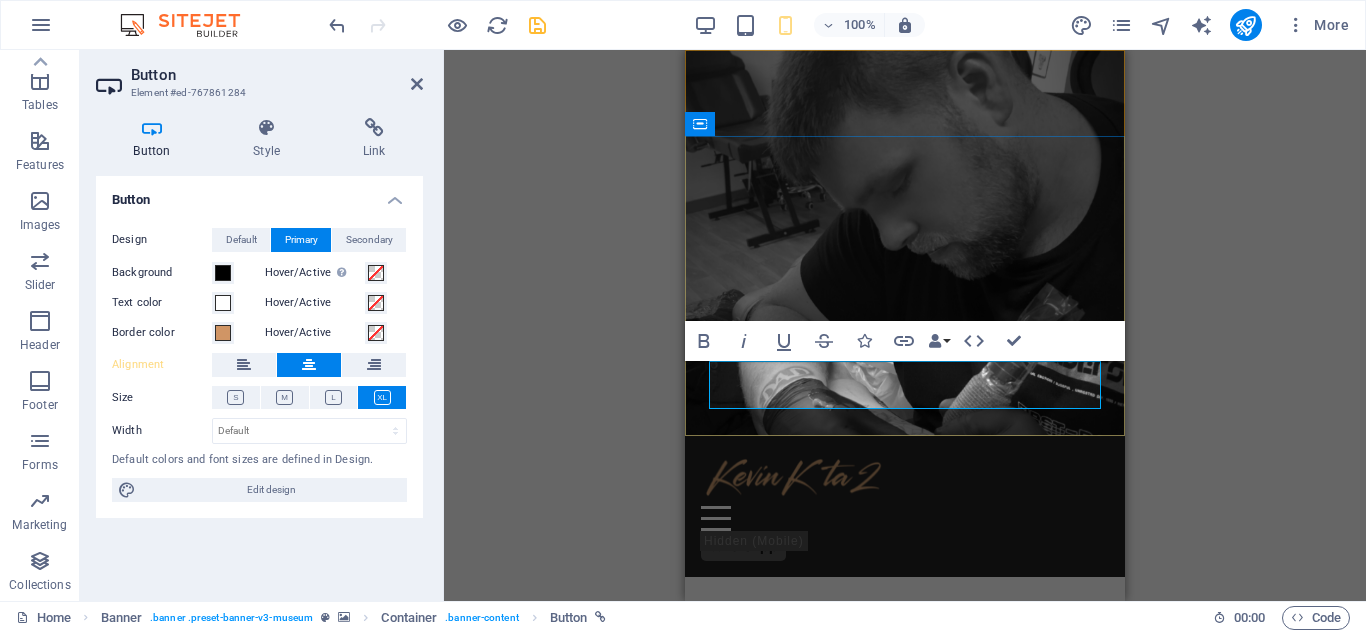 click on "Book your Tattoo session" at bounding box center (905, 826) 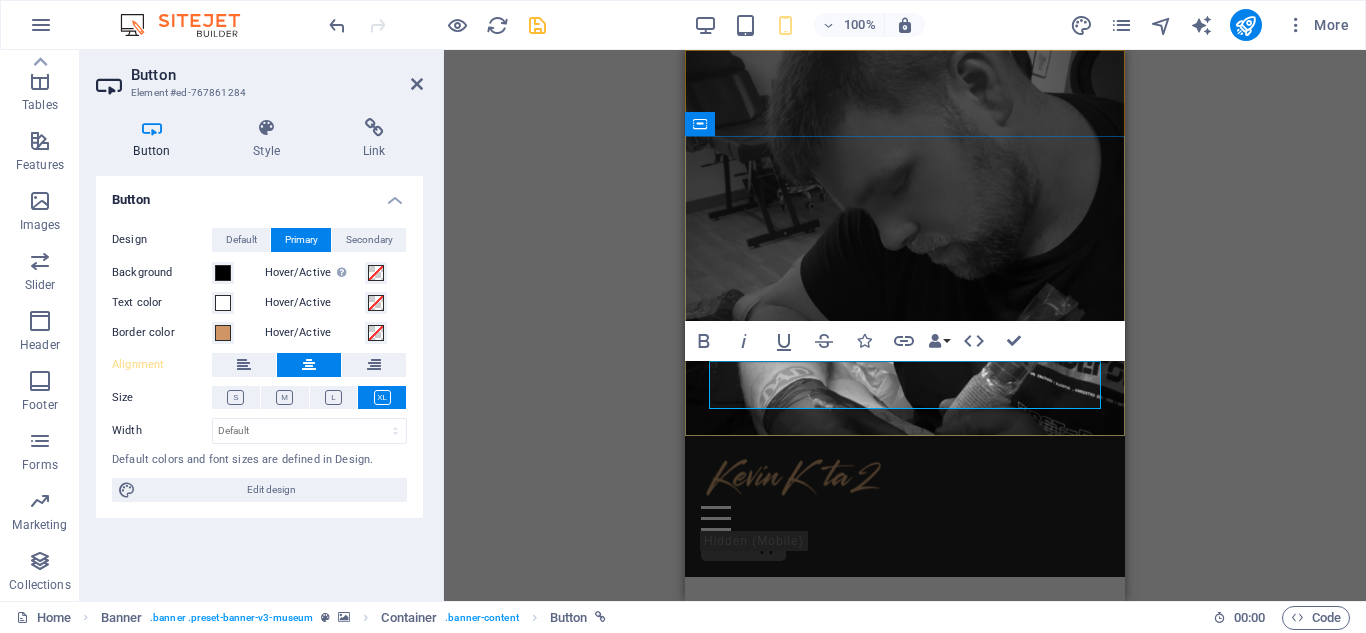 type 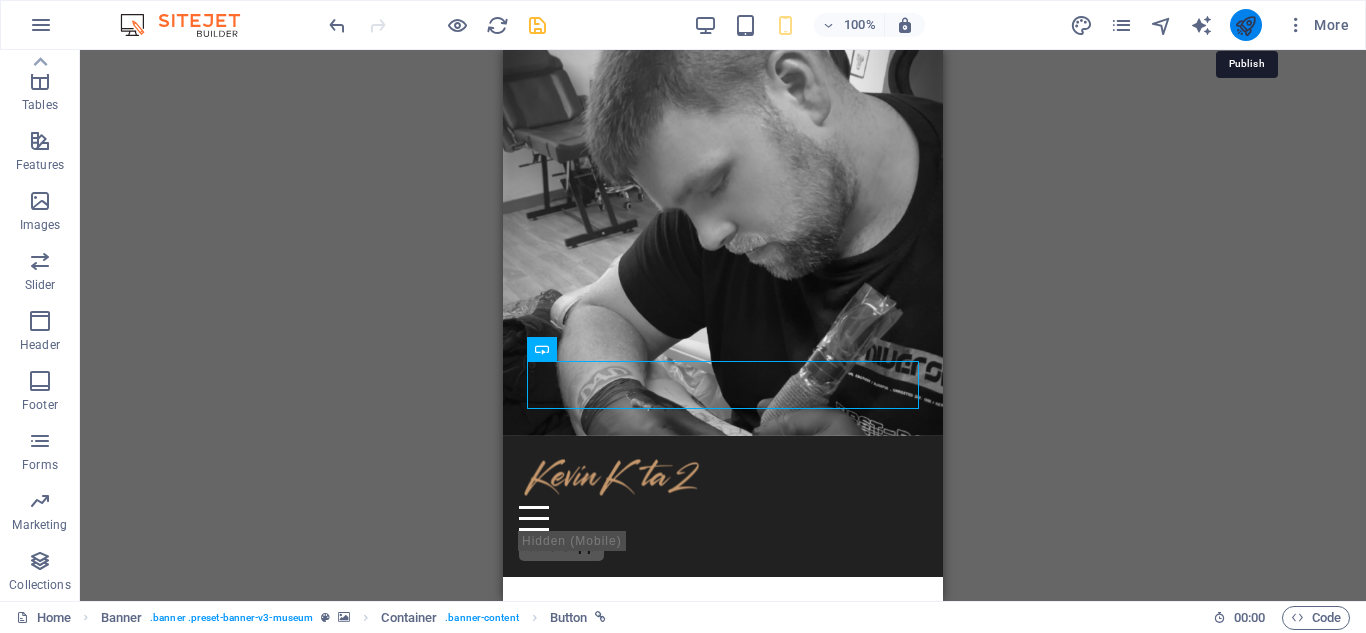 click at bounding box center [1245, 25] 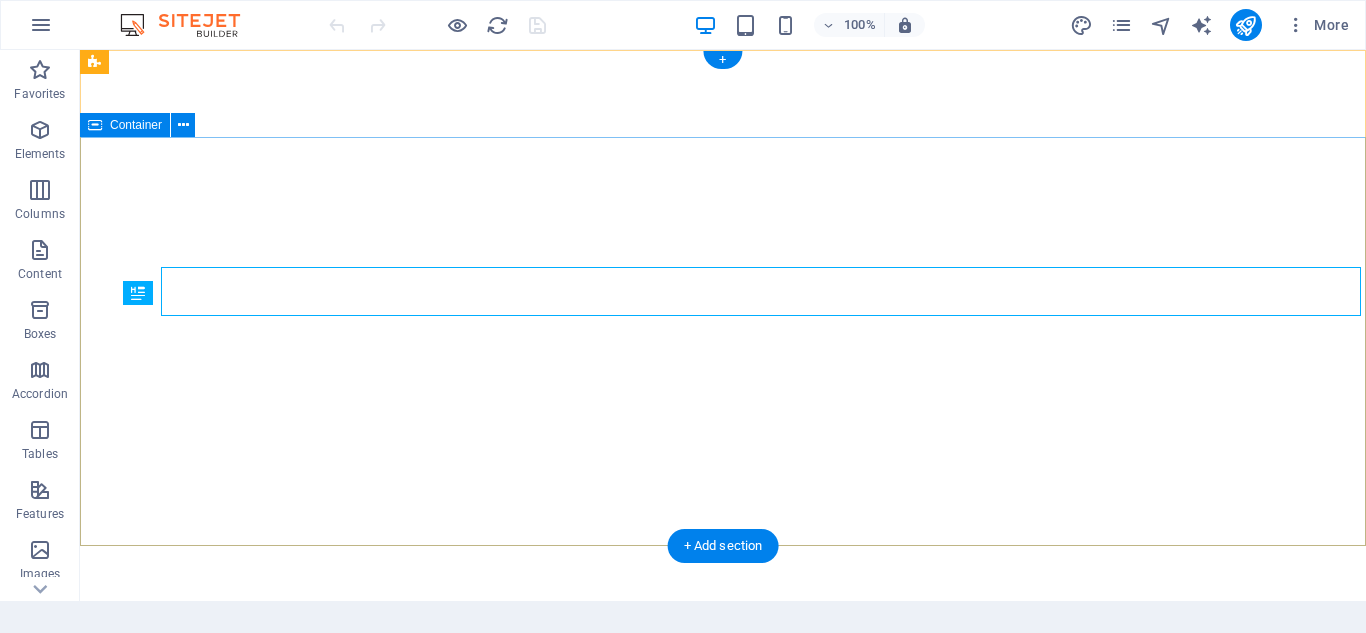 scroll, scrollTop: 0, scrollLeft: 0, axis: both 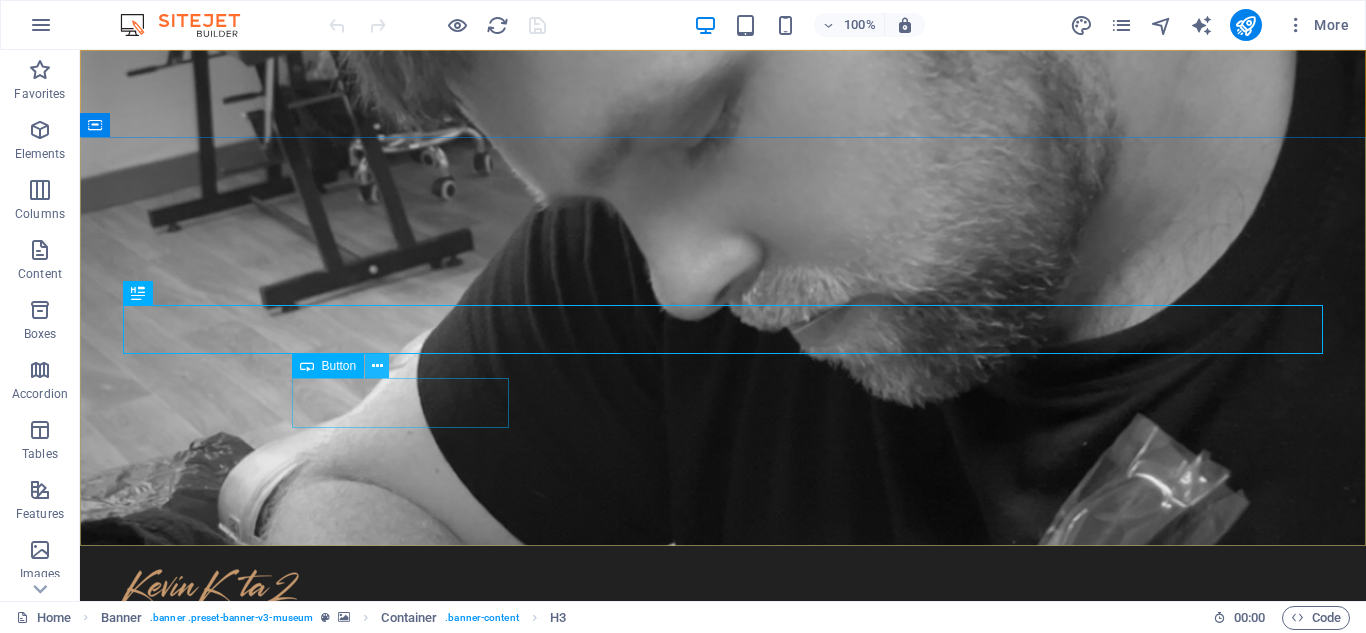 click at bounding box center (377, 366) 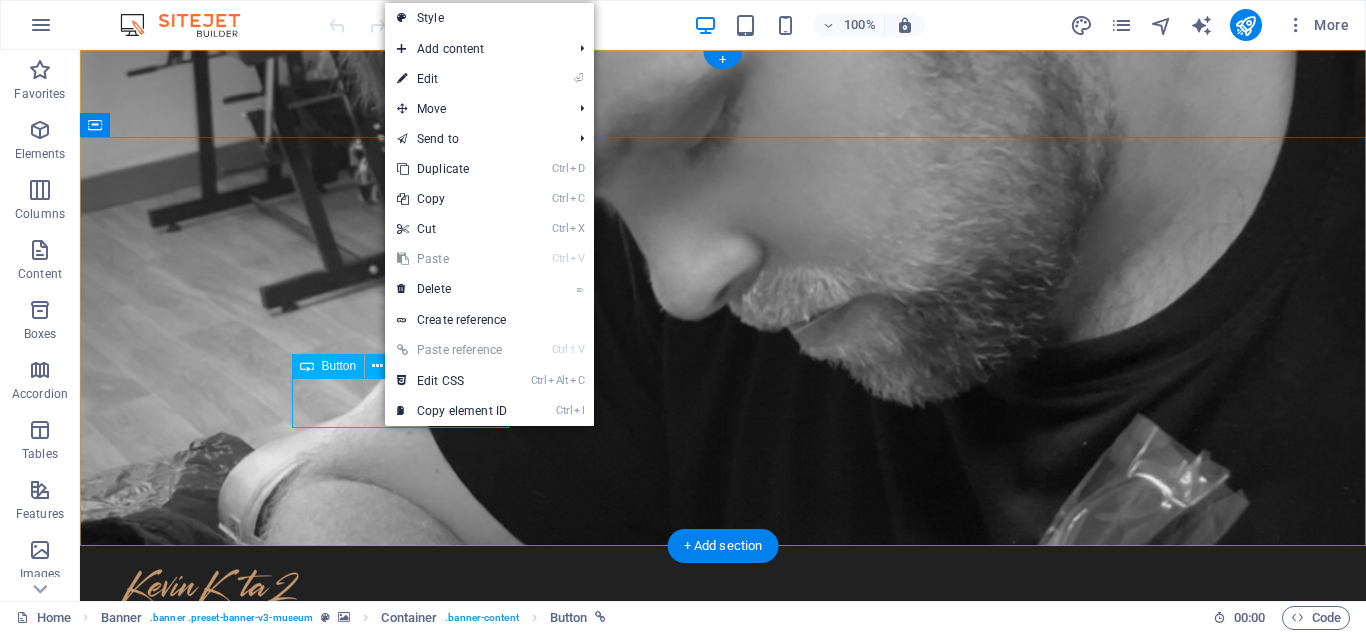 click on "Book Consultation" at bounding box center [723, 1003] 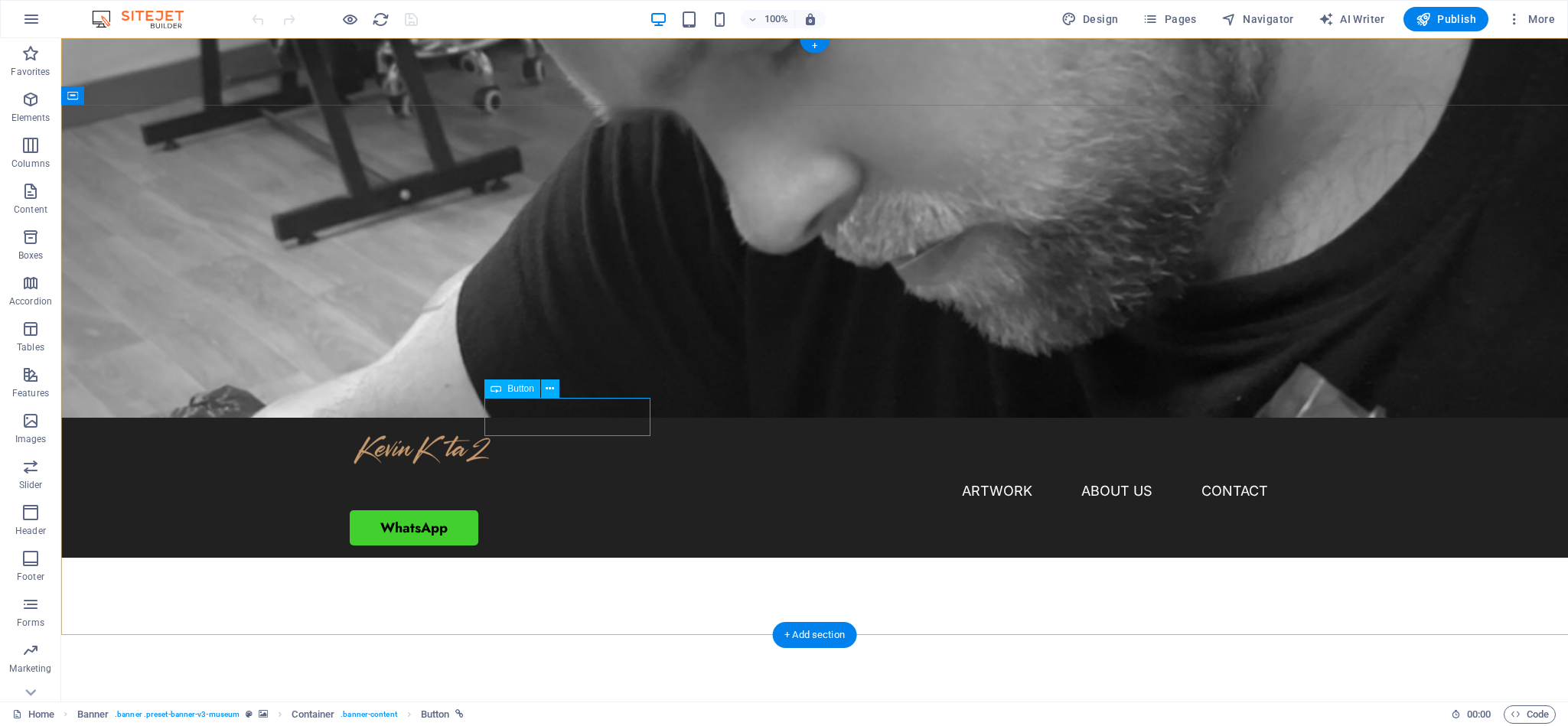 click on "Book Consultation" at bounding box center [815, 767] 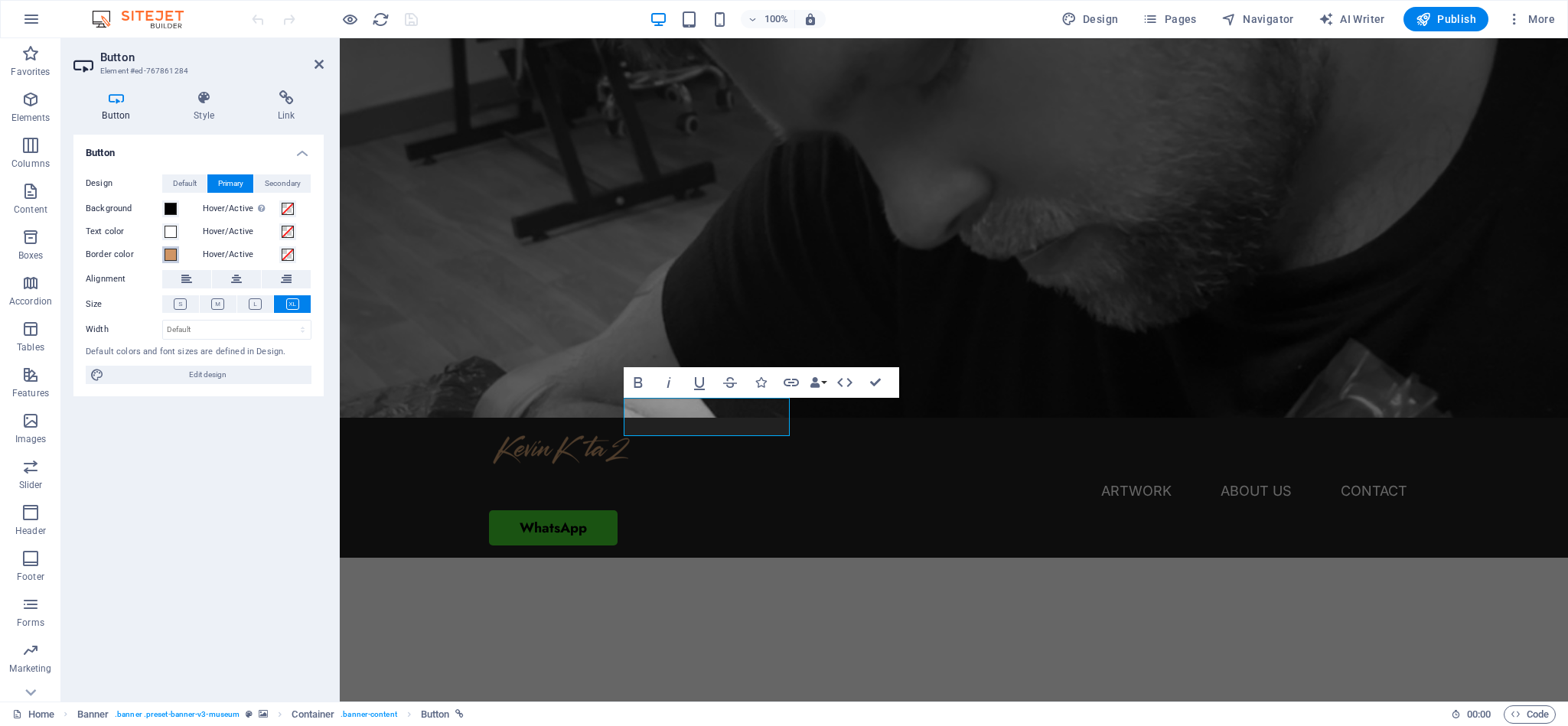 click at bounding box center (171, 255) 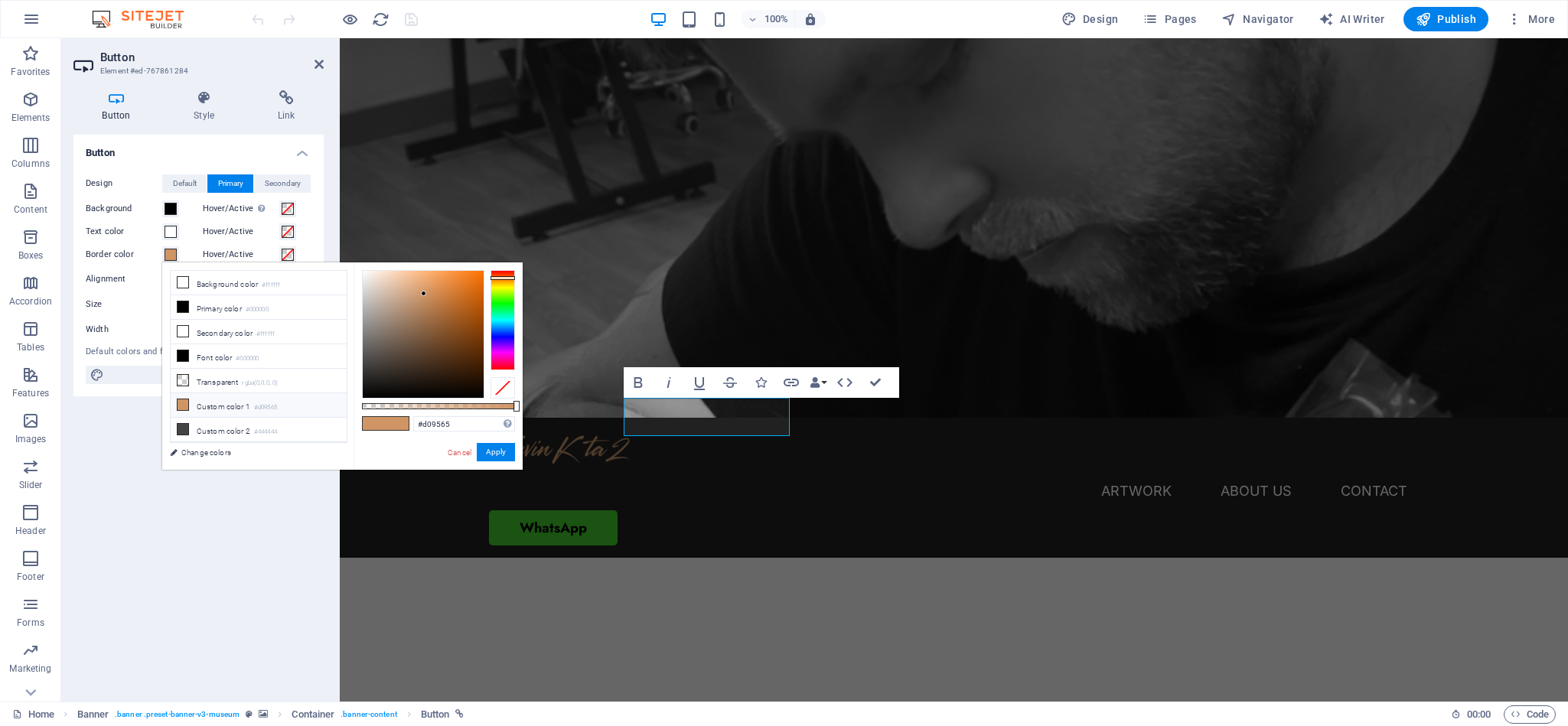 click on "Primary" at bounding box center (230, 184) 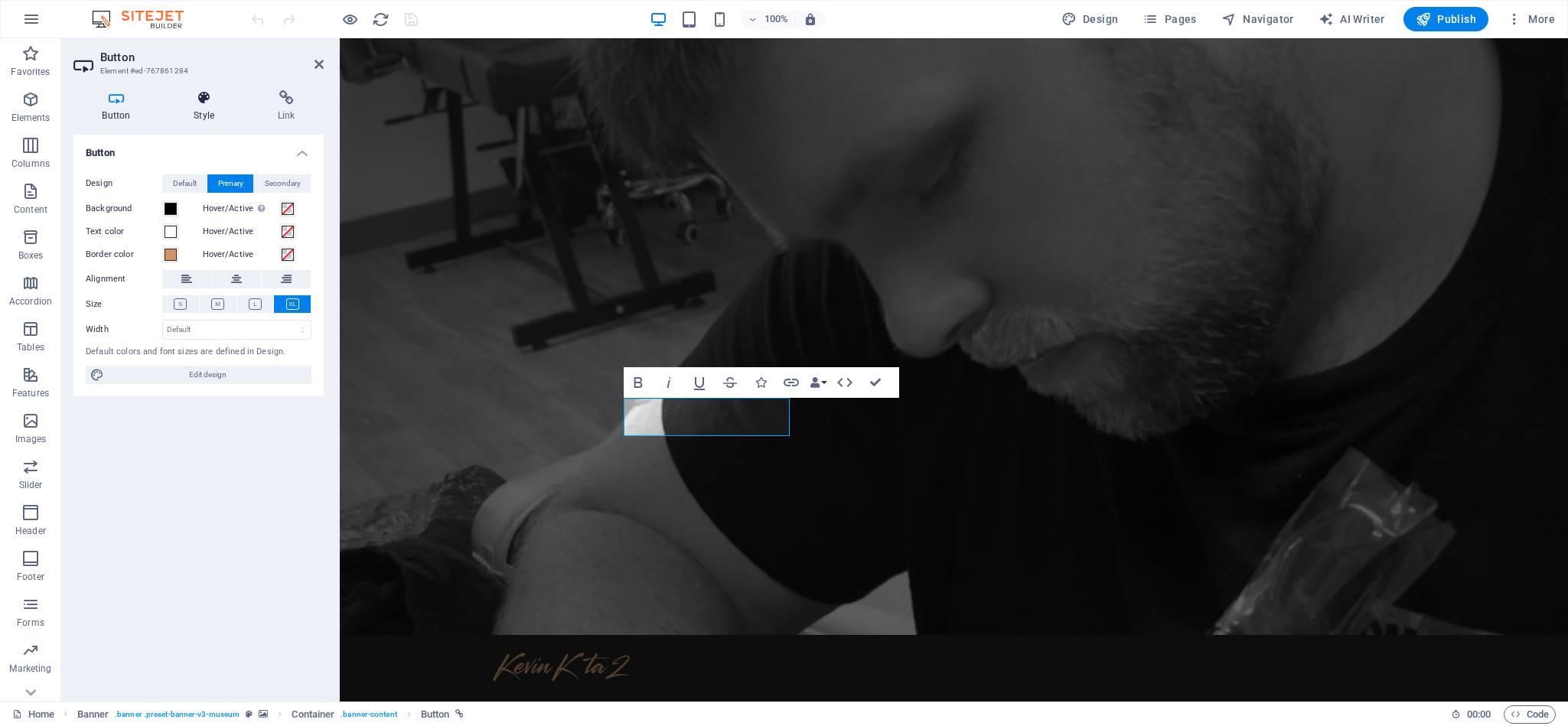 click on "Style" at bounding box center (207, 106) 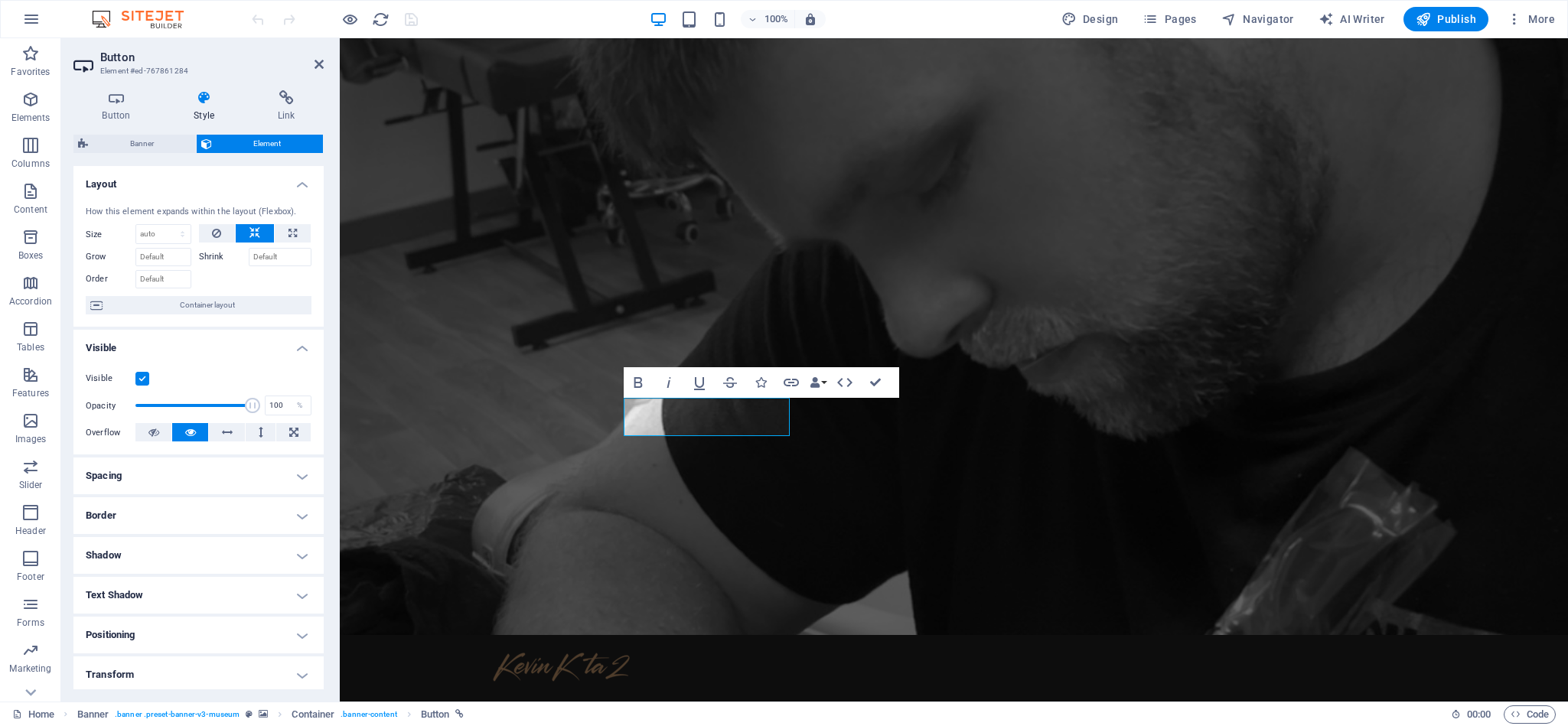 click on "Border" at bounding box center [198, 516] 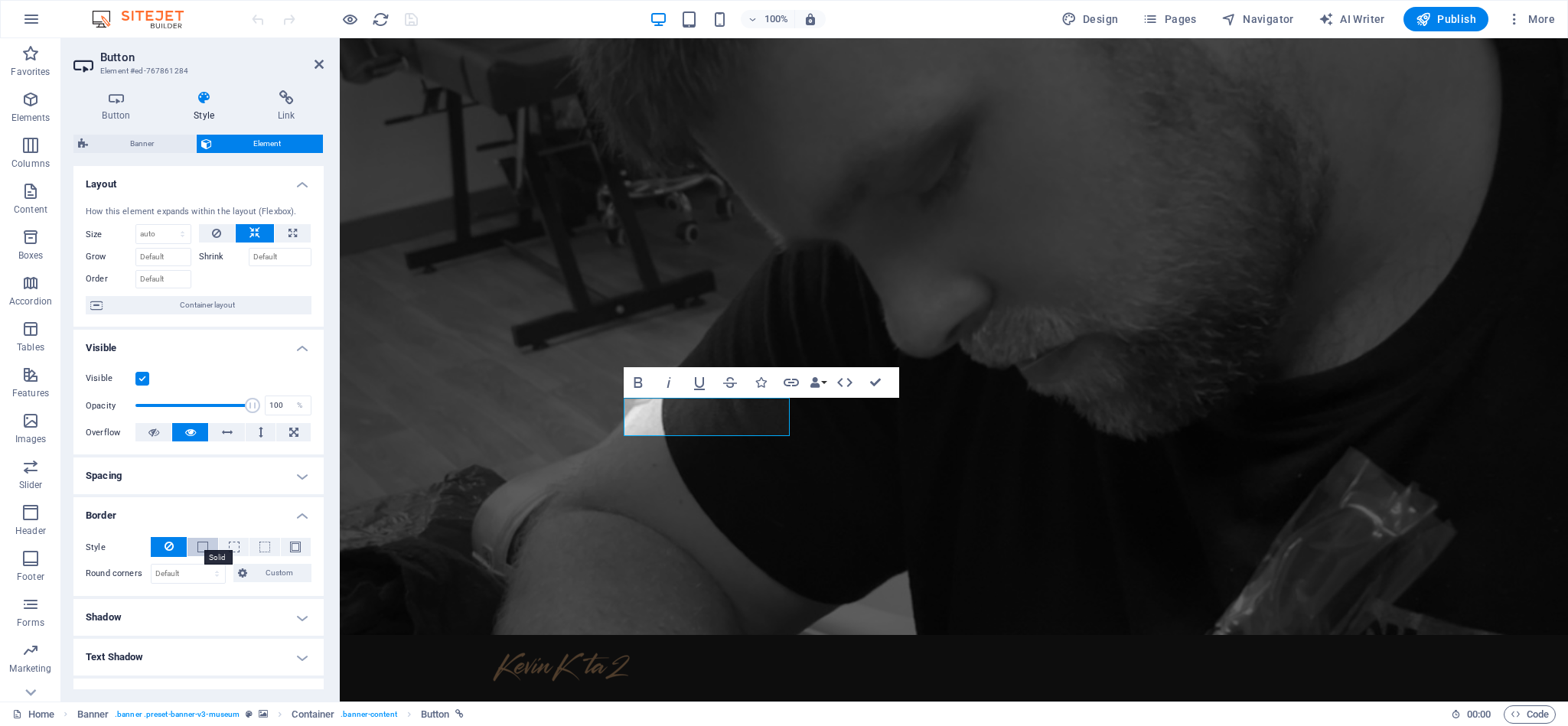 click at bounding box center [203, 547] 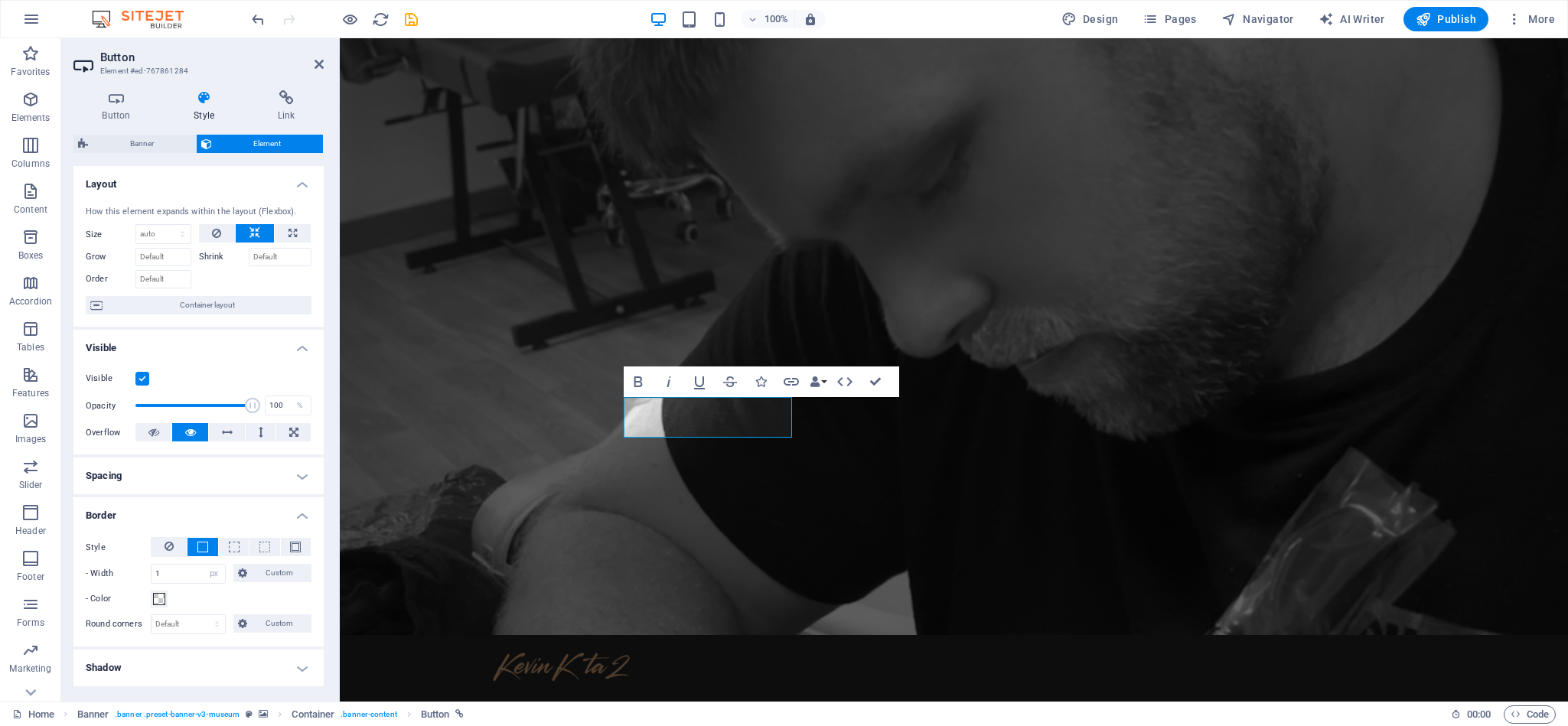 click on "Button Style Link Button Design Default Primary Secondary Background Hover/Active Switch to preview mode to test the active/hover state Text color Hover/Active Border color Hover/Active Alignment Size Width Default px rem % em vh vw Default colors and font sizes are defined in Design. Edit design Banner Element Layout How this element expands within the layout (Flexbox). Size Default auto px % 1/1 1/2 1/3 1/4 1/5 1/6 1/7 1/8 1/9 1/10 Grow Shrink Order Container layout Visible Visible Opacity 100 % Overflow Spacing Margin Default auto px % rem vw vh Custom Custom auto px % rem vw vh auto px % rem vw vh auto px % rem vw vh auto px % rem vw vh Padding Default px rem % vh vw Custom Custom px rem % vh vw px rem % vh vw px rem % vh vw px rem % vh vw Border Style              - Width 1 auto px rem % vh vw Custom Custom 1 auto px rem % vh vw 1 auto px rem % vh vw 1 auto px rem % vh vw 1 auto px rem % vh vw  - Color Round corners Default px rem % vh vw Custom Custom px rem % vh vw px rem % vh vw px rem % vh" at bounding box center [198, 389] 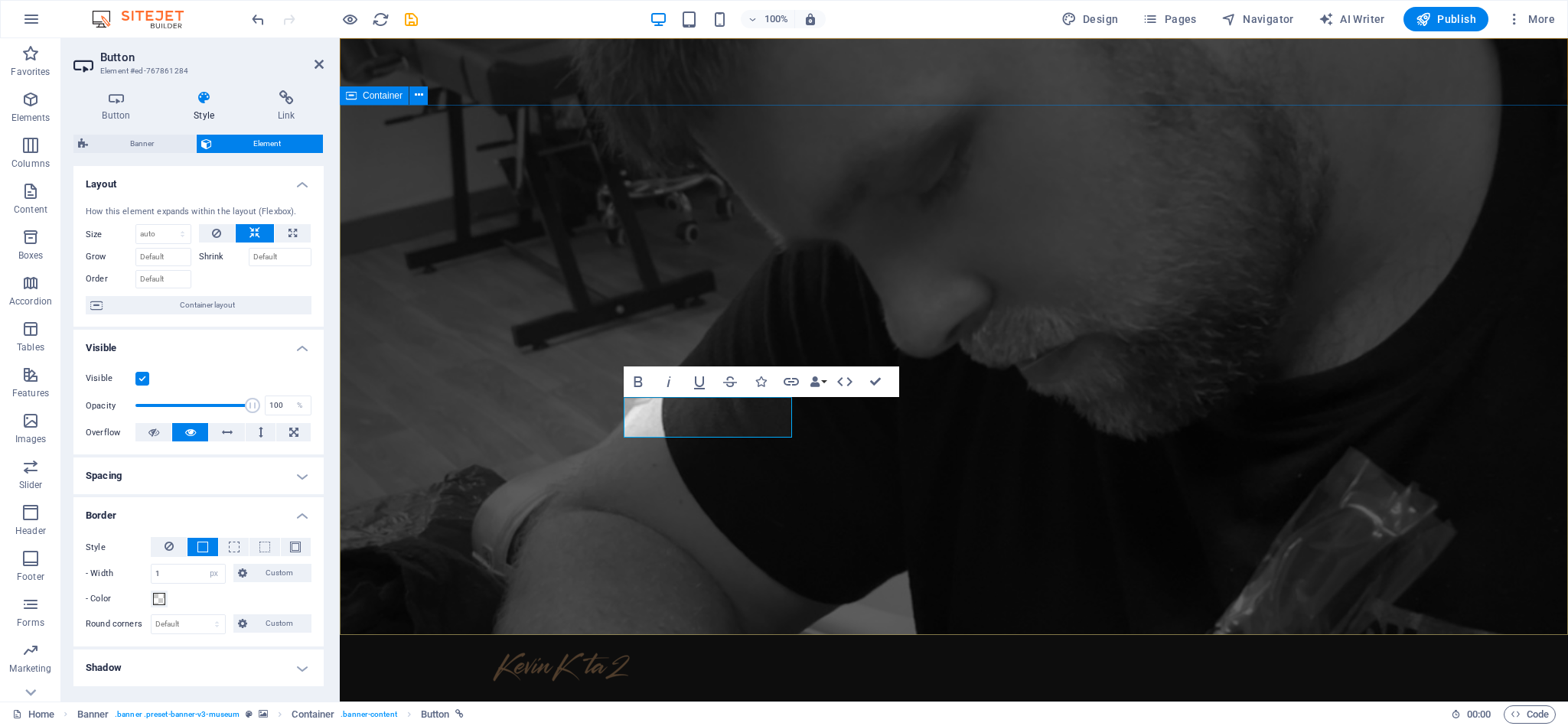 click on "​ Contact me via call or message to discuss your tattoo ideas. WhatsApp Book Consultation" at bounding box center (954, 920) 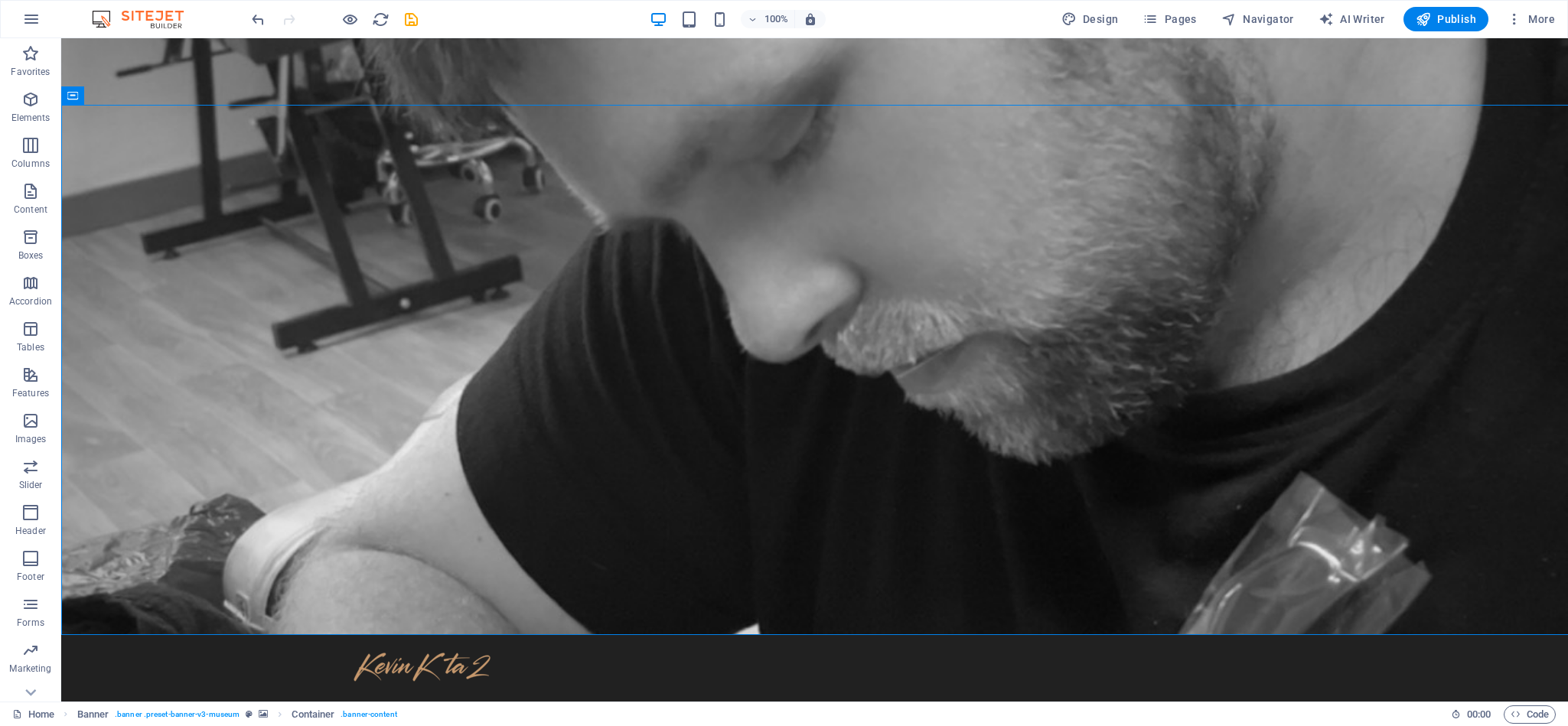 click on "100%" at bounding box center (737, 19) 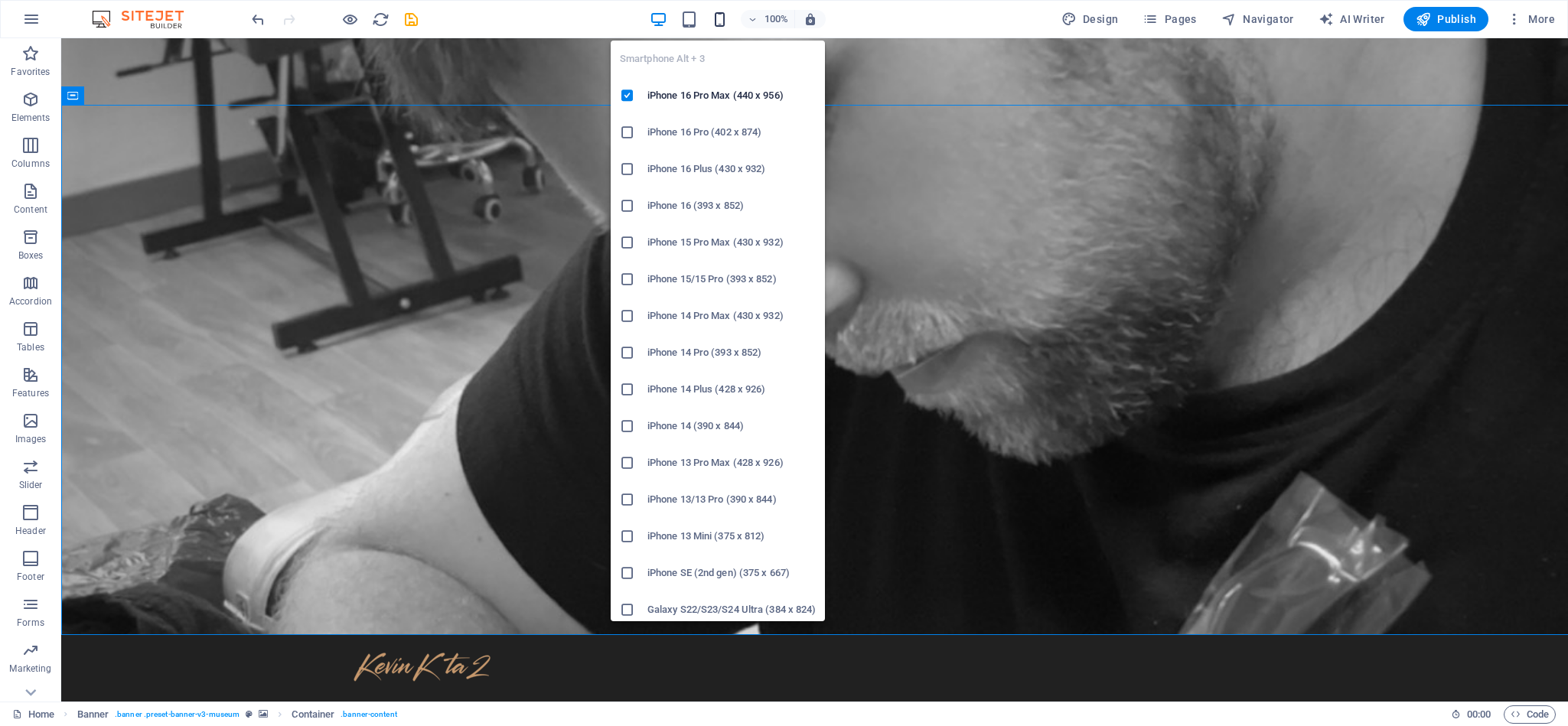 click at bounding box center [719, 19] 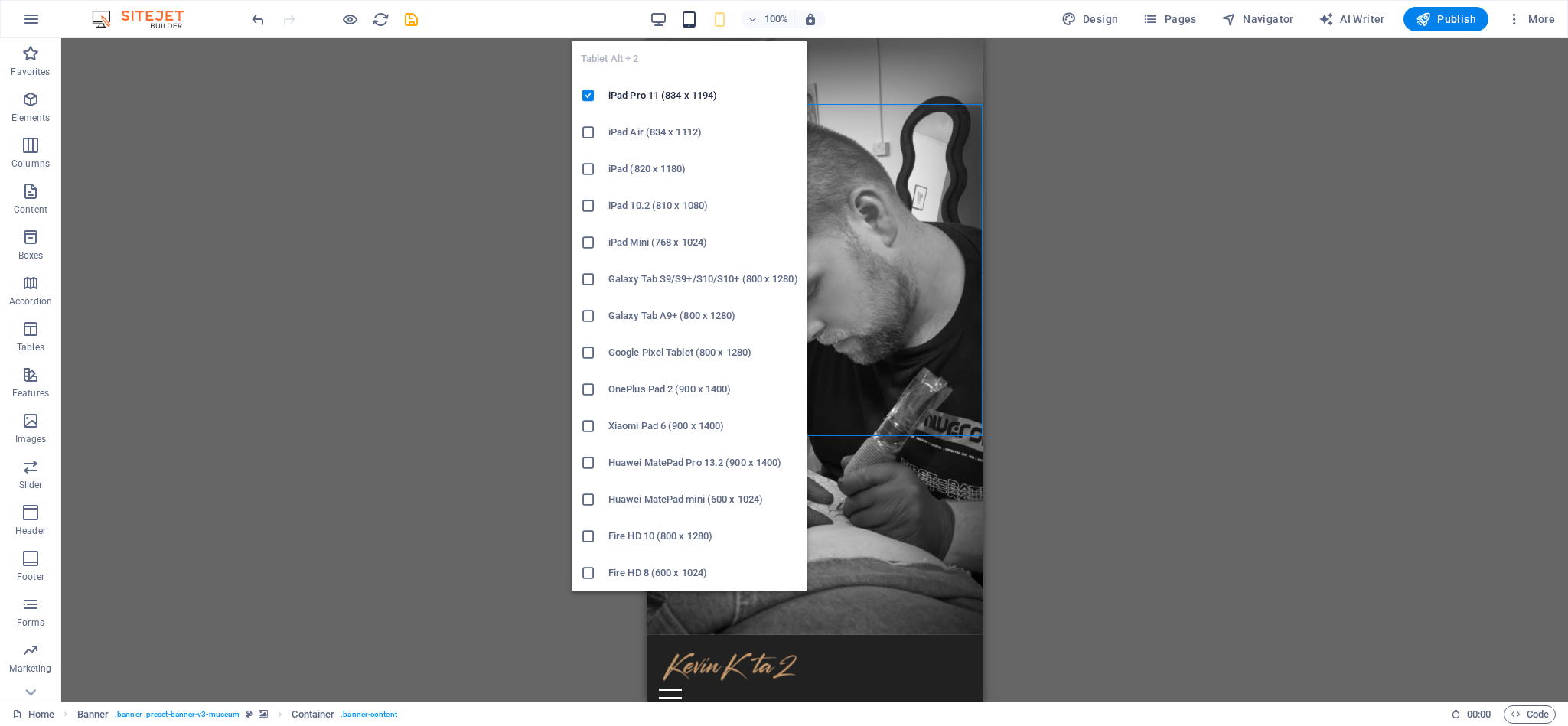 click at bounding box center (689, 19) 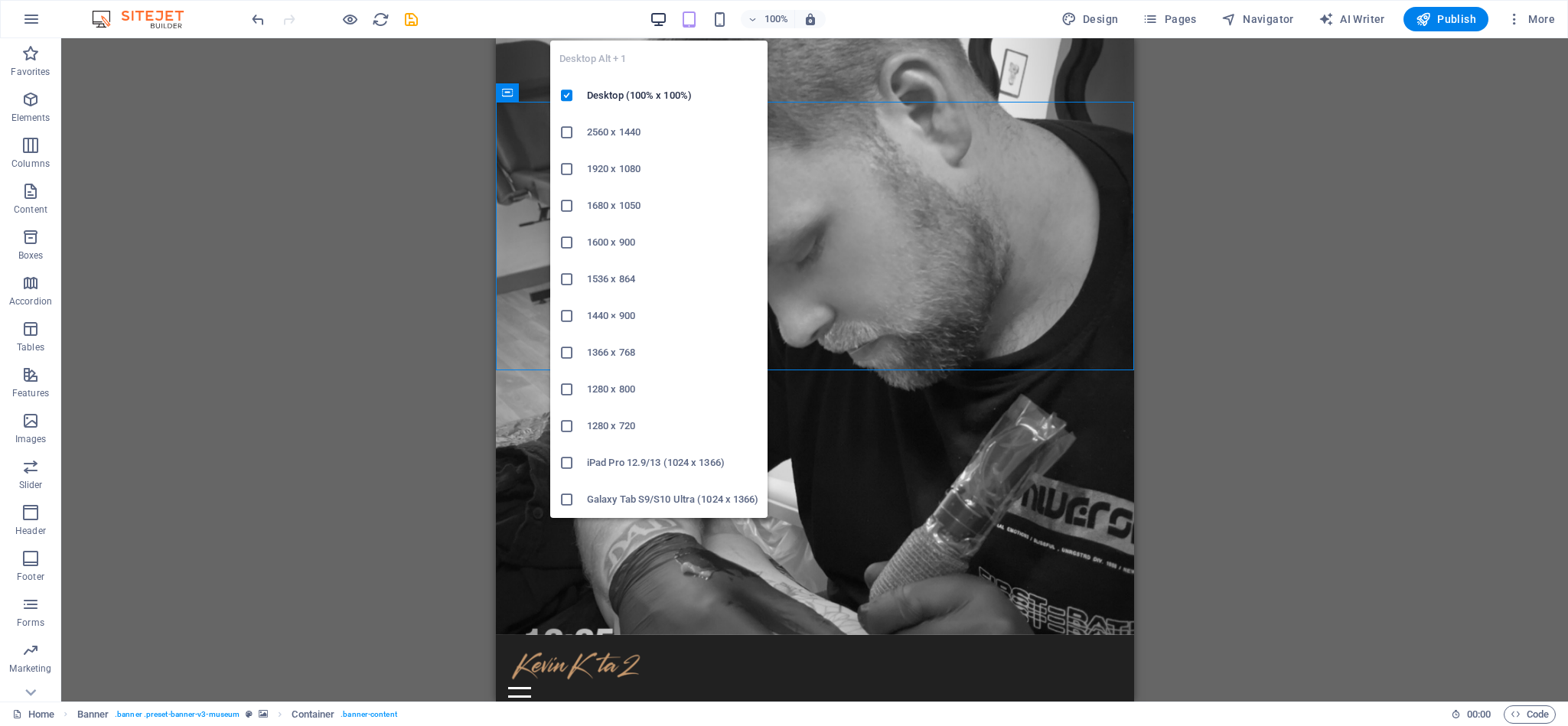 click at bounding box center [658, 19] 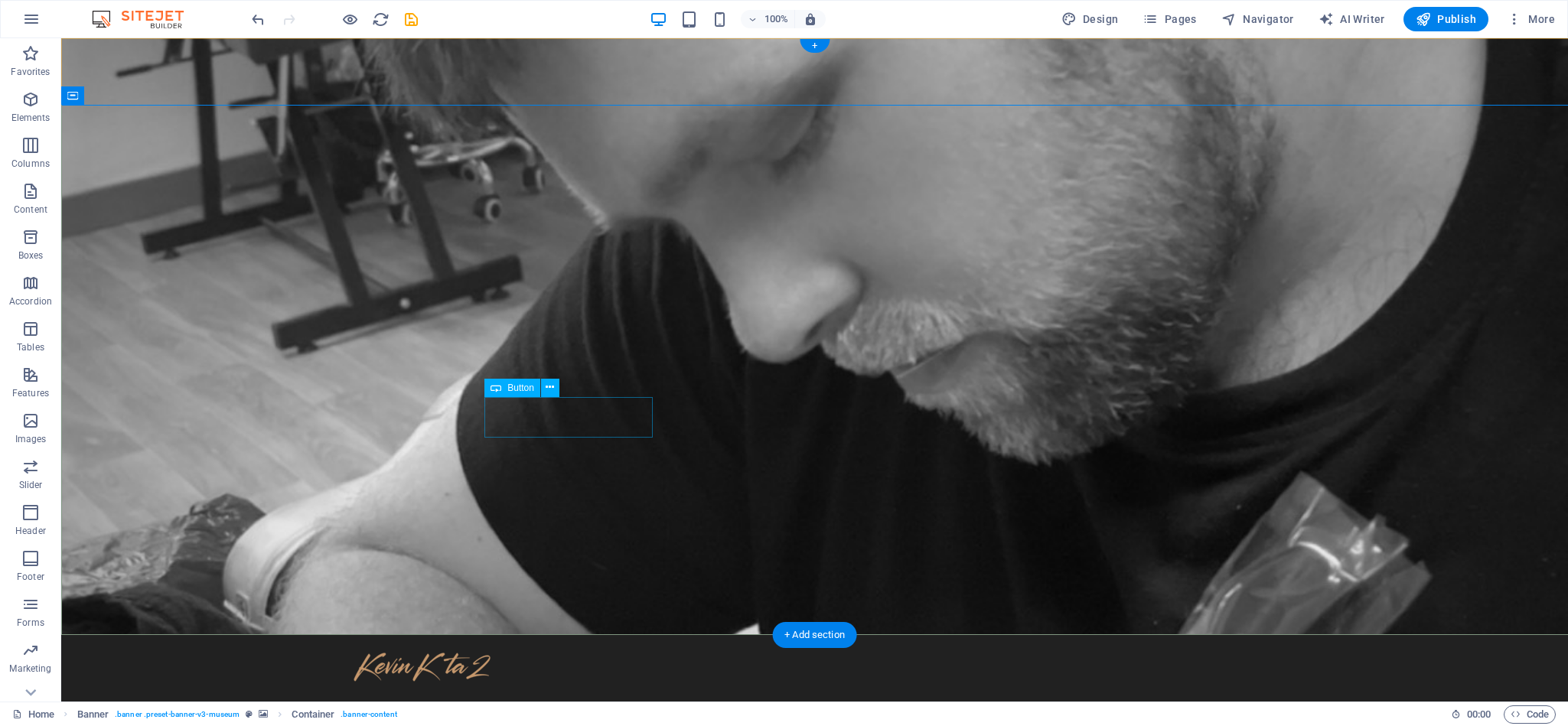 click on "Book Consultation" at bounding box center [815, 985] 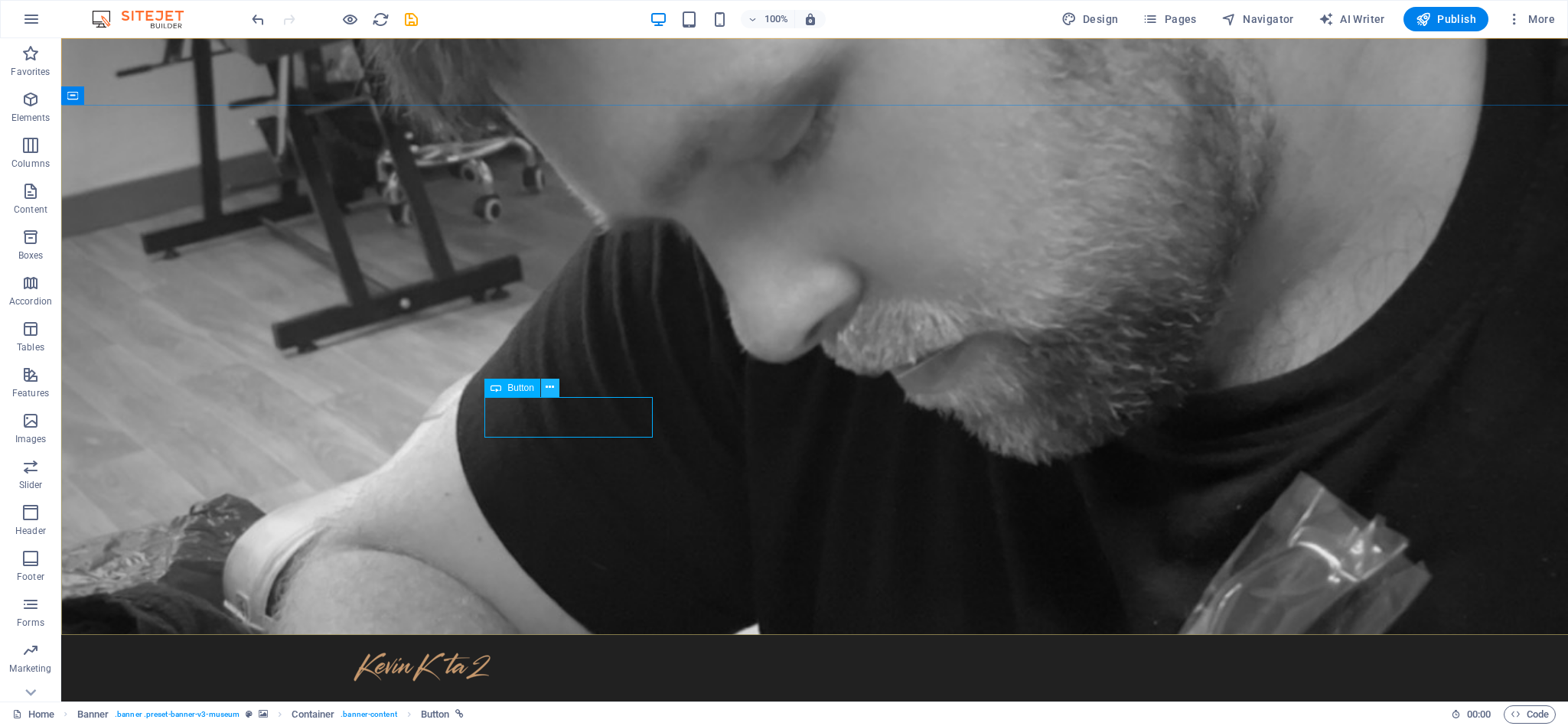 click at bounding box center (549, 387) 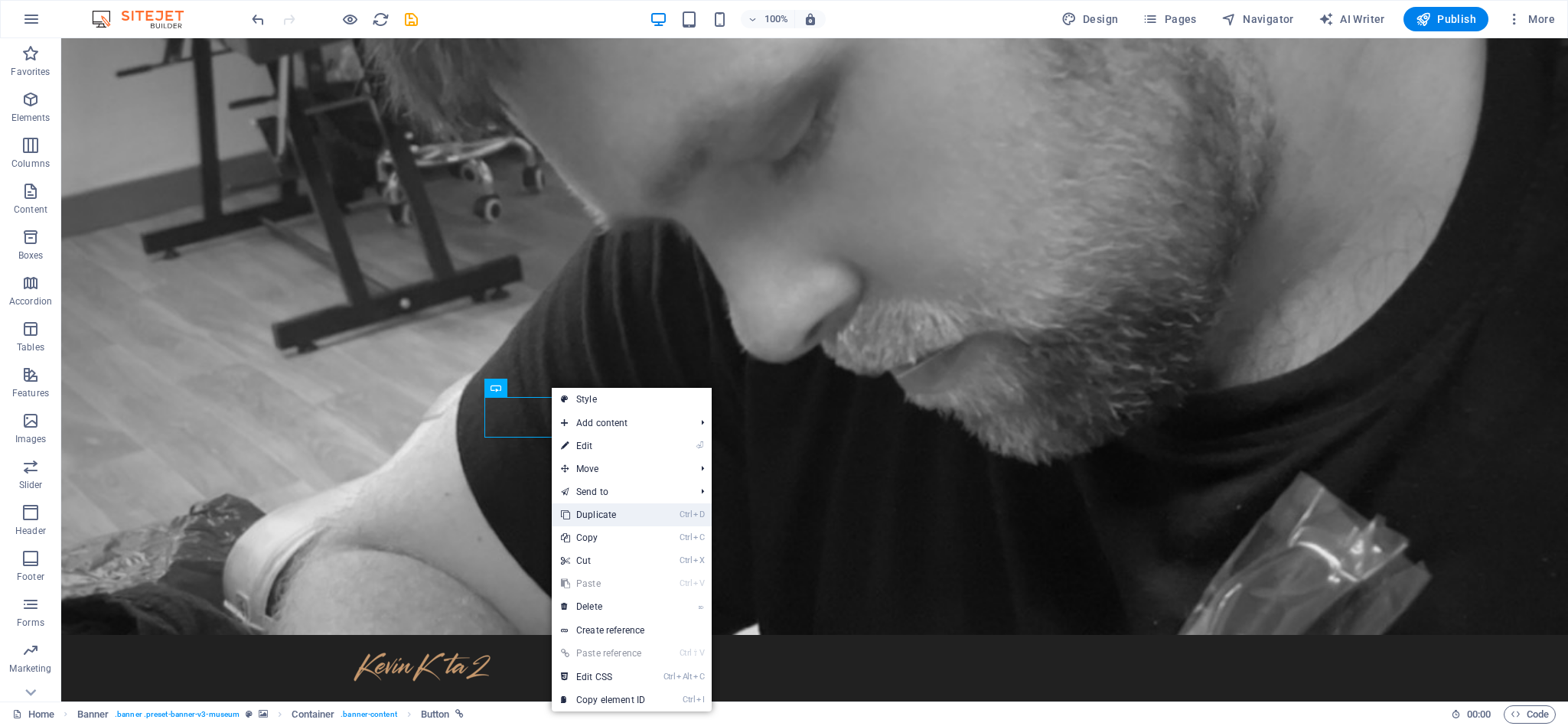 click on "Ctrl D  Duplicate" at bounding box center (603, 515) 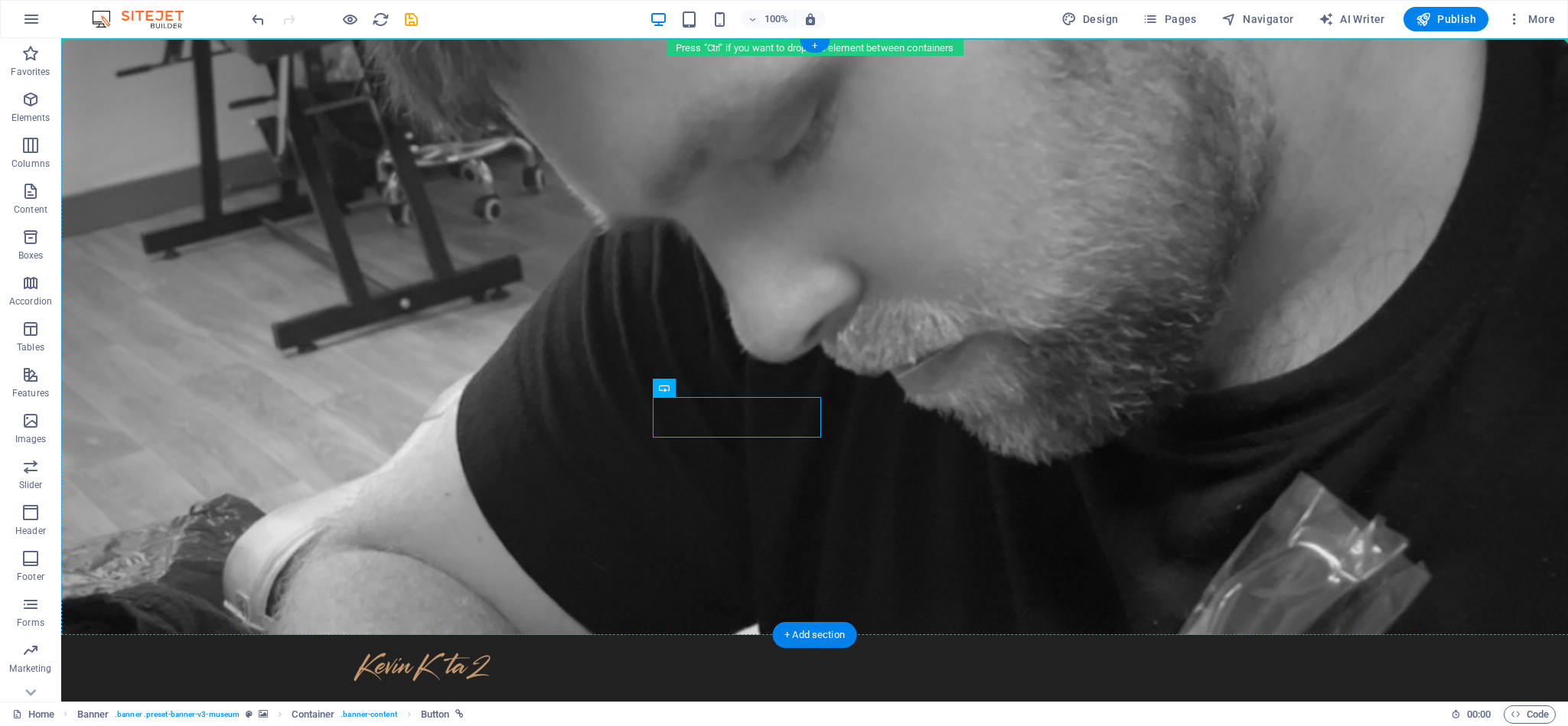 drag, startPoint x: 696, startPoint y: 415, endPoint x: 1309, endPoint y: 70, distance: 703.41595 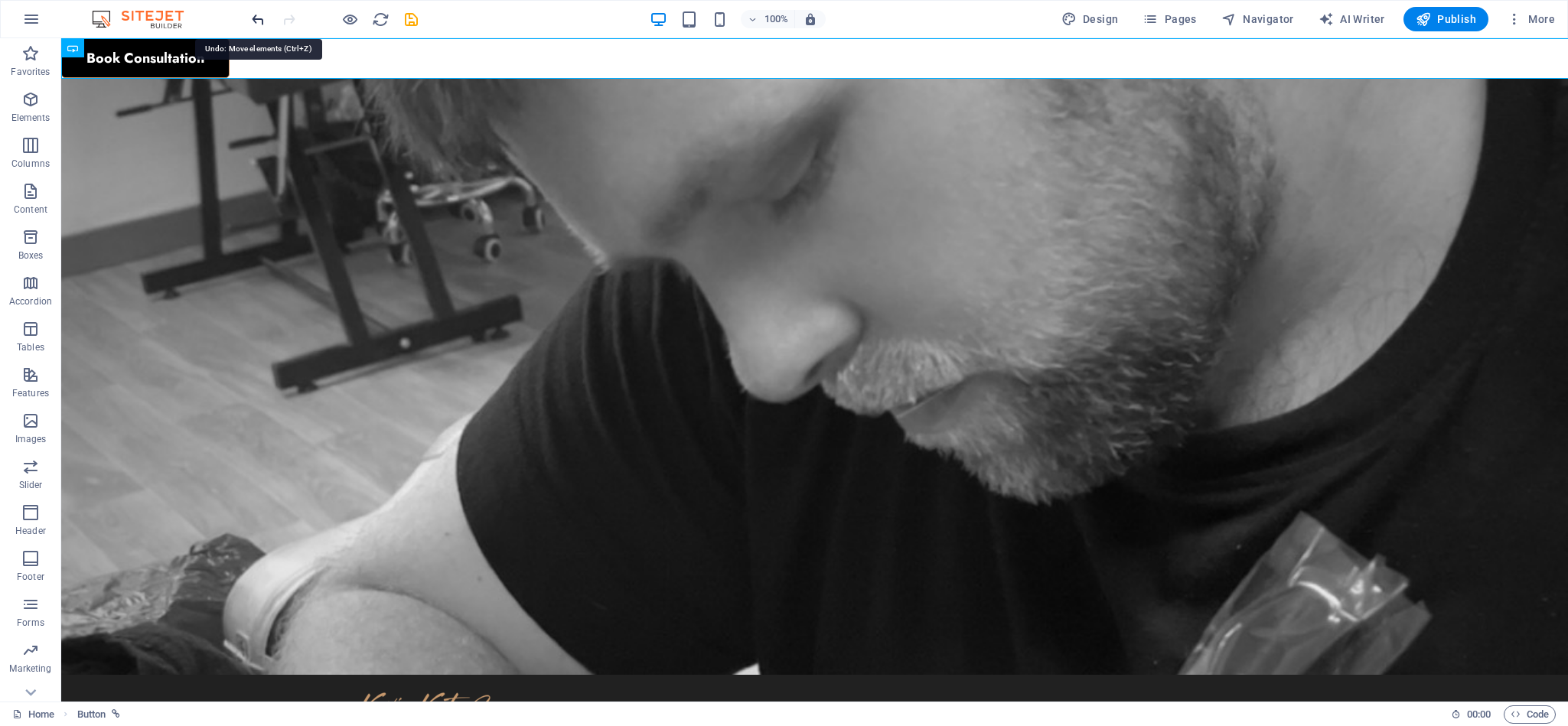 click at bounding box center (258, 19) 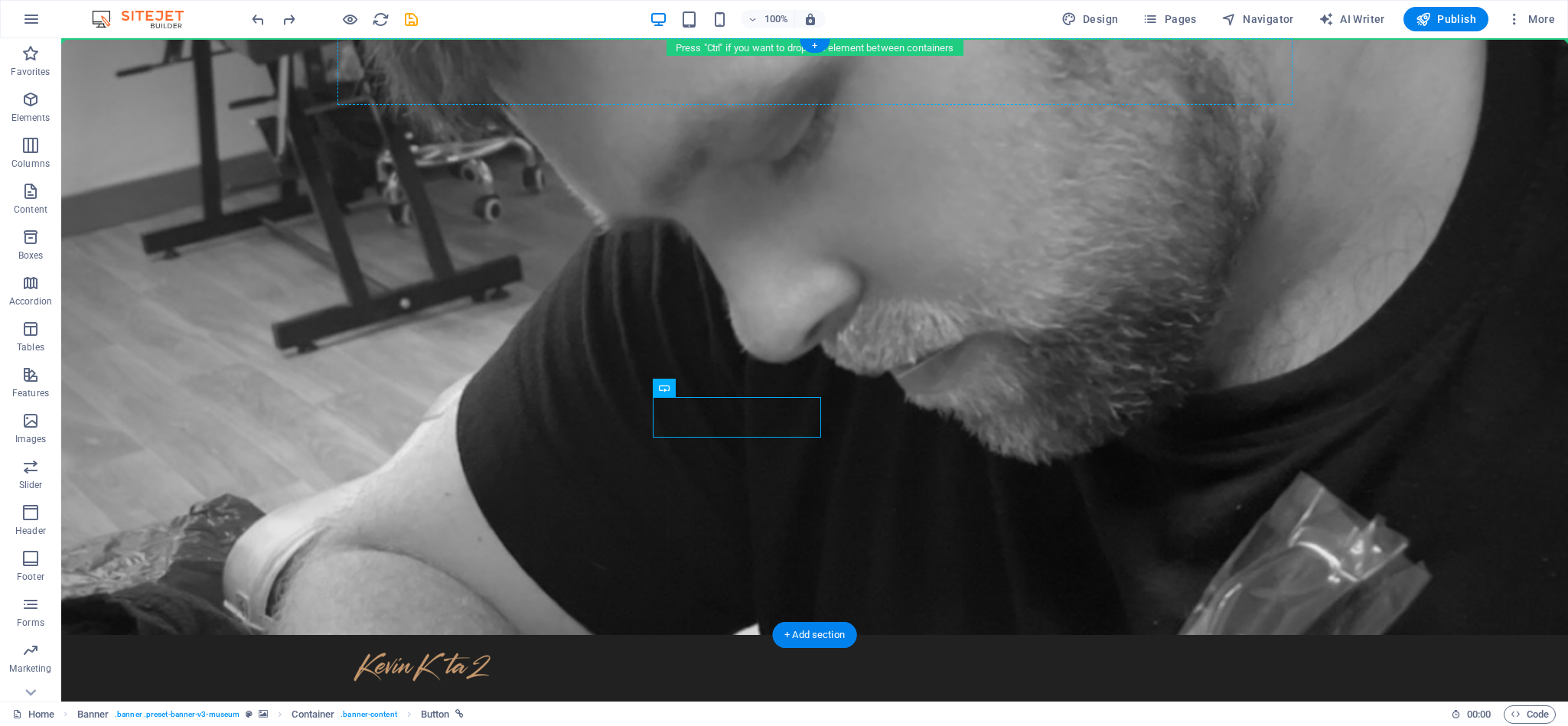 drag, startPoint x: 706, startPoint y: 418, endPoint x: 1150, endPoint y: 81, distance: 557.4092 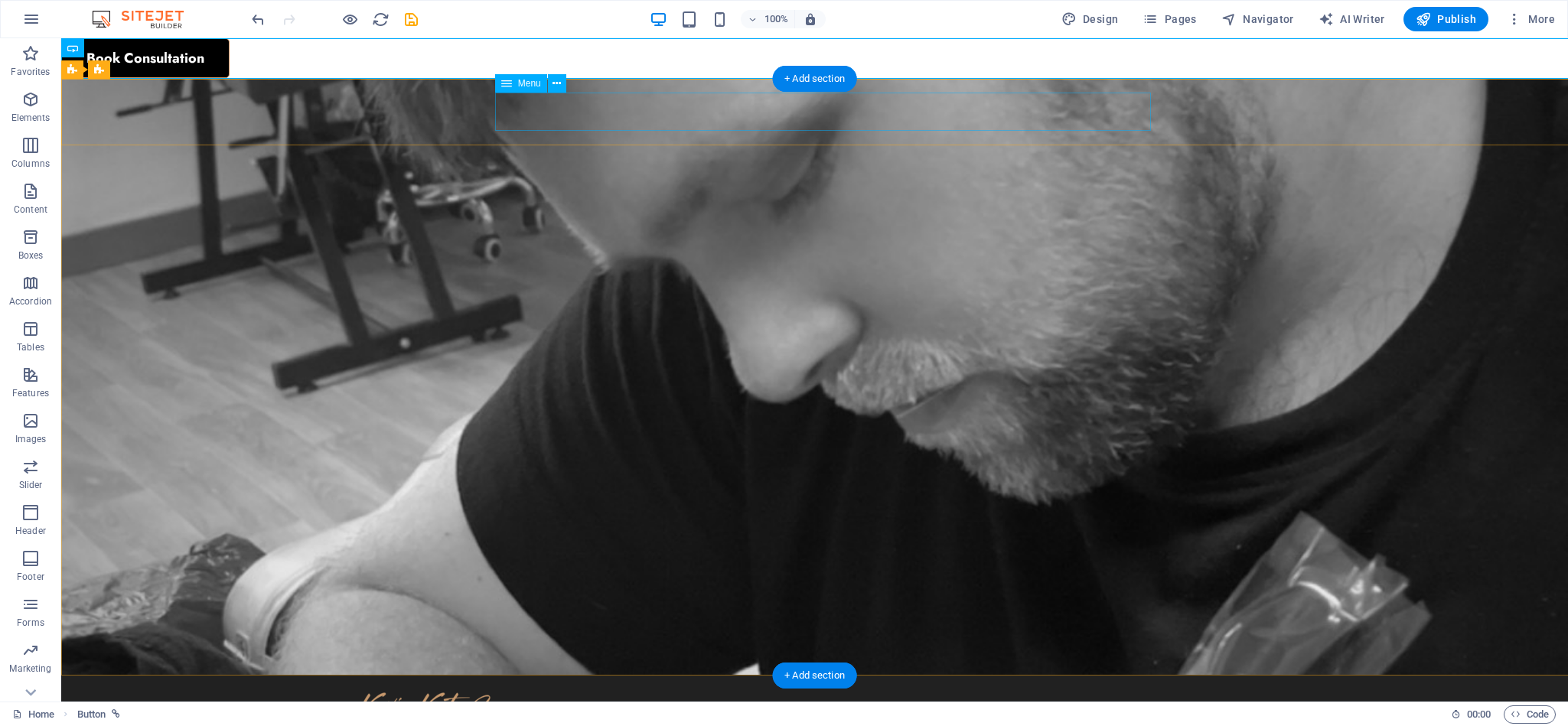 drag, startPoint x: 134, startPoint y: 86, endPoint x: 1049, endPoint y: 108, distance: 915.2644 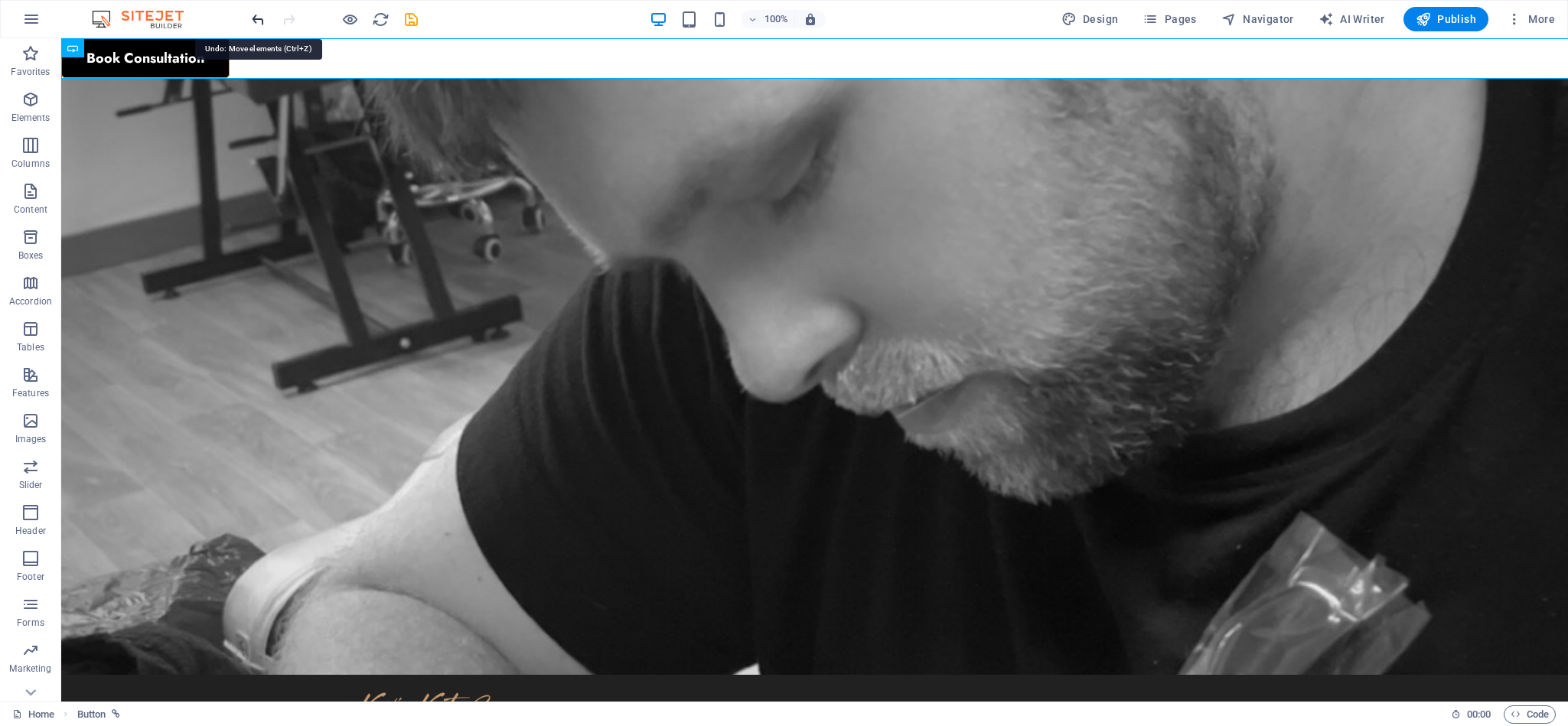 click at bounding box center (258, 19) 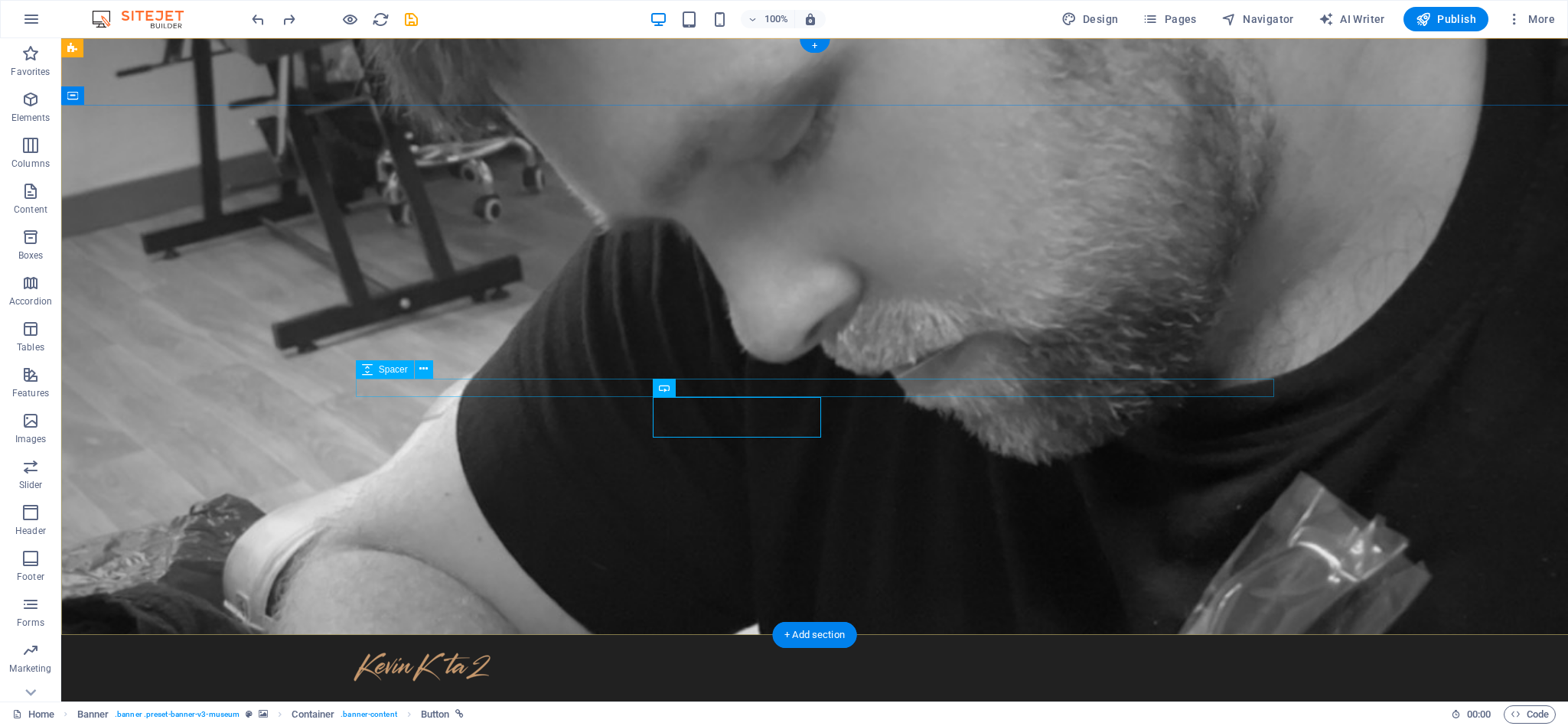 drag, startPoint x: 808, startPoint y: 330, endPoint x: 689, endPoint y: 388, distance: 132.38202 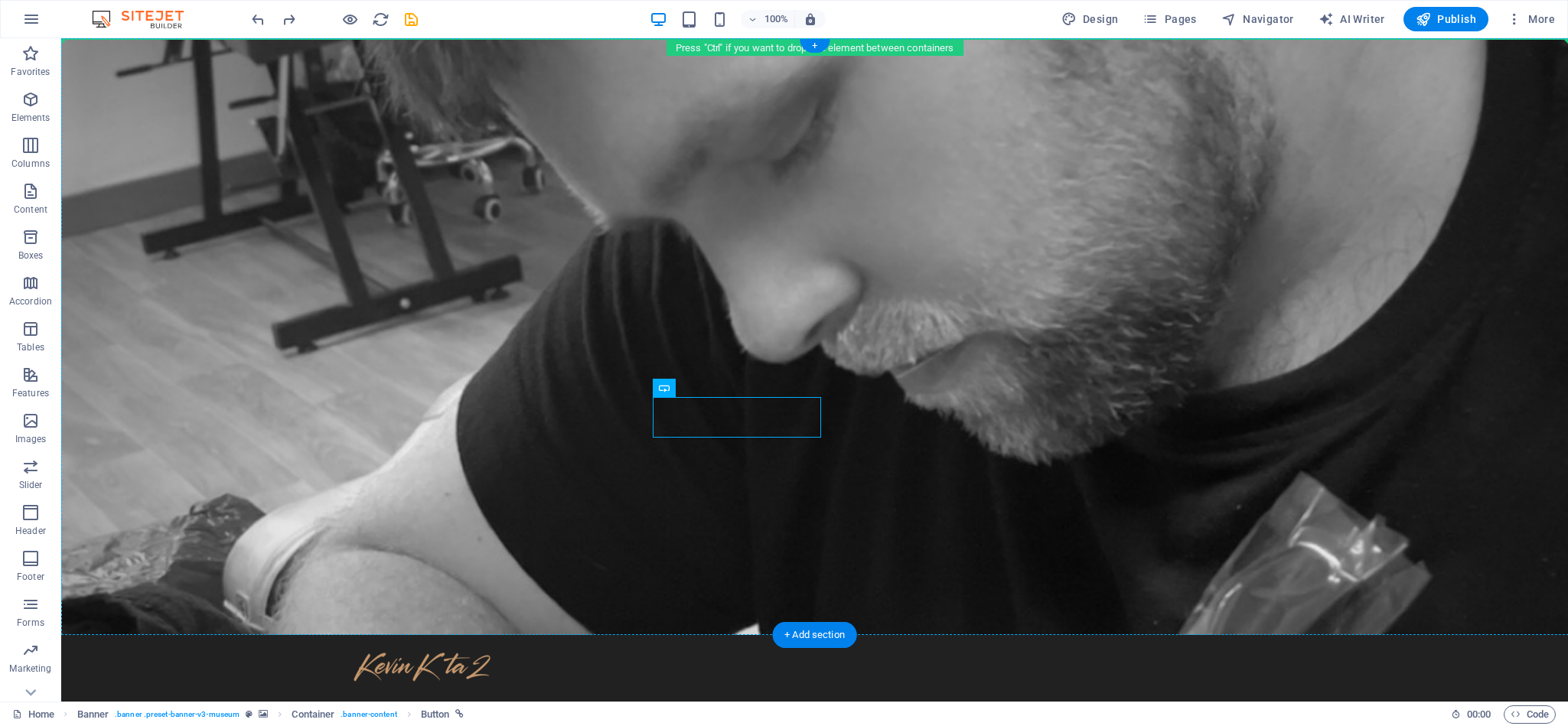 drag, startPoint x: 729, startPoint y: 428, endPoint x: 1280, endPoint y: 71, distance: 656.544 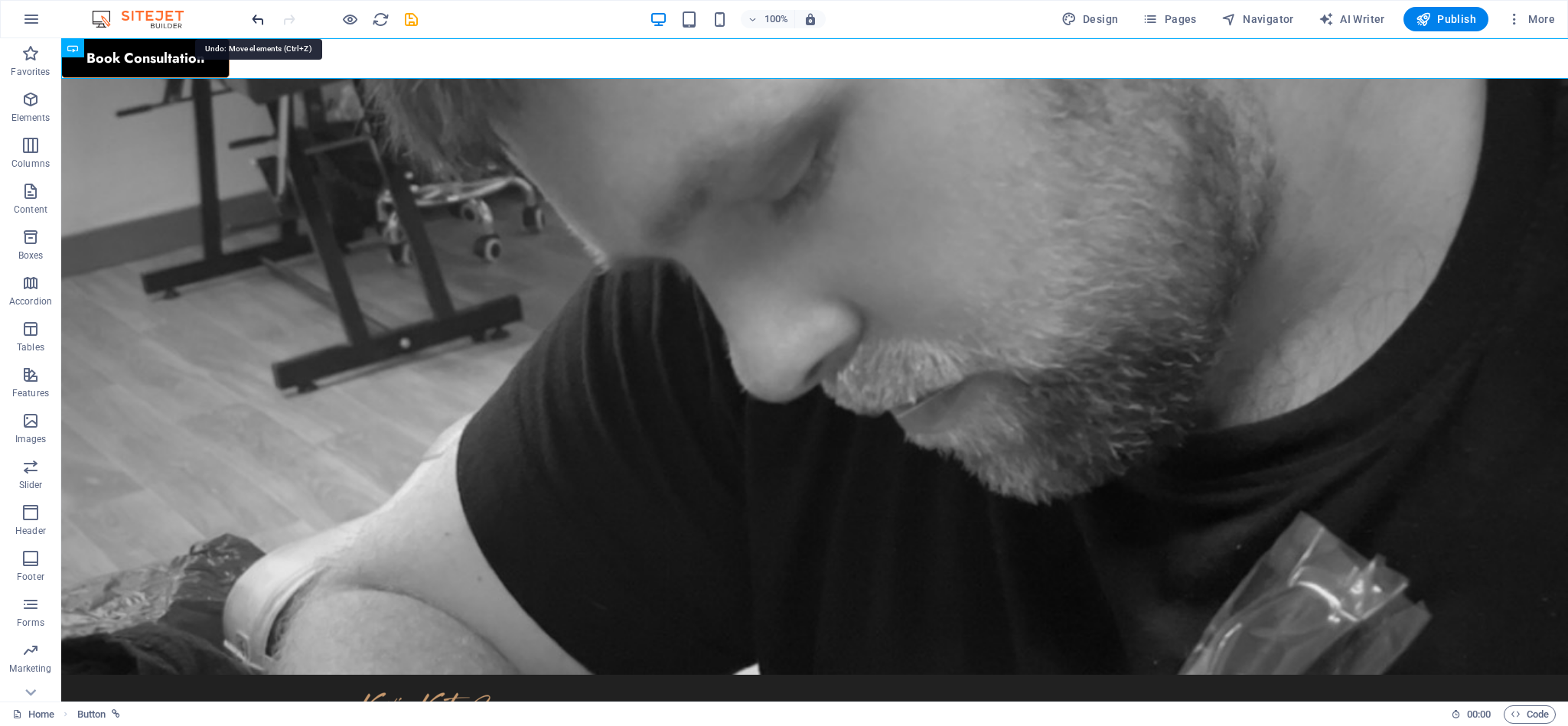 click at bounding box center (258, 19) 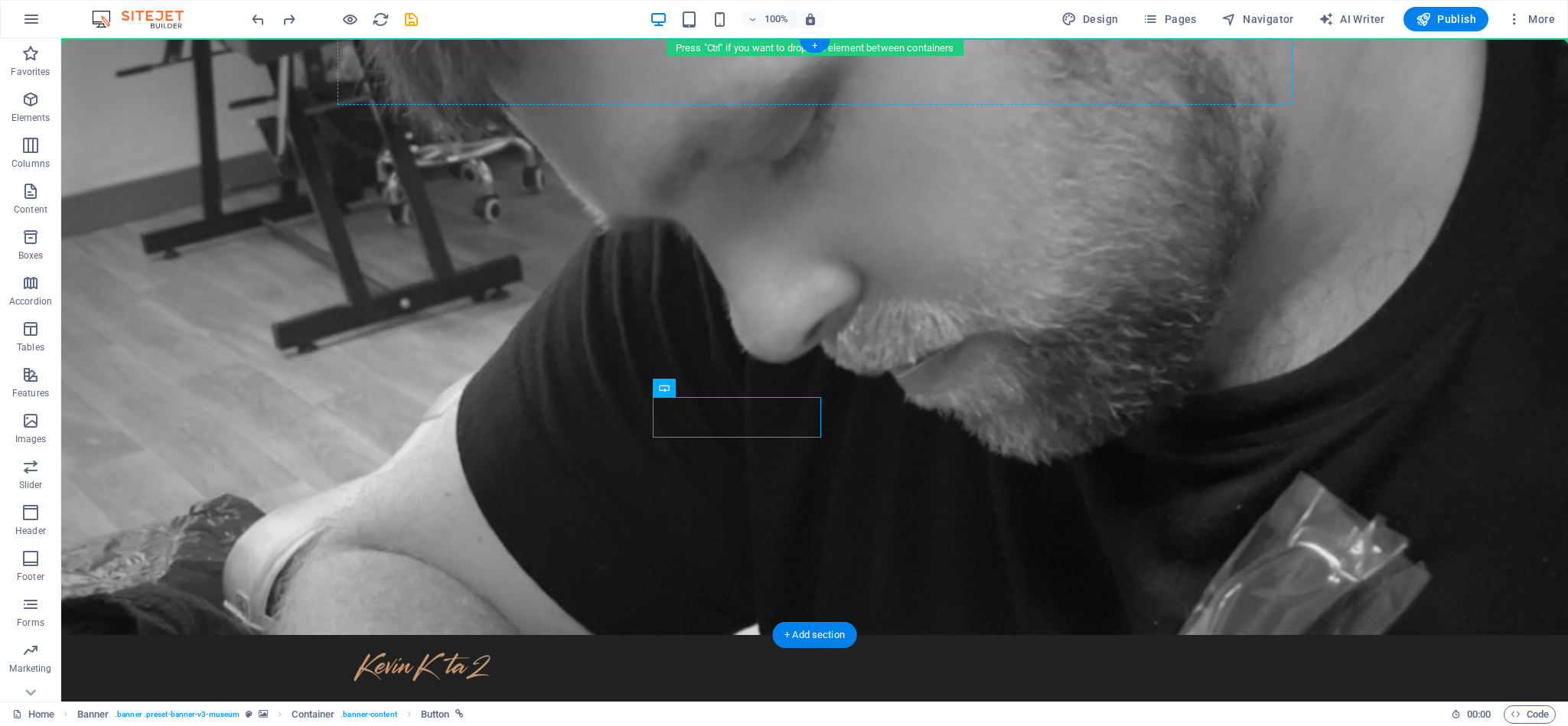 drag, startPoint x: 726, startPoint y: 427, endPoint x: 1175, endPoint y: 73, distance: 571.7666 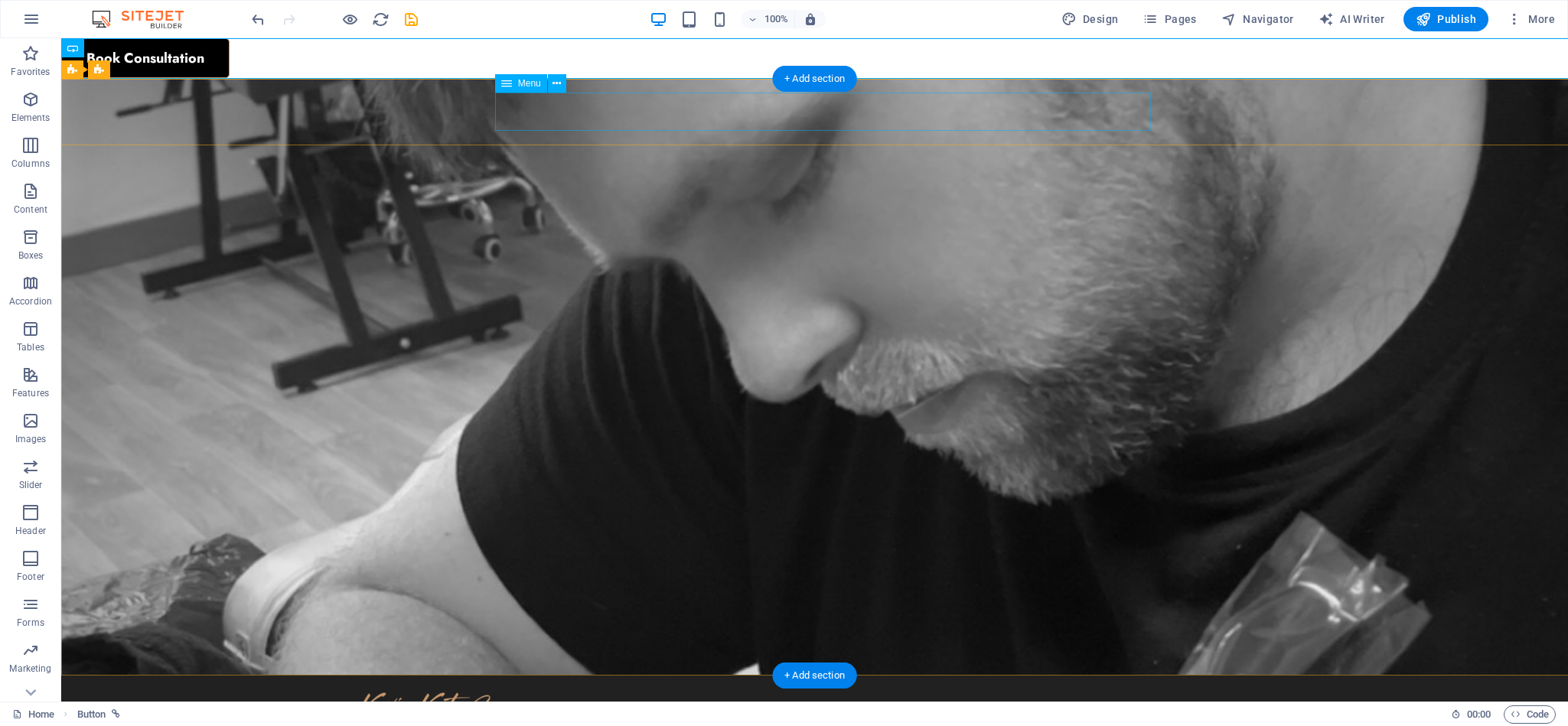 drag, startPoint x: 142, startPoint y: 86, endPoint x: 1048, endPoint y: 108, distance: 906.2671 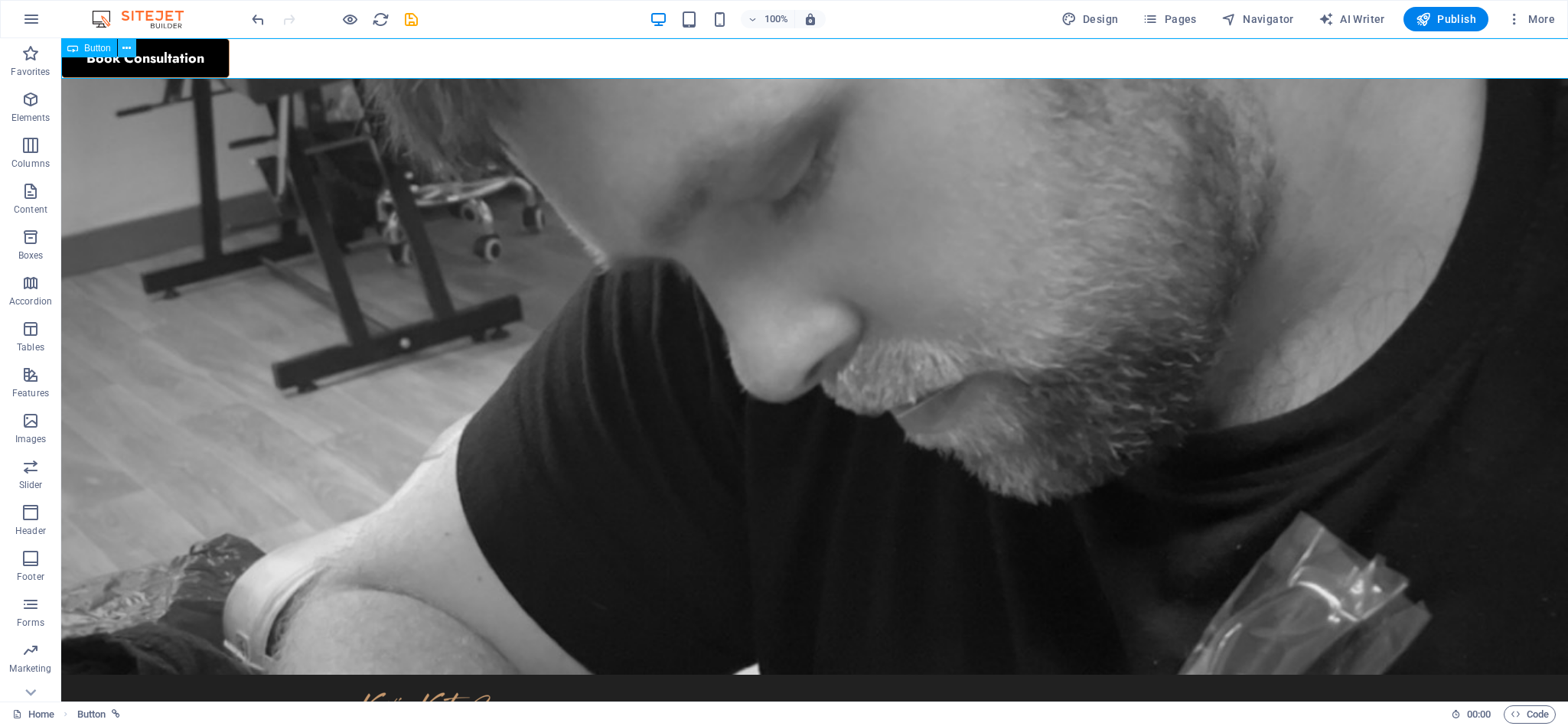 click at bounding box center (126, 48) 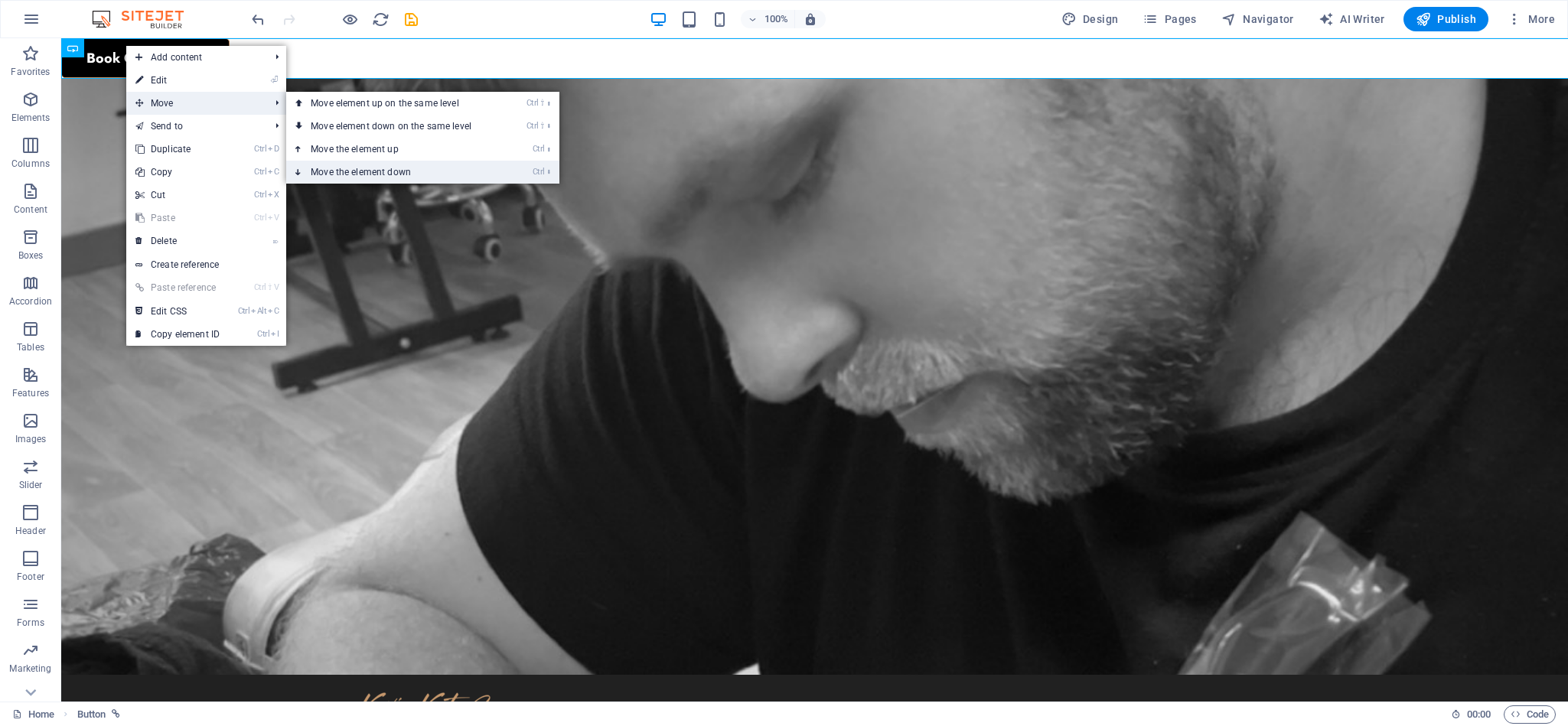 click on "Ctrl ⬇  Move the element down" at bounding box center (394, 172) 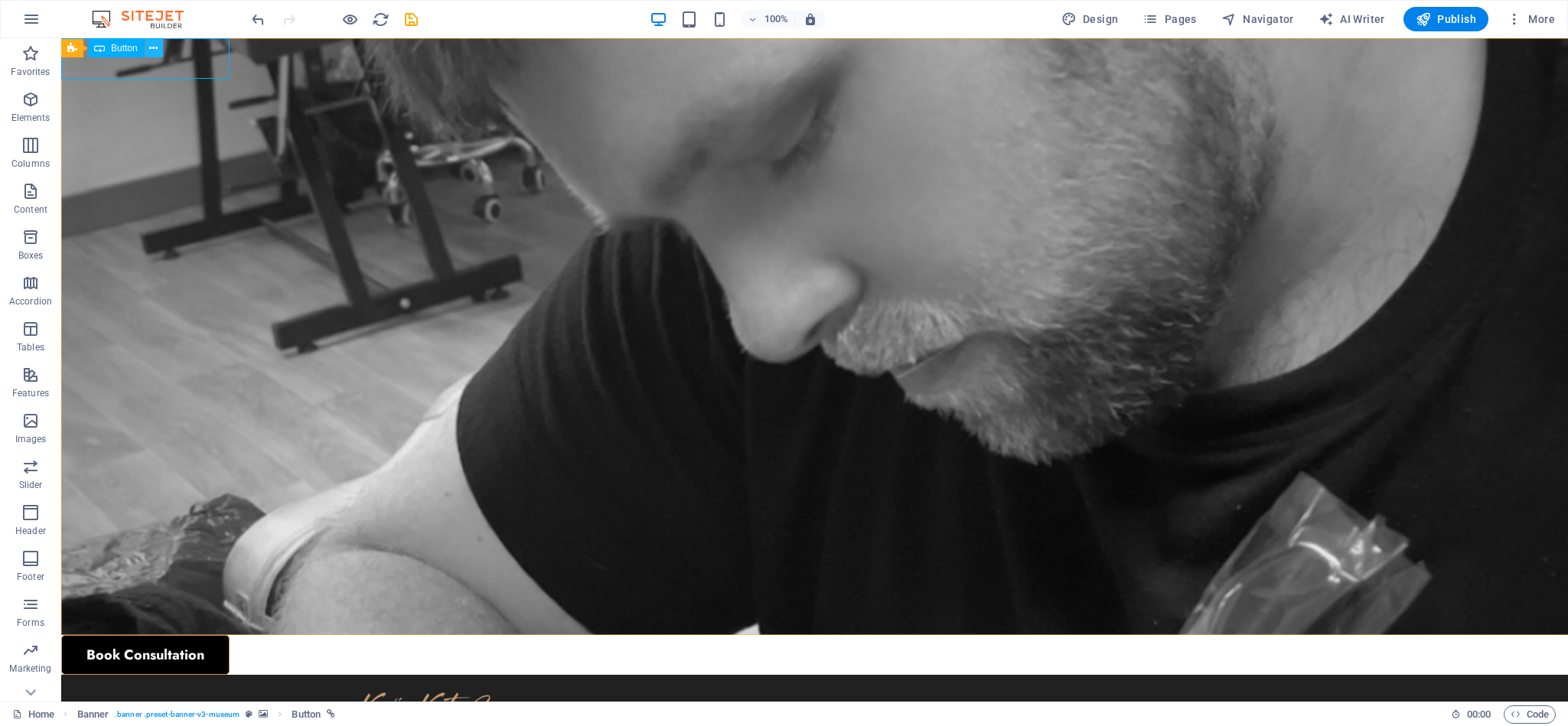 click at bounding box center [153, 48] 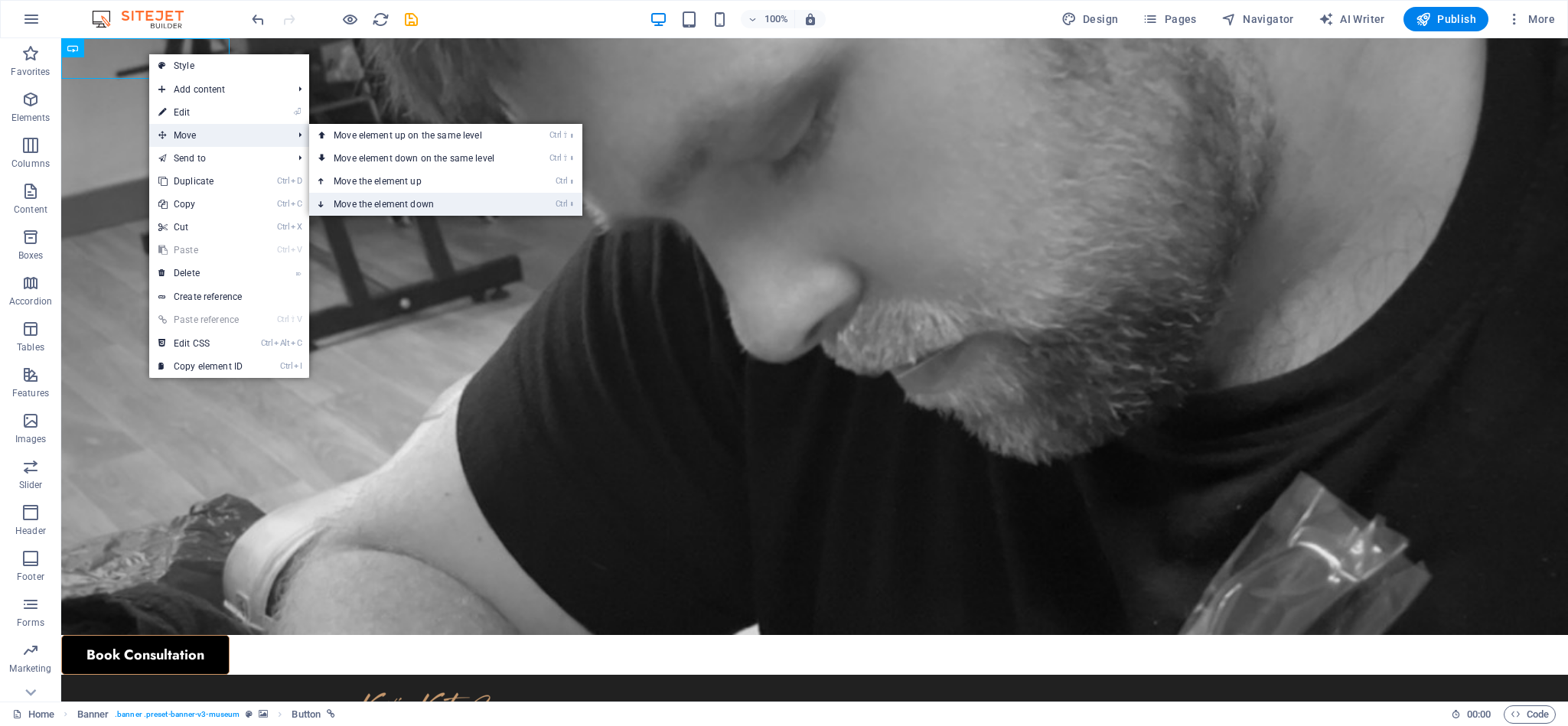 click on "Ctrl ⬇  Move the element down" at bounding box center (417, 204) 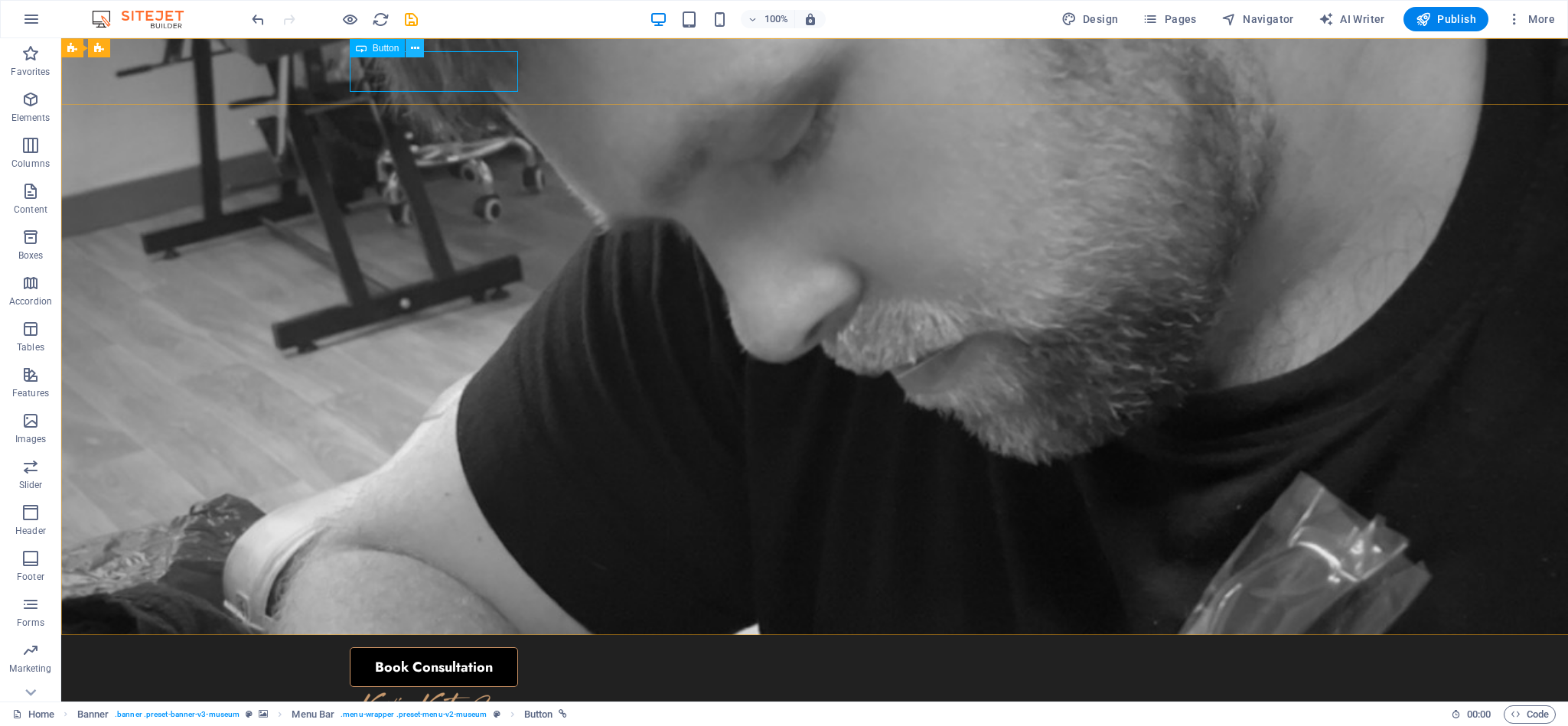 click at bounding box center (415, 48) 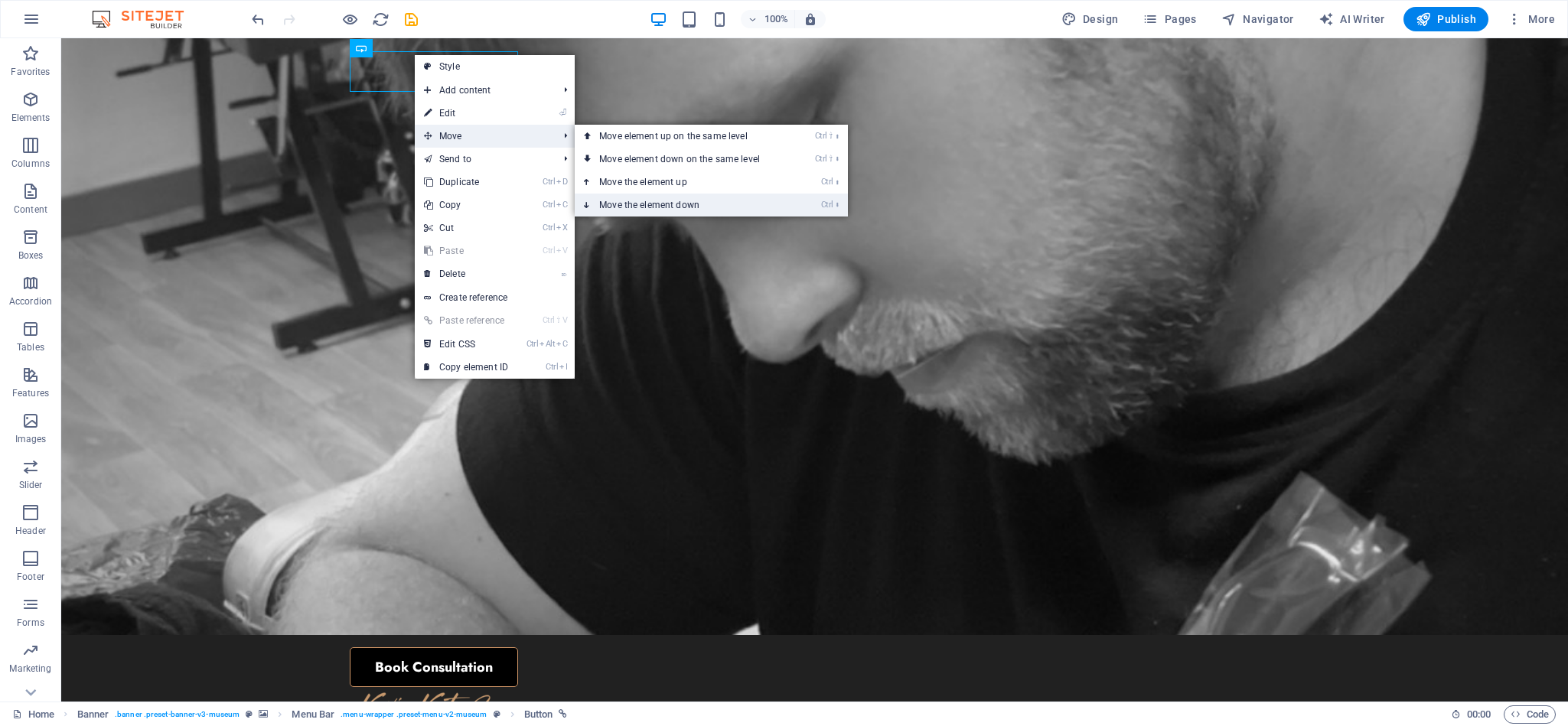 click on "Ctrl ⬇  Move the element down" at bounding box center (683, 205) 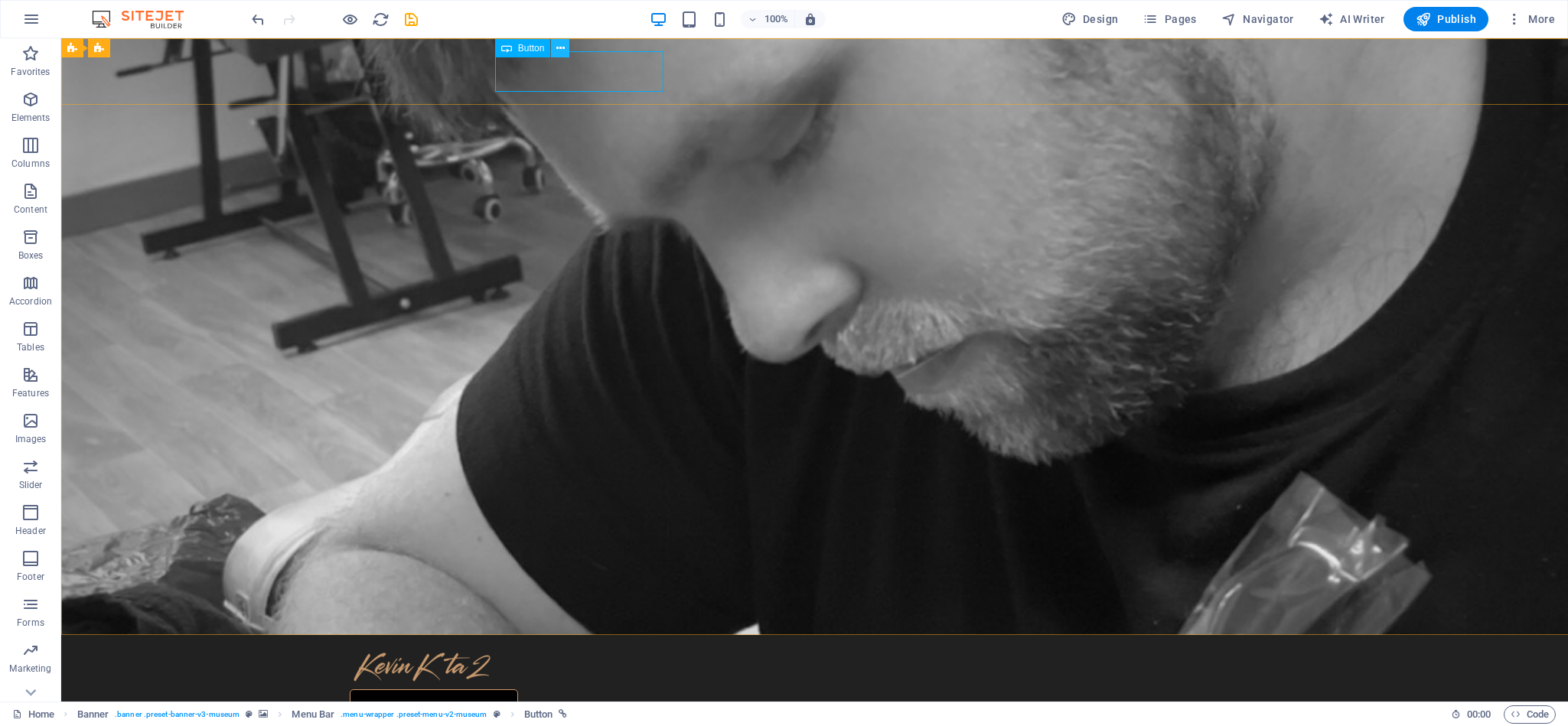 click at bounding box center (560, 48) 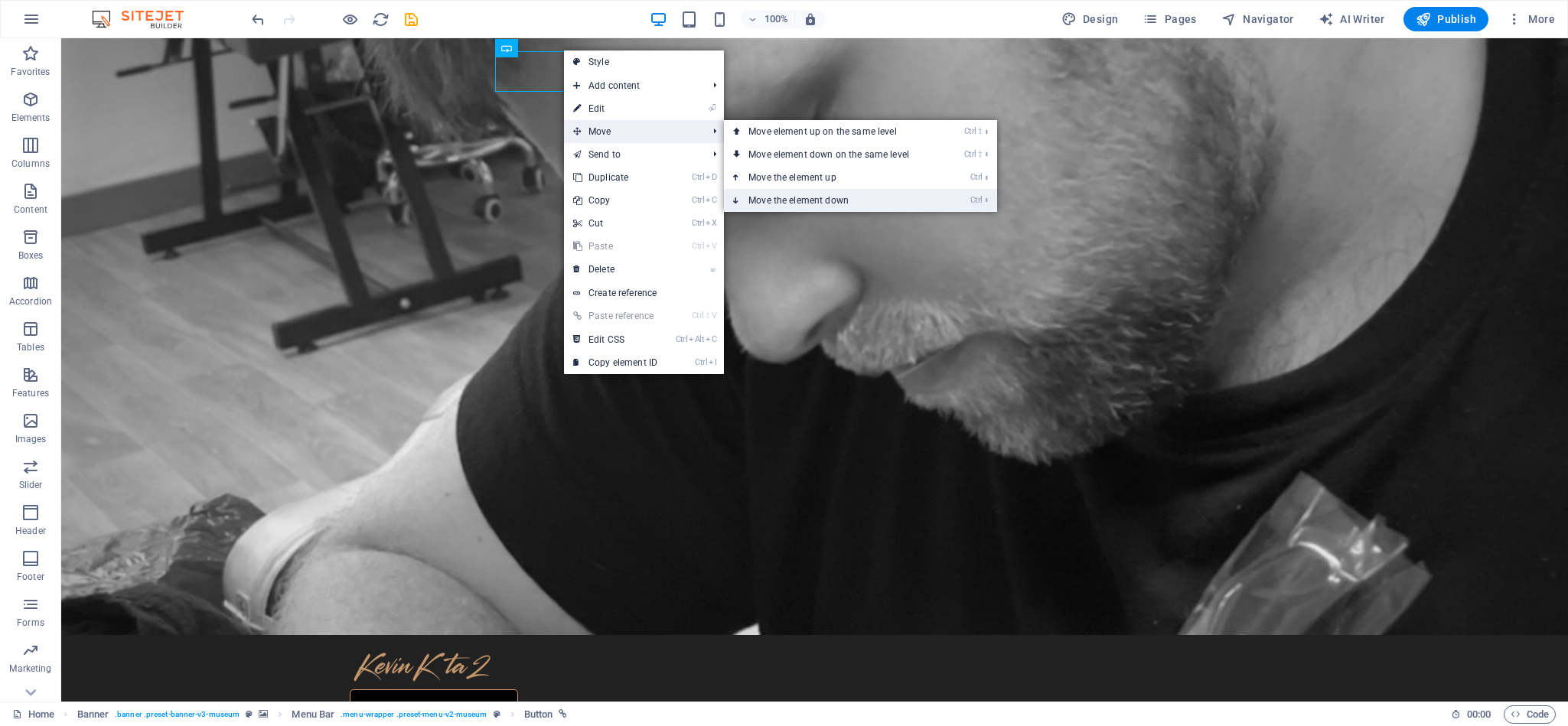 click on "Ctrl ⬇  Move the element down" at bounding box center [832, 200] 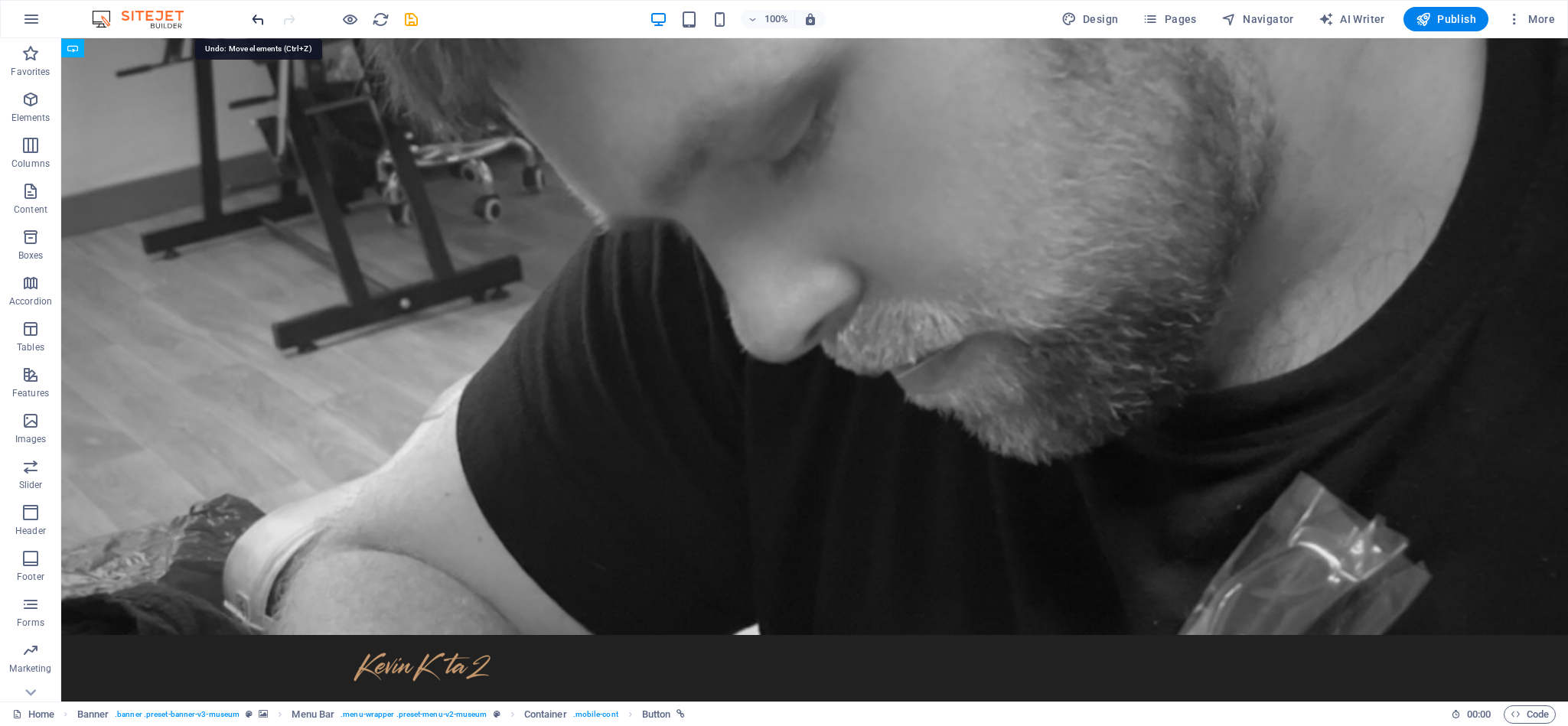 click at bounding box center (258, 19) 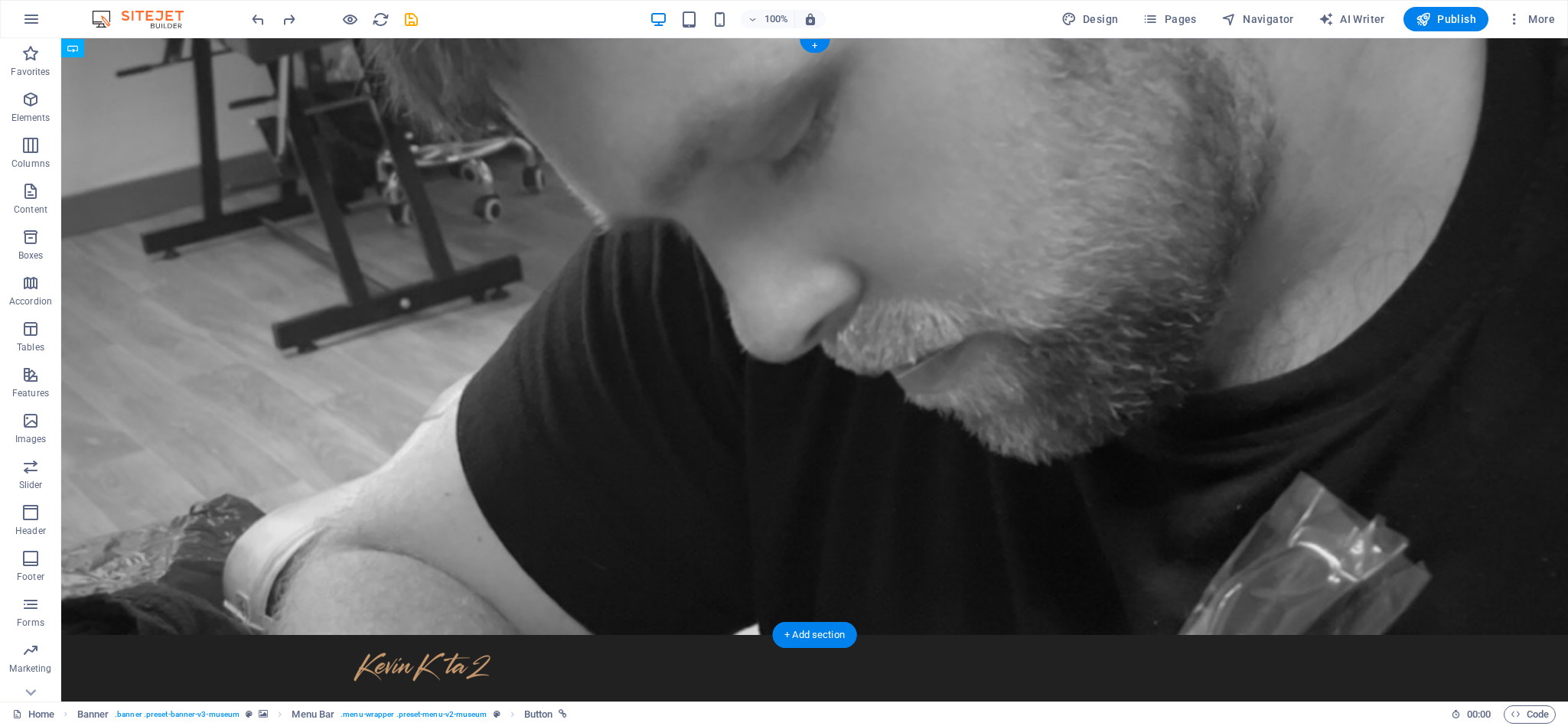 drag, startPoint x: 572, startPoint y: 91, endPoint x: 685, endPoint y: 55, distance: 118.59595 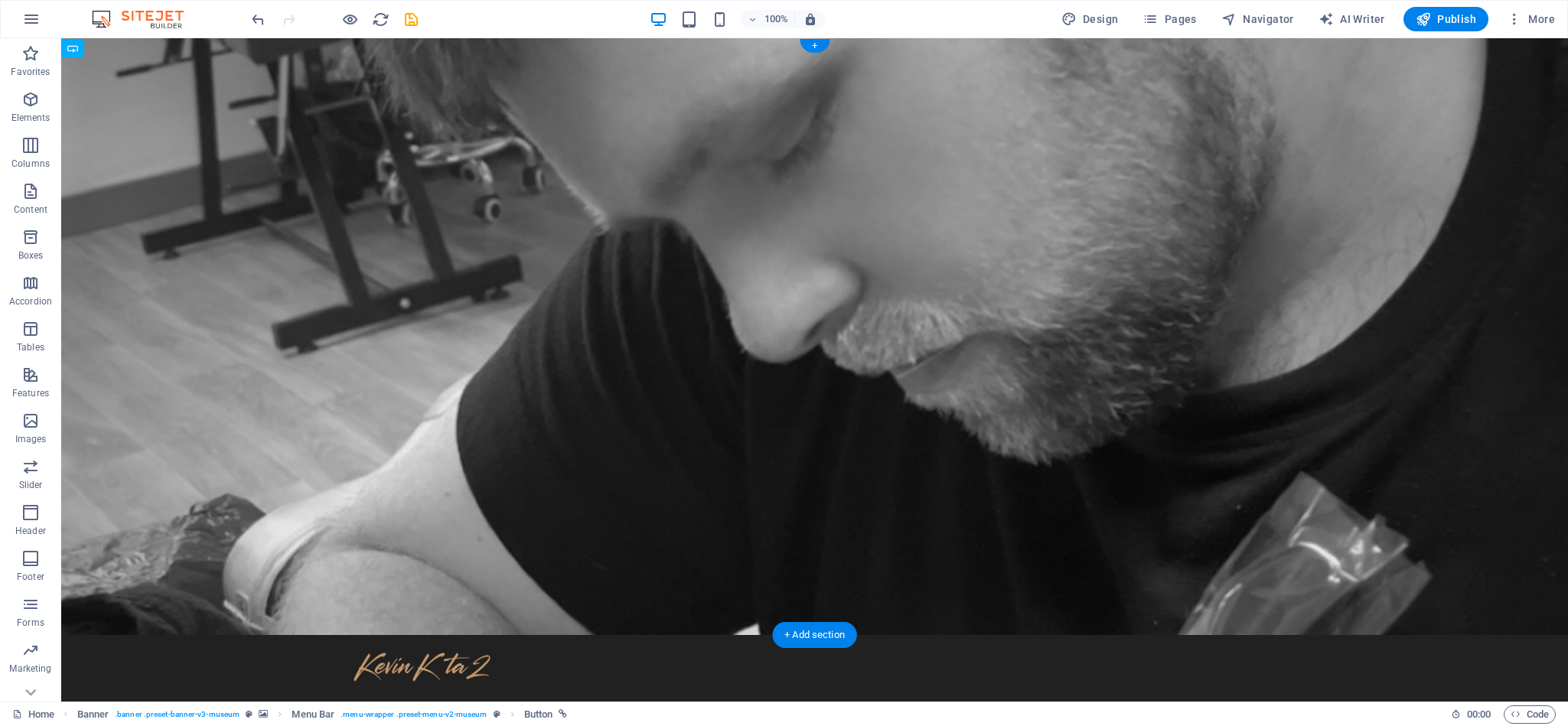 drag, startPoint x: 1054, startPoint y: 87, endPoint x: 1166, endPoint y: 65, distance: 114.14026 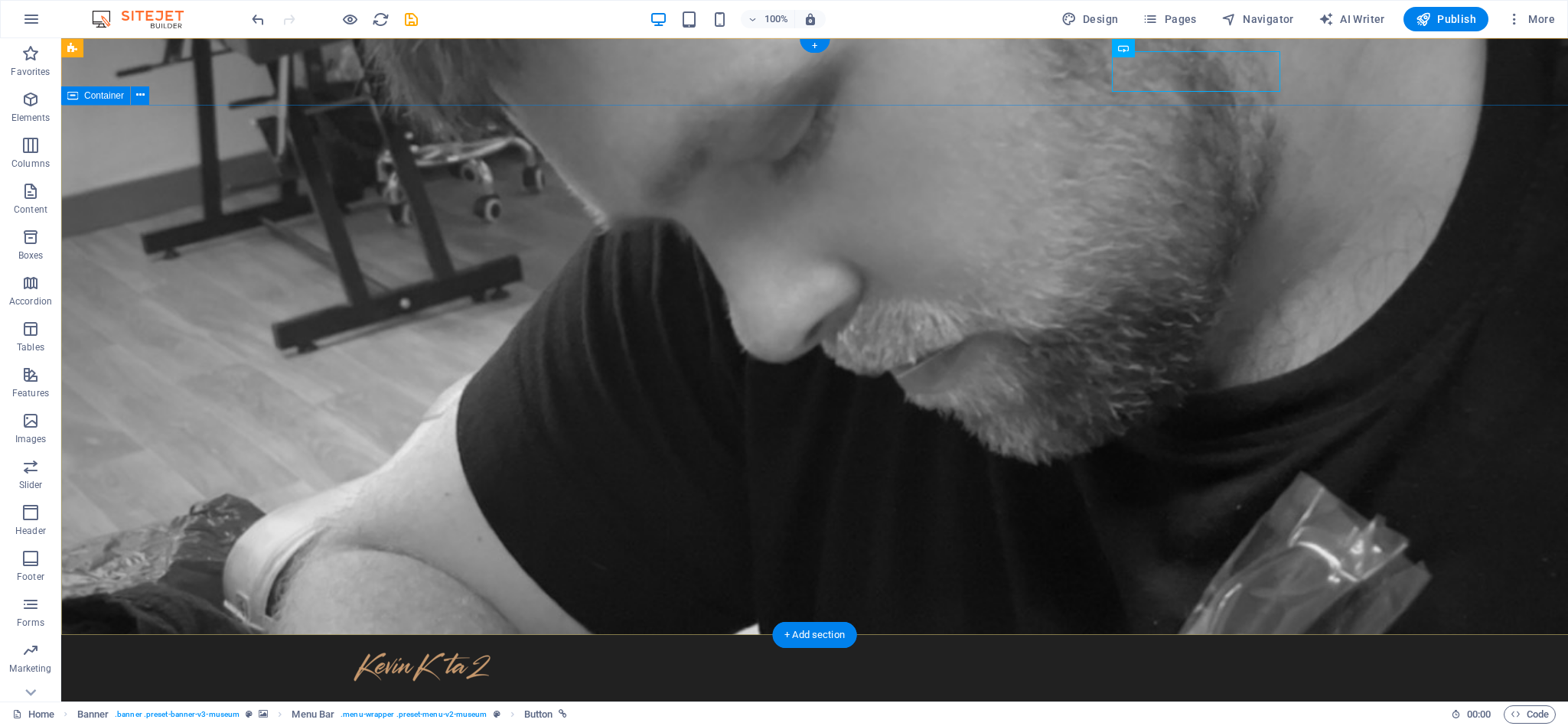 click on "​ Contact me via call or message to discuss your tattoo ideas. WhatsApp Book Consultation" at bounding box center [814, 960] 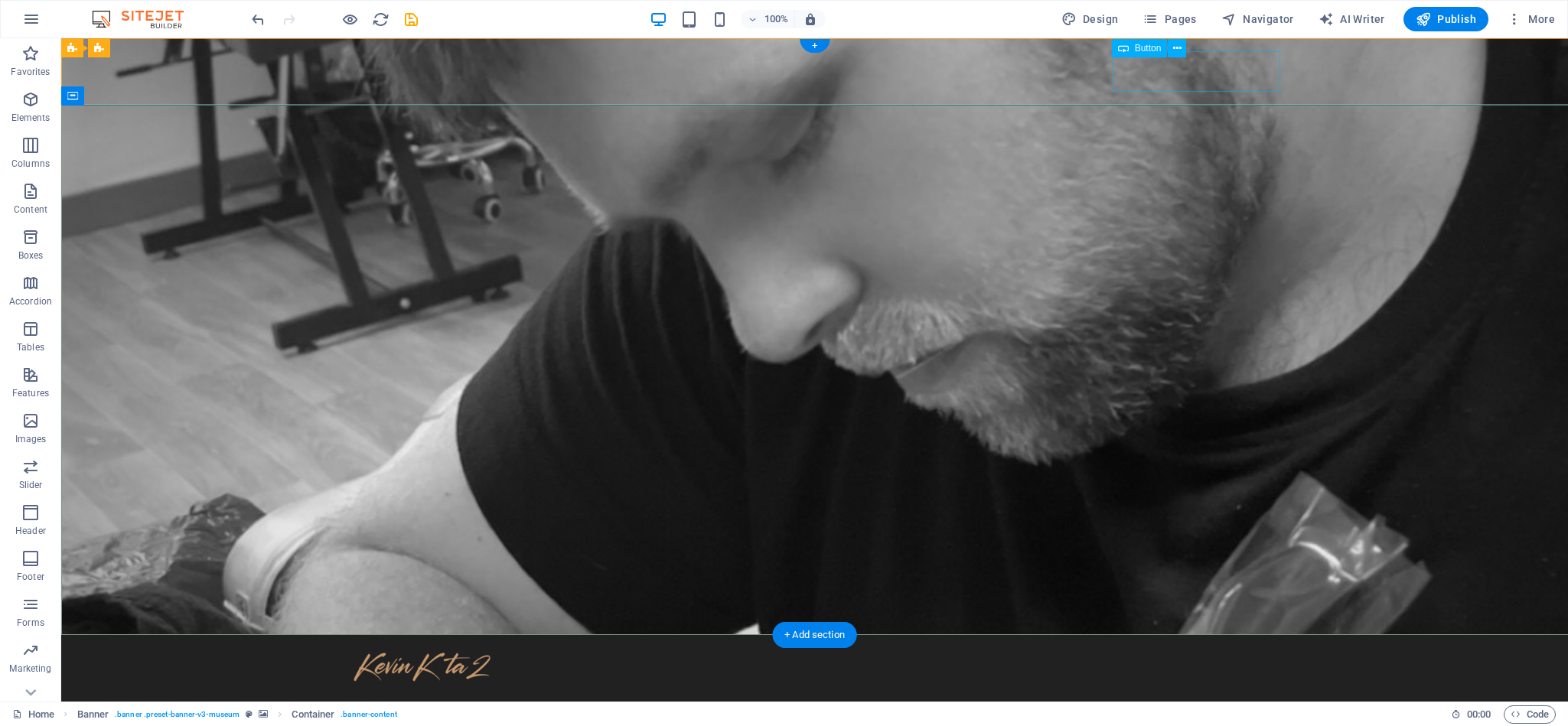 click on "Book Consultation" at bounding box center (815, 783) 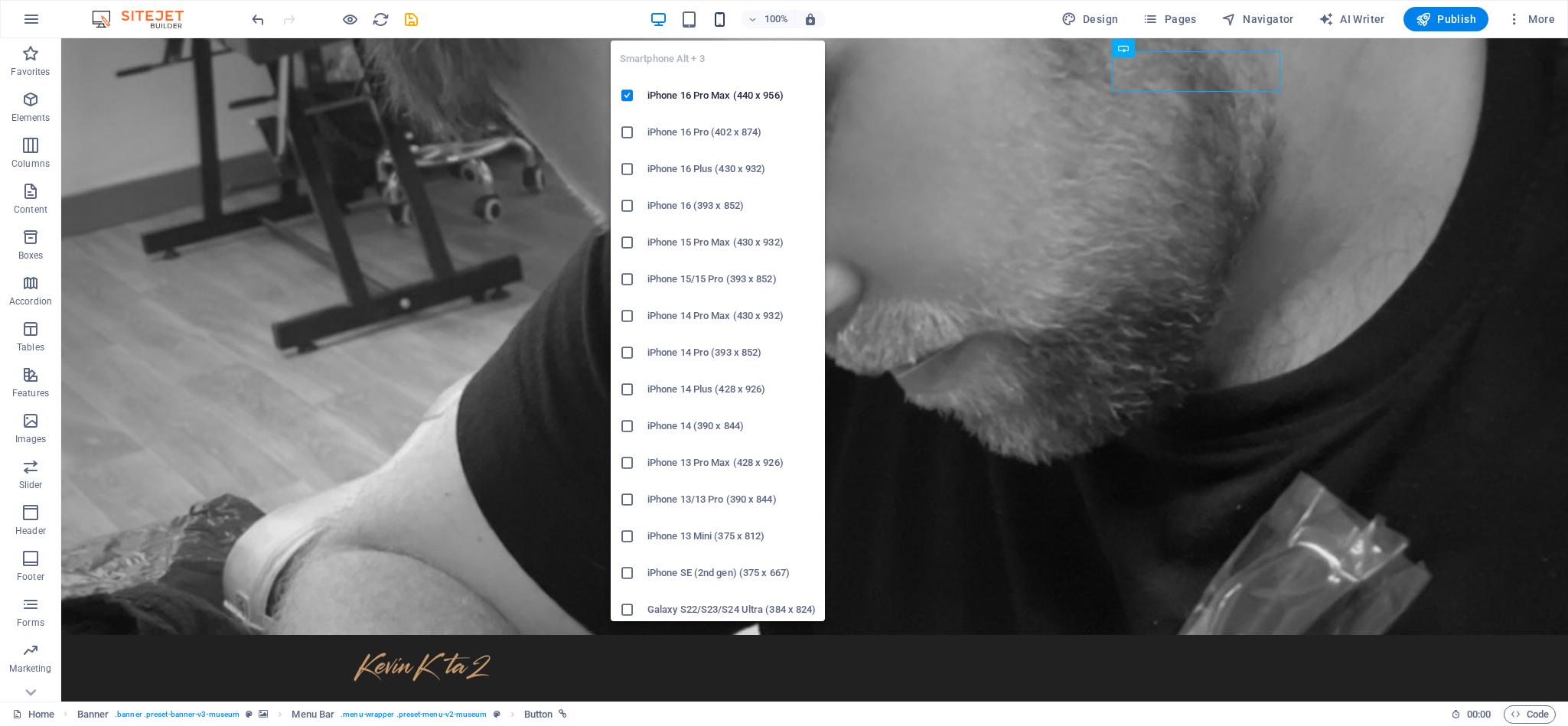 click at bounding box center [719, 19] 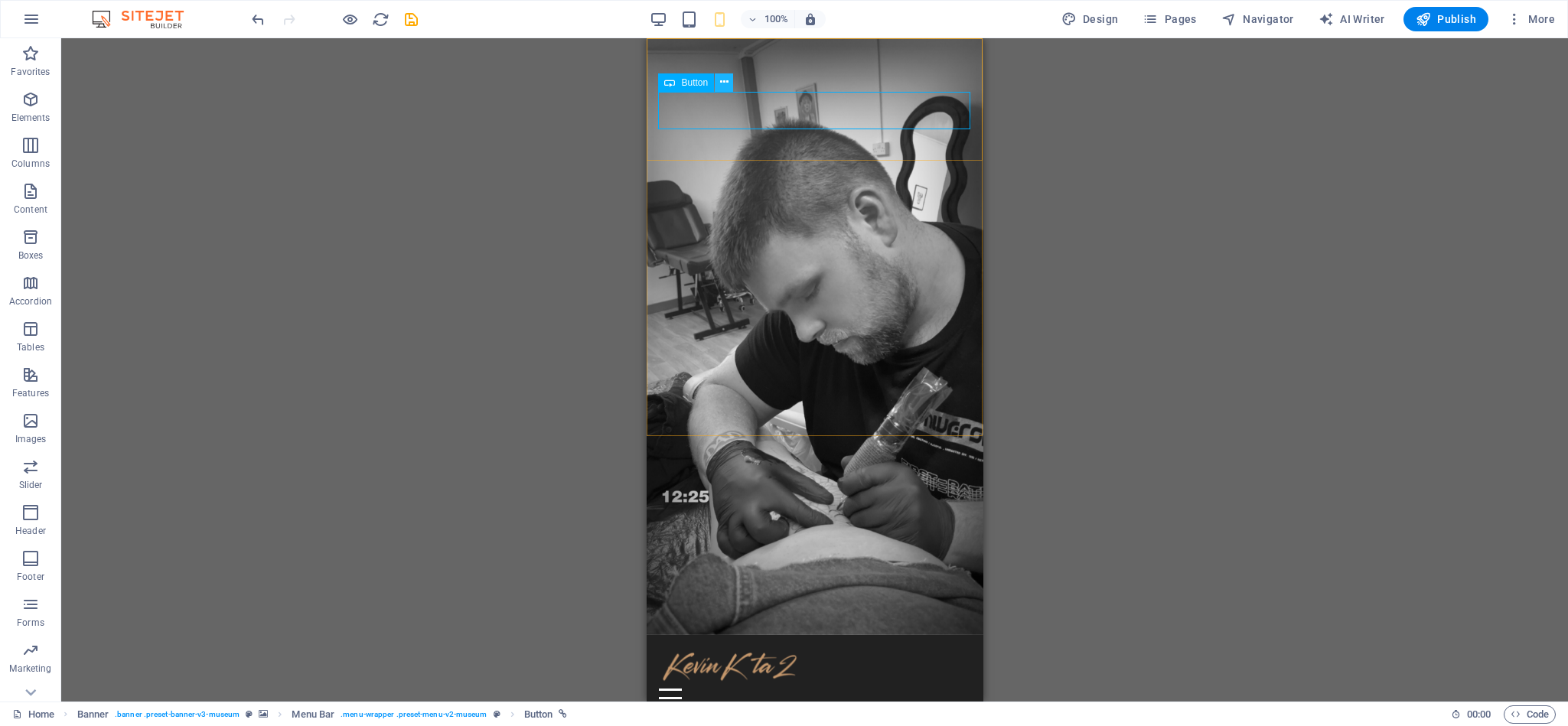 click at bounding box center (724, 83) 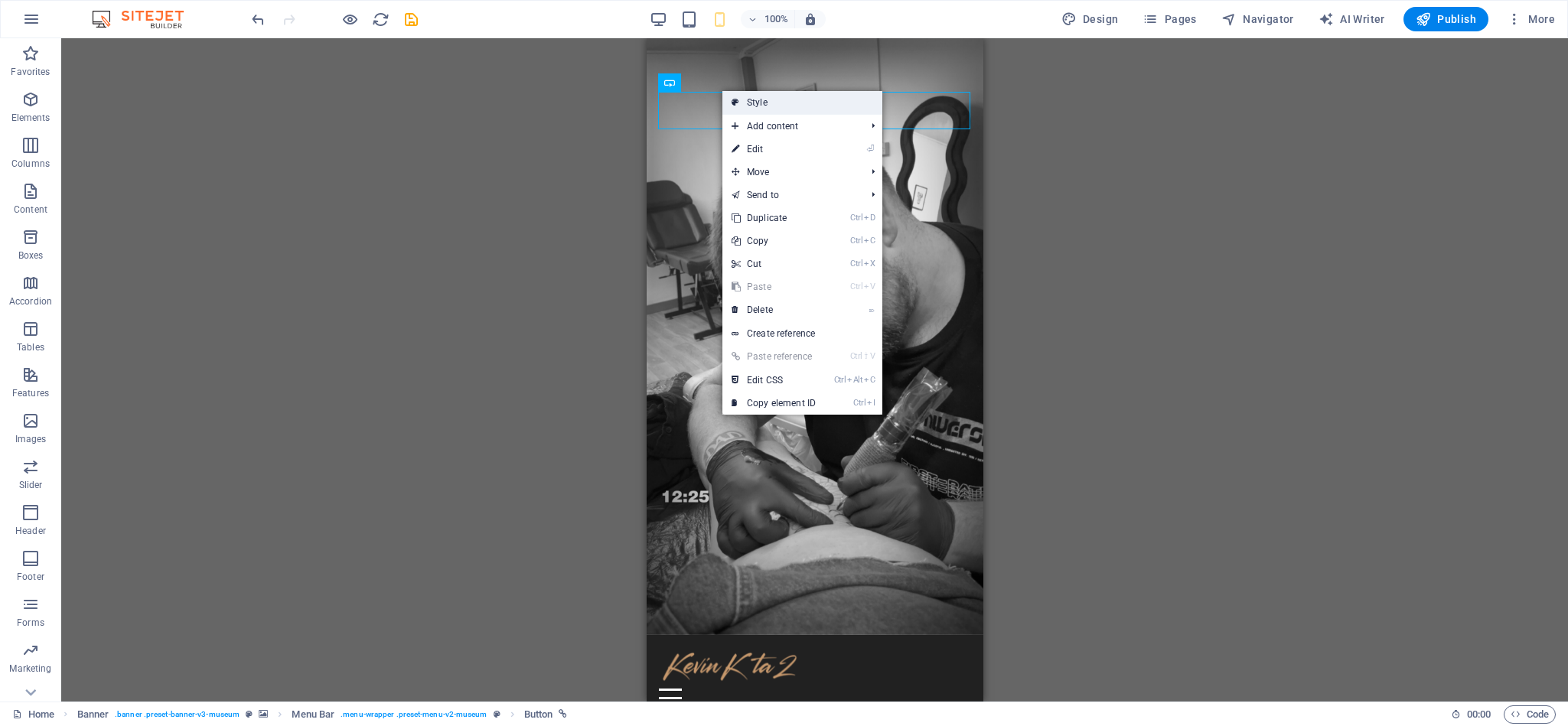 click on "Style" at bounding box center (802, 103) 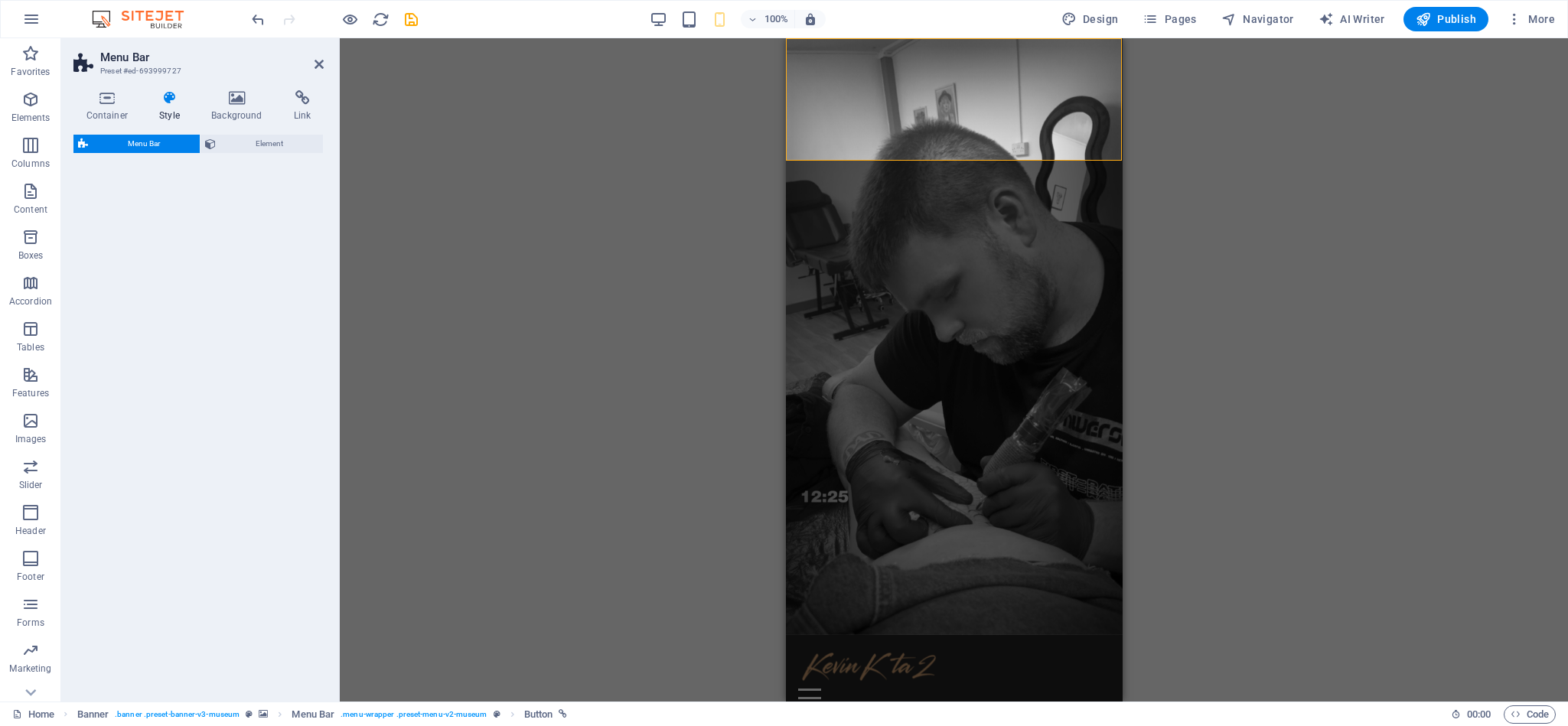 select on "rem" 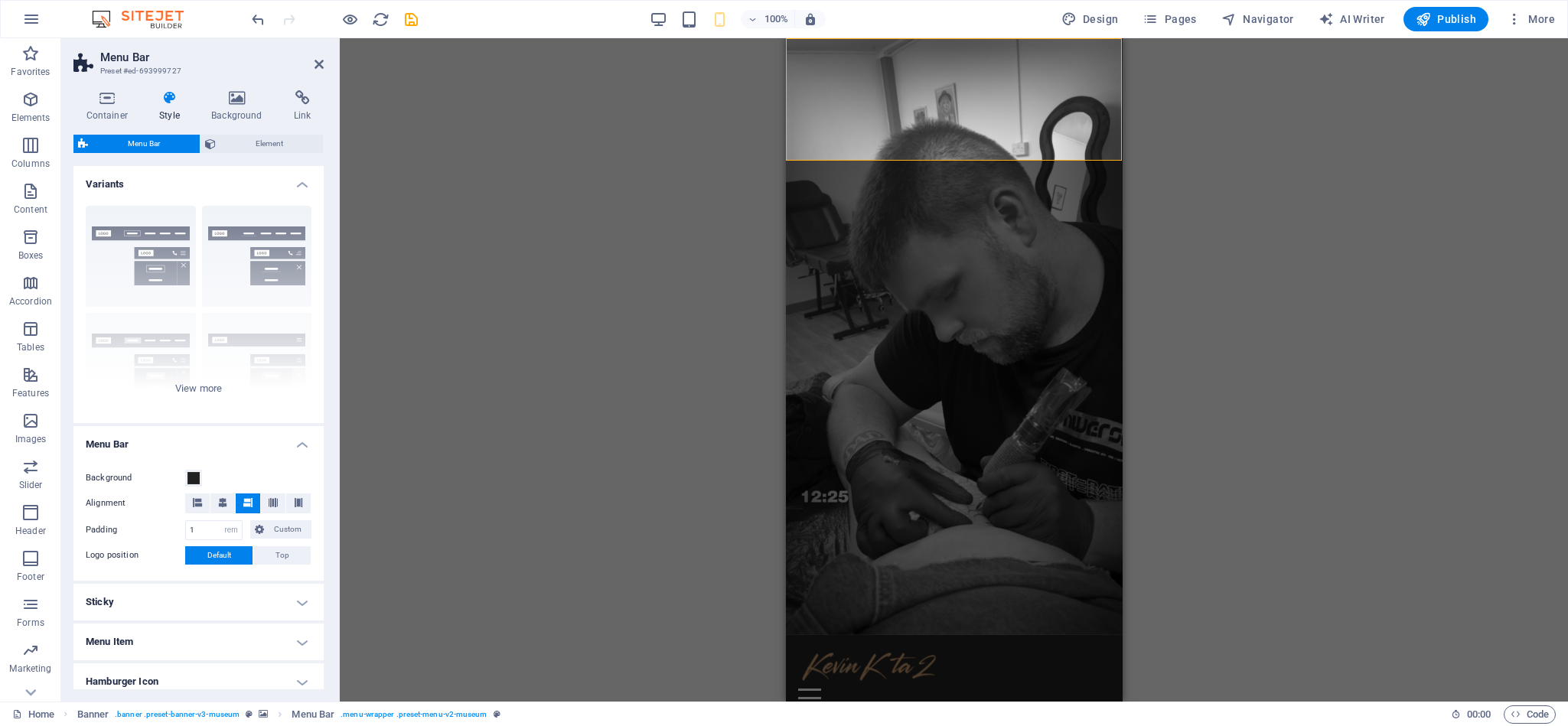 click on "Style" at bounding box center (173, 106) 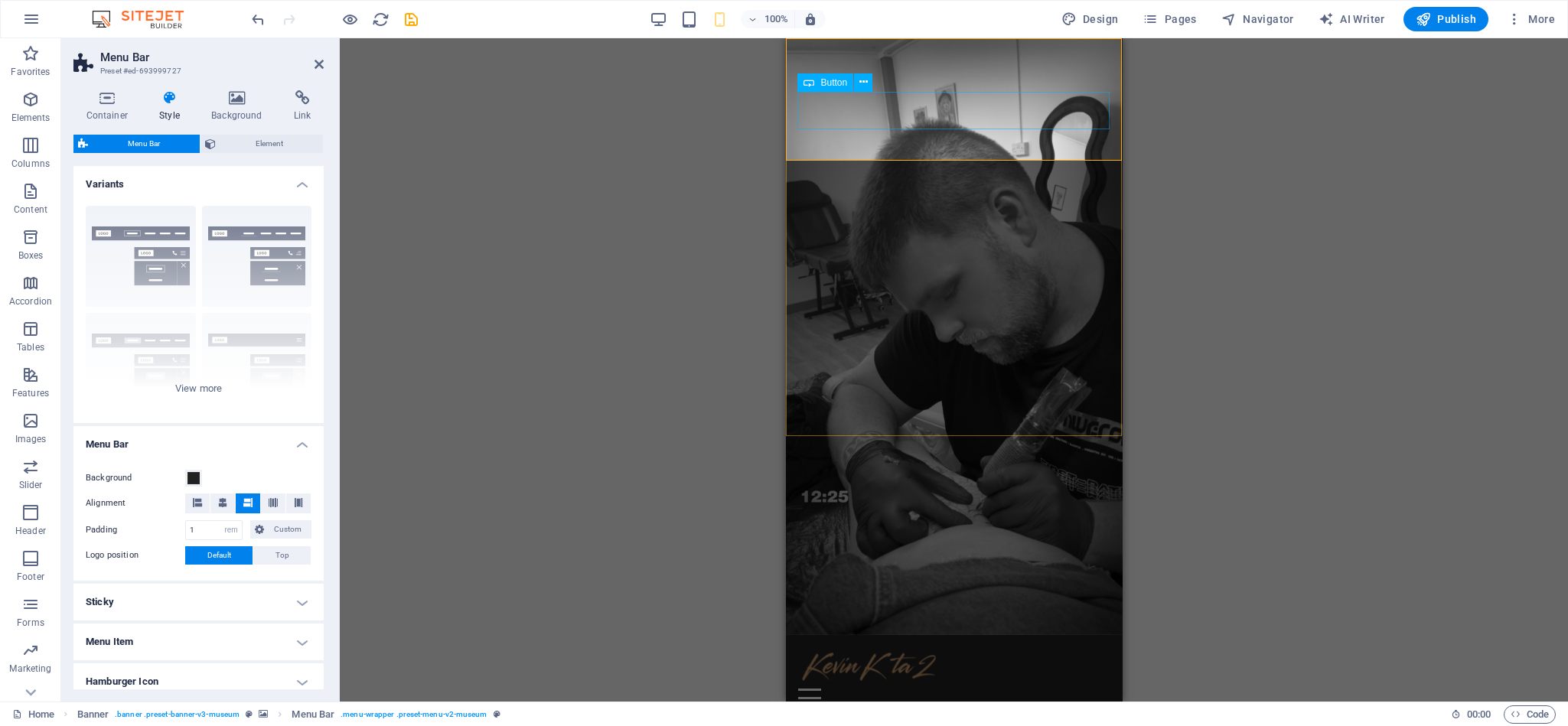 click on "Button" at bounding box center (833, 83) 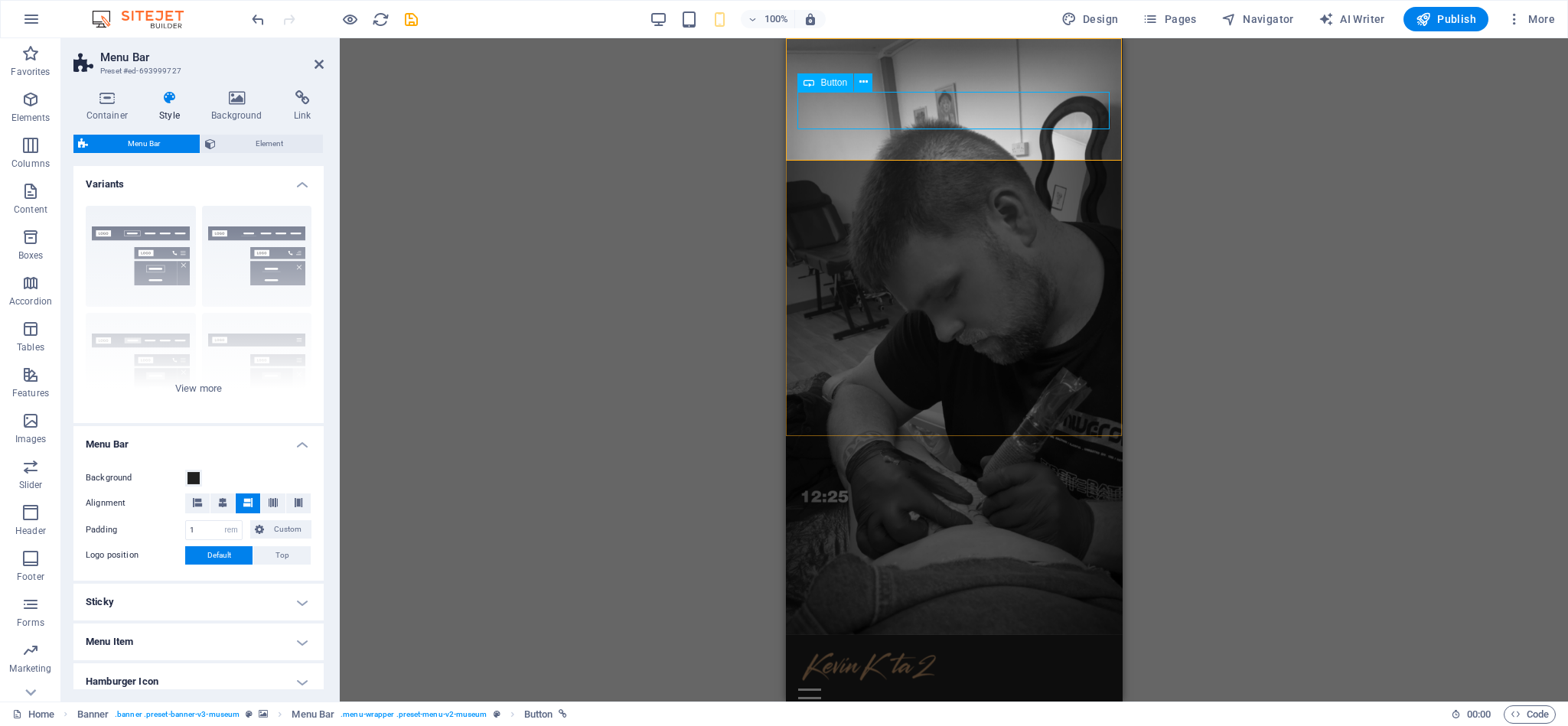 click on "Book Consultation" at bounding box center (954, 749) 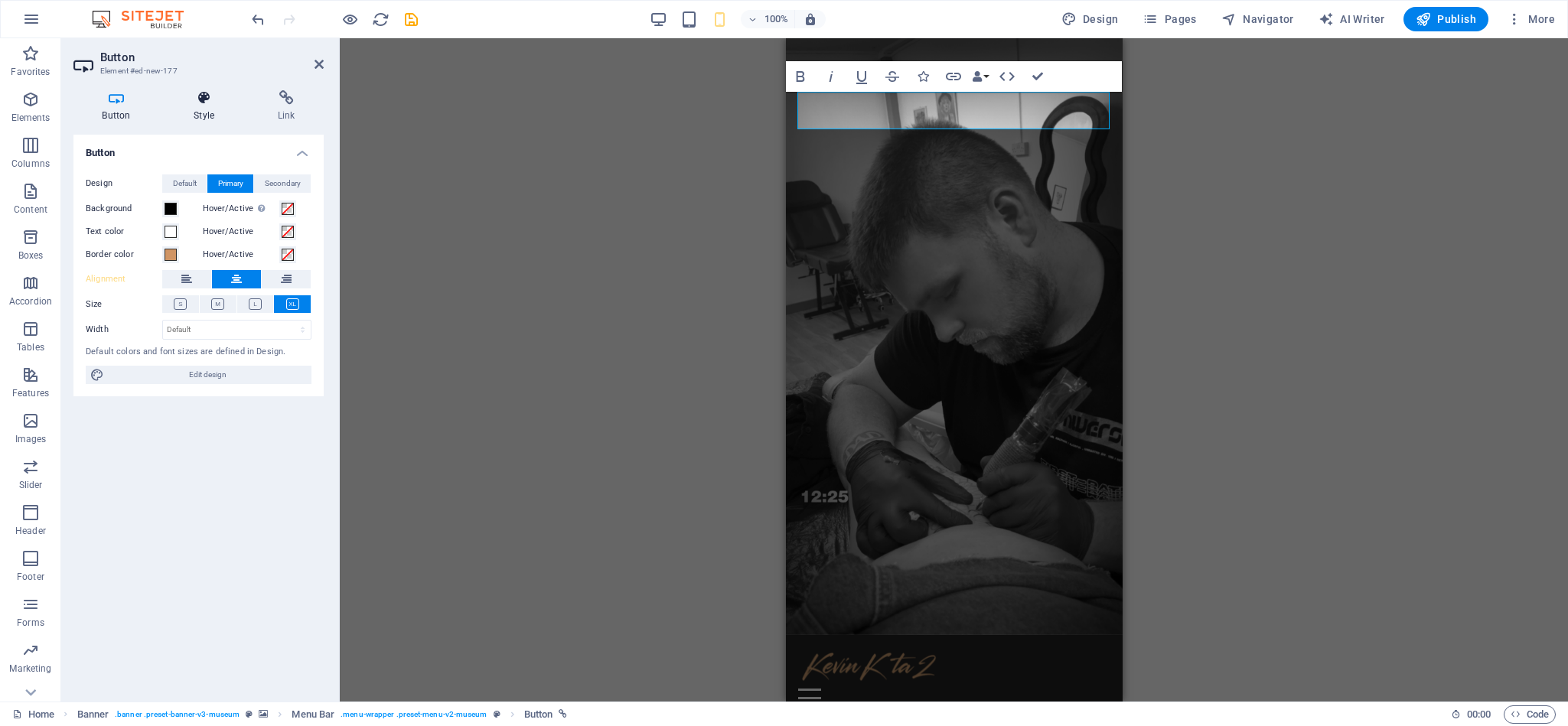 click at bounding box center (204, 98) 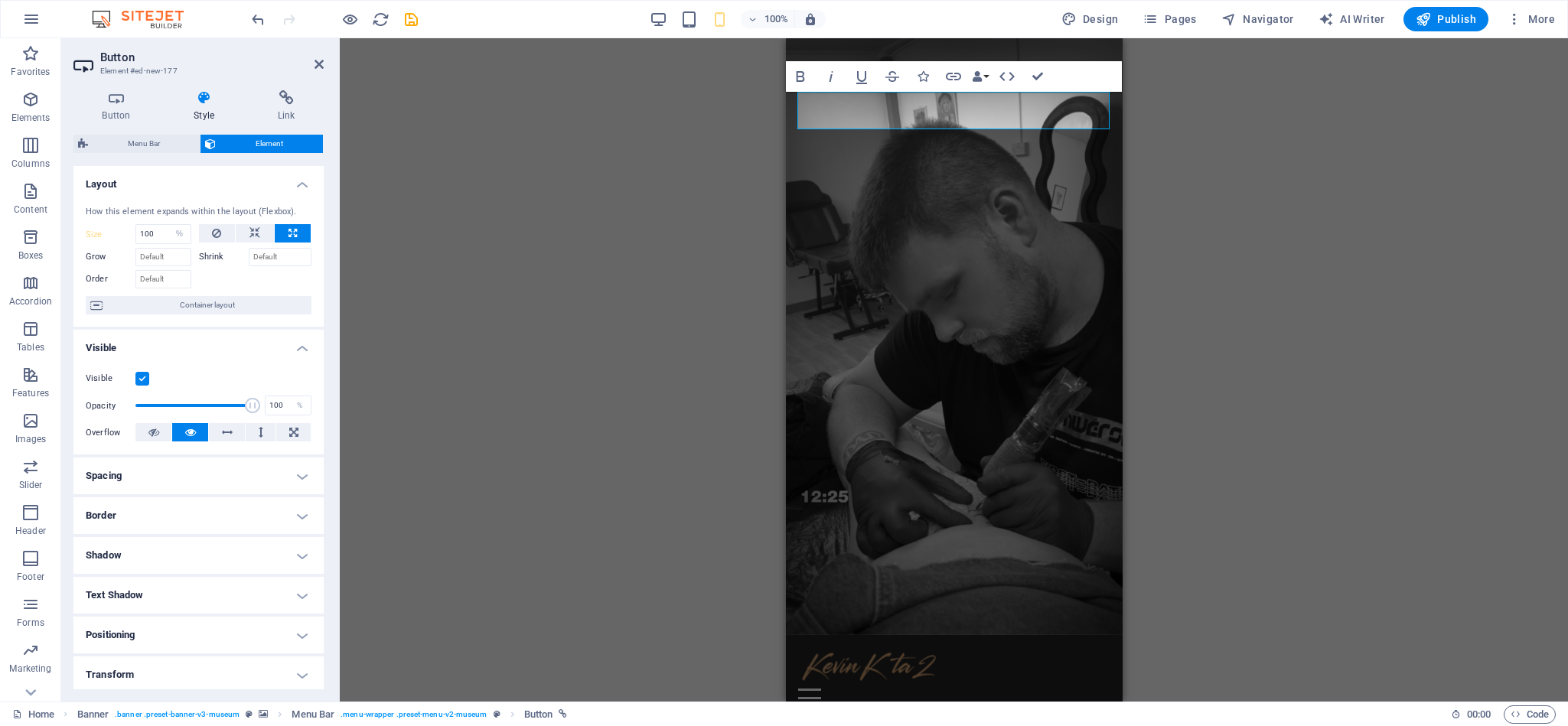 click at bounding box center [142, 379] 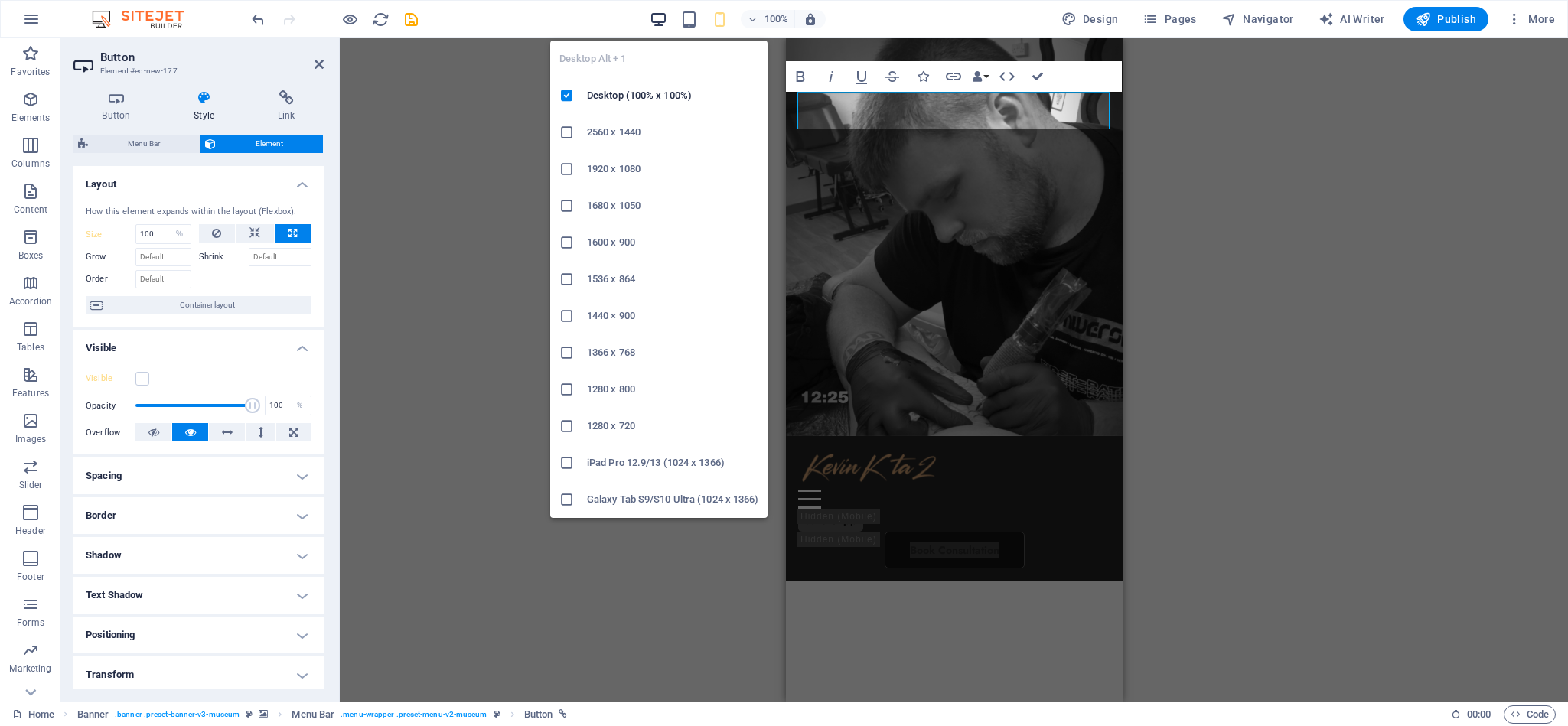 click at bounding box center [658, 19] 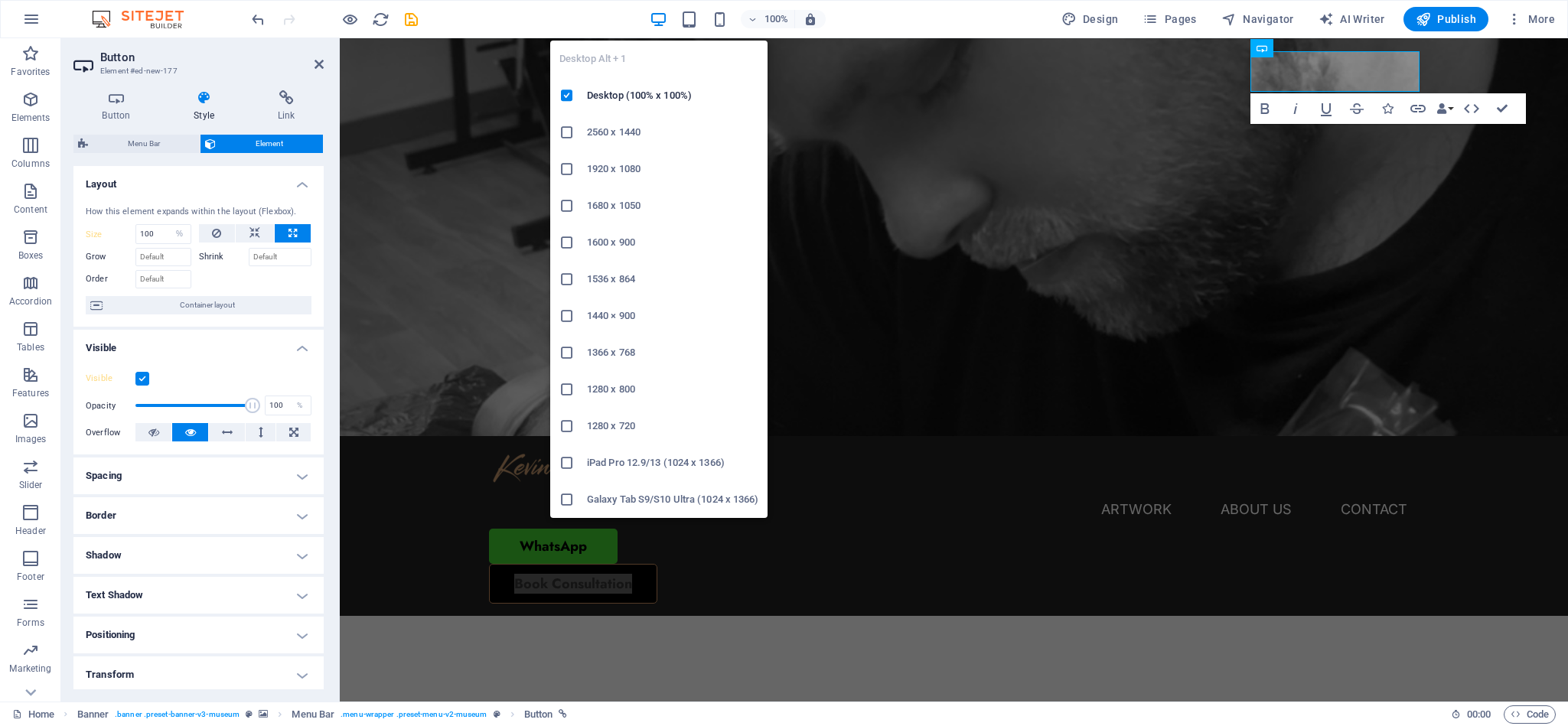 type 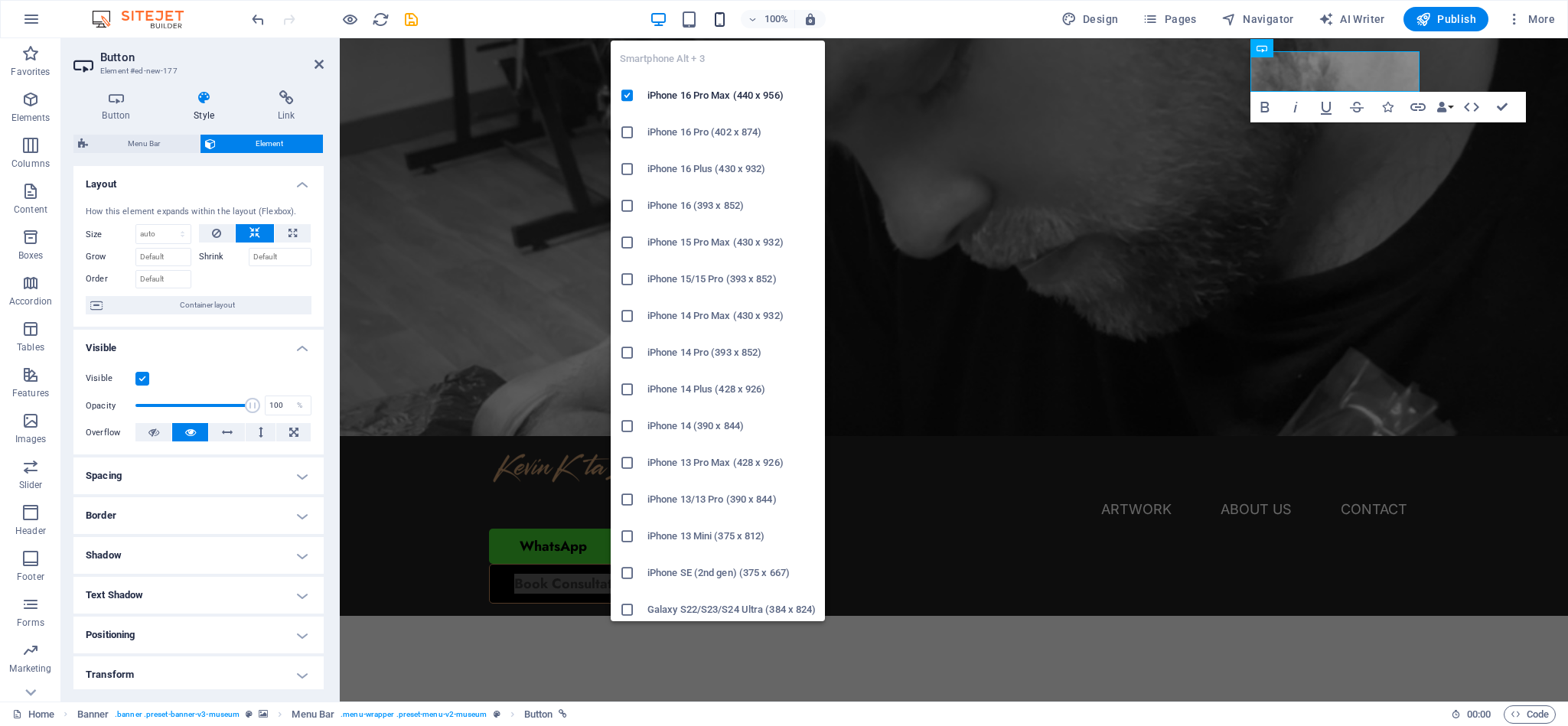 click at bounding box center [719, 19] 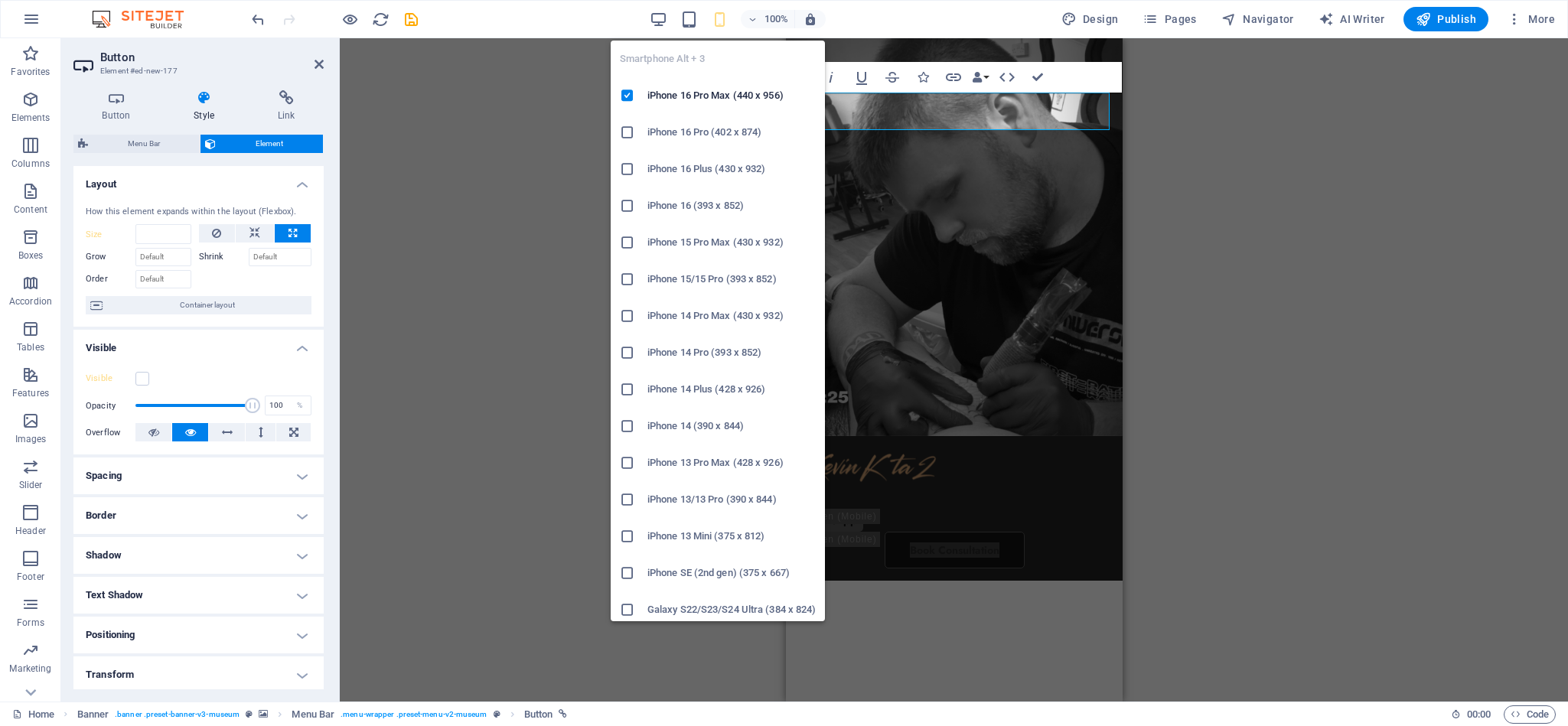type on "100" 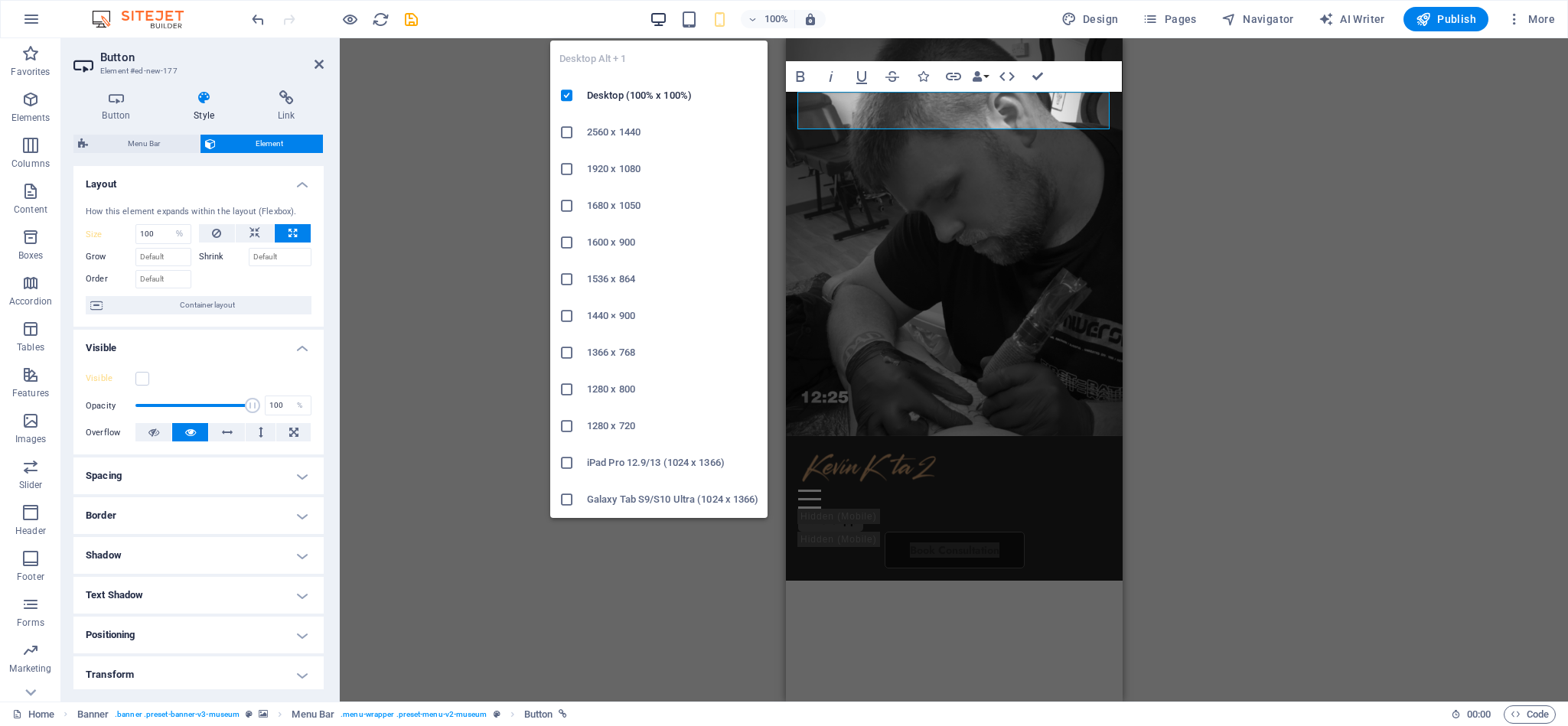 click at bounding box center (658, 19) 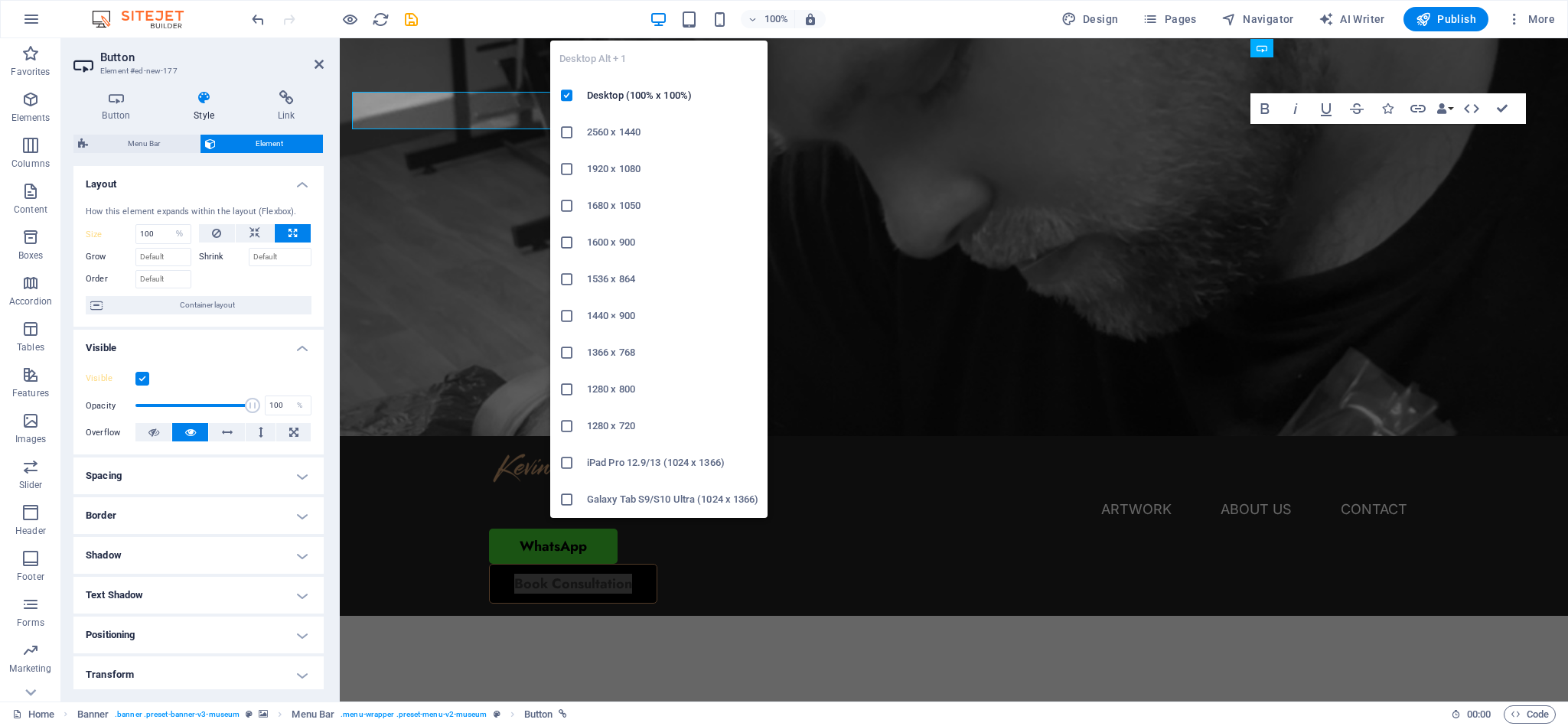 type 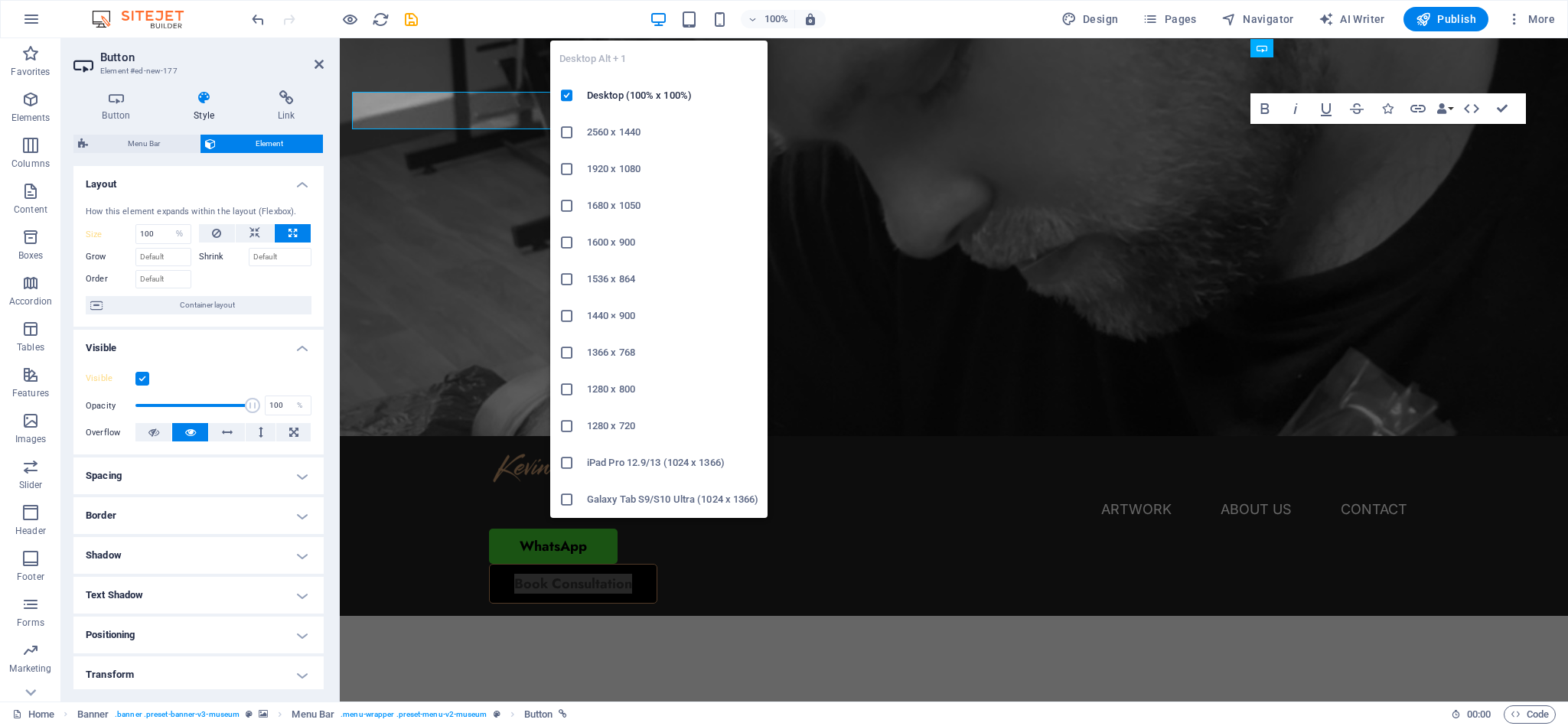 select on "DISABLED_OPTION_VALUE" 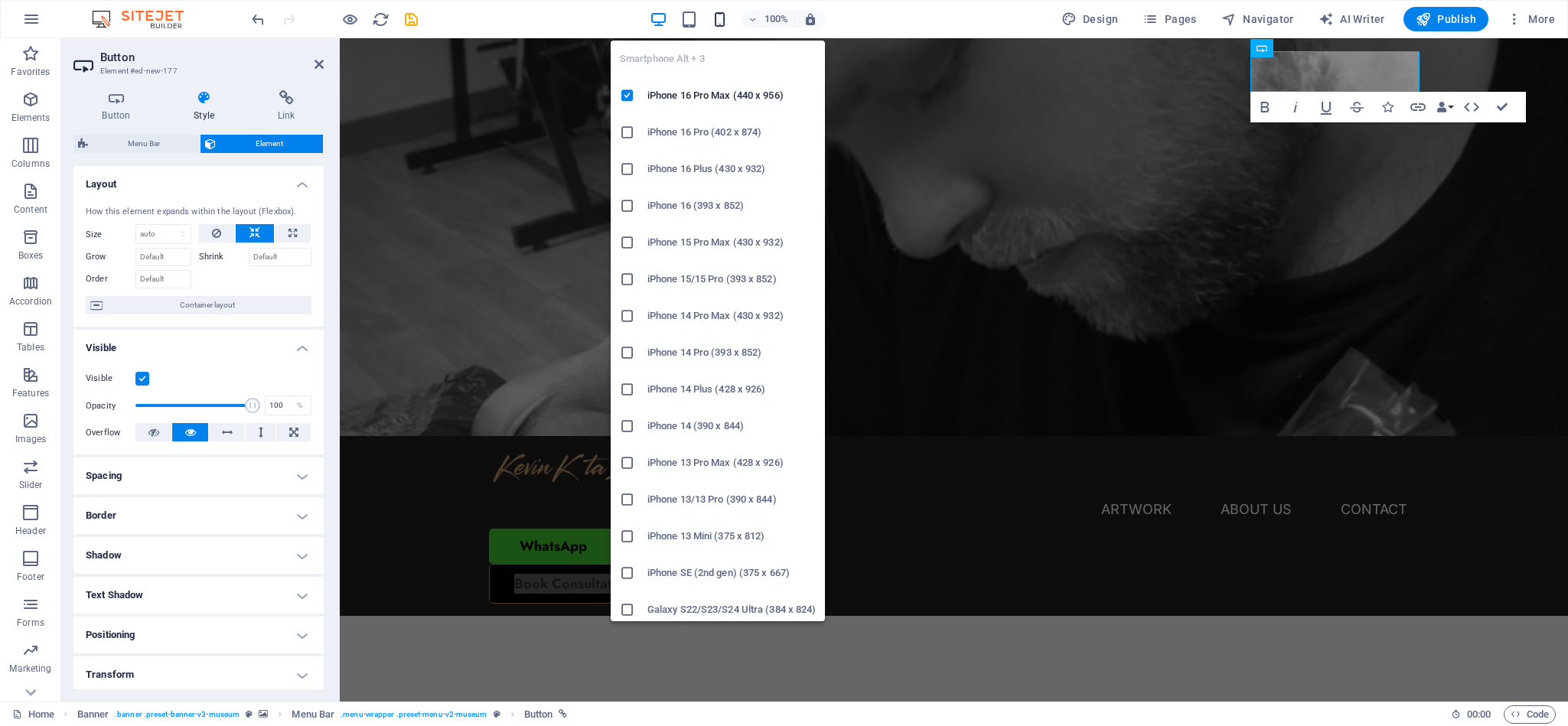 click at bounding box center [719, 19] 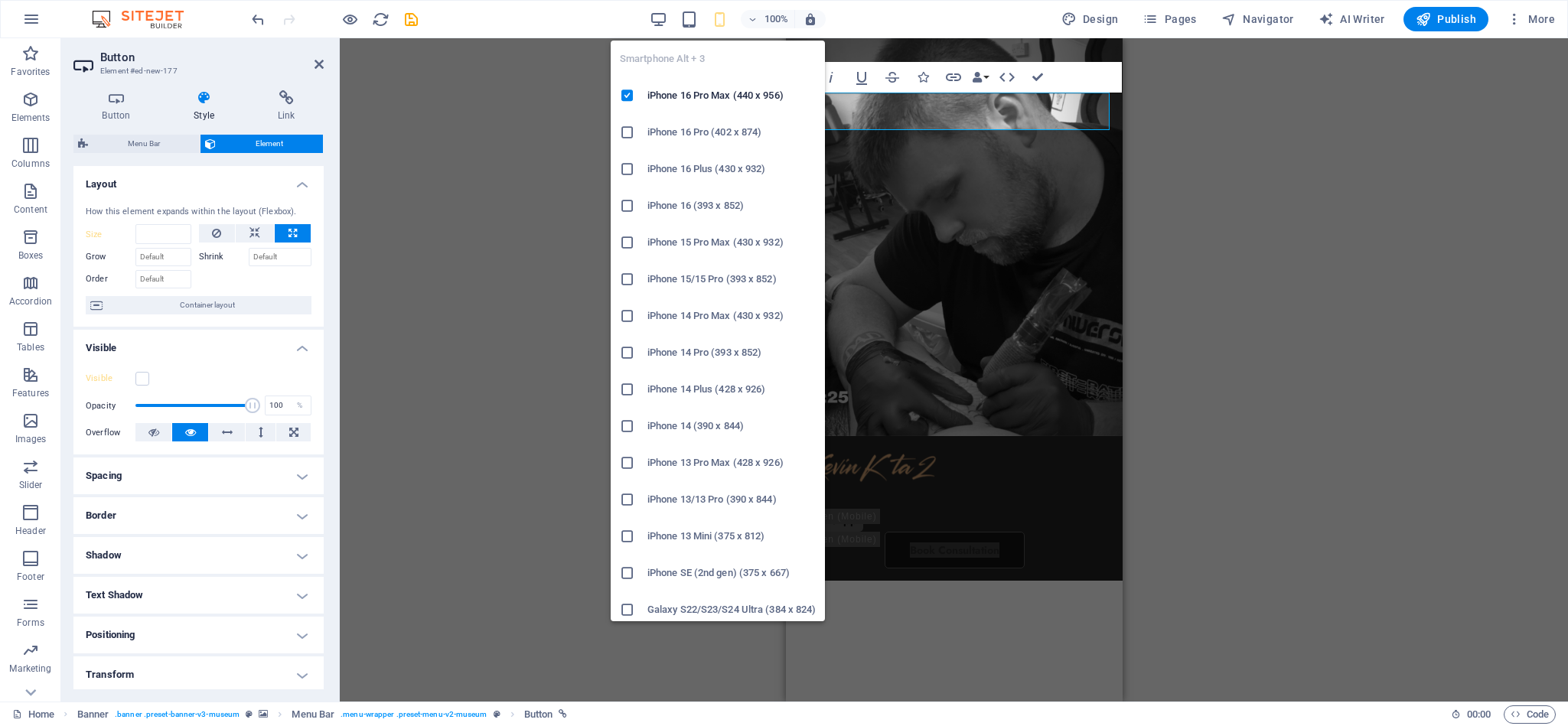type on "100" 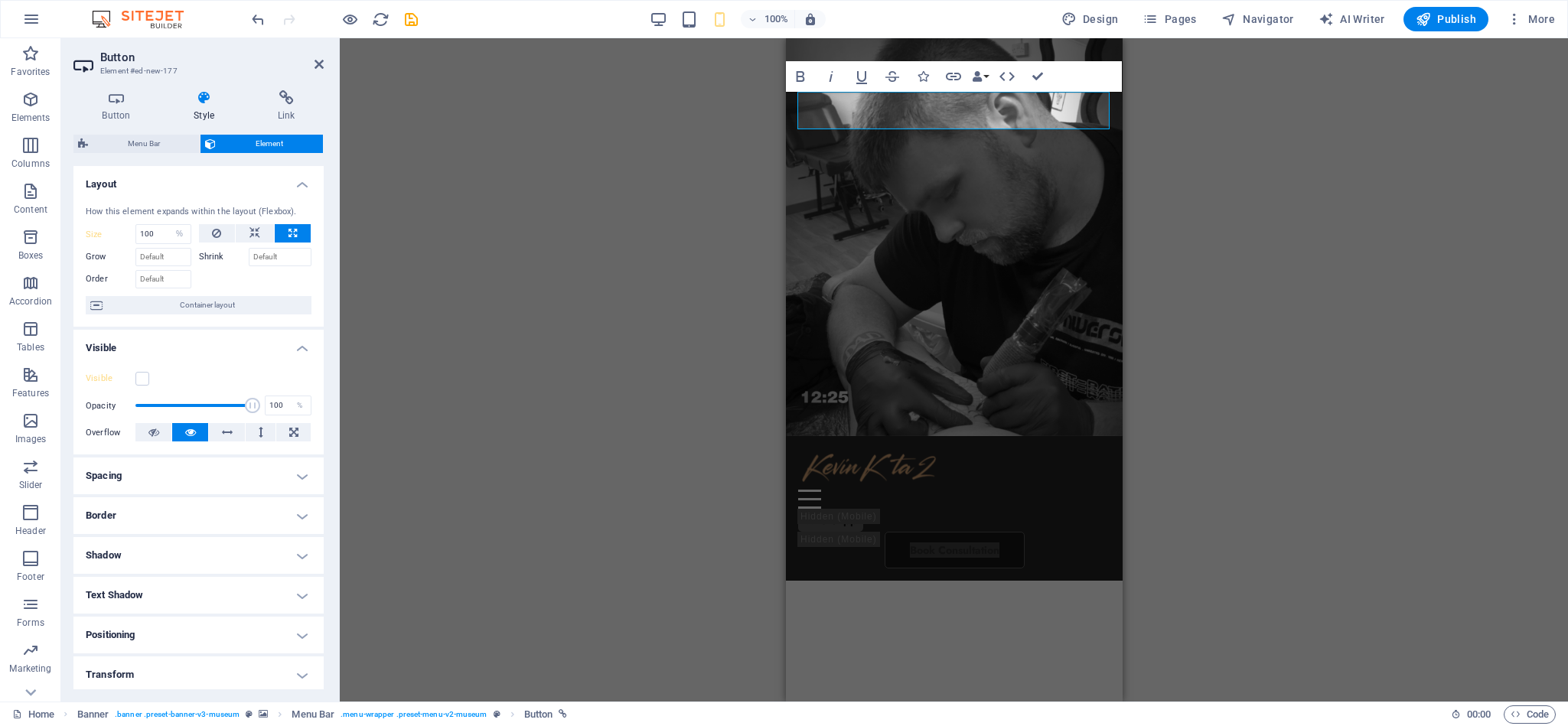 click on "H3   Banner   Container   Menu   Banner   Menu Bar   Spacer   Button   Spacer   Button   Button   Menu Bar   Banner   Logo   Text   H1   Spacer   Button   Container Bold Italic Underline Strikethrough Icons Link Data Bindings Company First name Last name Street ZIP code City Email Phone Mobile Fax Custom field 1 Custom field 2 Custom field 3 Custom field 4 Custom field 5 Custom field 6 HTML Confirm (Ctrl+⏎)" at bounding box center (954, 370) 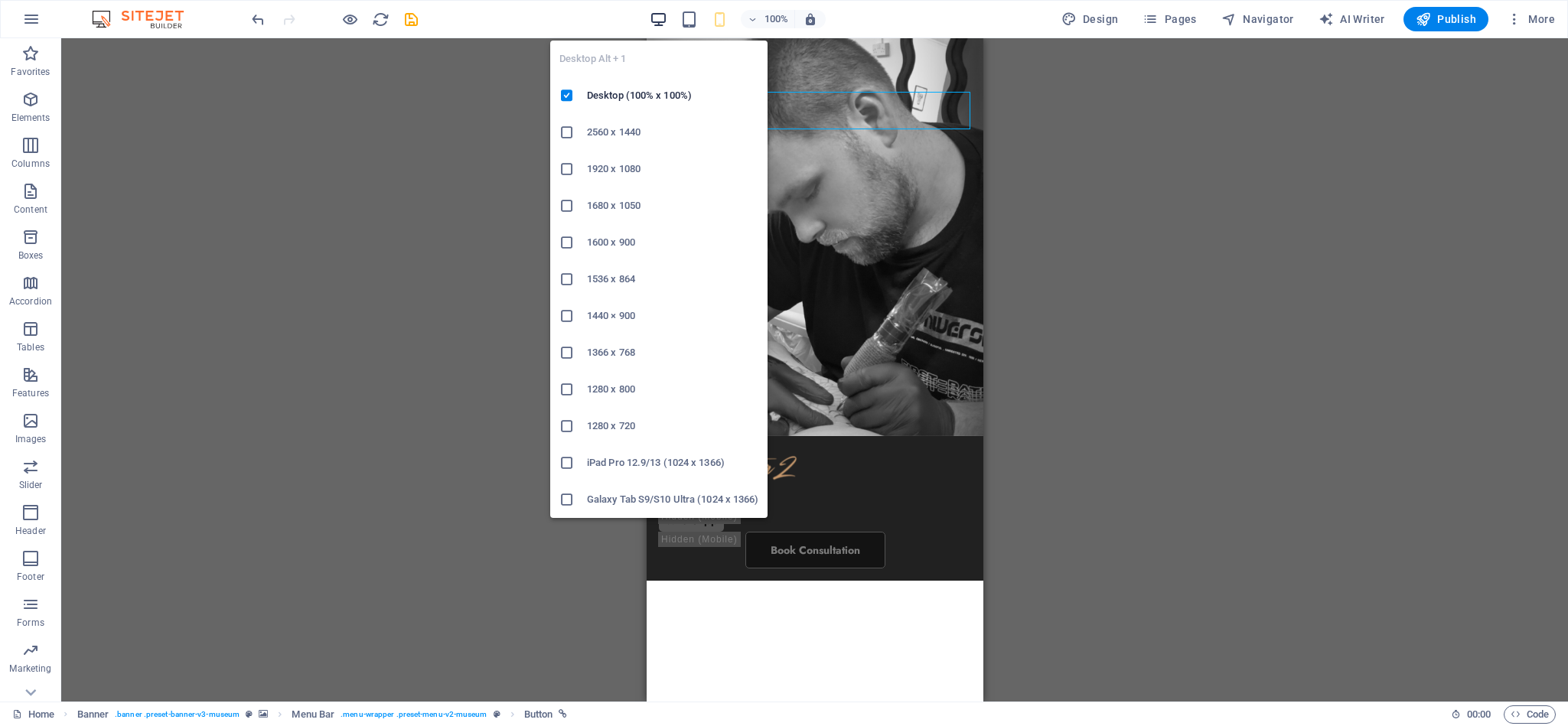 click at bounding box center [658, 19] 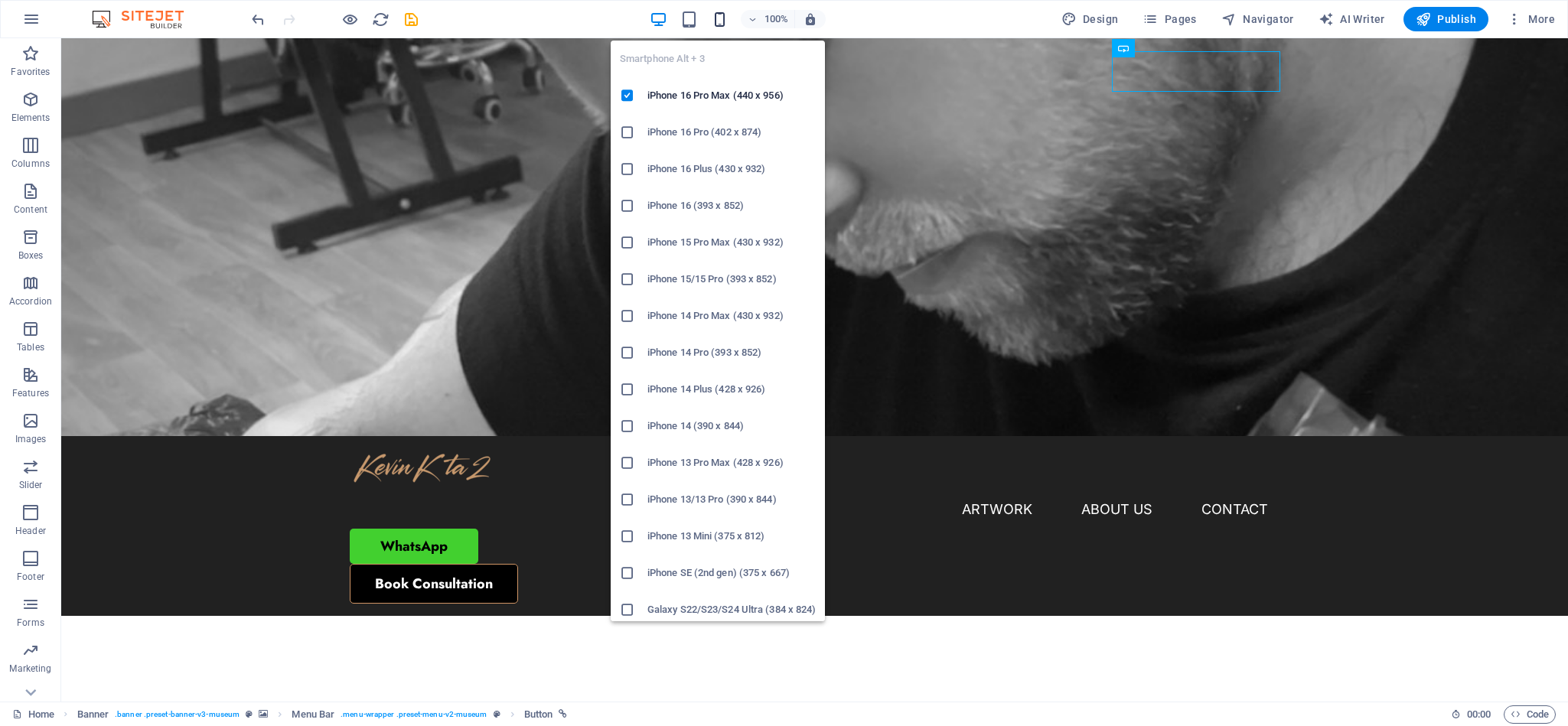 click at bounding box center (719, 19) 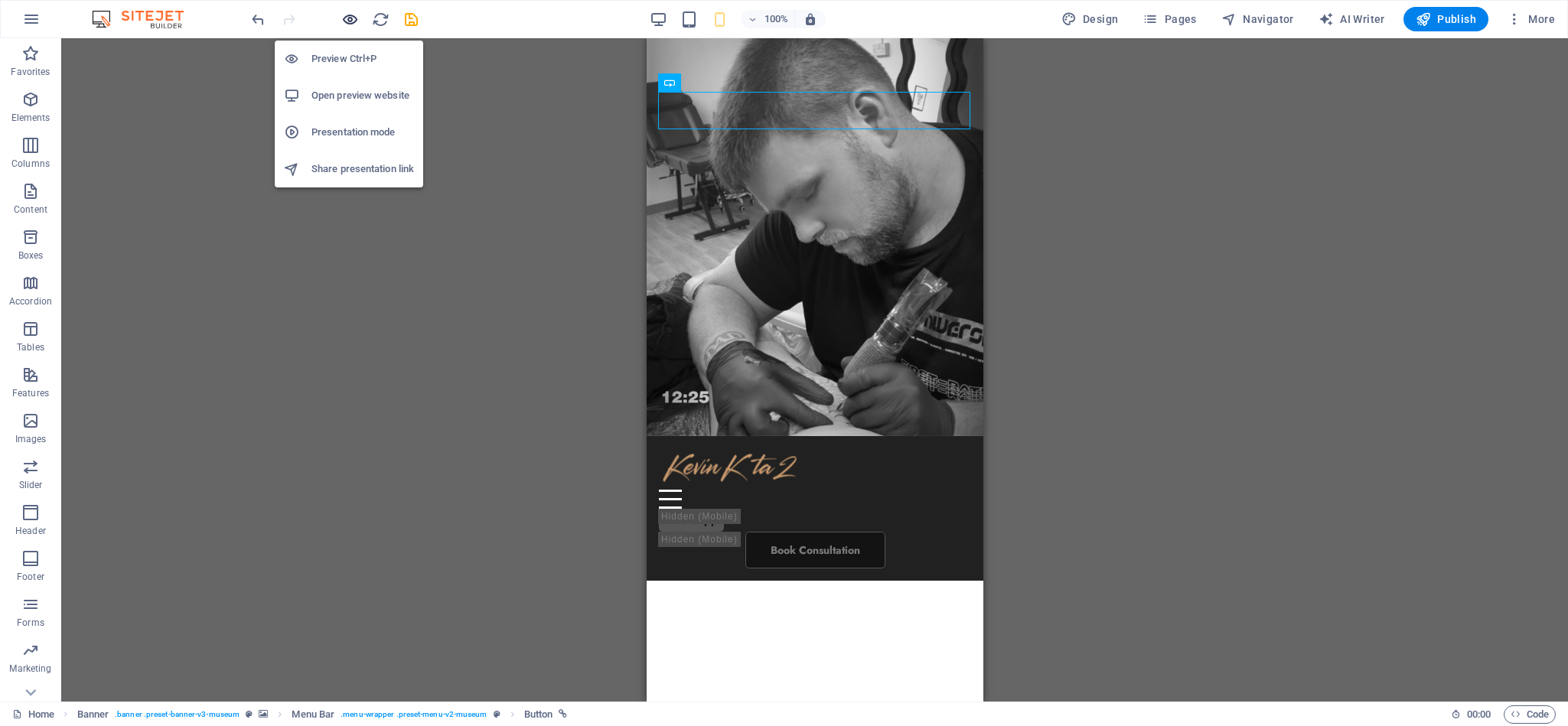 click at bounding box center (350, 19) 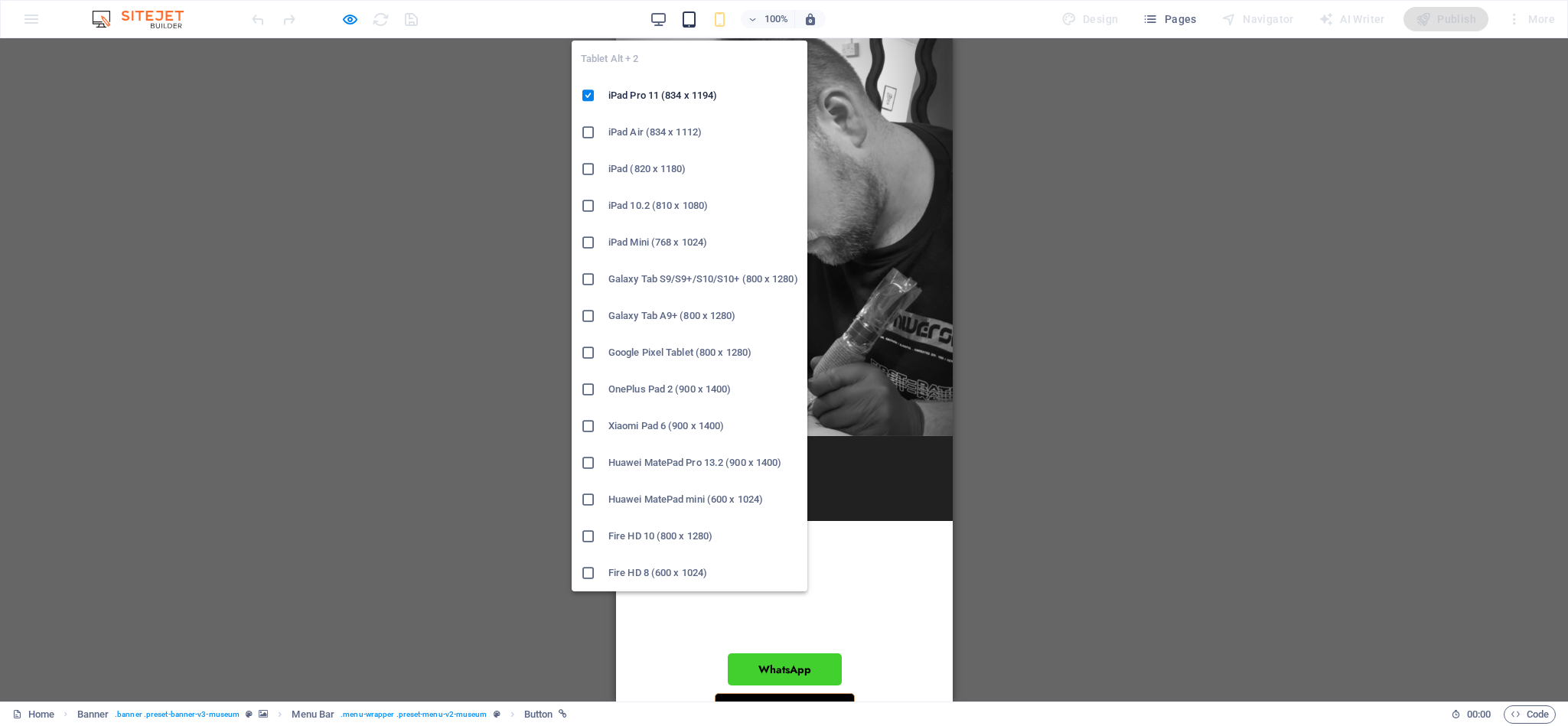 click at bounding box center [689, 19] 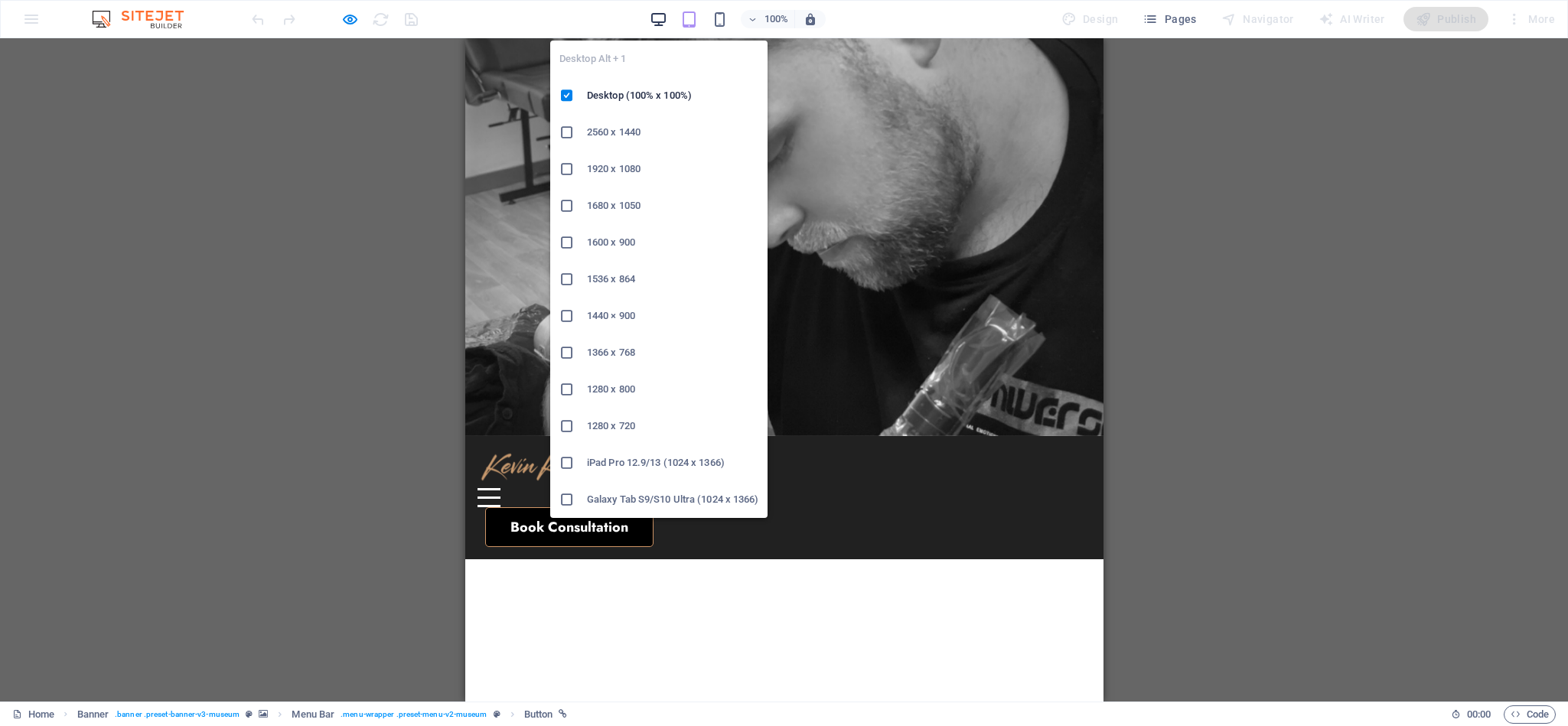click at bounding box center [658, 19] 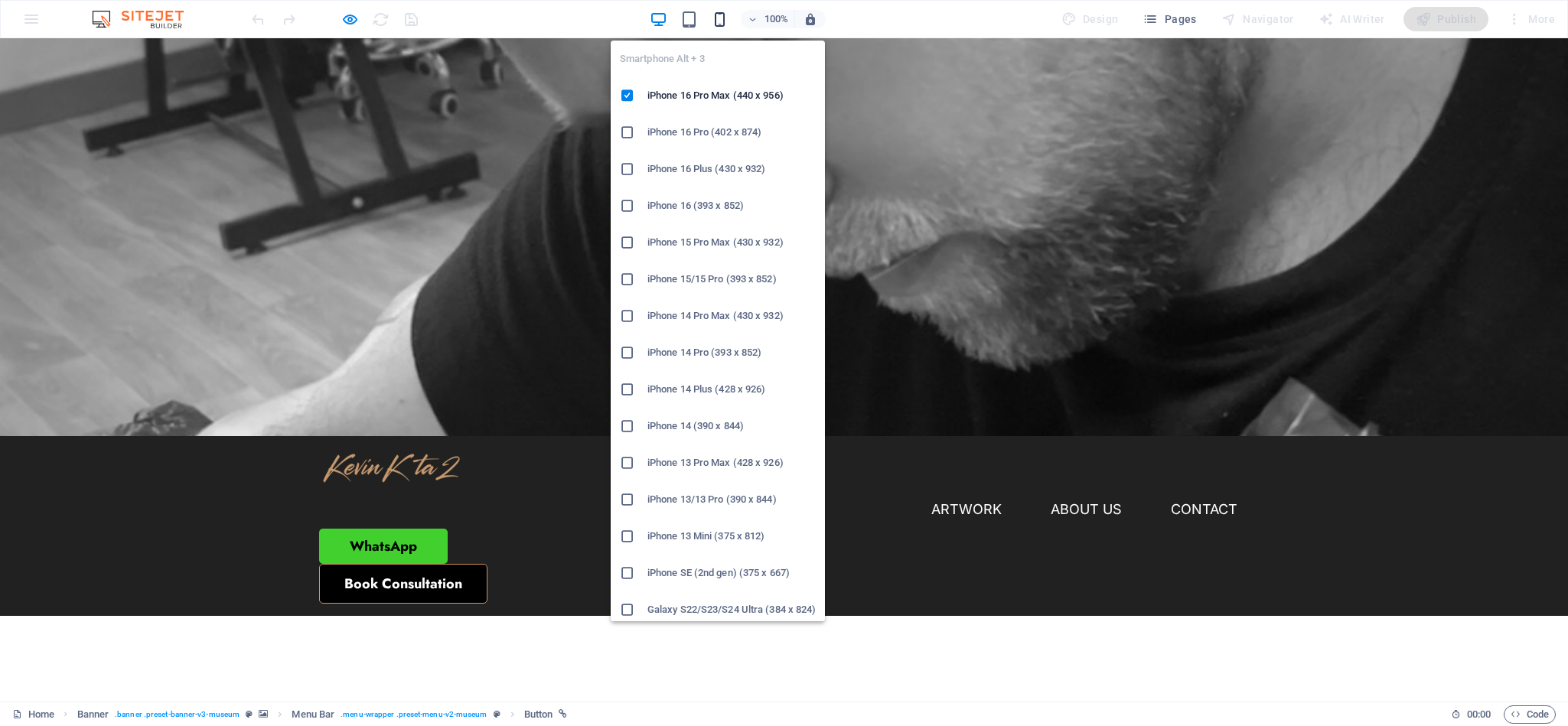 click at bounding box center (719, 19) 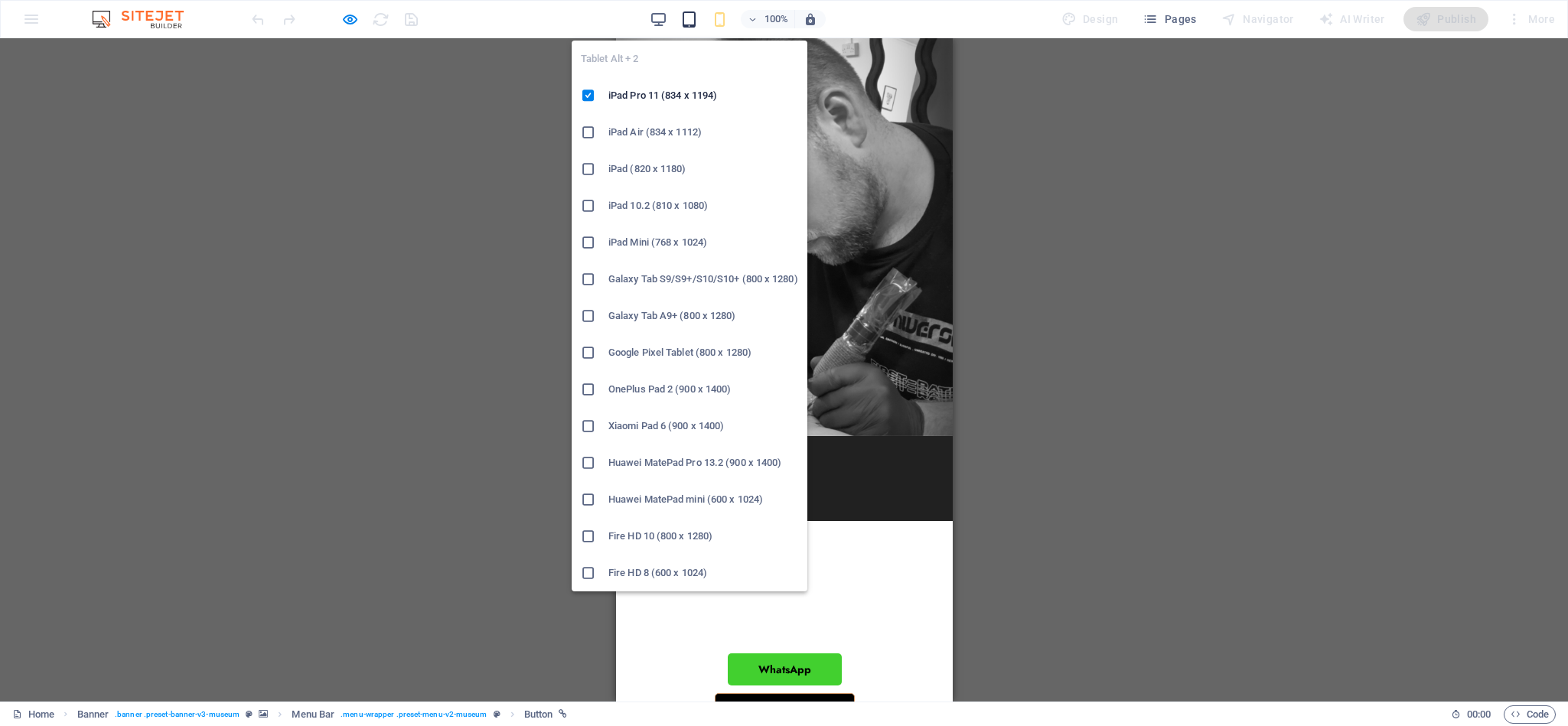 click at bounding box center (689, 19) 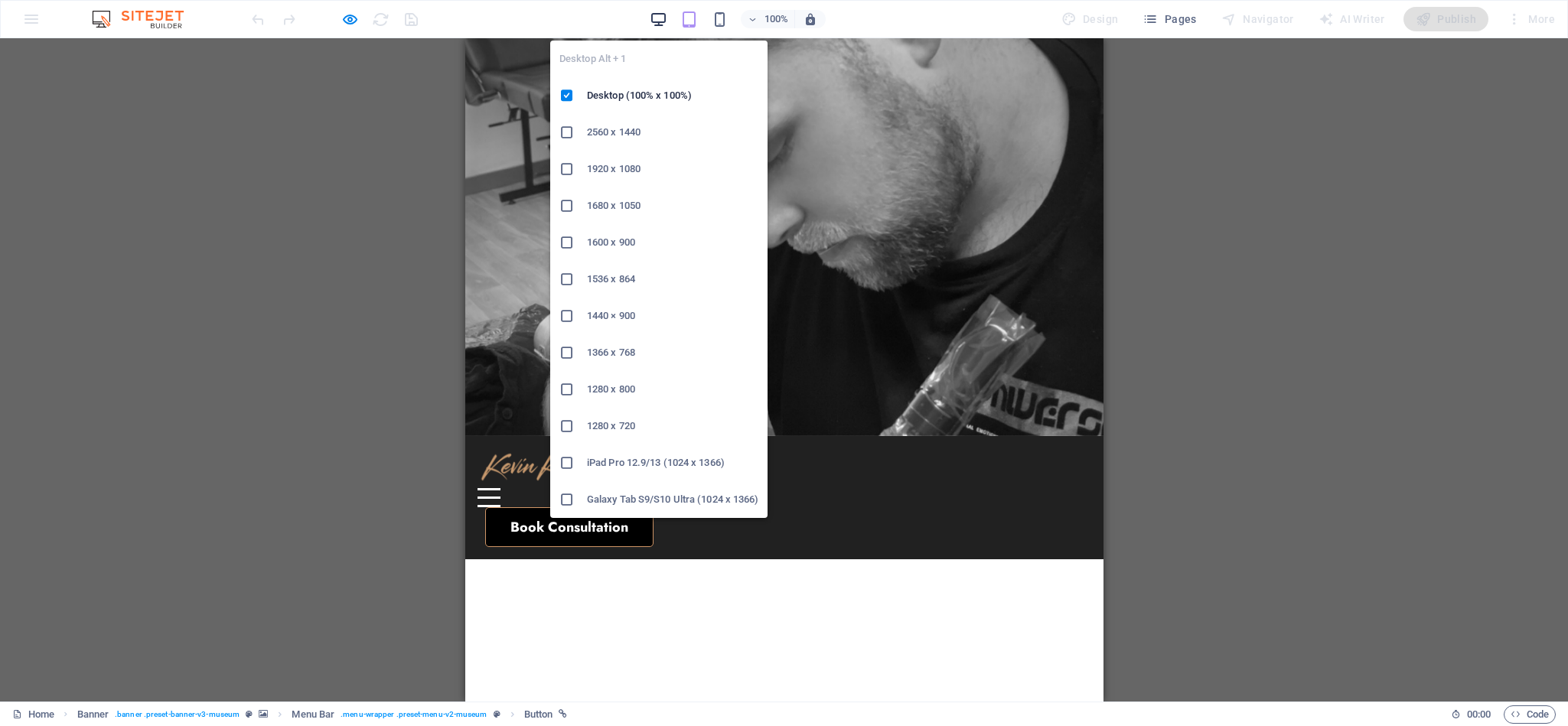 click at bounding box center [658, 19] 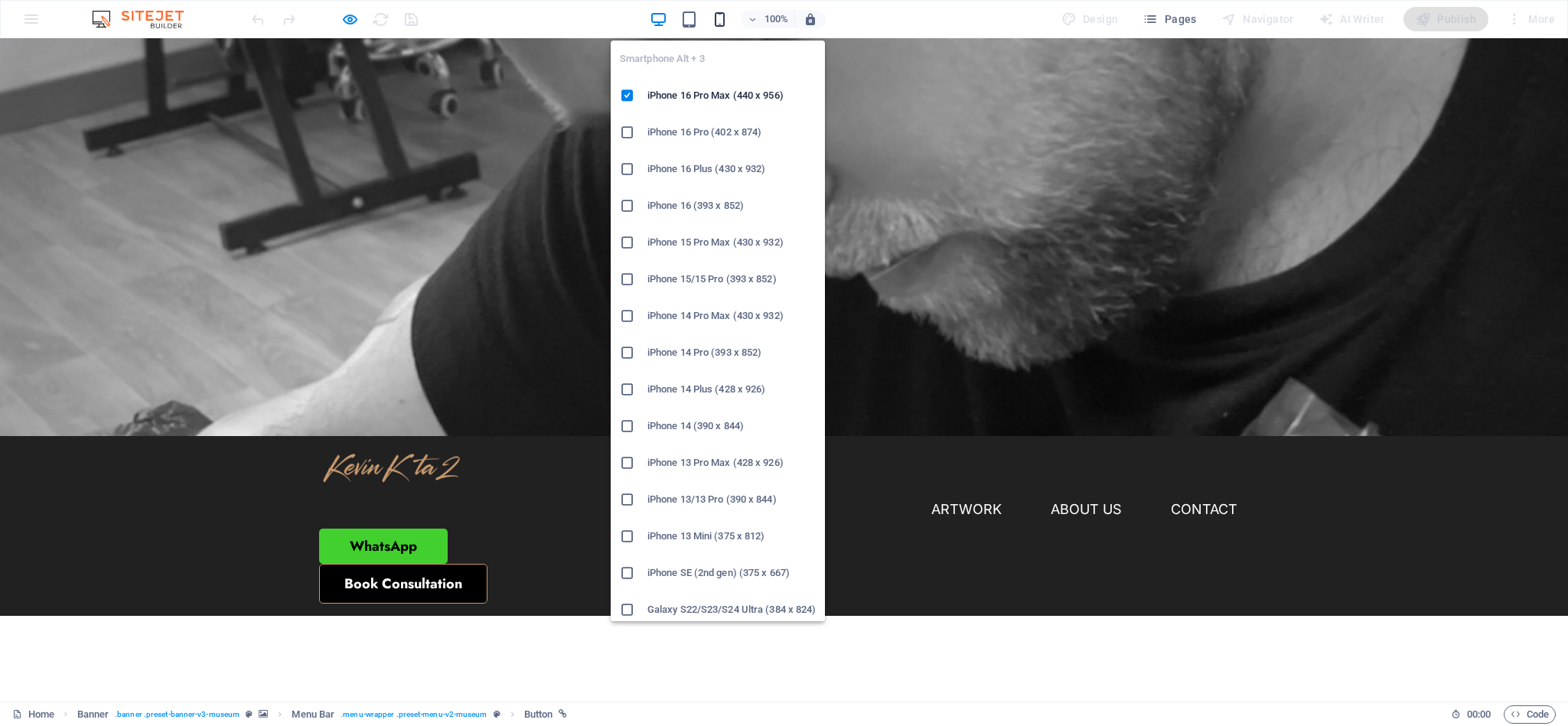 click at bounding box center [719, 19] 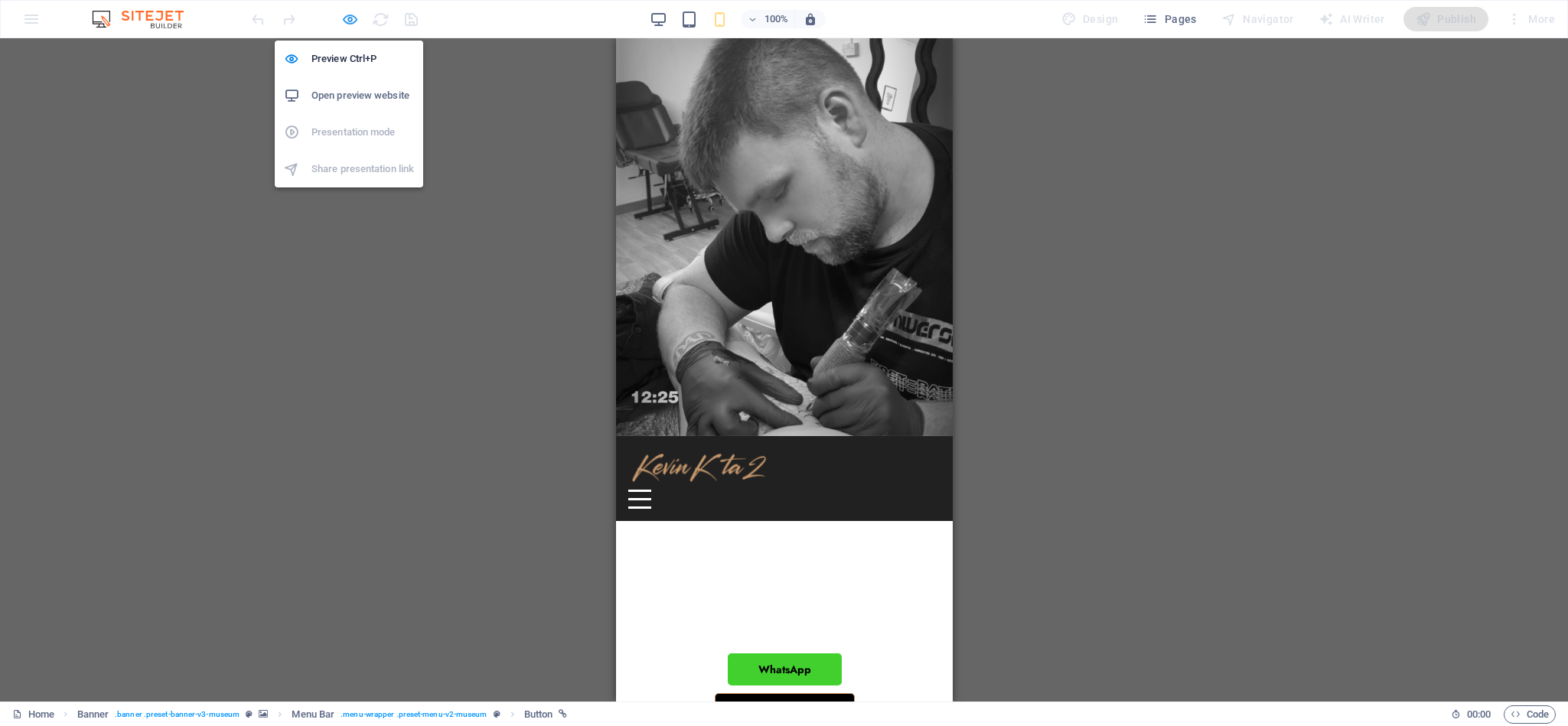 click at bounding box center [350, 19] 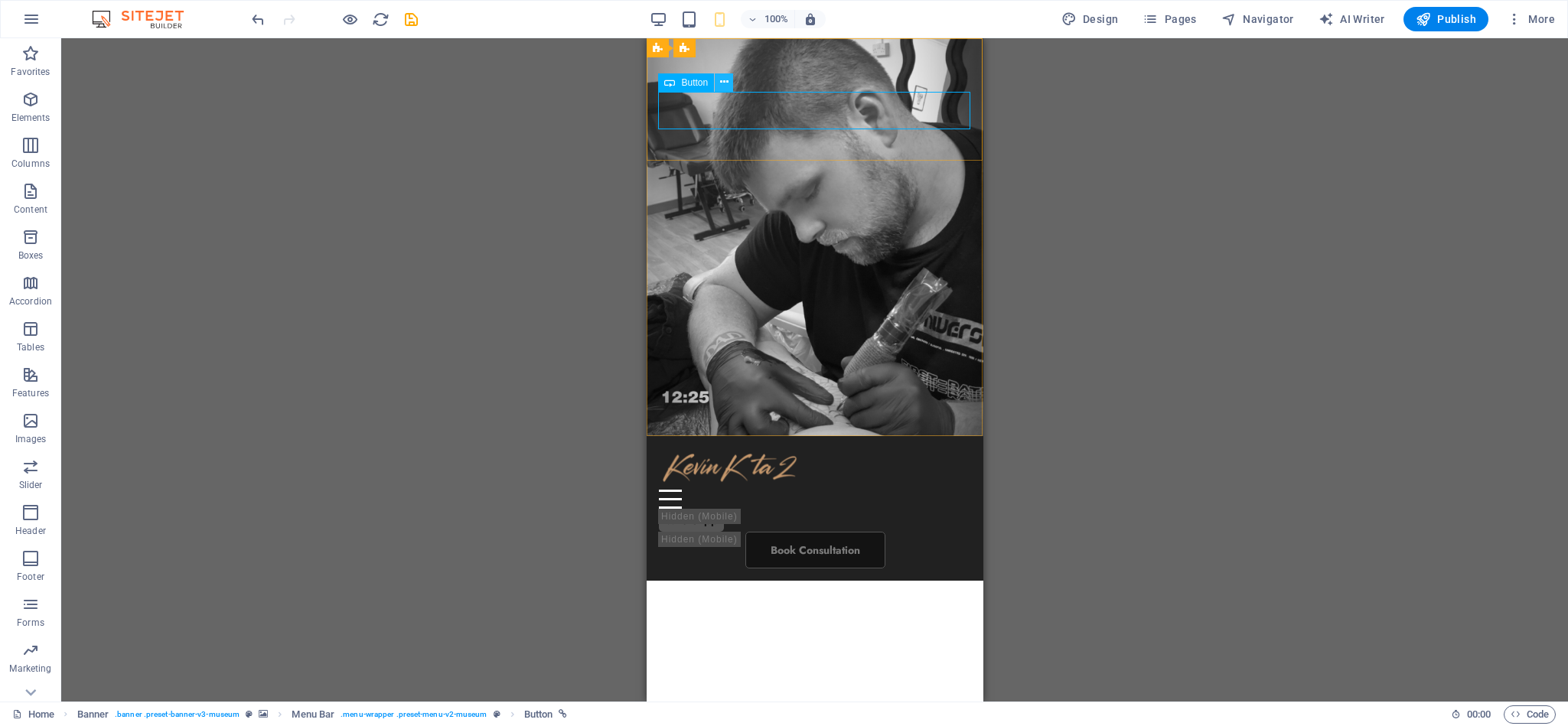 click at bounding box center (724, 82) 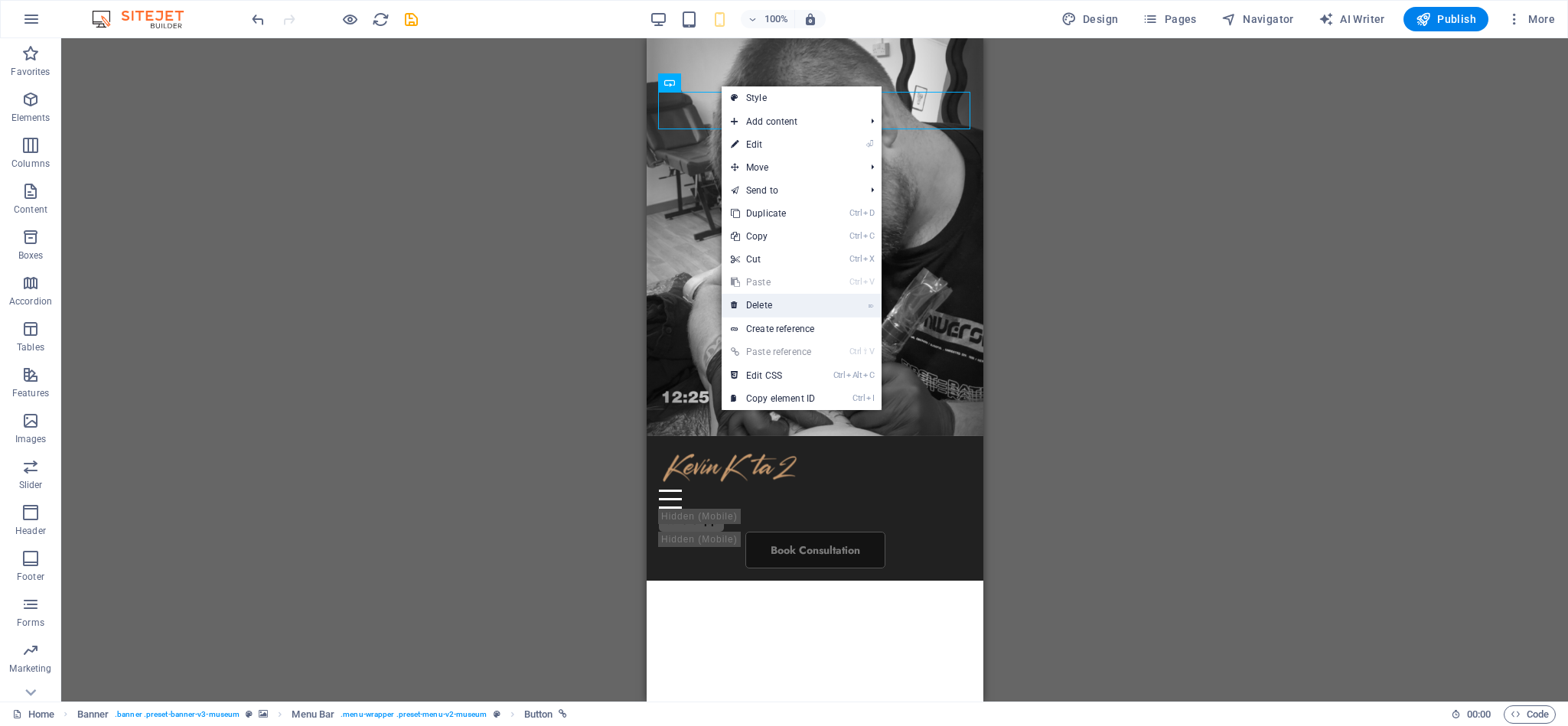 click on "⌦  Delete" at bounding box center [773, 305] 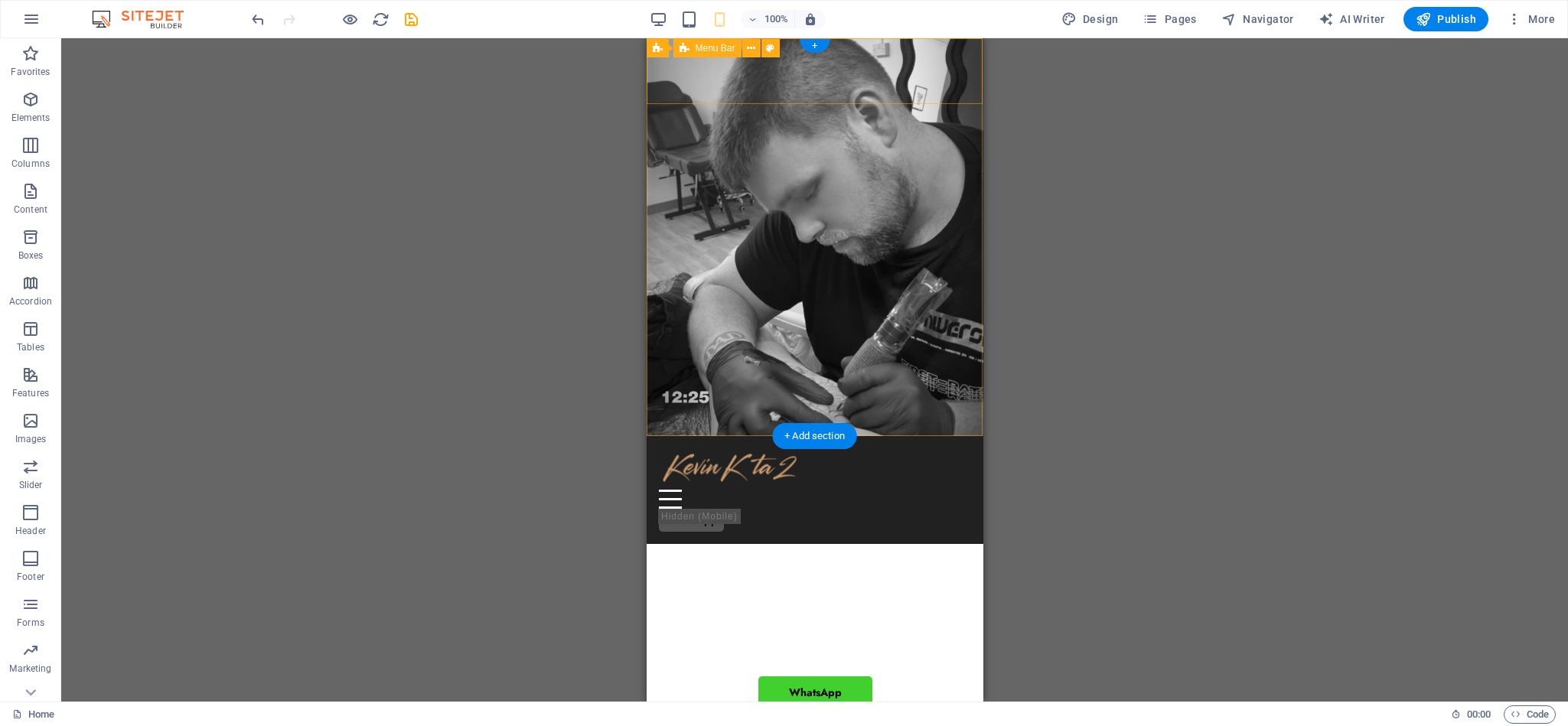click on "Artwork About Us Contact WhatsApp" at bounding box center (814, 490) 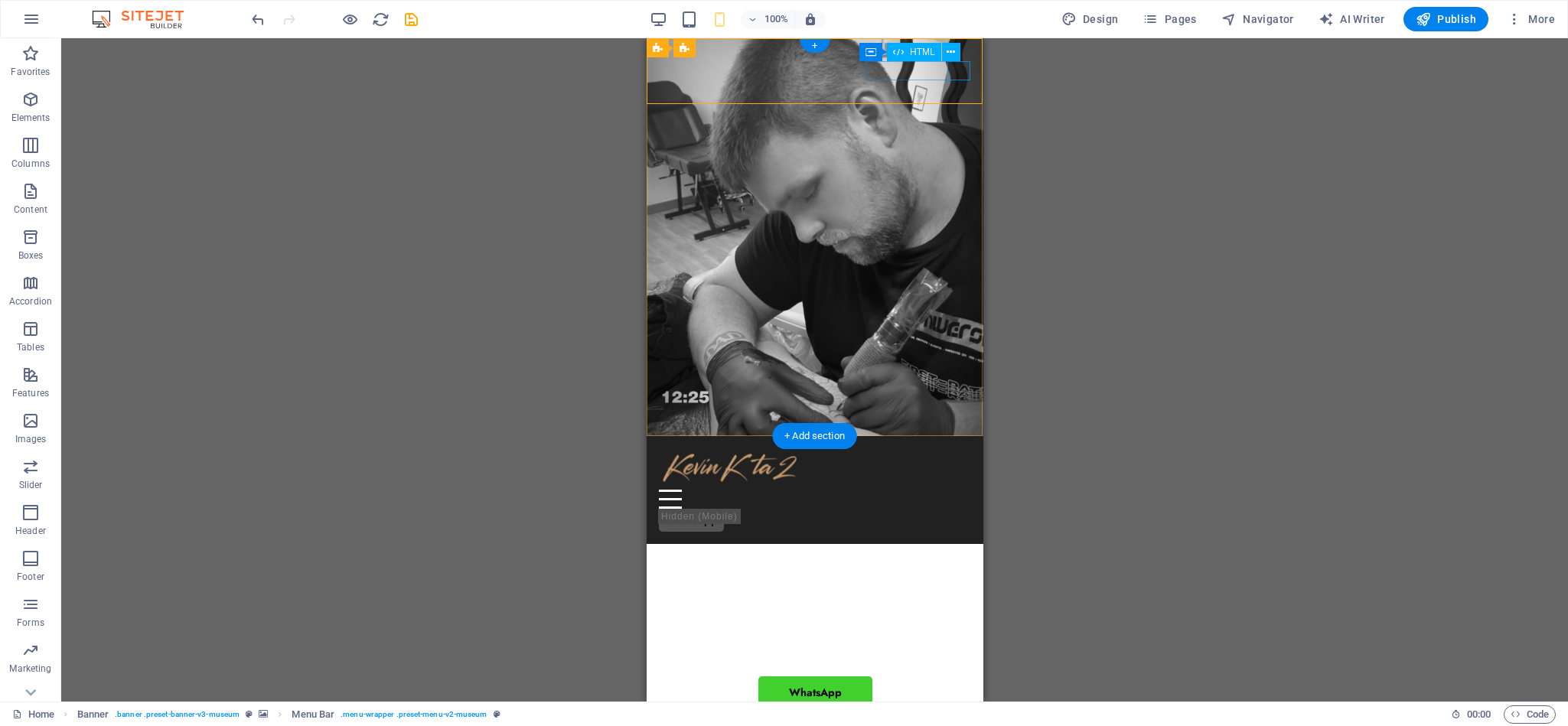 click at bounding box center (814, 499) 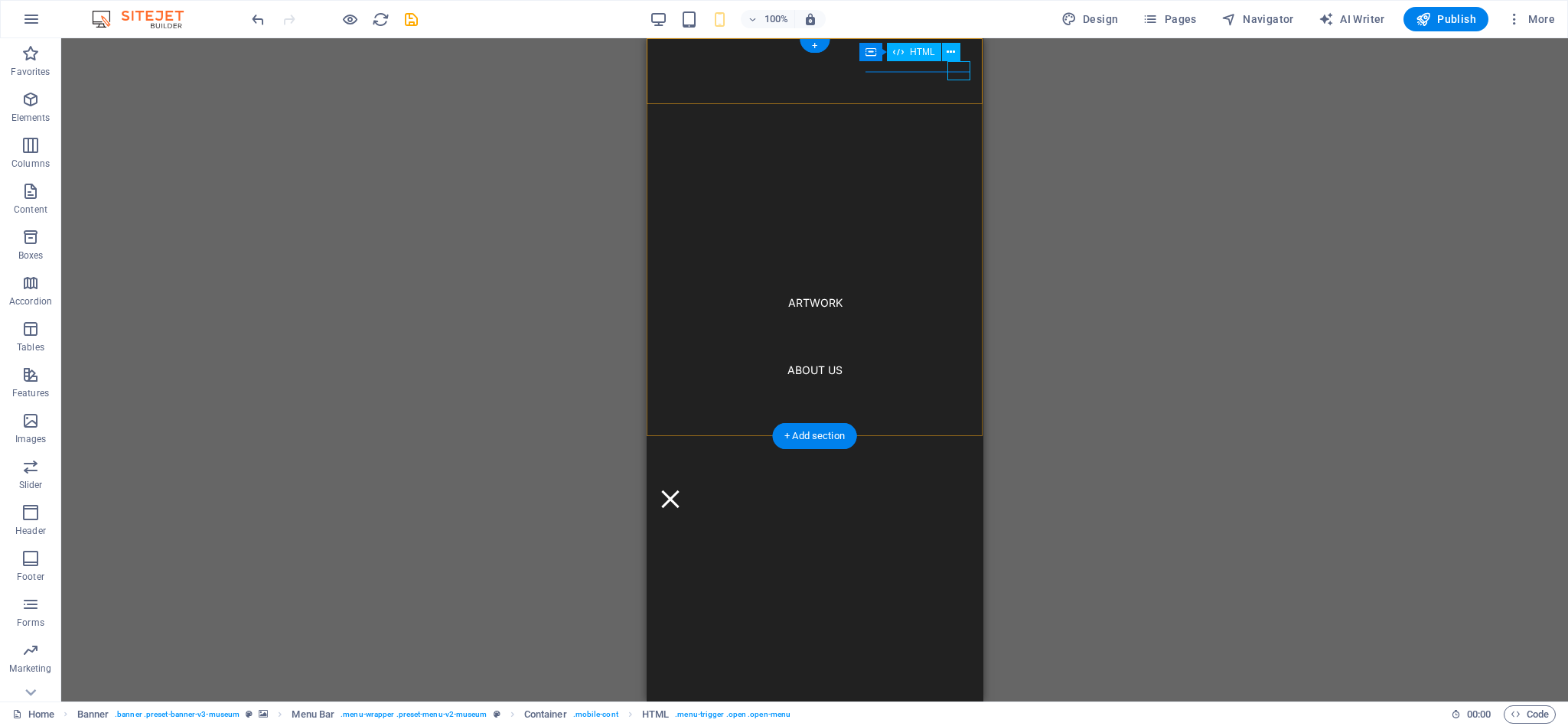 click at bounding box center [670, 499] 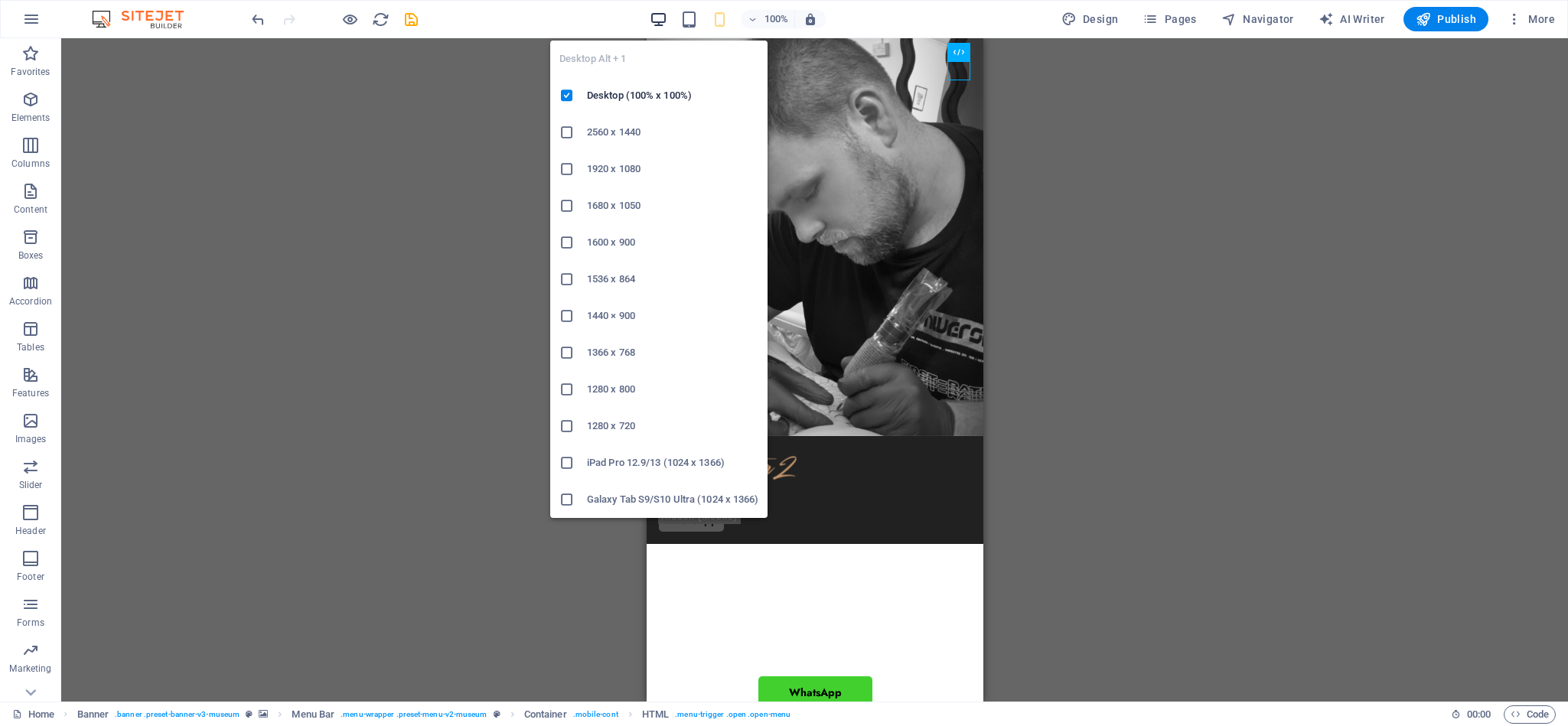click at bounding box center [658, 19] 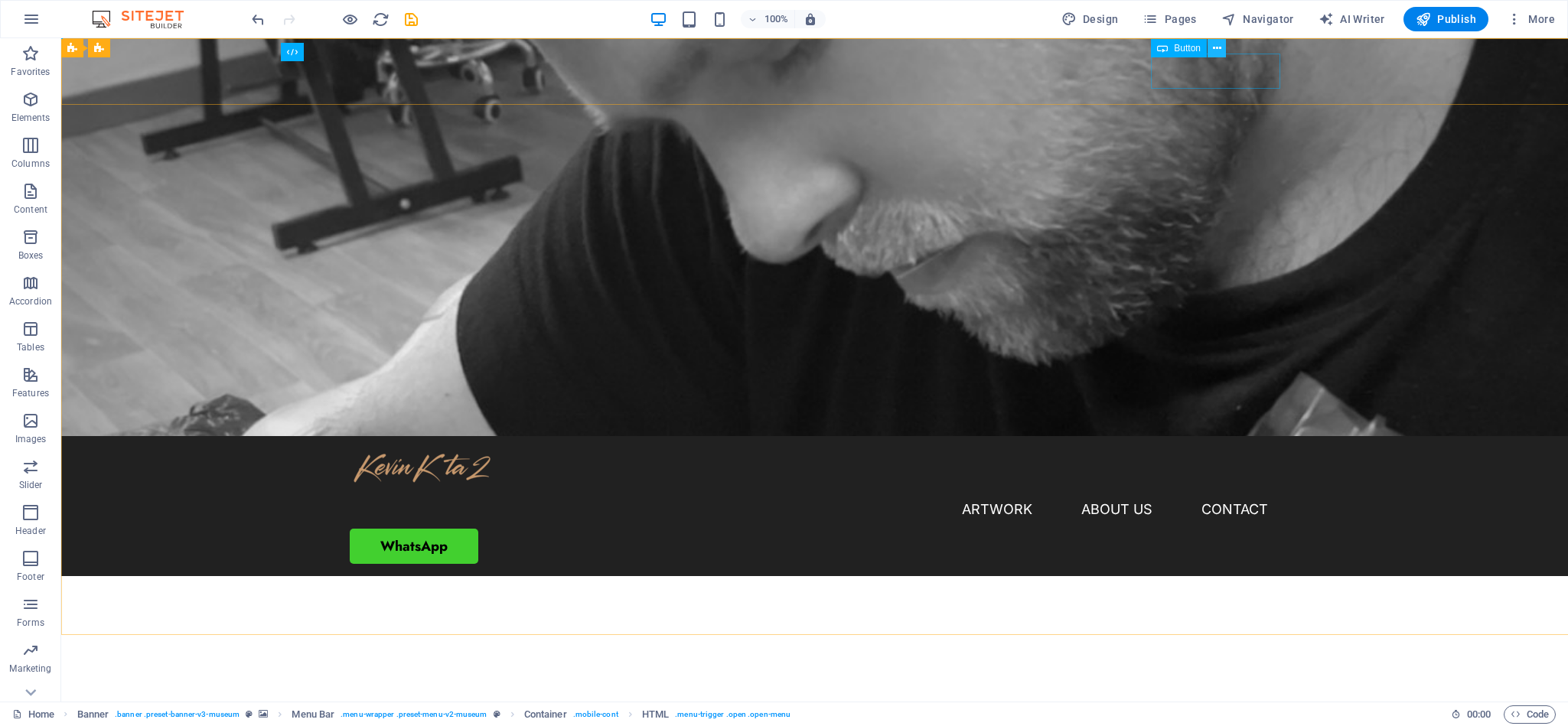 click at bounding box center [1217, 48] 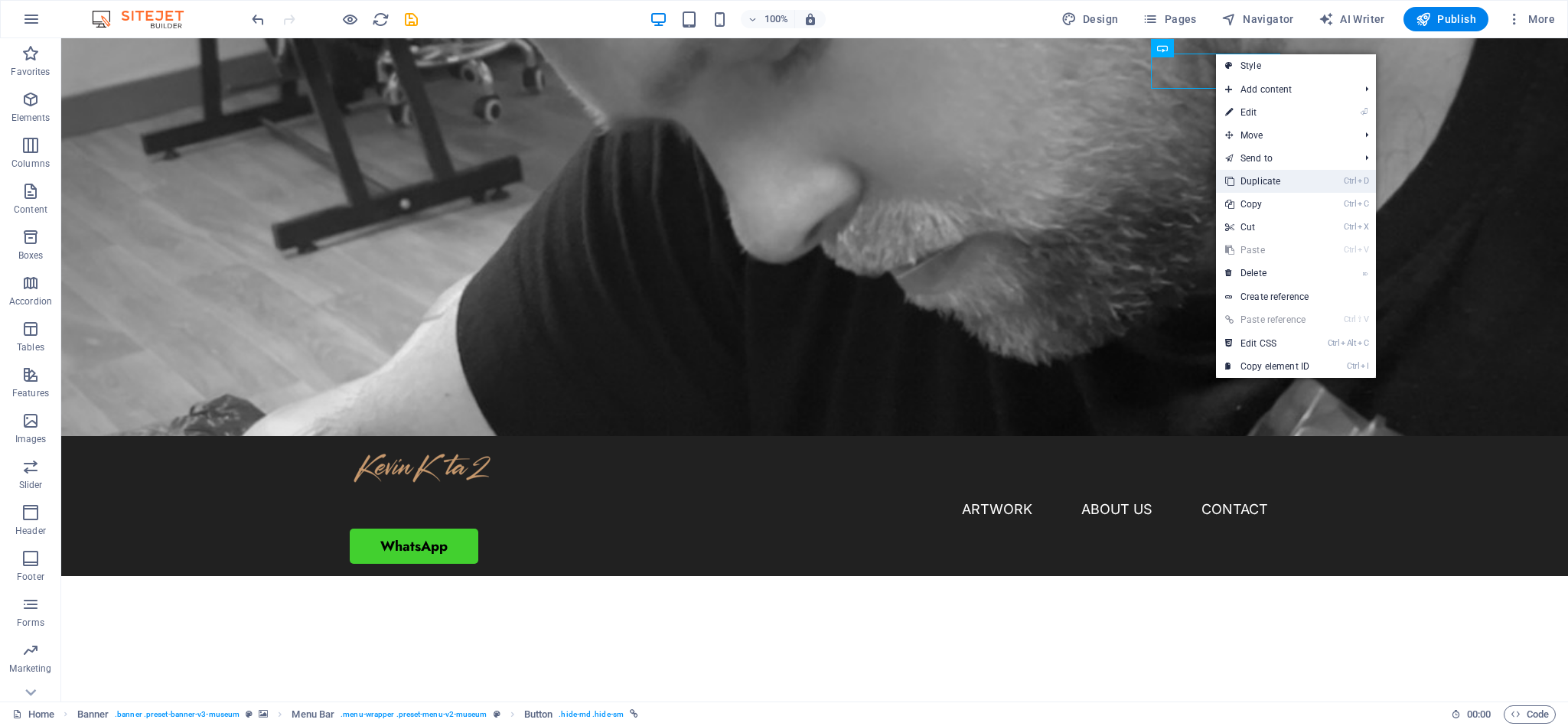 click on "Ctrl D  Duplicate" at bounding box center (1267, 181) 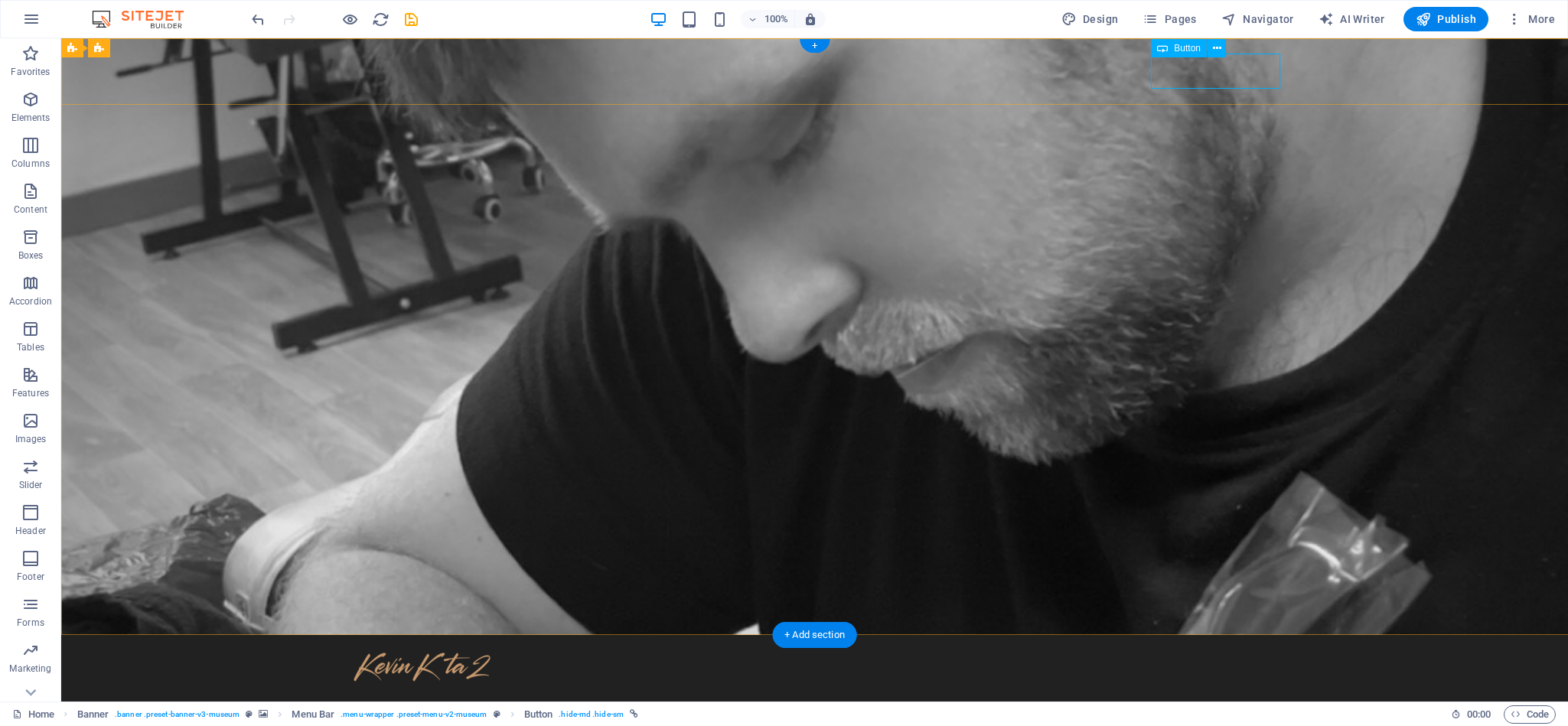 click on "WhatsApp" at bounding box center [815, 780] 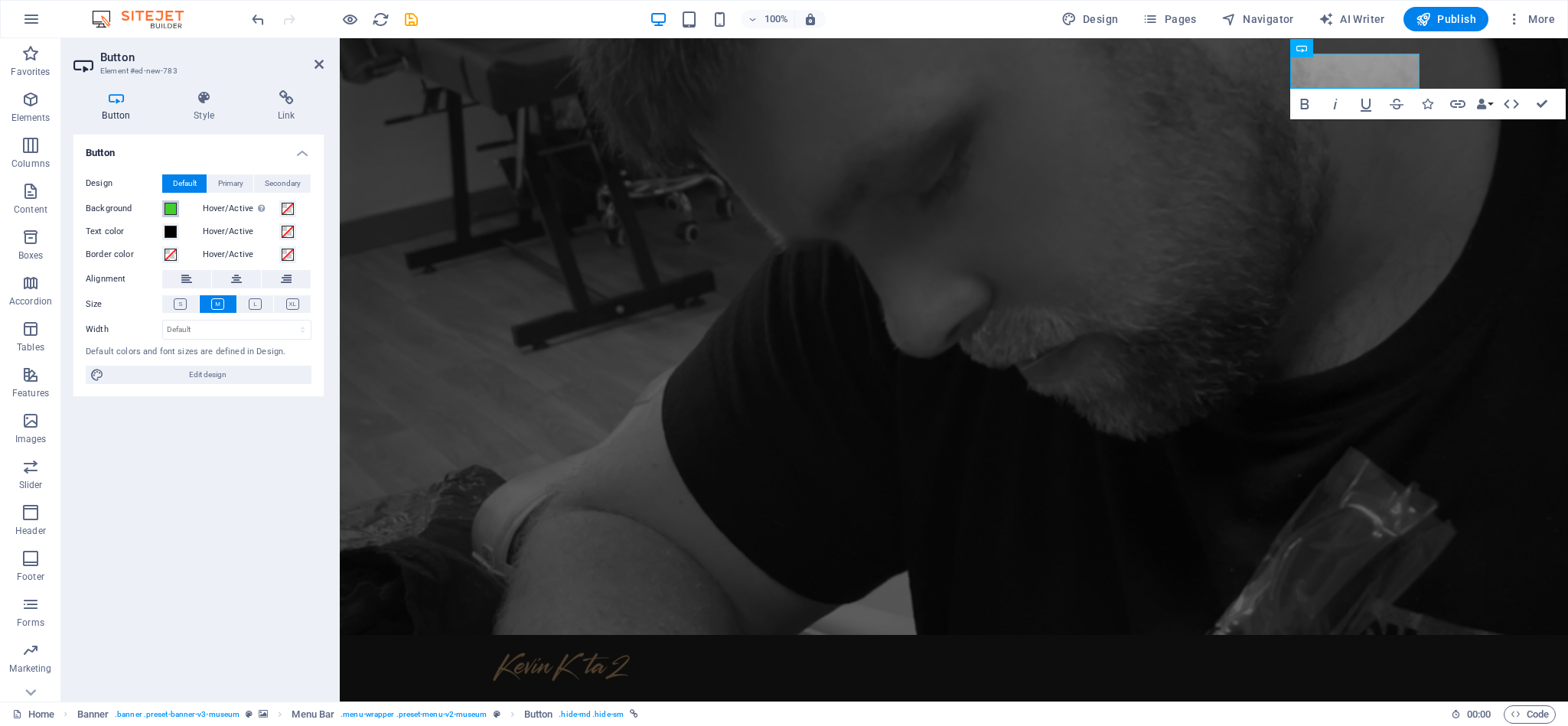 click at bounding box center (171, 209) 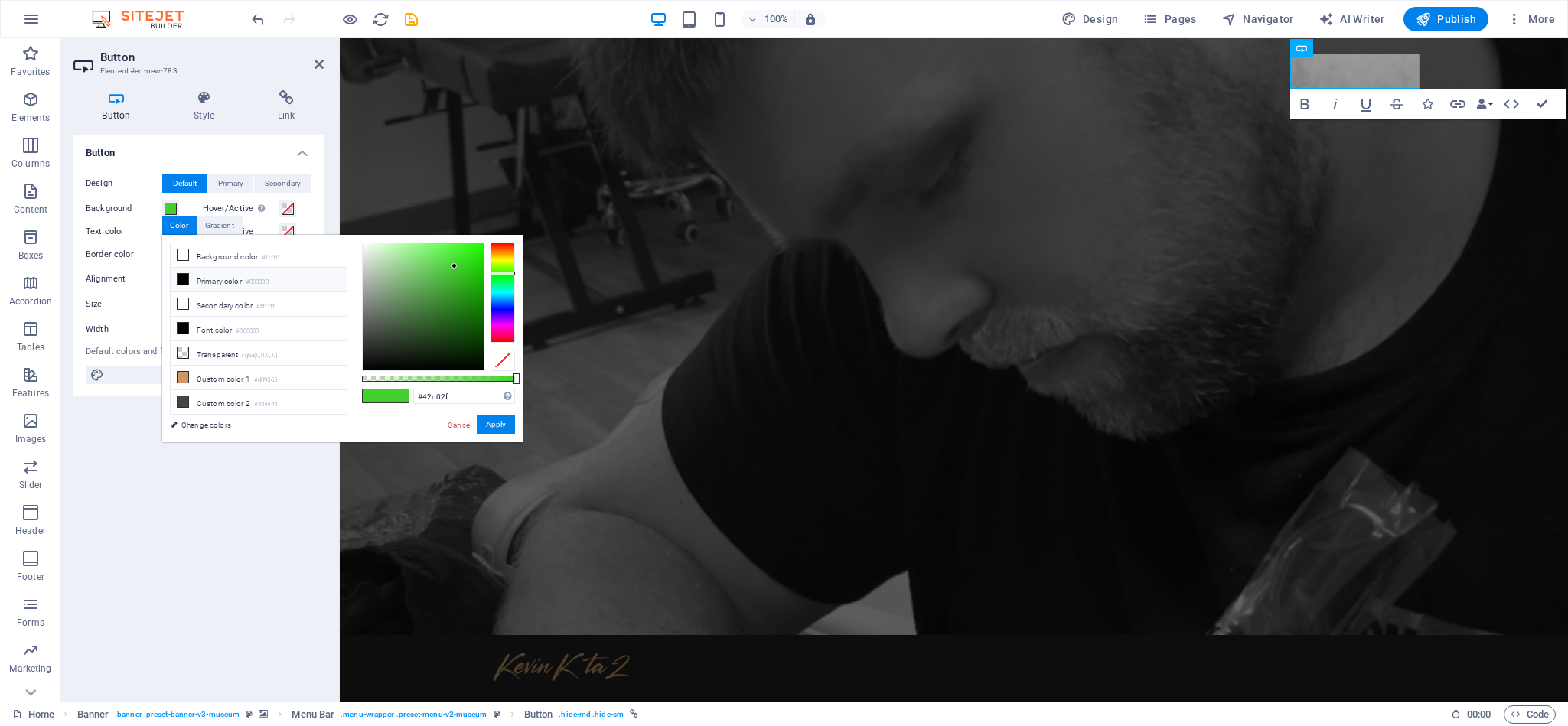 click on "Primary color
#000000" at bounding box center (259, 280) 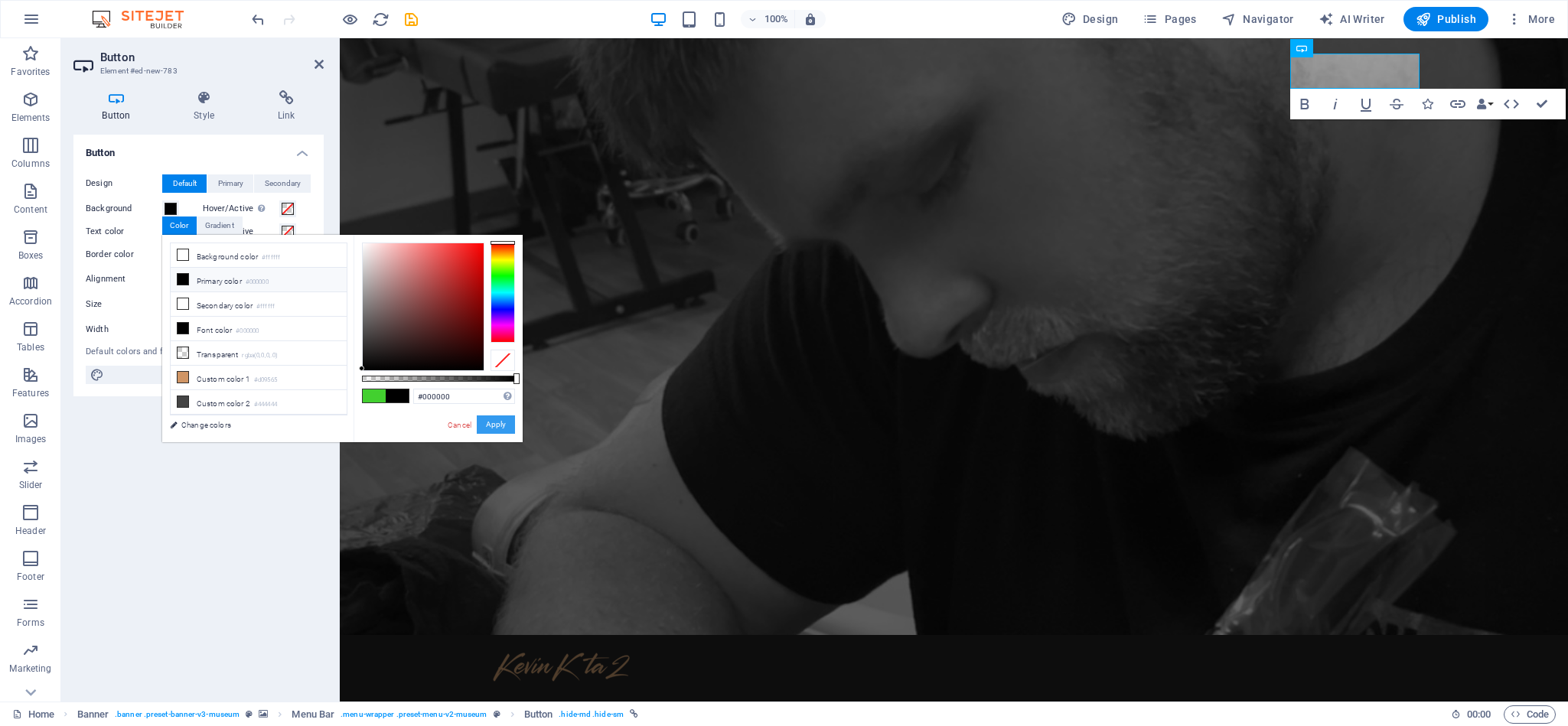 click on "Apply" at bounding box center (496, 425) 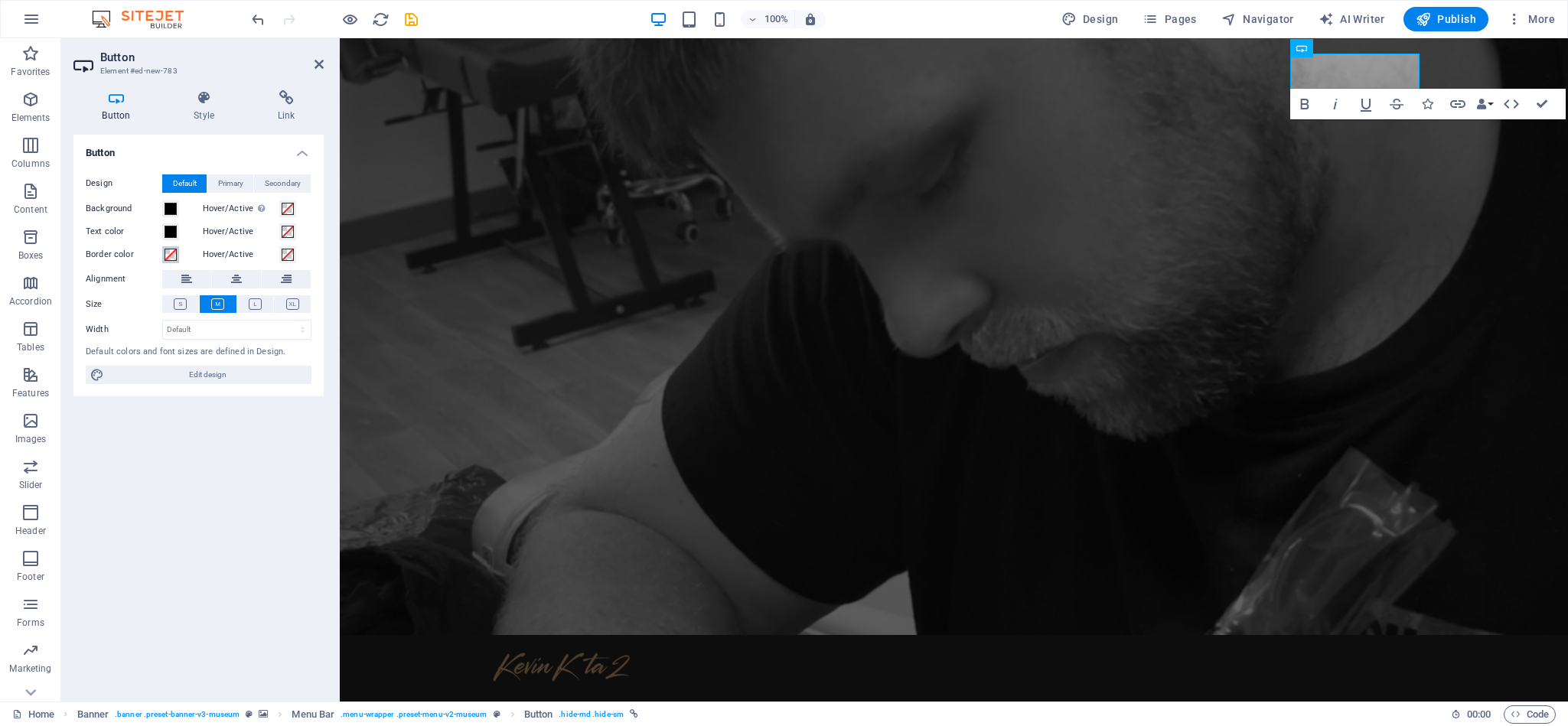 click at bounding box center (171, 255) 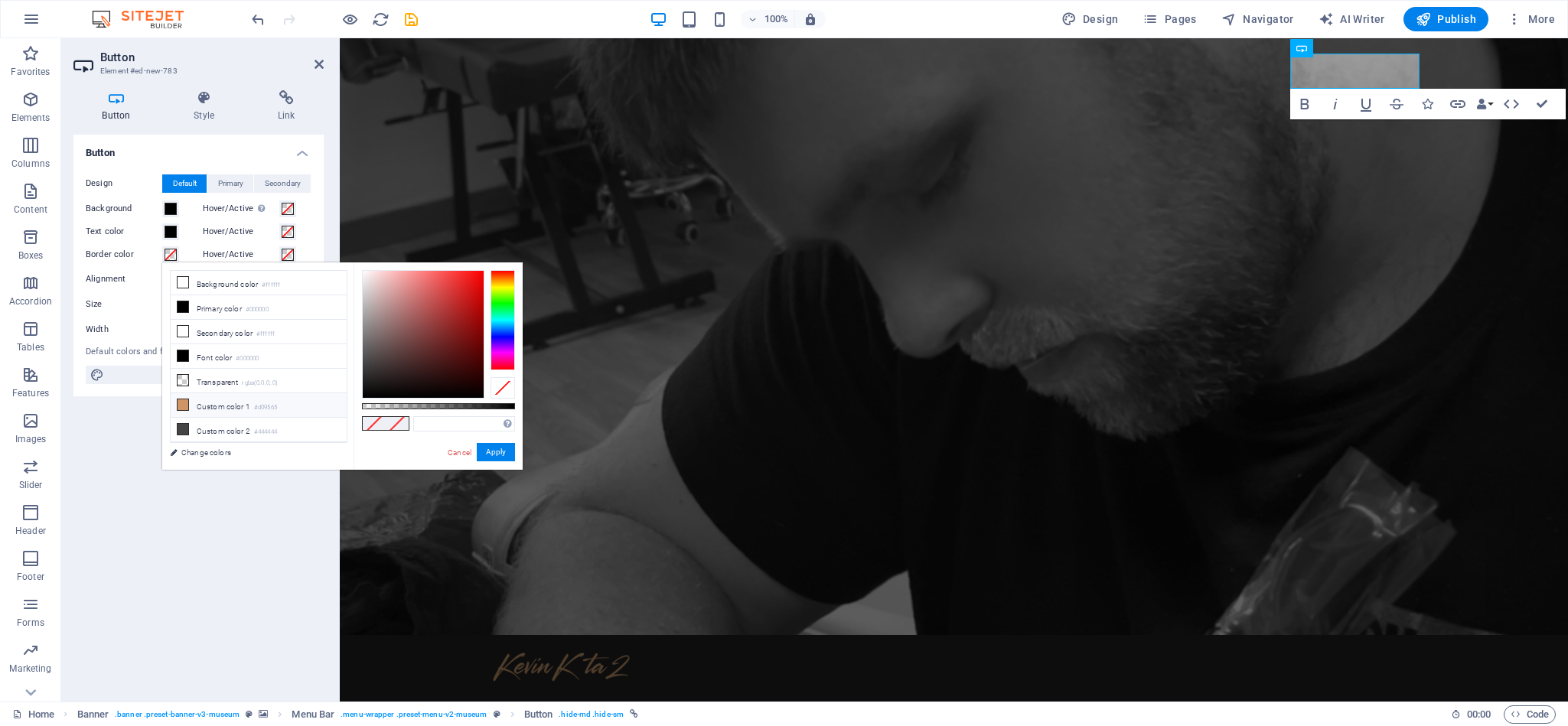 click on "Custom color 1
#d09565" at bounding box center (259, 405) 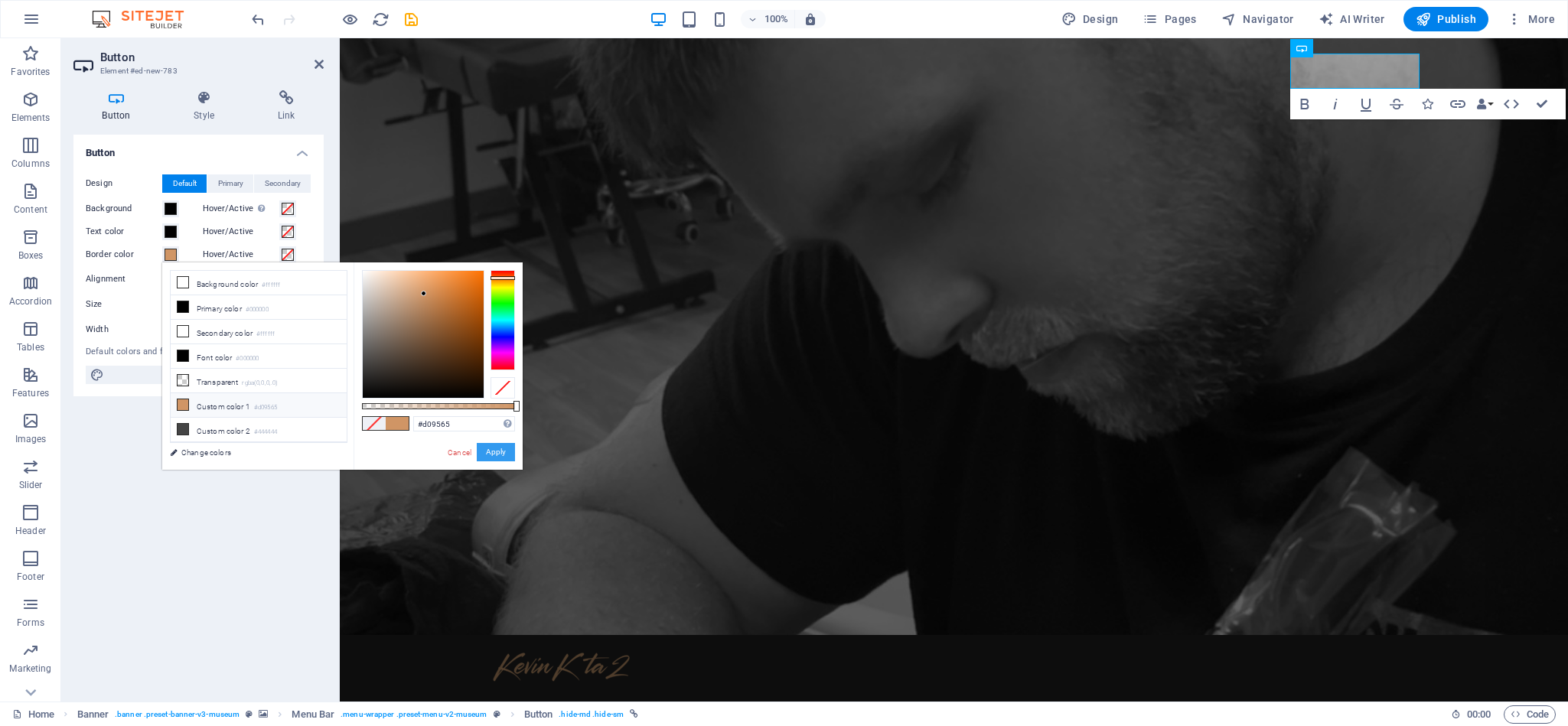 click on "Apply" at bounding box center (496, 452) 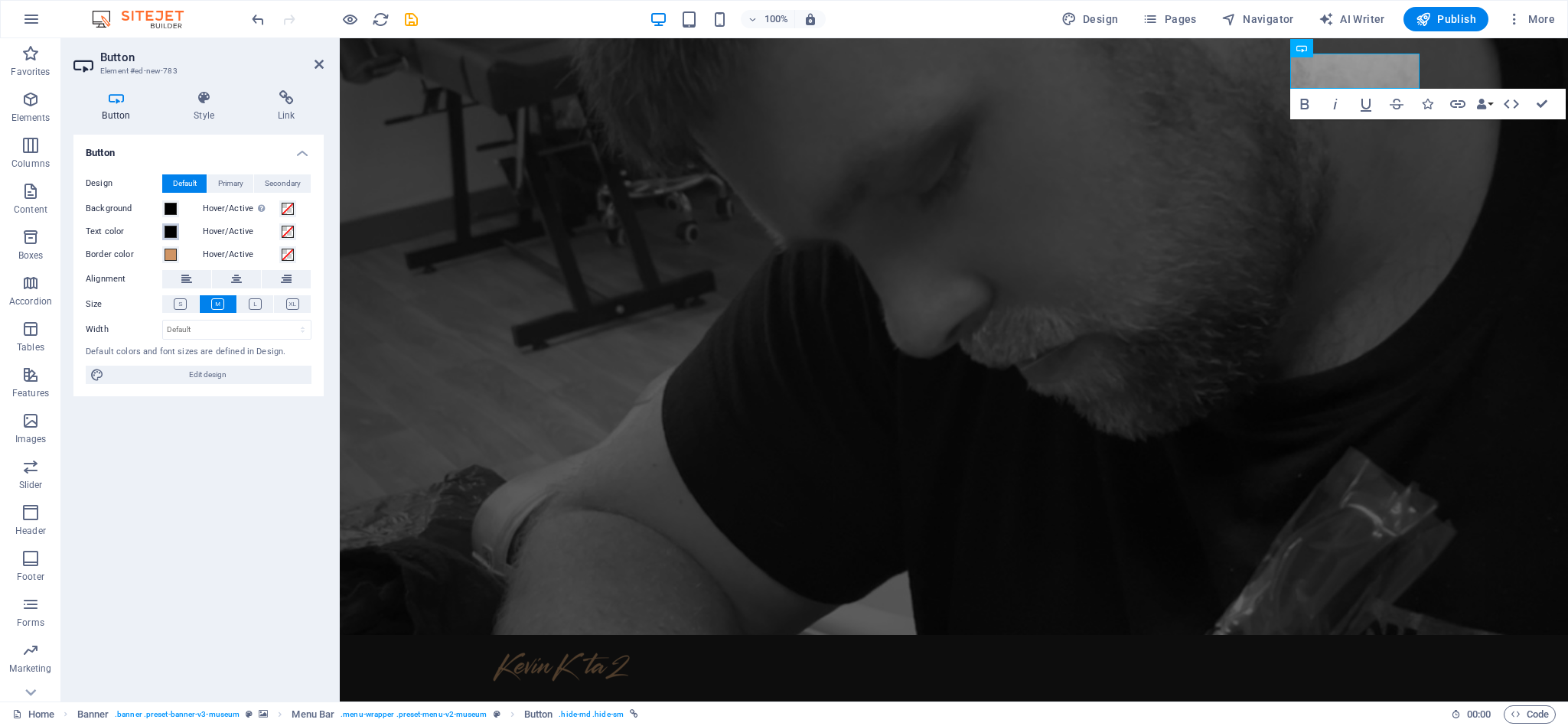 click at bounding box center [171, 232] 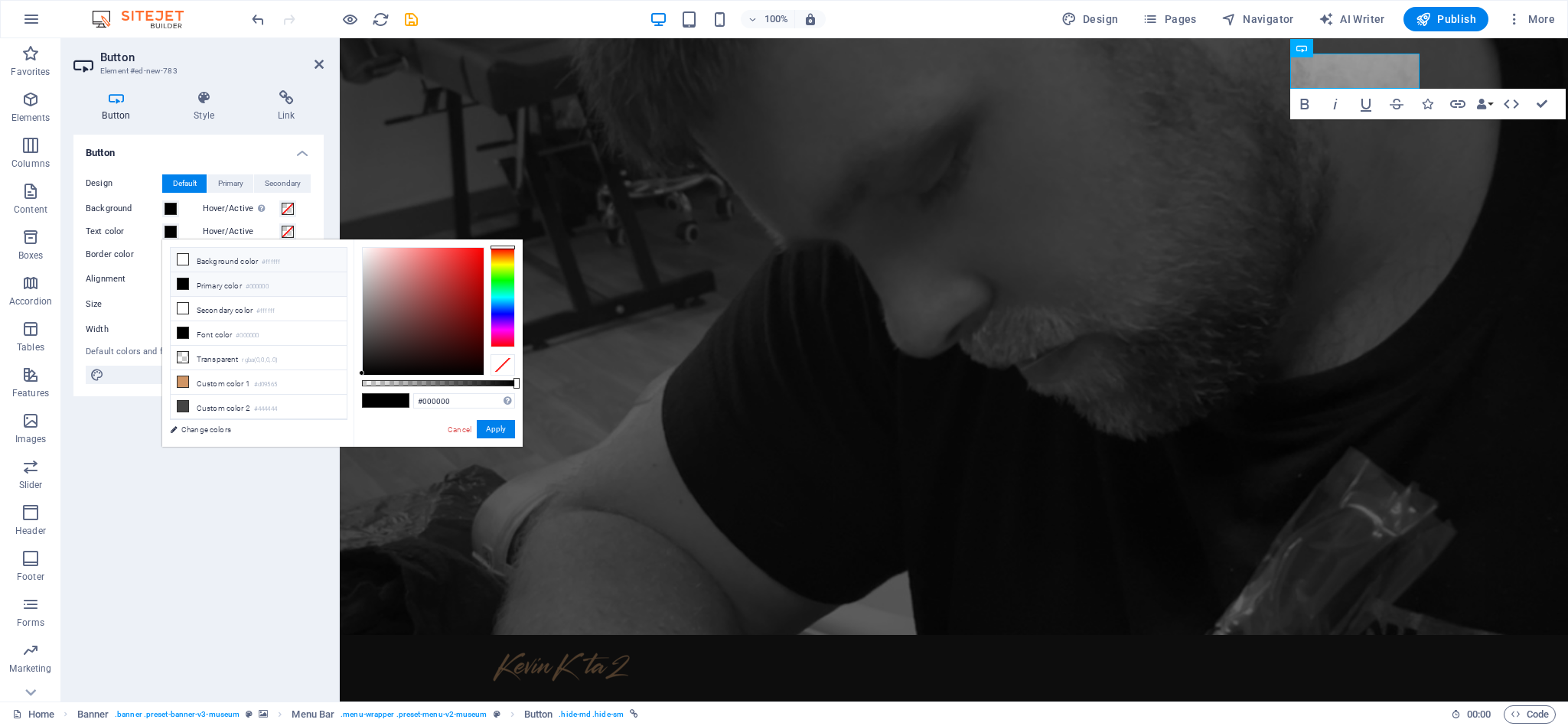 click at bounding box center (183, 259) 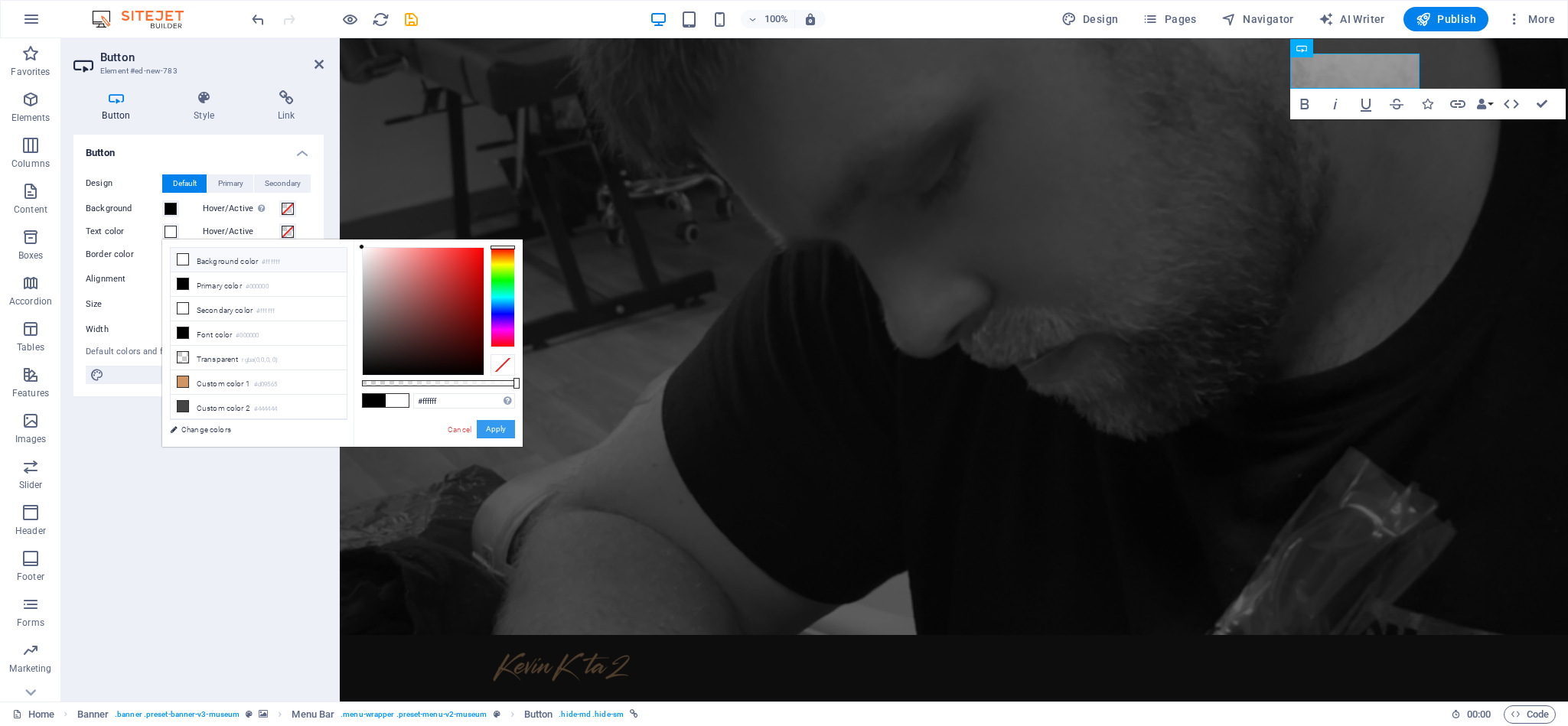 click on "Apply" at bounding box center (496, 429) 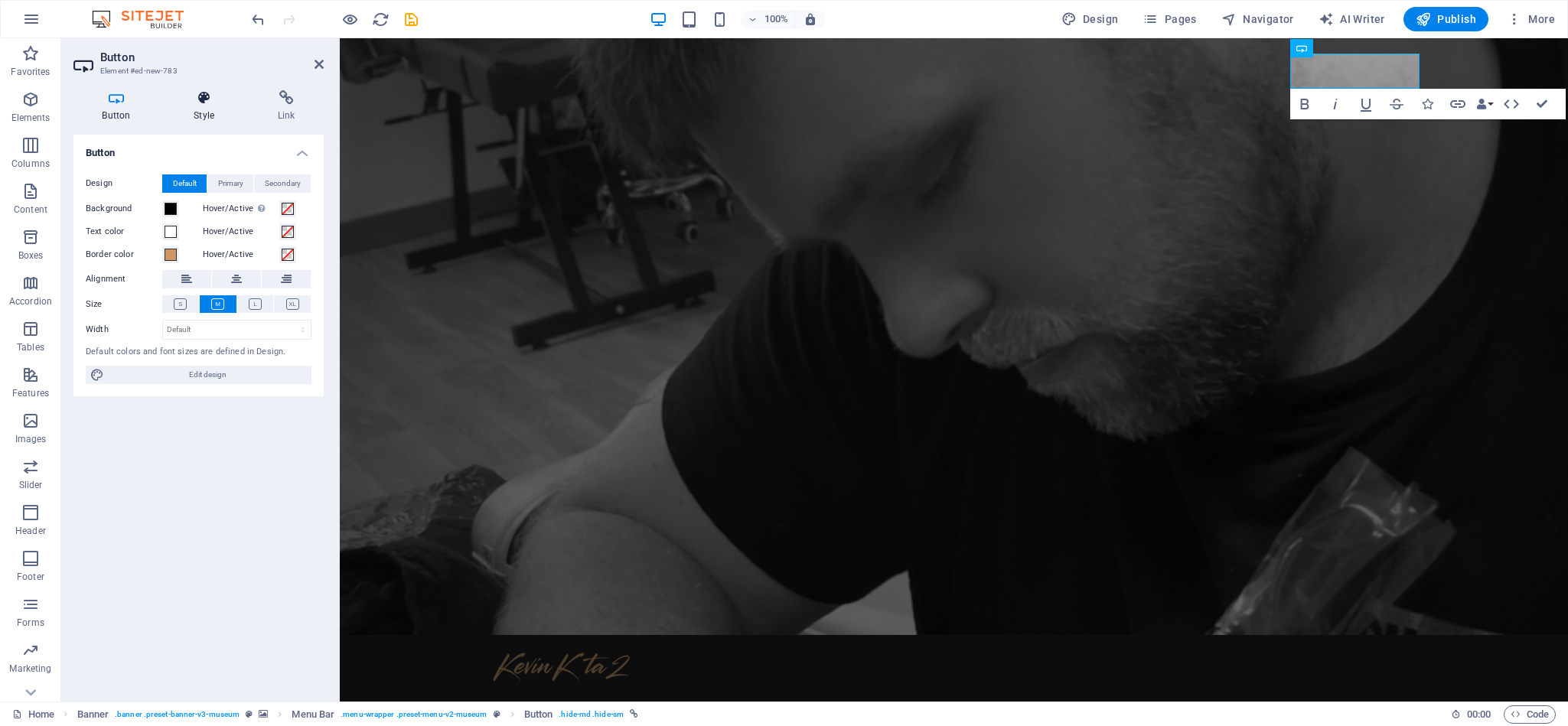 click on "Style" at bounding box center [207, 106] 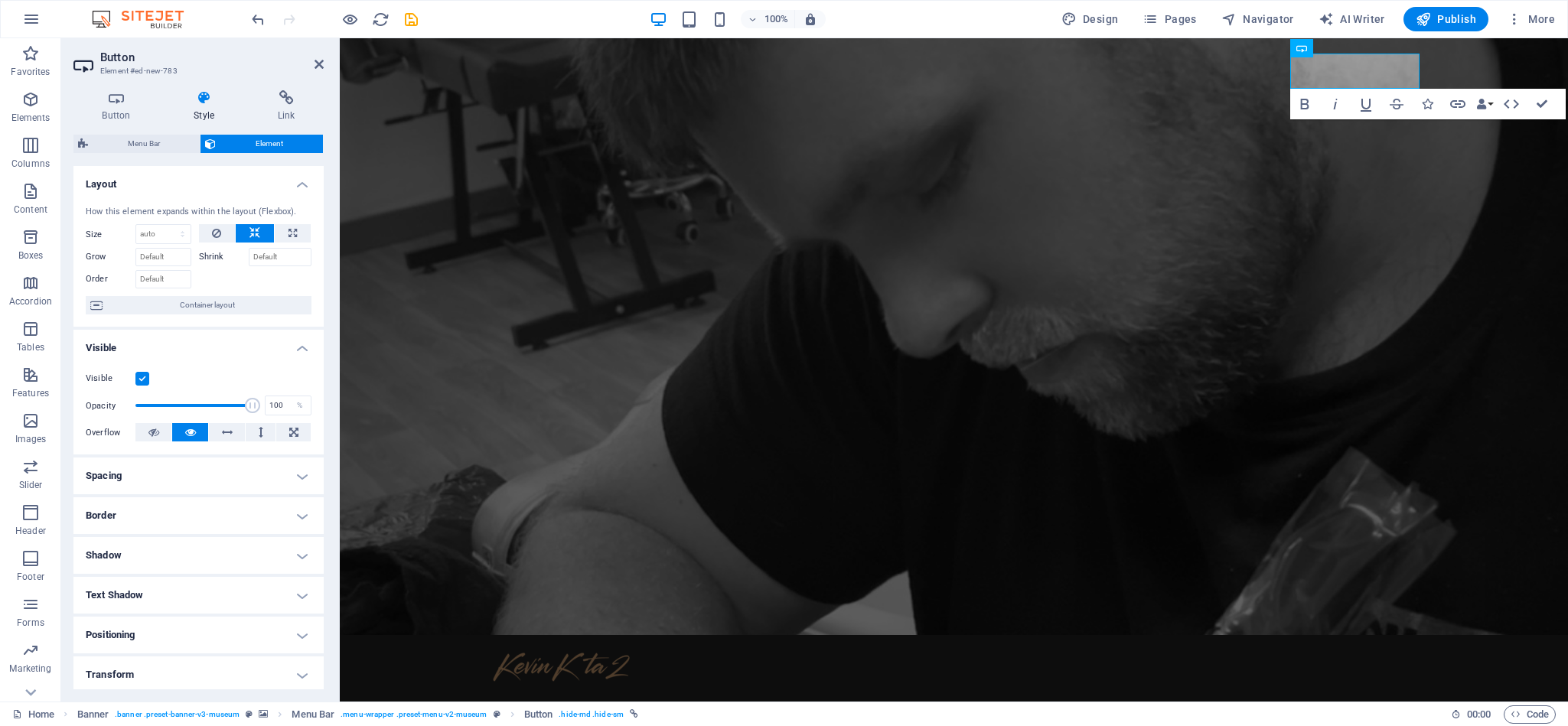 click on "Border" at bounding box center (198, 516) 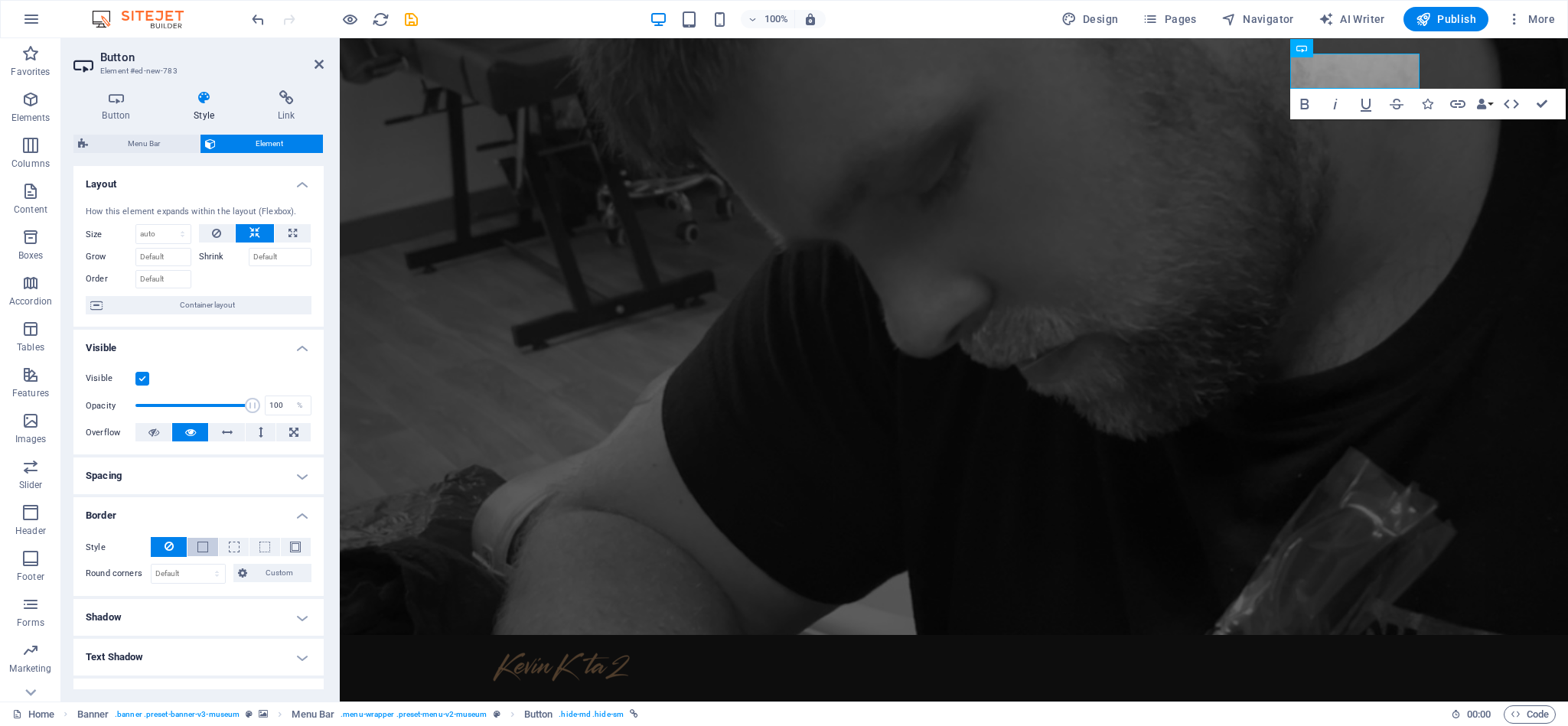 click at bounding box center [203, 547] 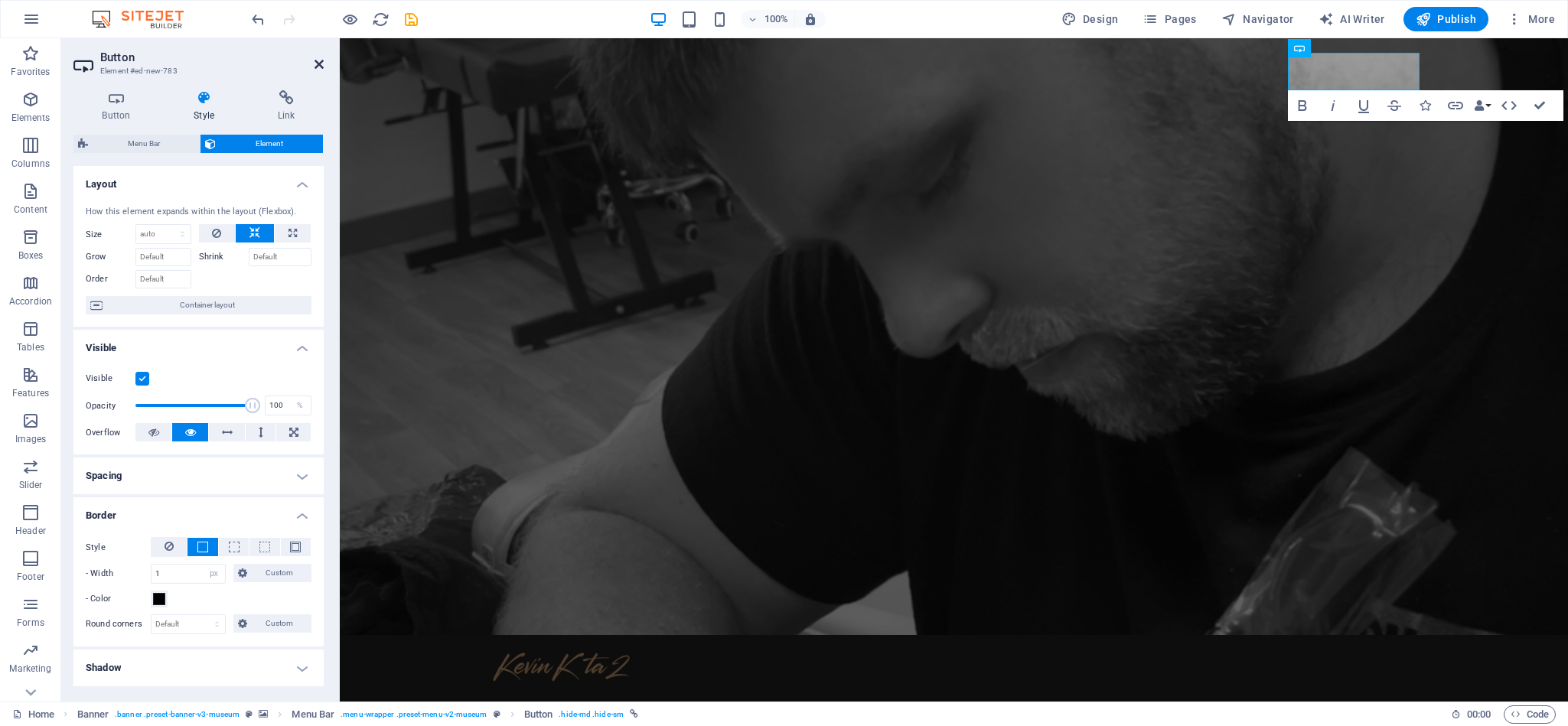 click at bounding box center (319, 64) 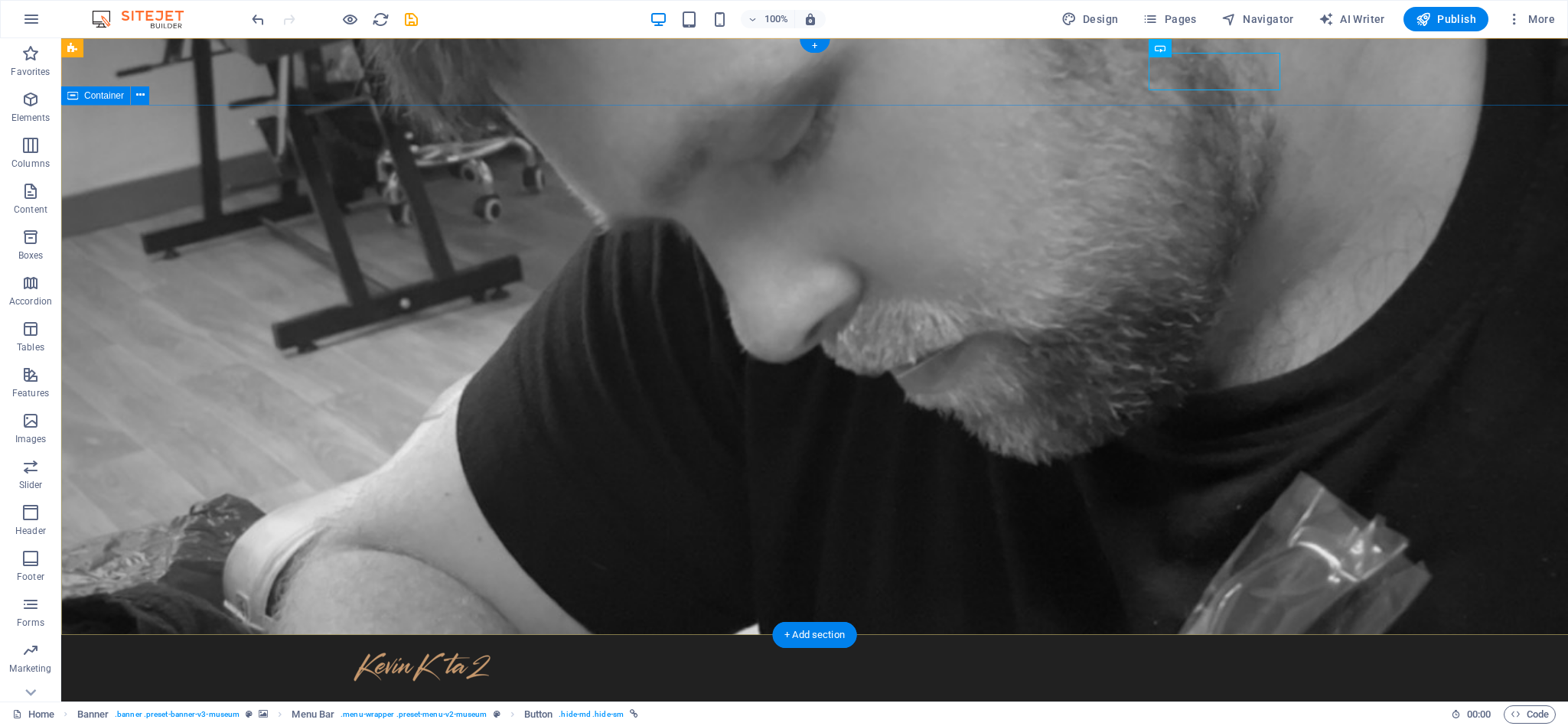click on "​ Contact me via call or message to discuss your tattoo ideas. WhatsApp Book Consultation" at bounding box center (814, 957) 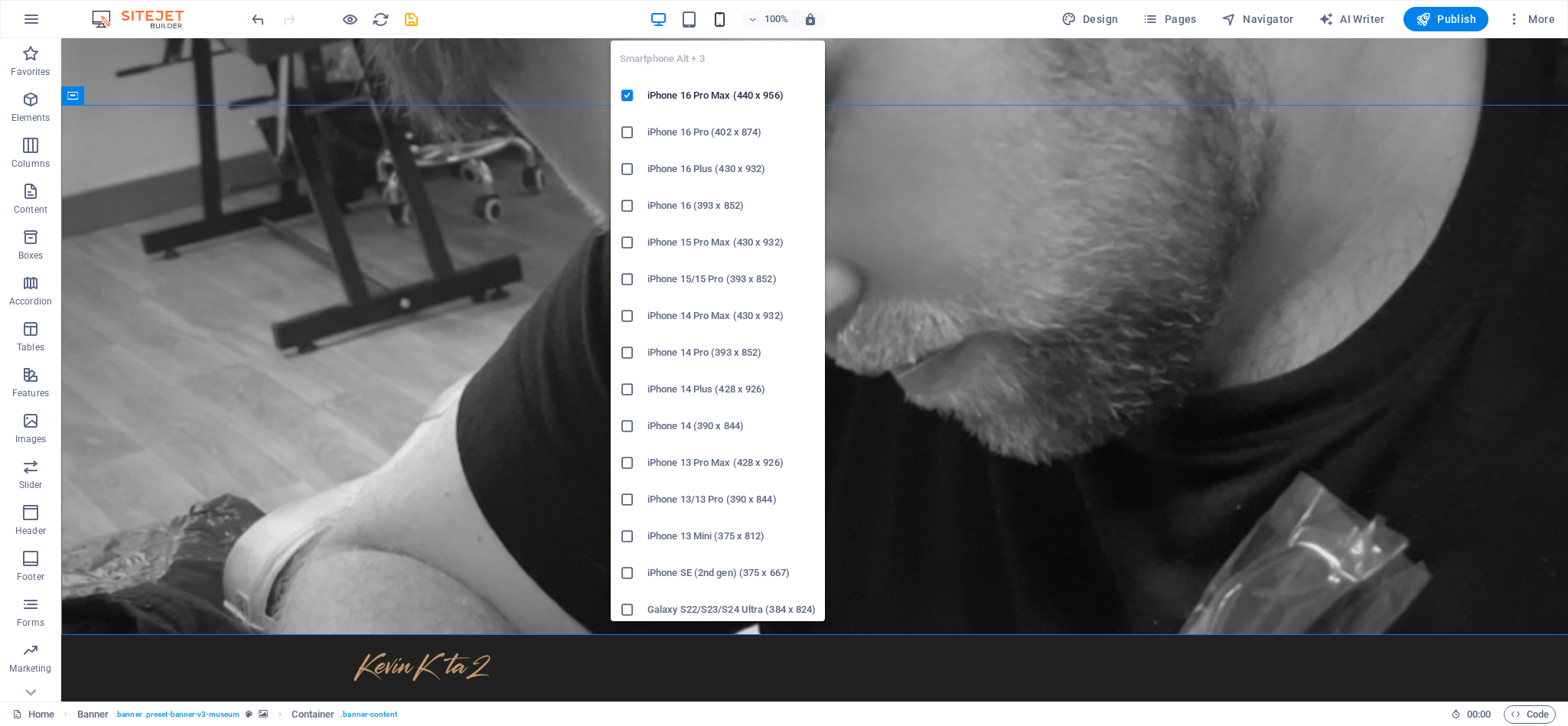 click at bounding box center (719, 19) 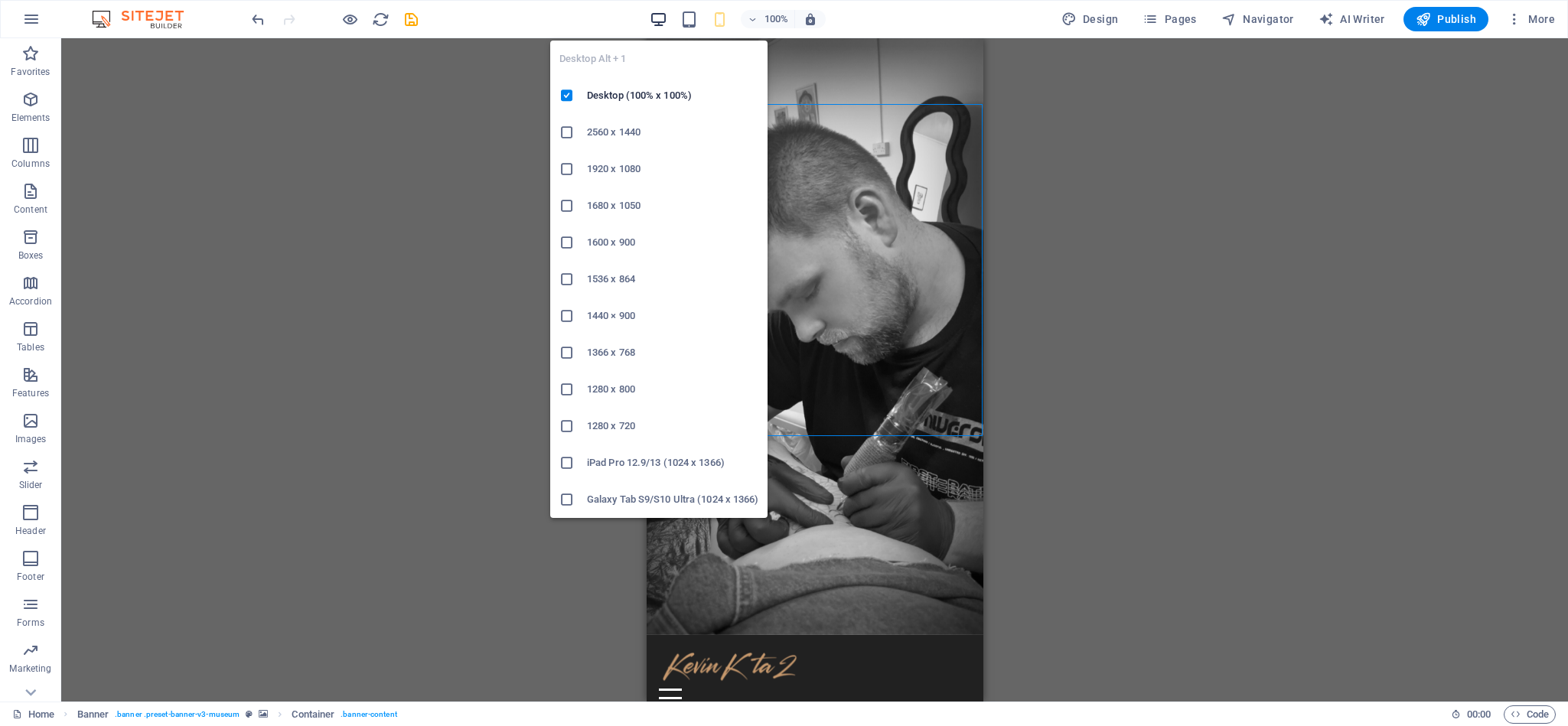 click at bounding box center [658, 19] 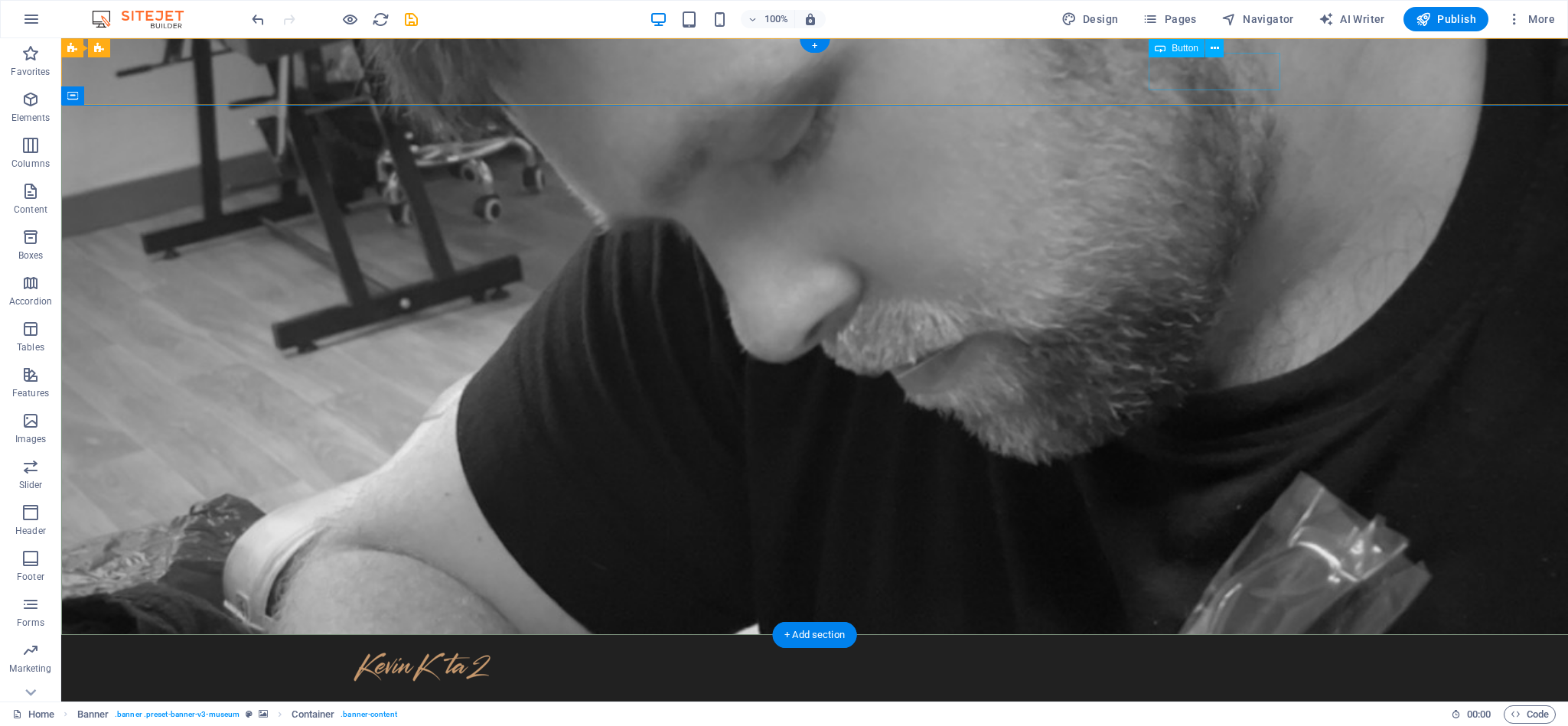 click on "WhatsApp" at bounding box center (815, 781) 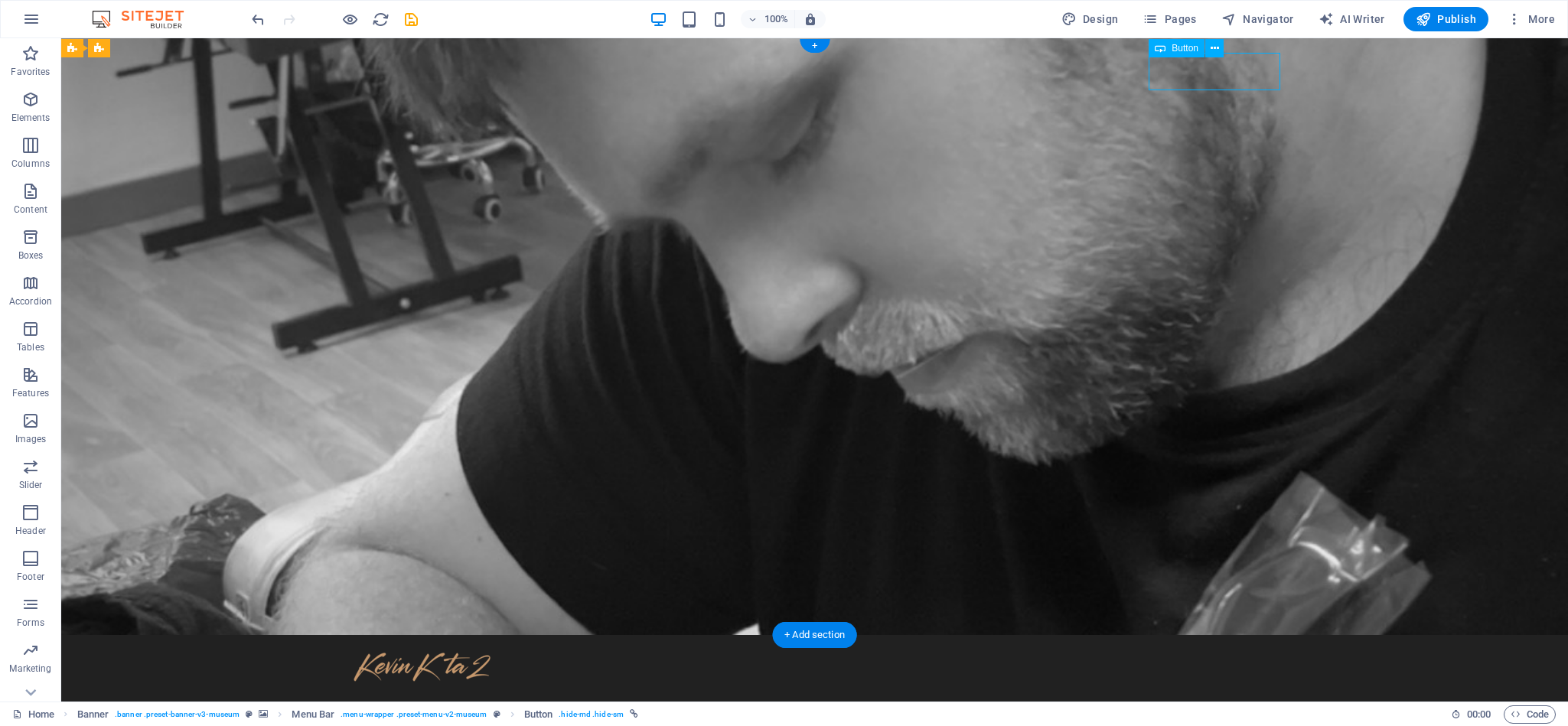 click on "WhatsApp" at bounding box center [815, 781] 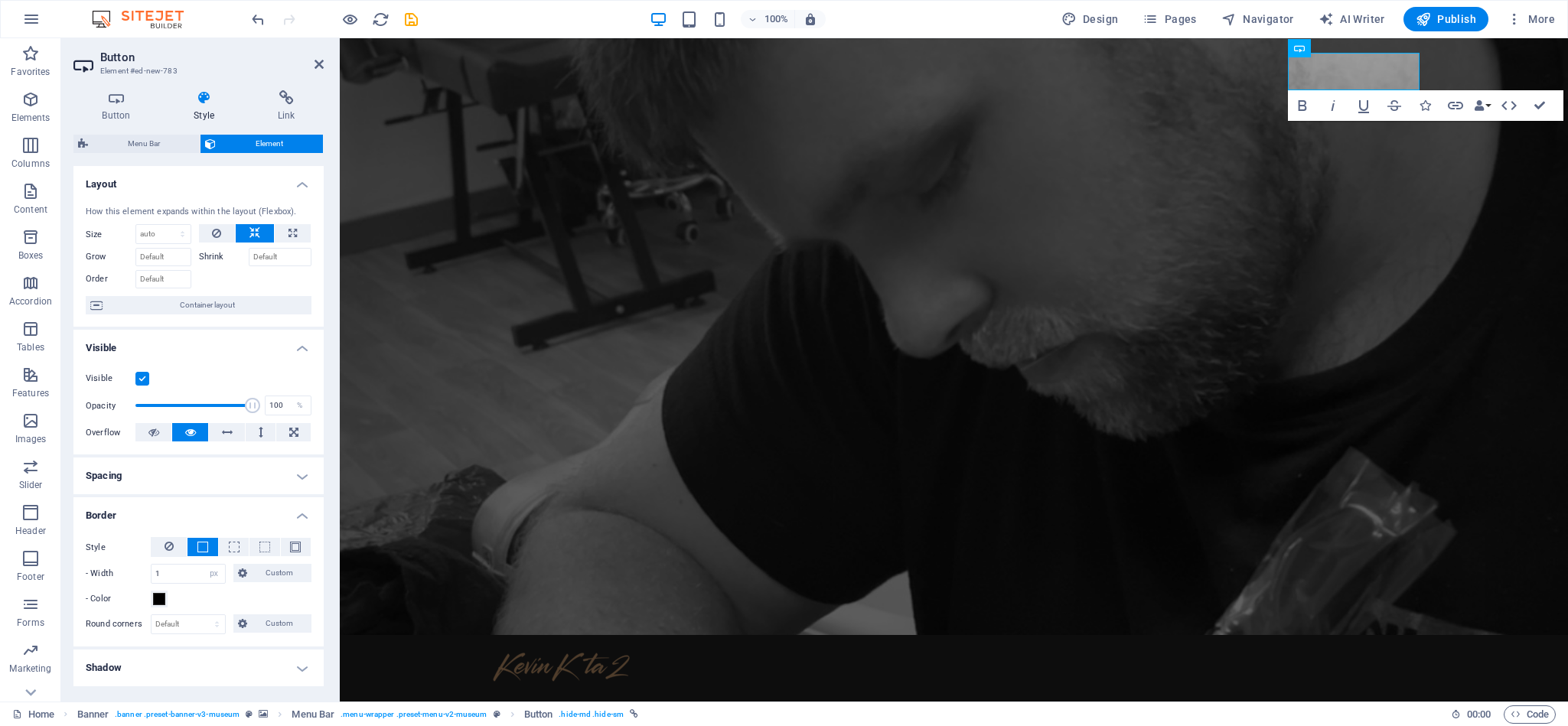 click on "Spacing" at bounding box center [198, 476] 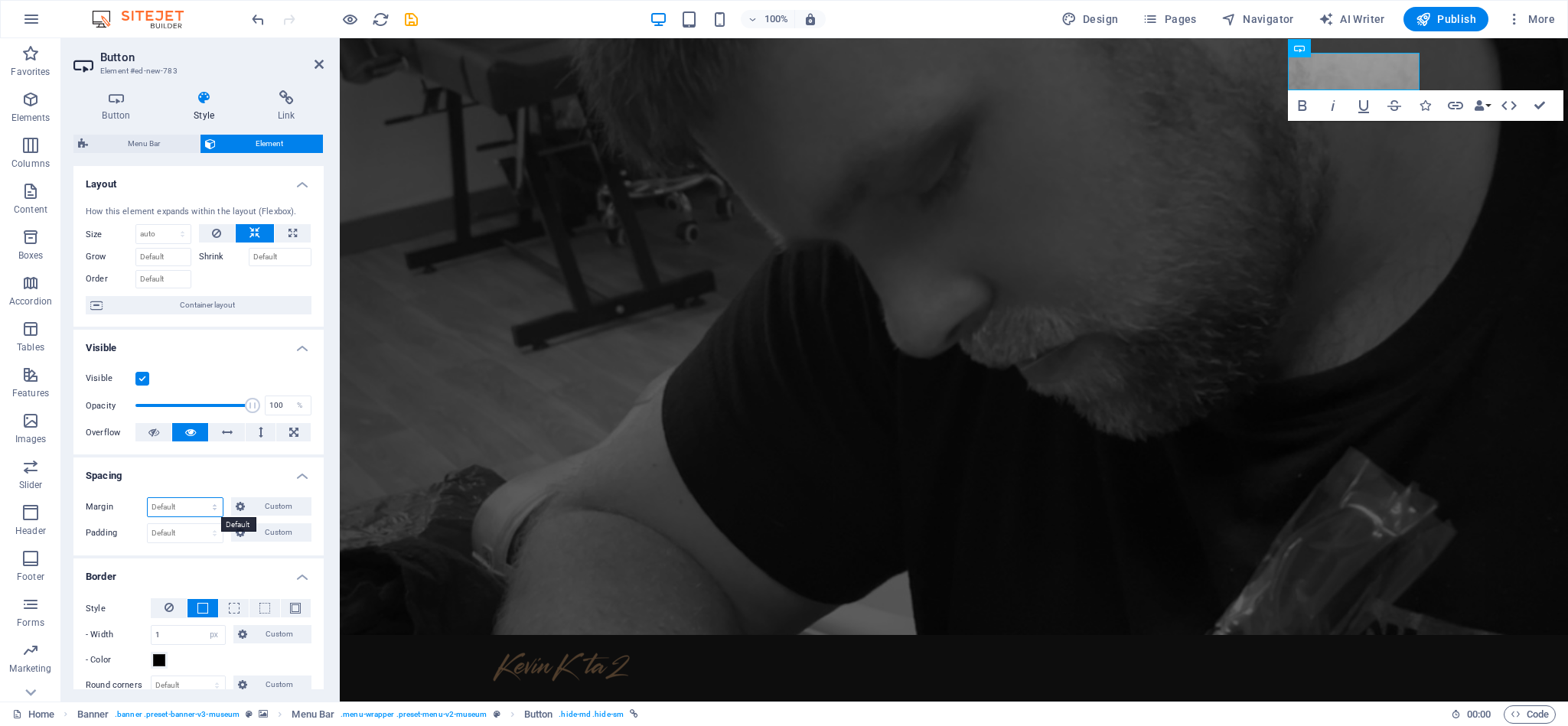 click on "Default auto px % rem vw vh Custom" at bounding box center [185, 507] 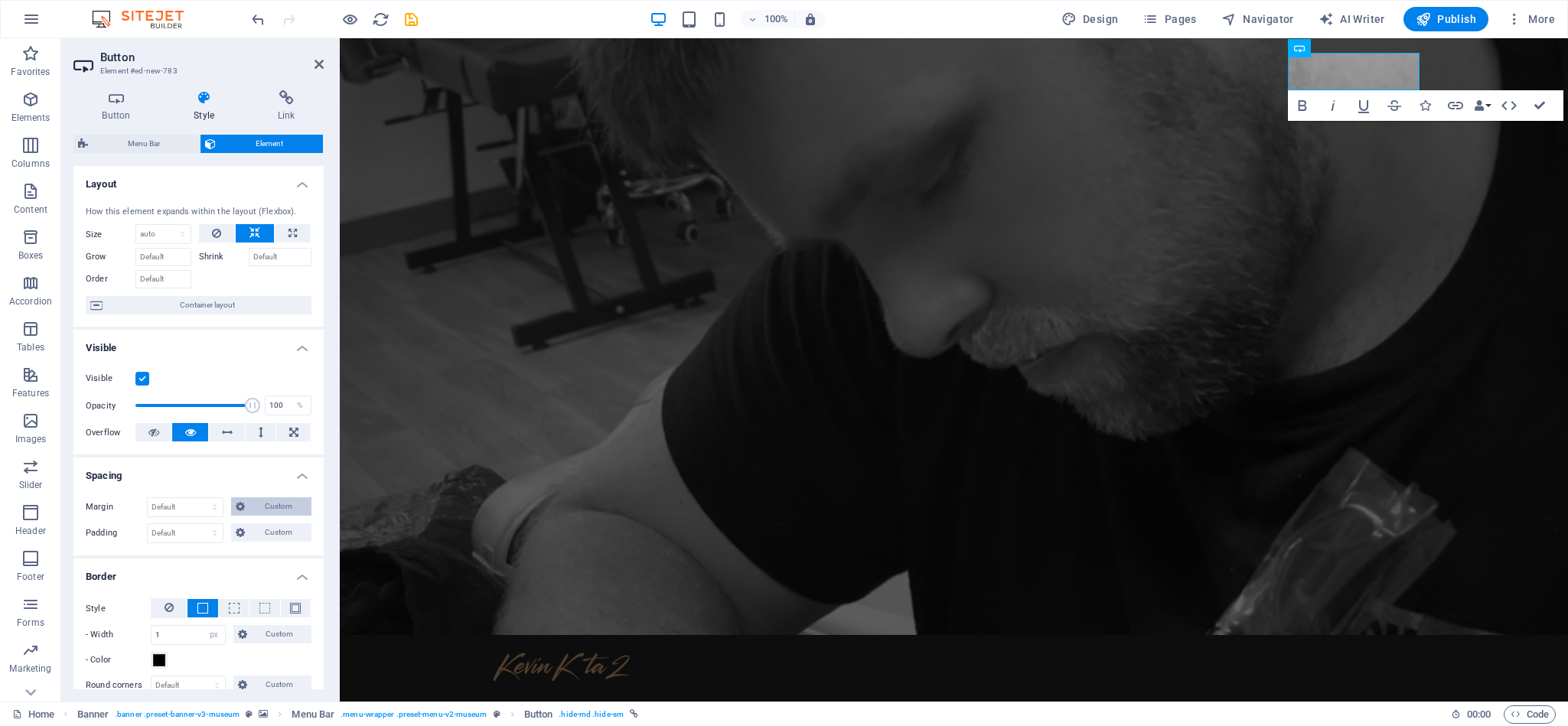 click on "Custom" at bounding box center [278, 506] 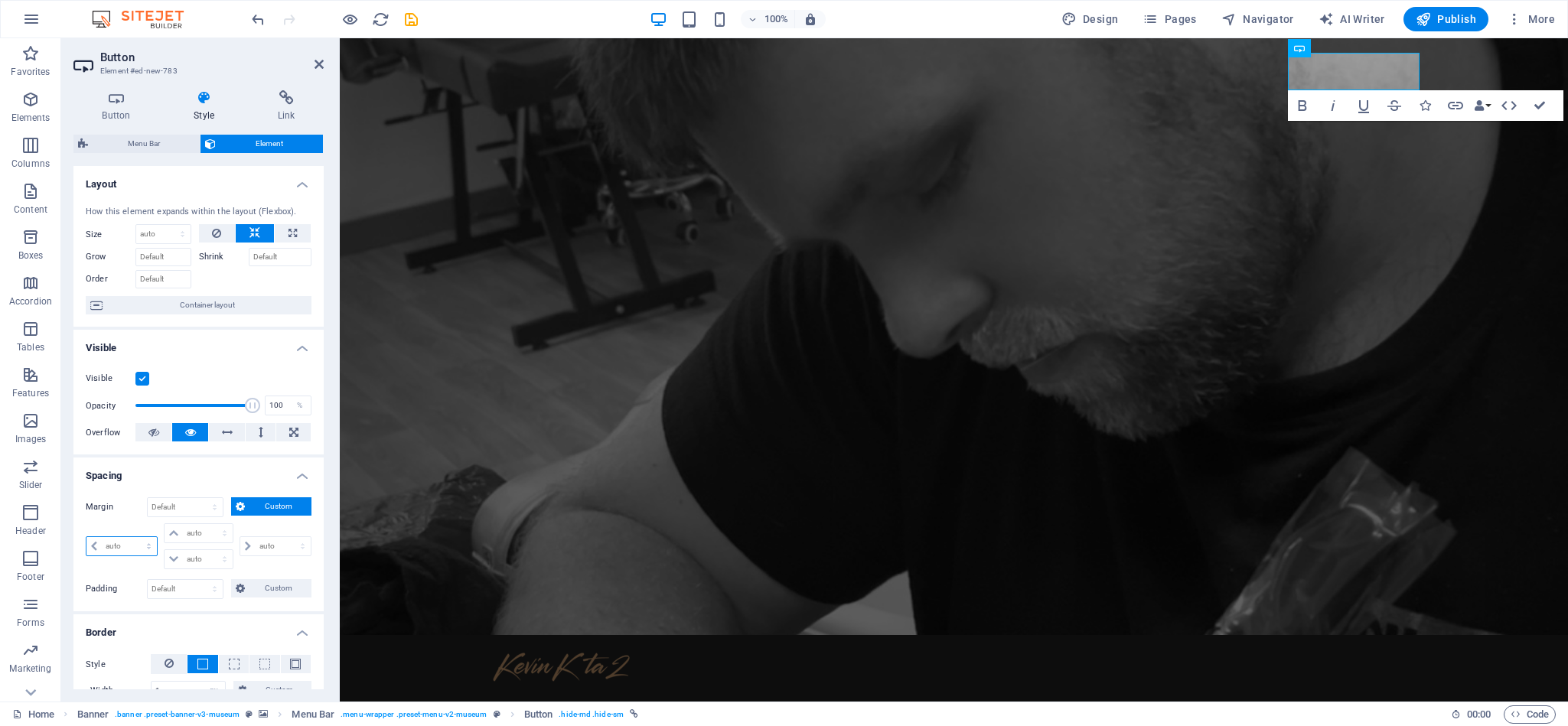 click on "auto px % rem vw vh" at bounding box center [122, 546] 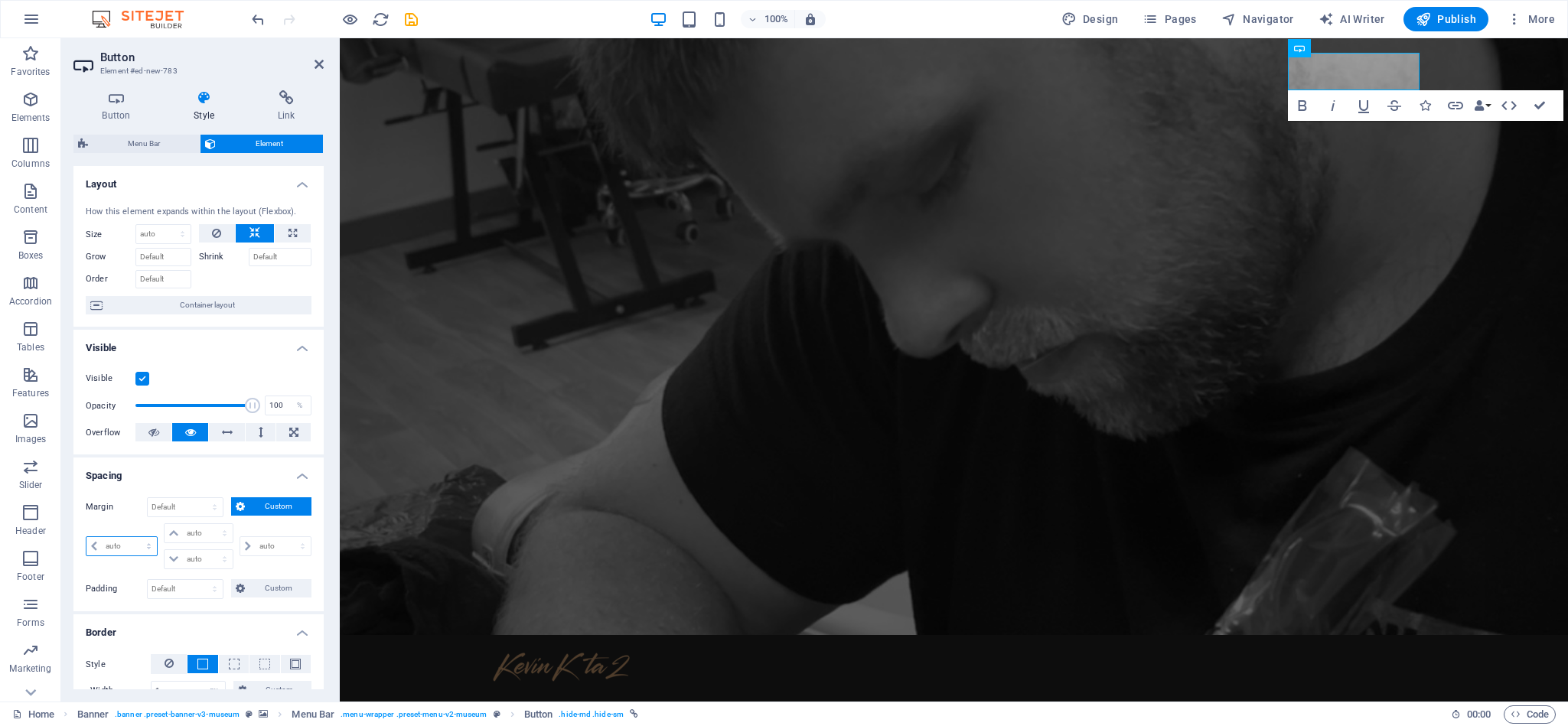 select on "px" 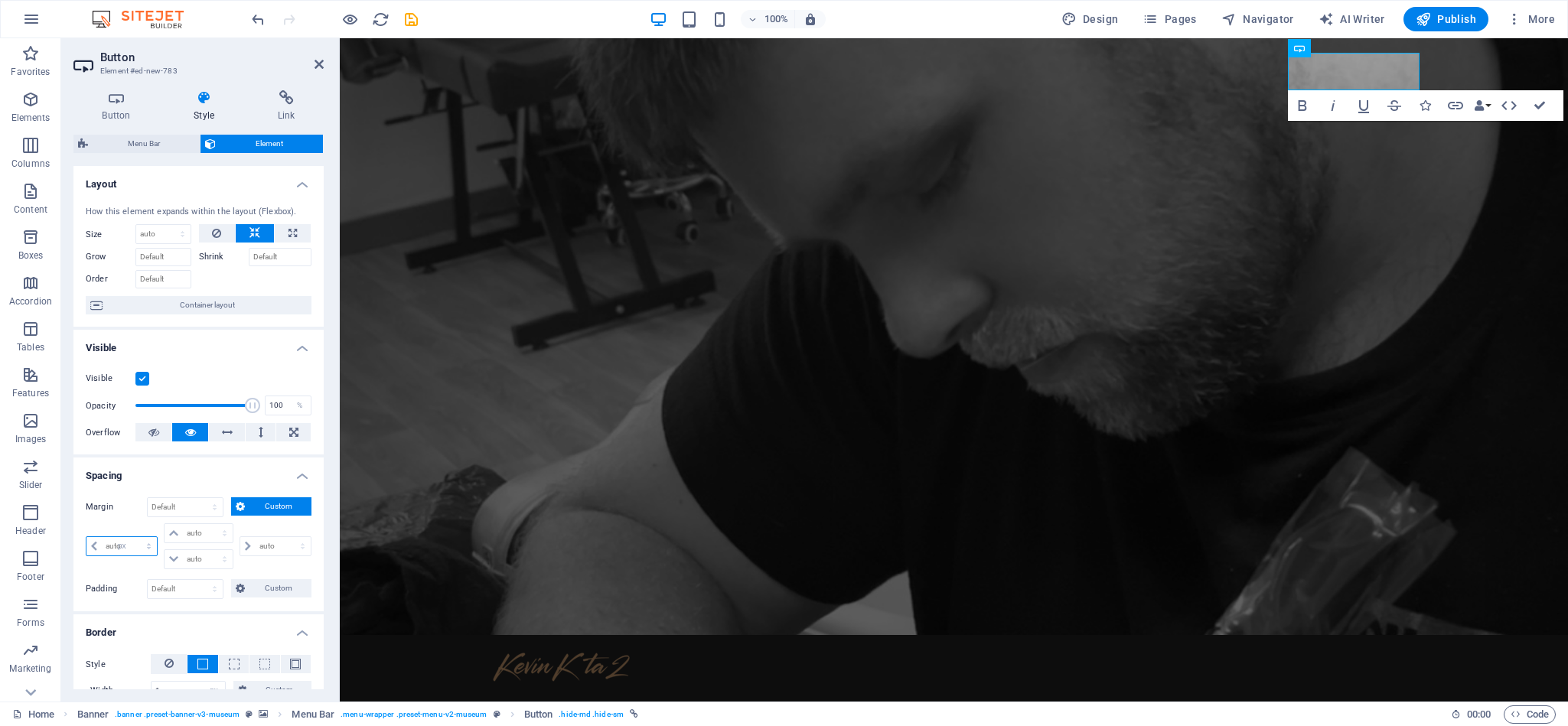 click on "auto px % rem vw vh" at bounding box center [122, 546] 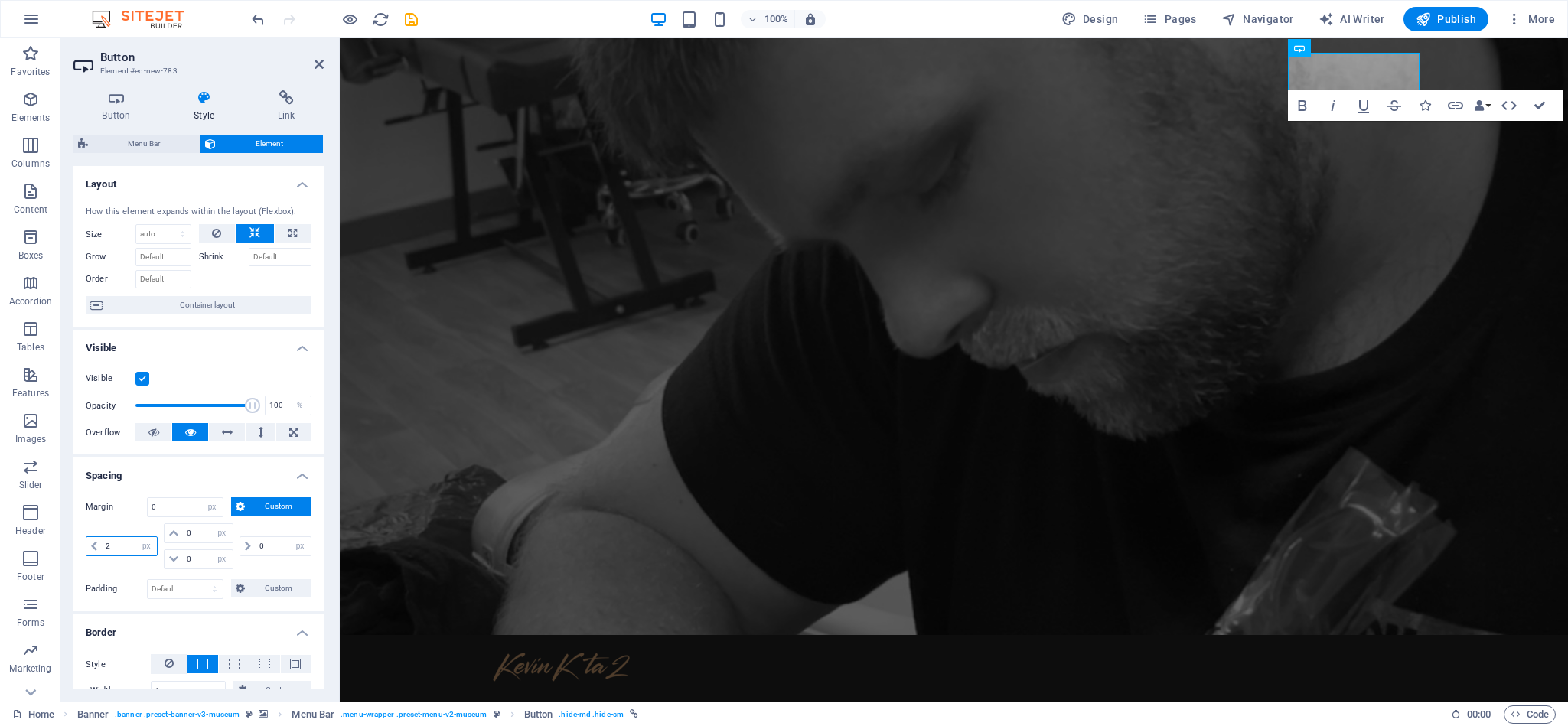type on "20" 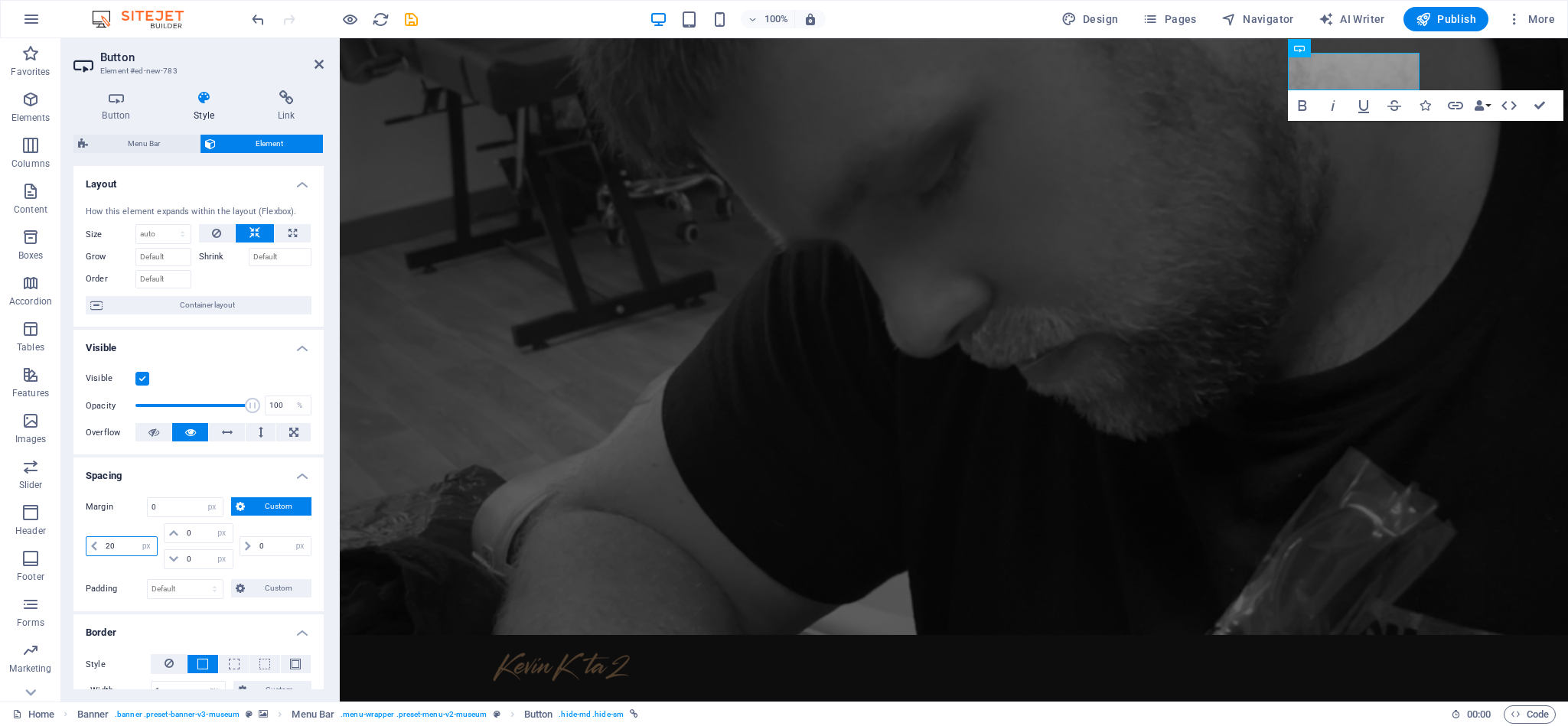 type 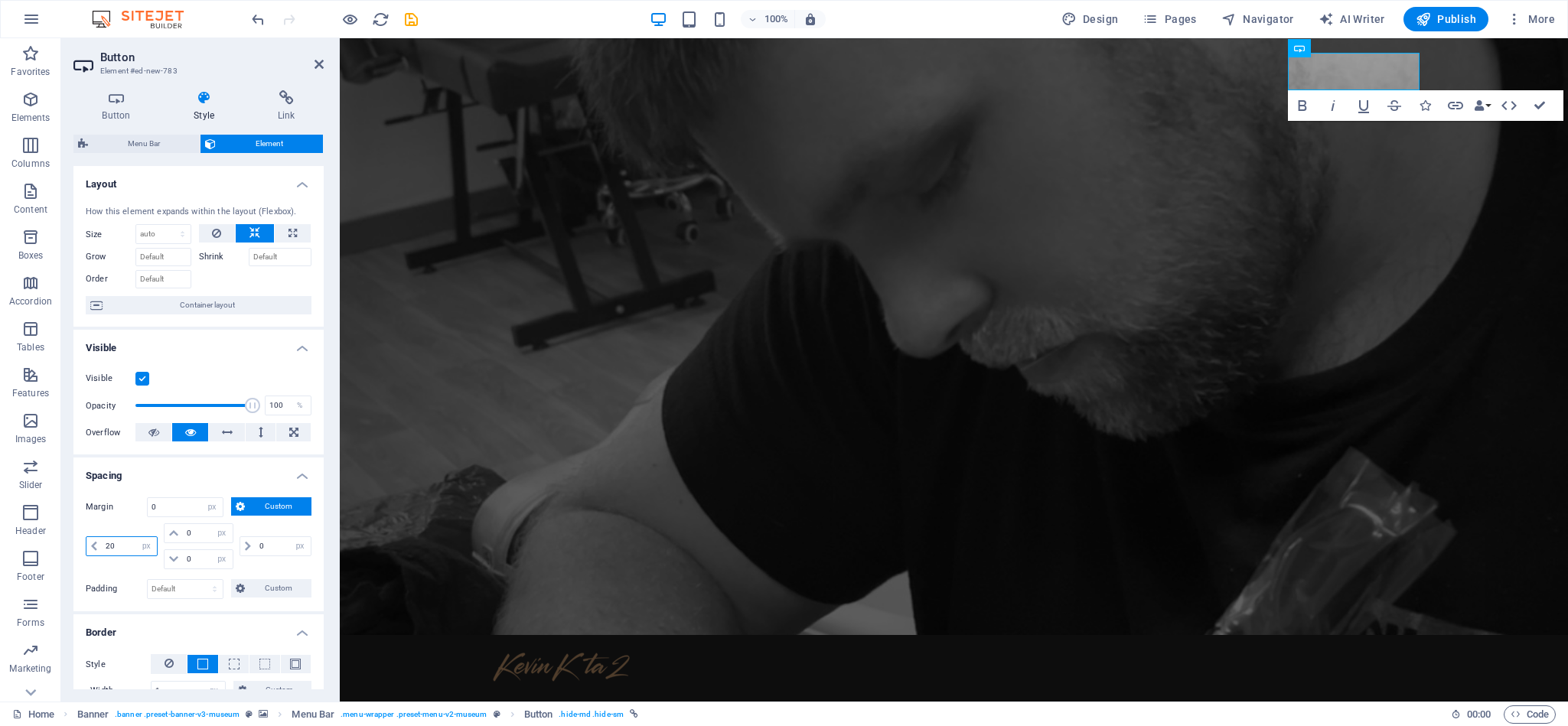select on "DISABLED_OPTION_VALUE" 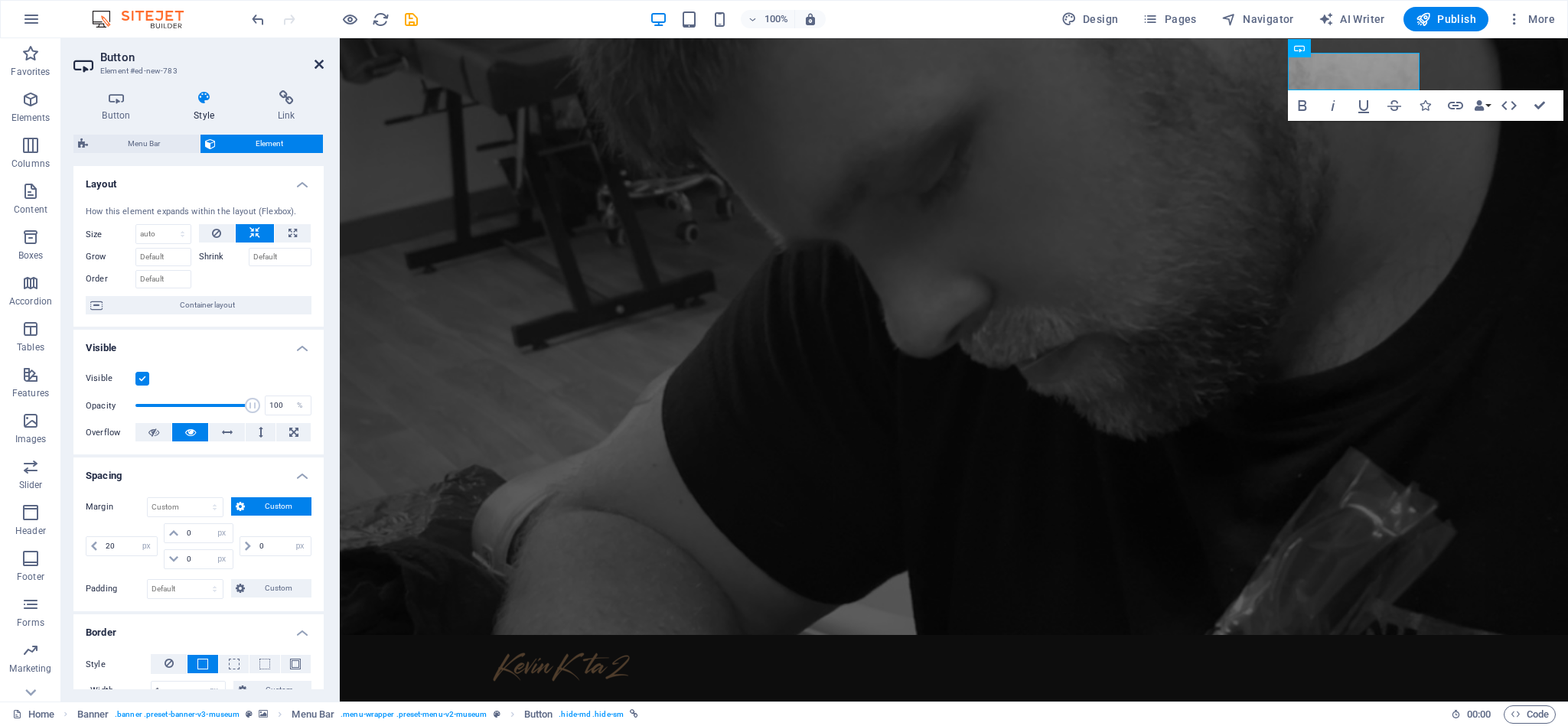click at bounding box center (319, 64) 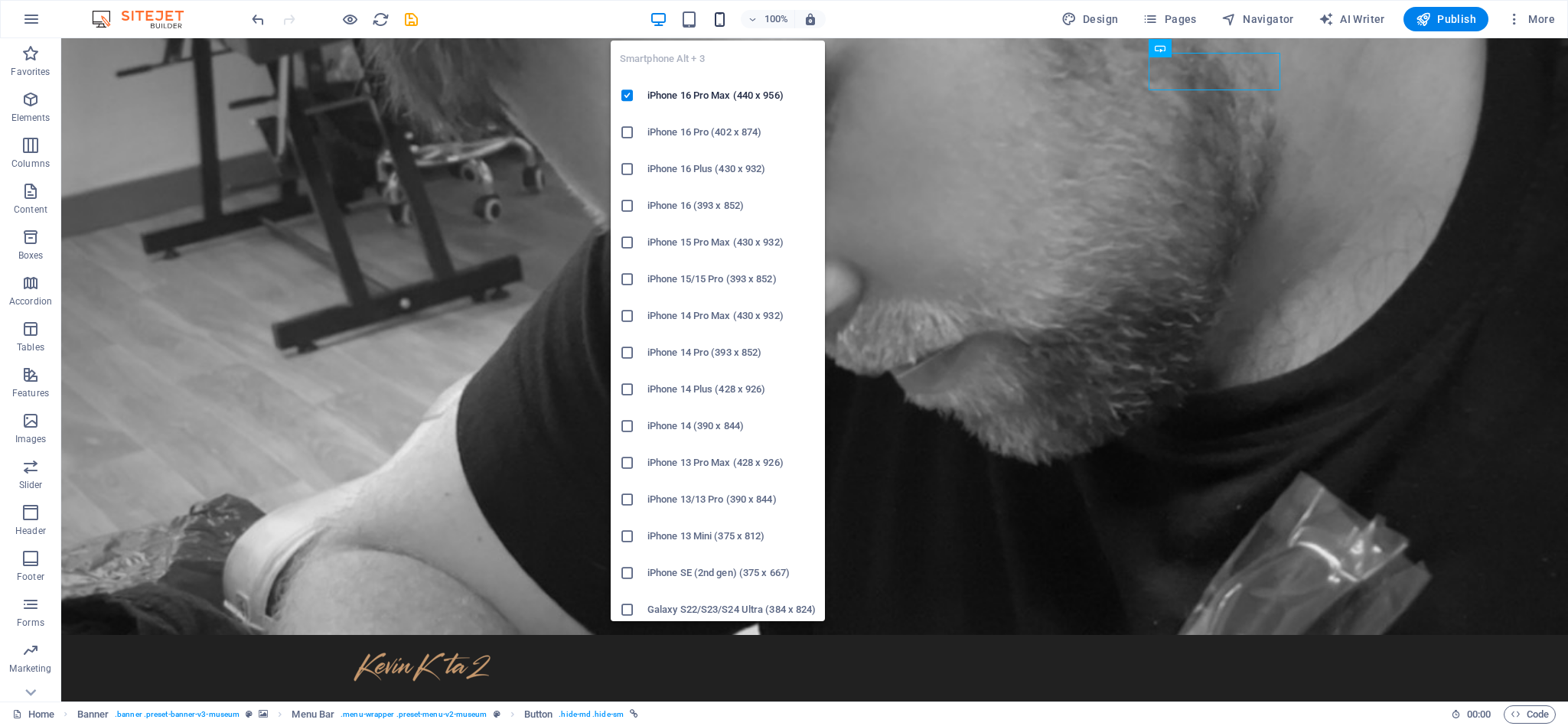 click at bounding box center [719, 19] 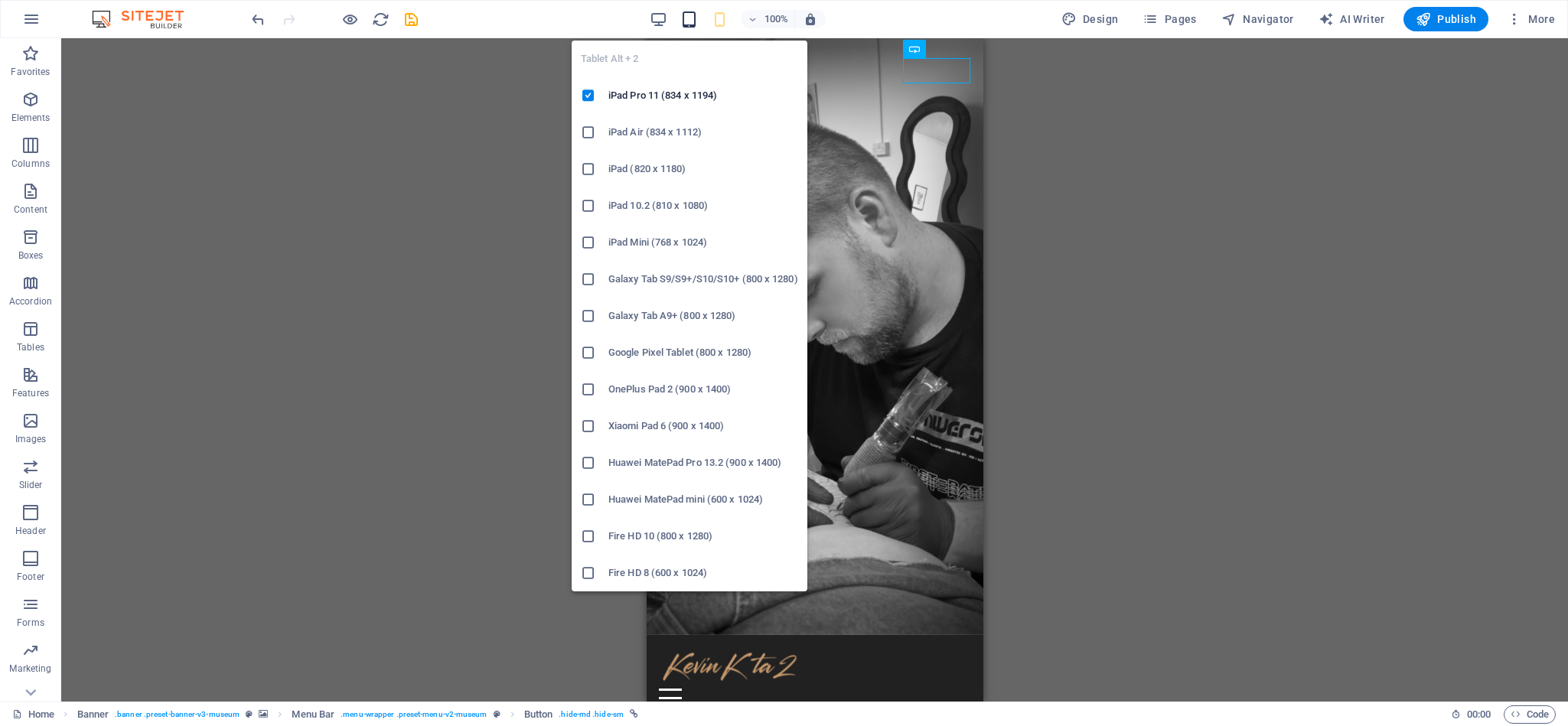 click on "Tablet Alt + 2 iPad Pro 11 (834 x 1194) iPad Air (834 x 1112) iPad (820 x 1180) iPad 10.2 (810 x 1080) iPad Mini (768 x 1024) Galaxy Tab S9/S9+/S10/S10+ (800 x 1280) Galaxy Tab A9+ (800 x 1280) Google Pixel Tablet (800 x 1280) OnePlus Pad 2 (900 x 1400) Xiaomi Pad 6 (900 x 1400) Huawei MatePad Pro 13.2 (900 x 1400) Huawei MatePad mini (600 x 1024) Fire HD 10 (800 x 1280) Fire HD 8 (600 x 1024)" at bounding box center [689, 310] 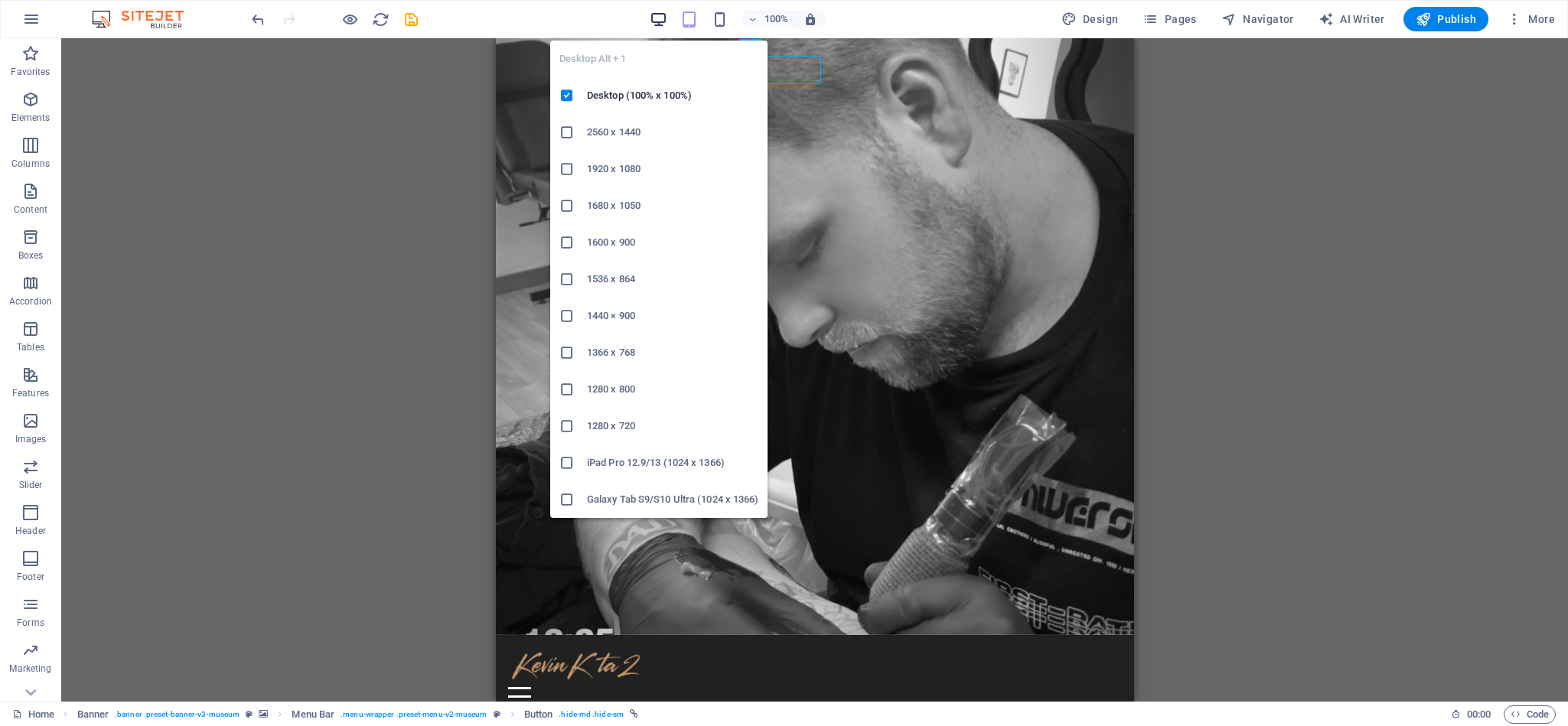 click at bounding box center [658, 19] 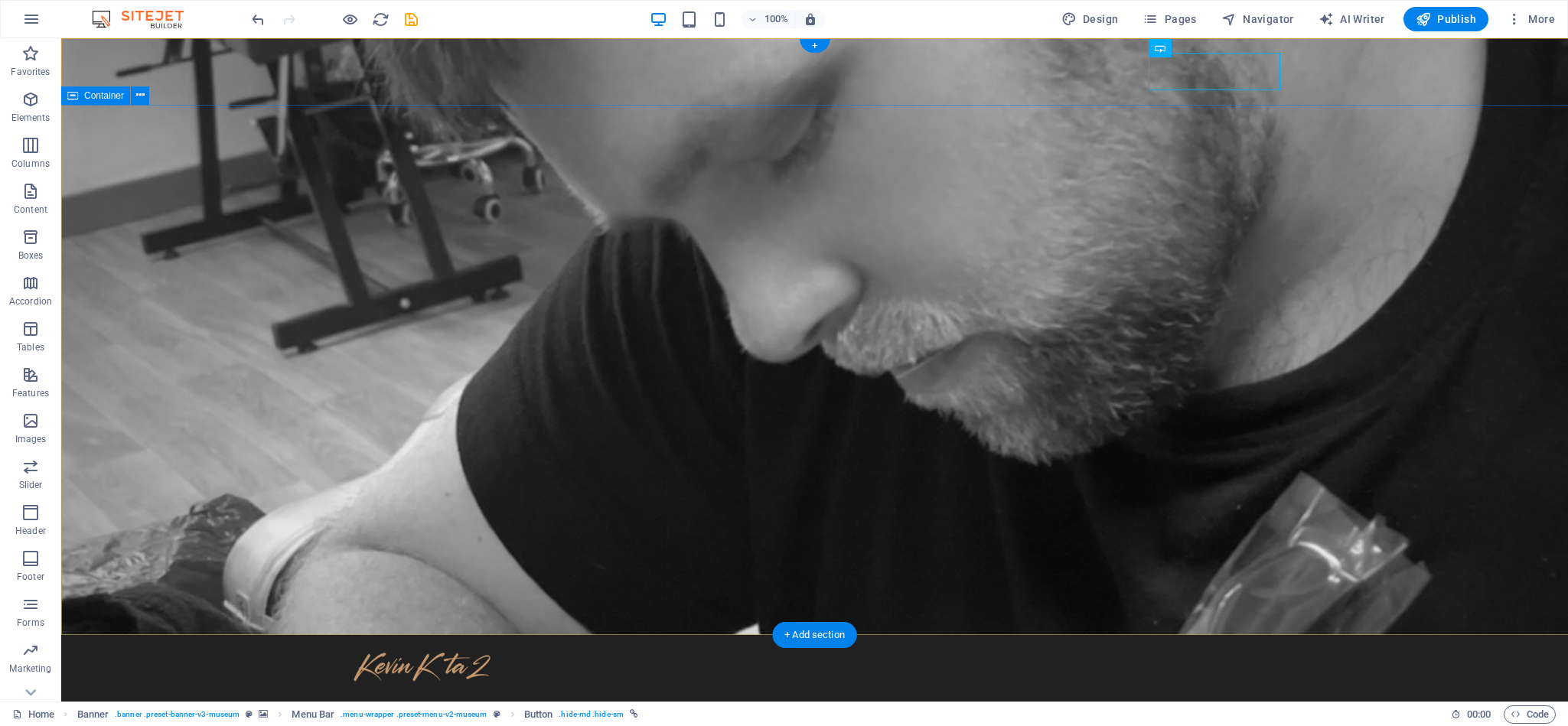 click on "​ Contact me via call or message to discuss your tattoo ideas. WhatsApp Book Consultation" at bounding box center (814, 957) 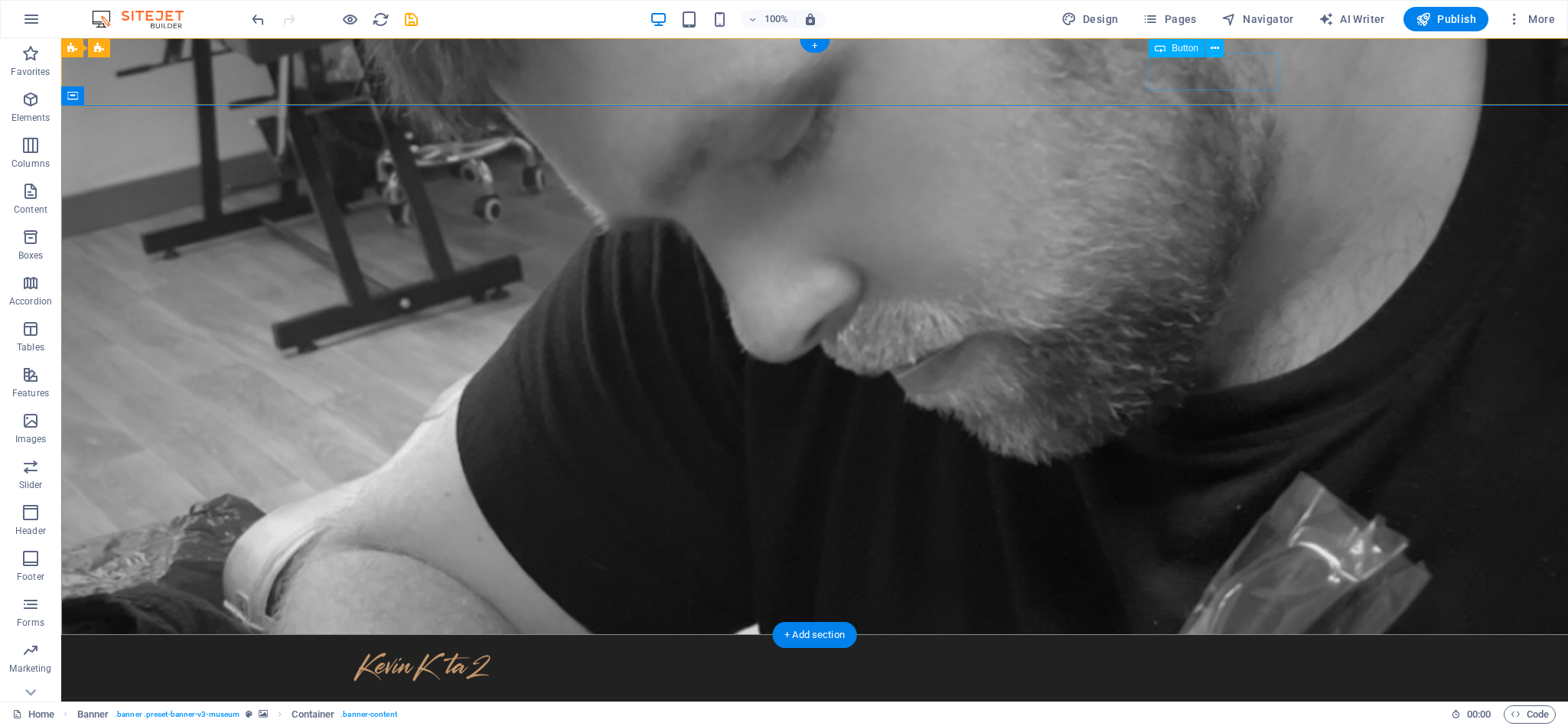 click on "WhatsApp" at bounding box center [823, 781] 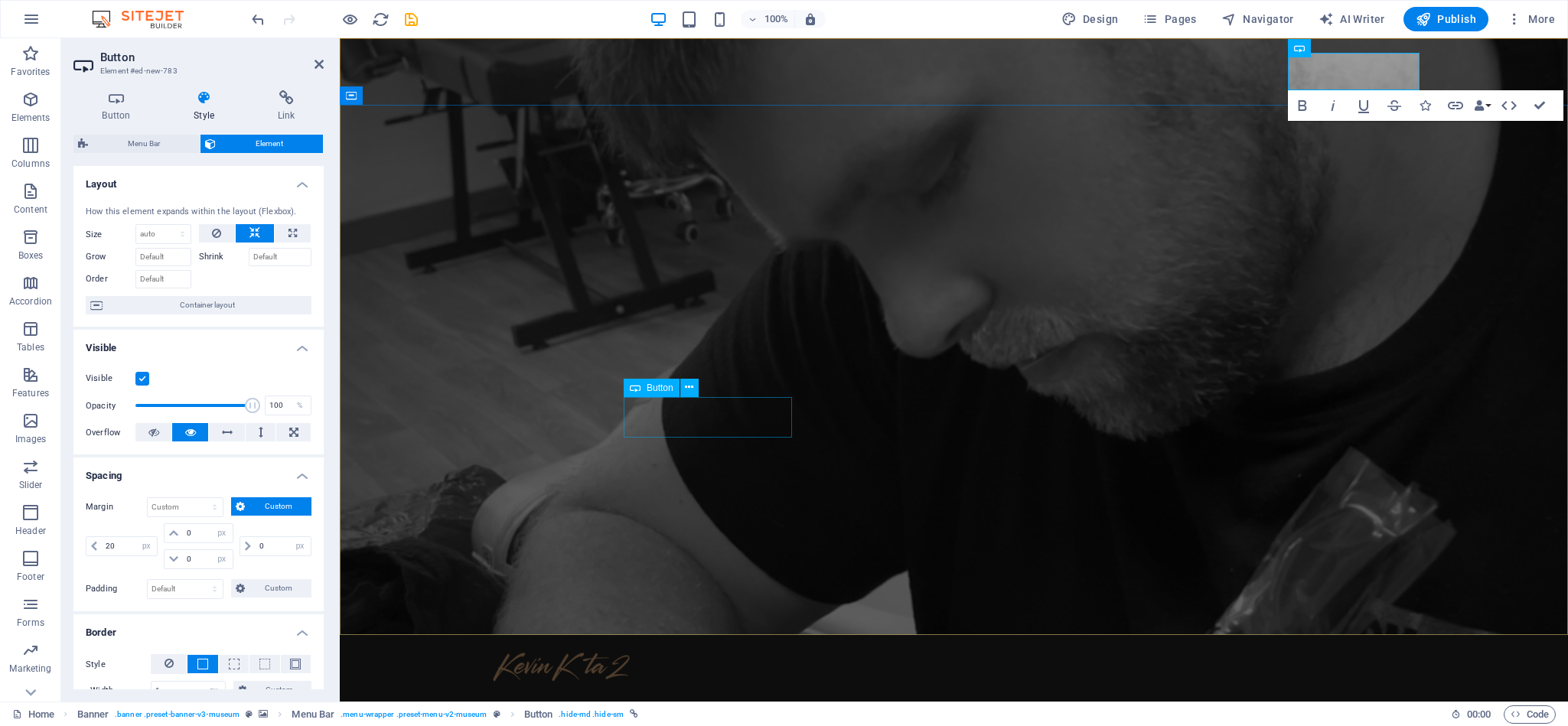 click on "Book Consultation" at bounding box center (954, 1022) 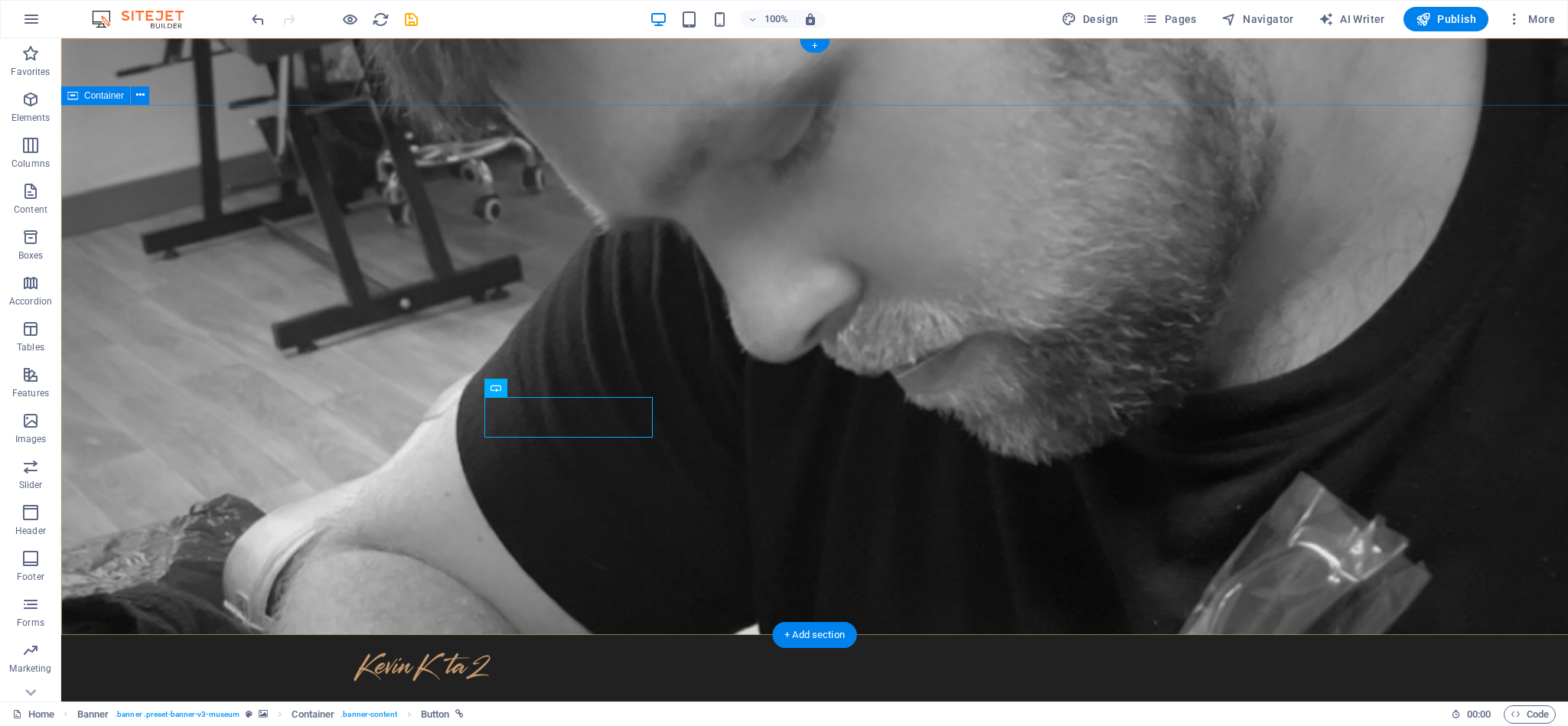 click on "​ Contact me via call or message to discuss your tattoo ideas. WhatsApp Book Consultation" at bounding box center [814, 957] 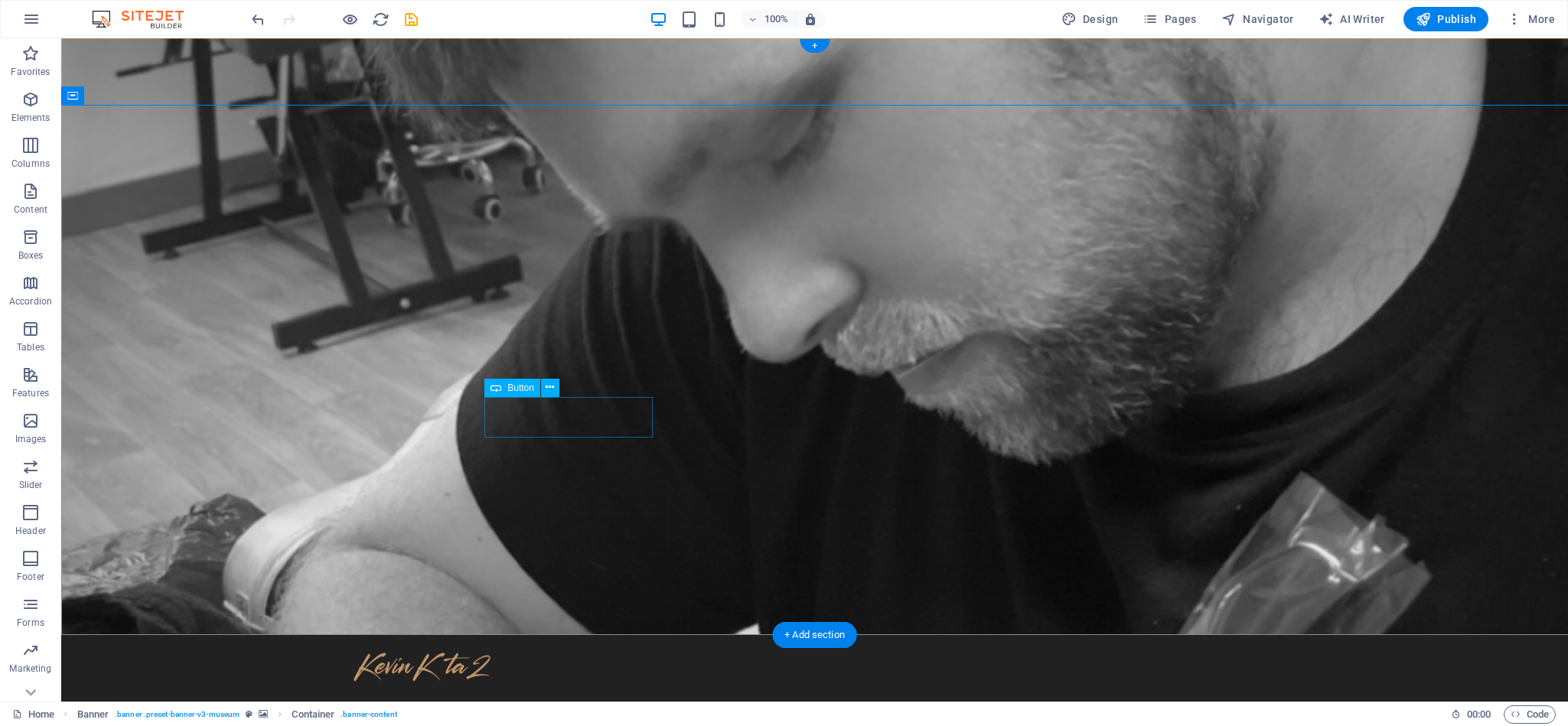 click on "Book Consultation" at bounding box center (815, 1022) 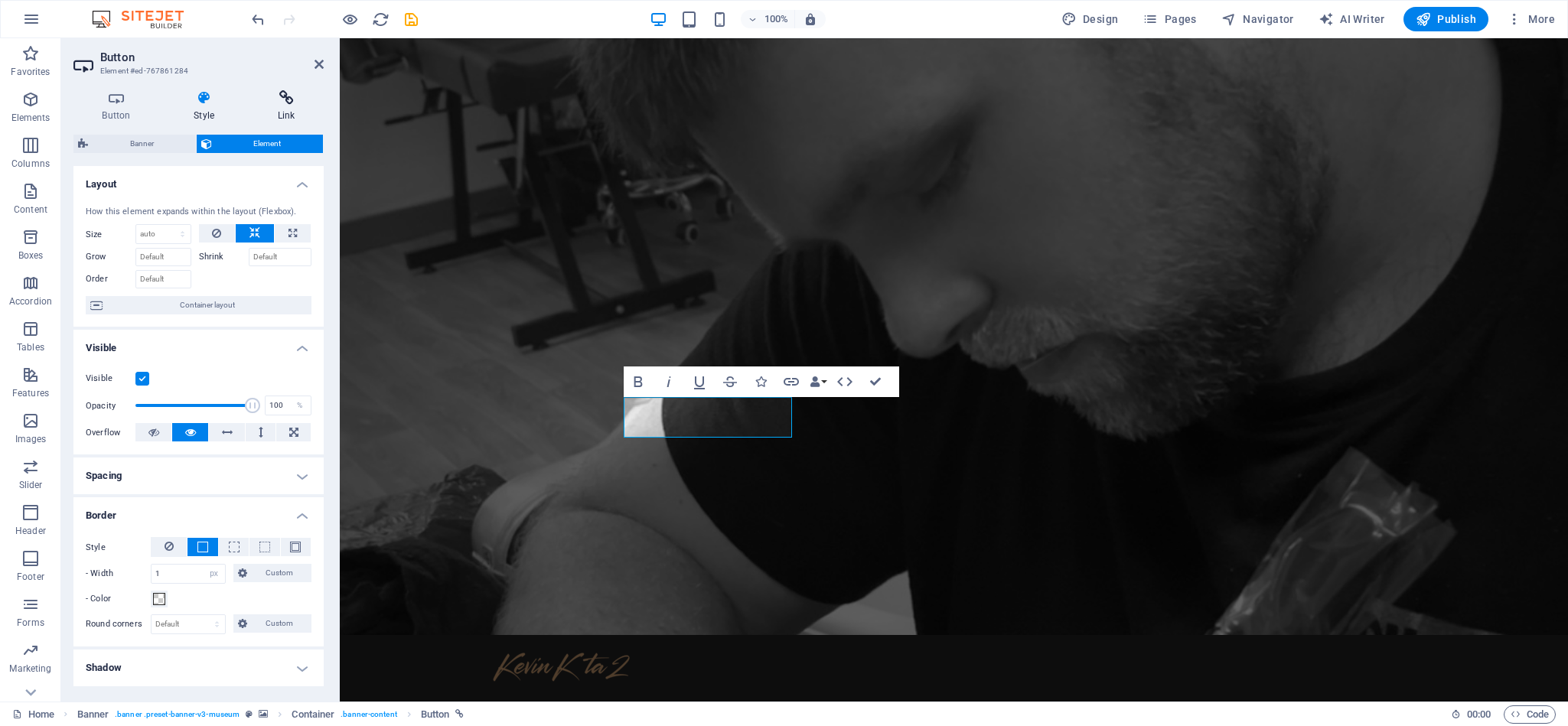 click at bounding box center [286, 98] 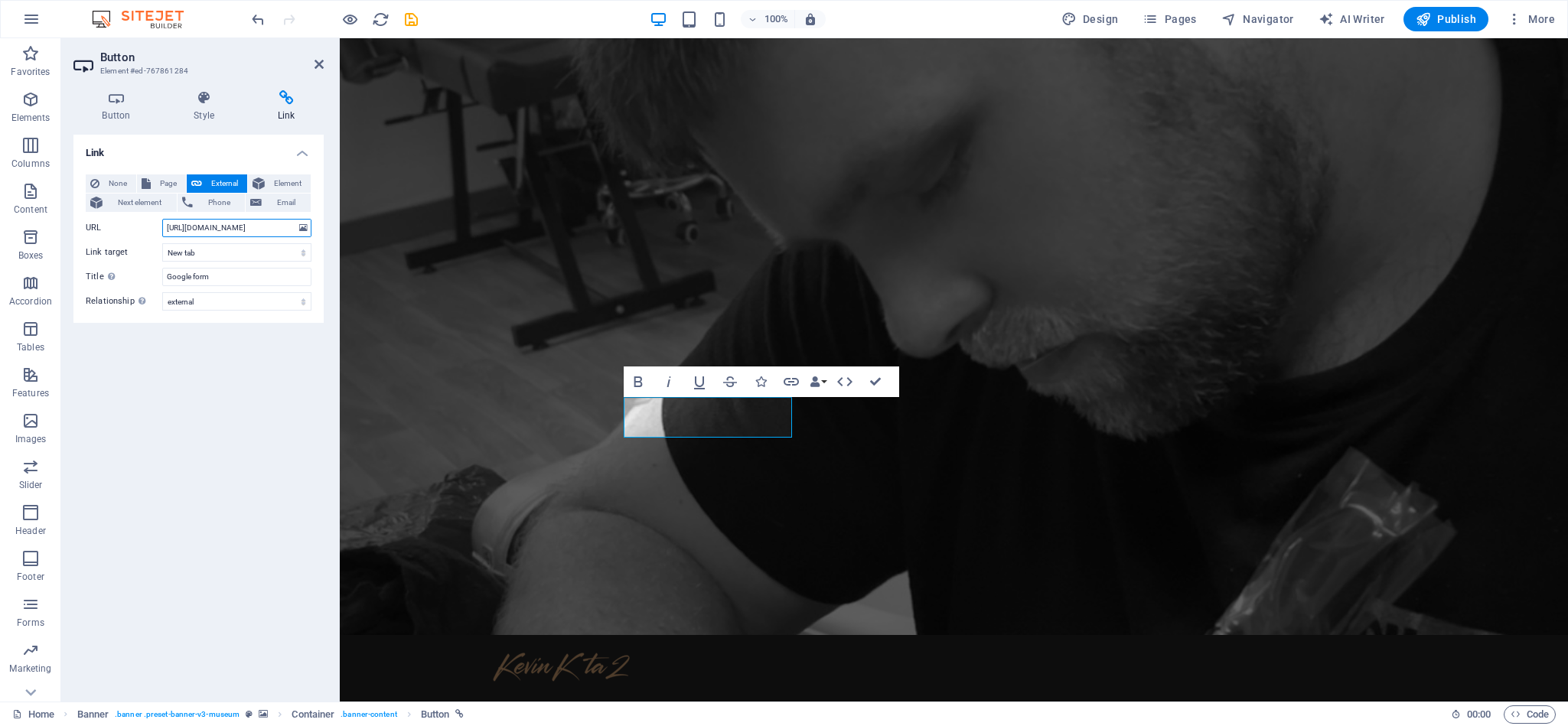 click on "[URL][DOMAIN_NAME]" at bounding box center (236, 228) 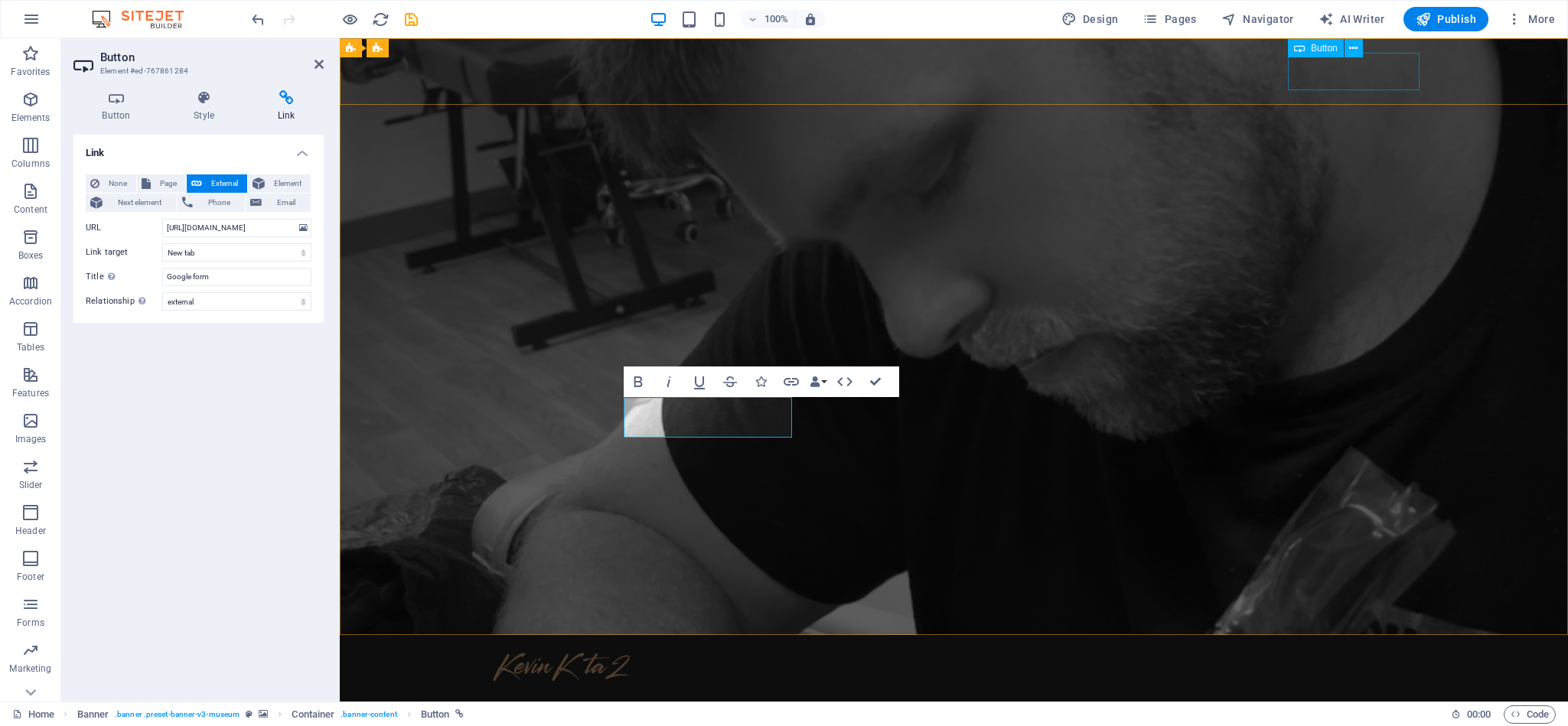 click on "WhatsApp" at bounding box center [962, 781] 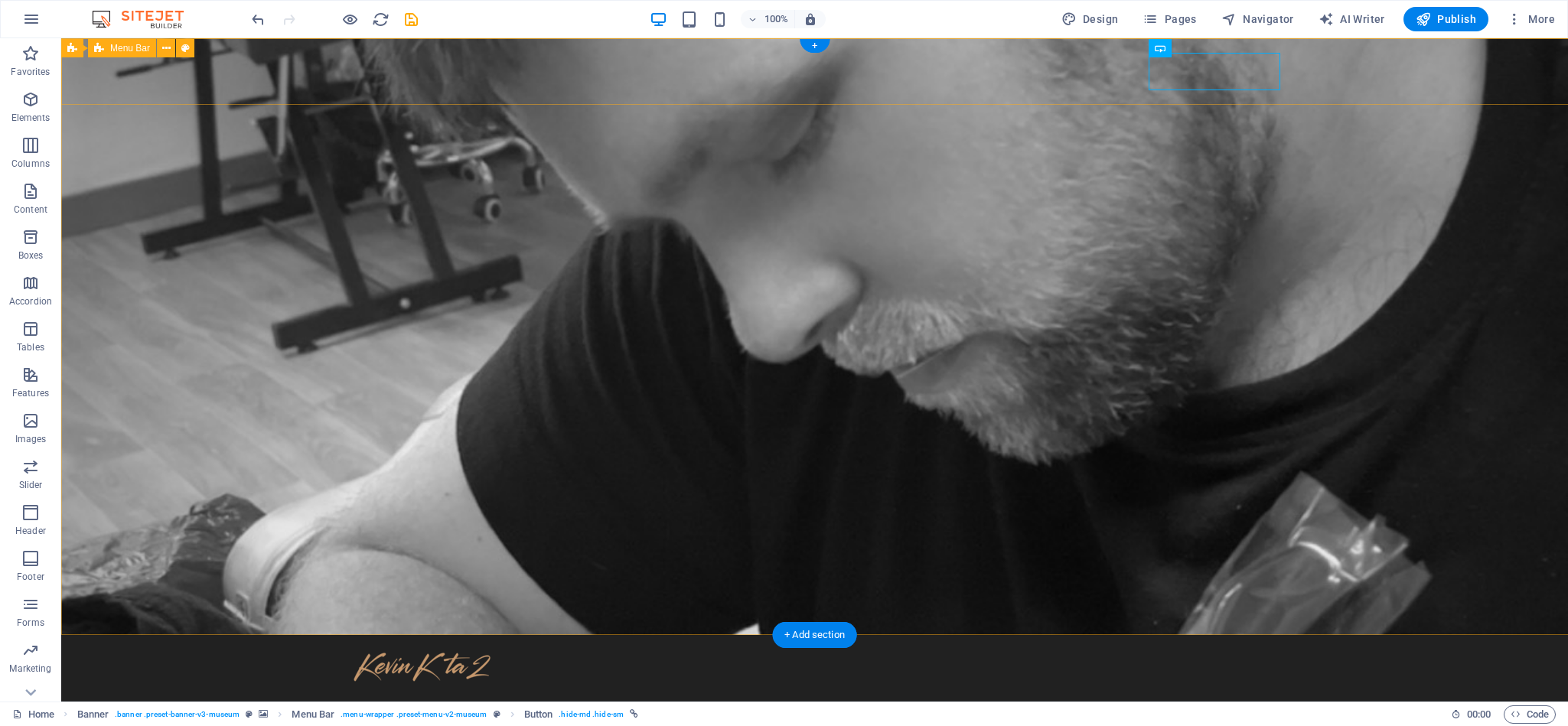 click on "Artwork About Us Contact WhatsApp WhatsApp" at bounding box center (814, 723) 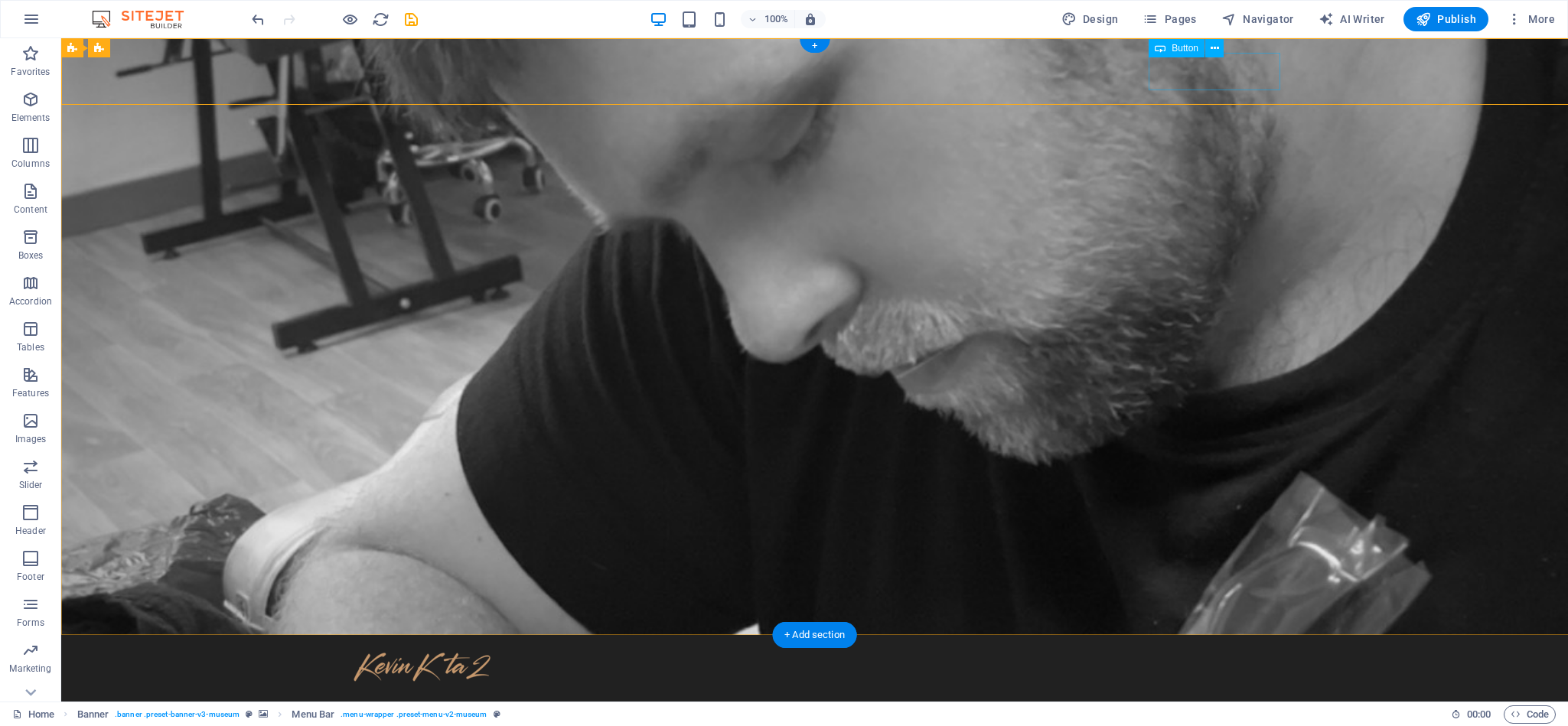 click on "WhatsApp" at bounding box center [823, 781] 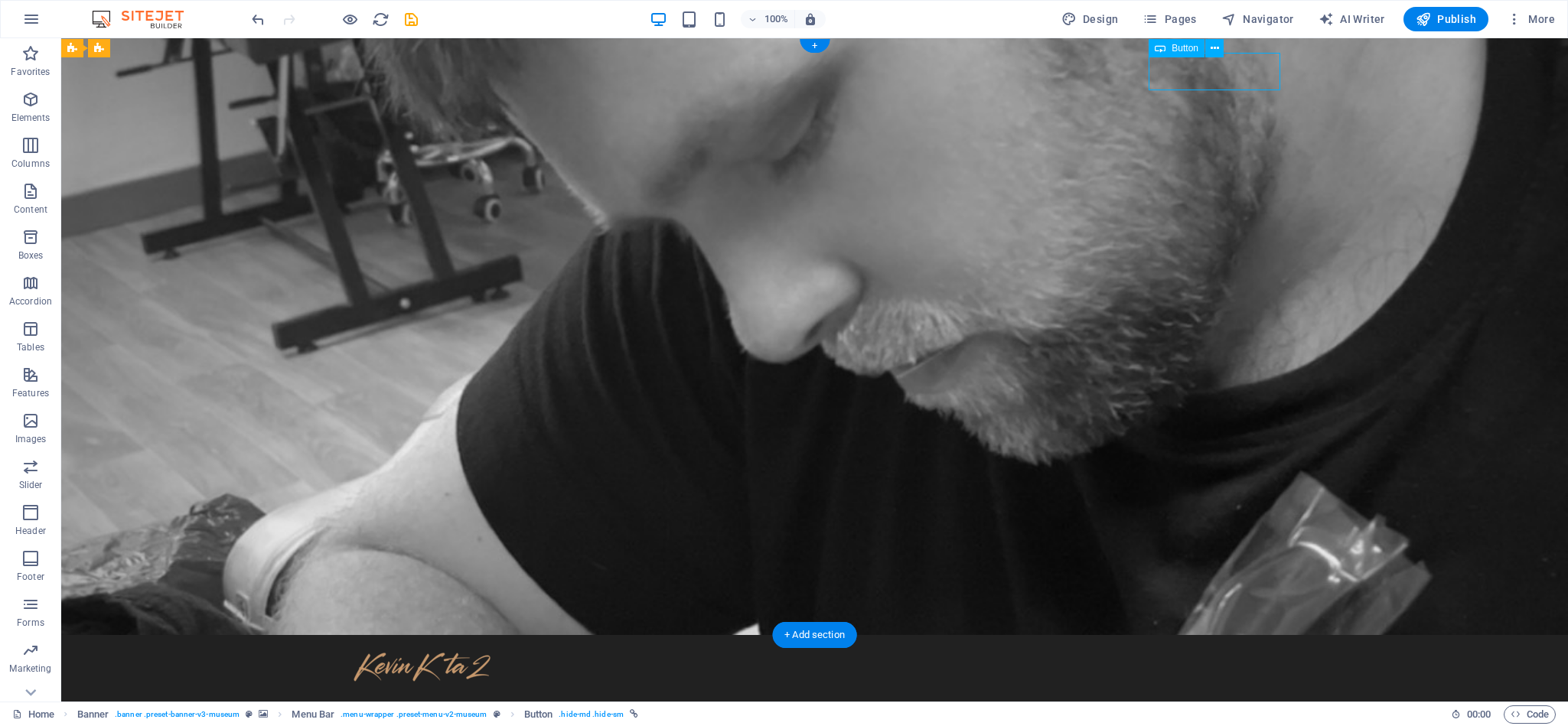 click on "WhatsApp" at bounding box center [823, 781] 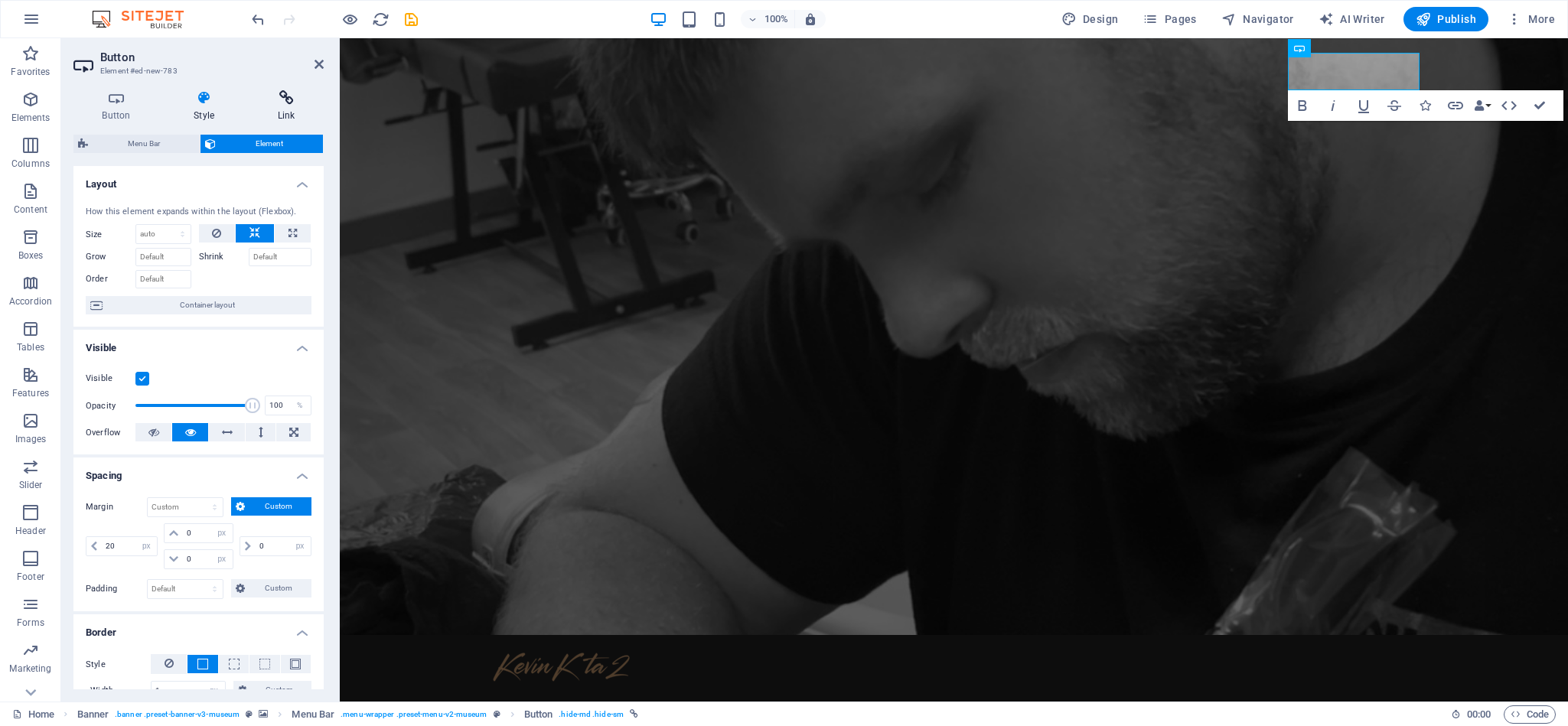 click on "Link" at bounding box center (286, 106) 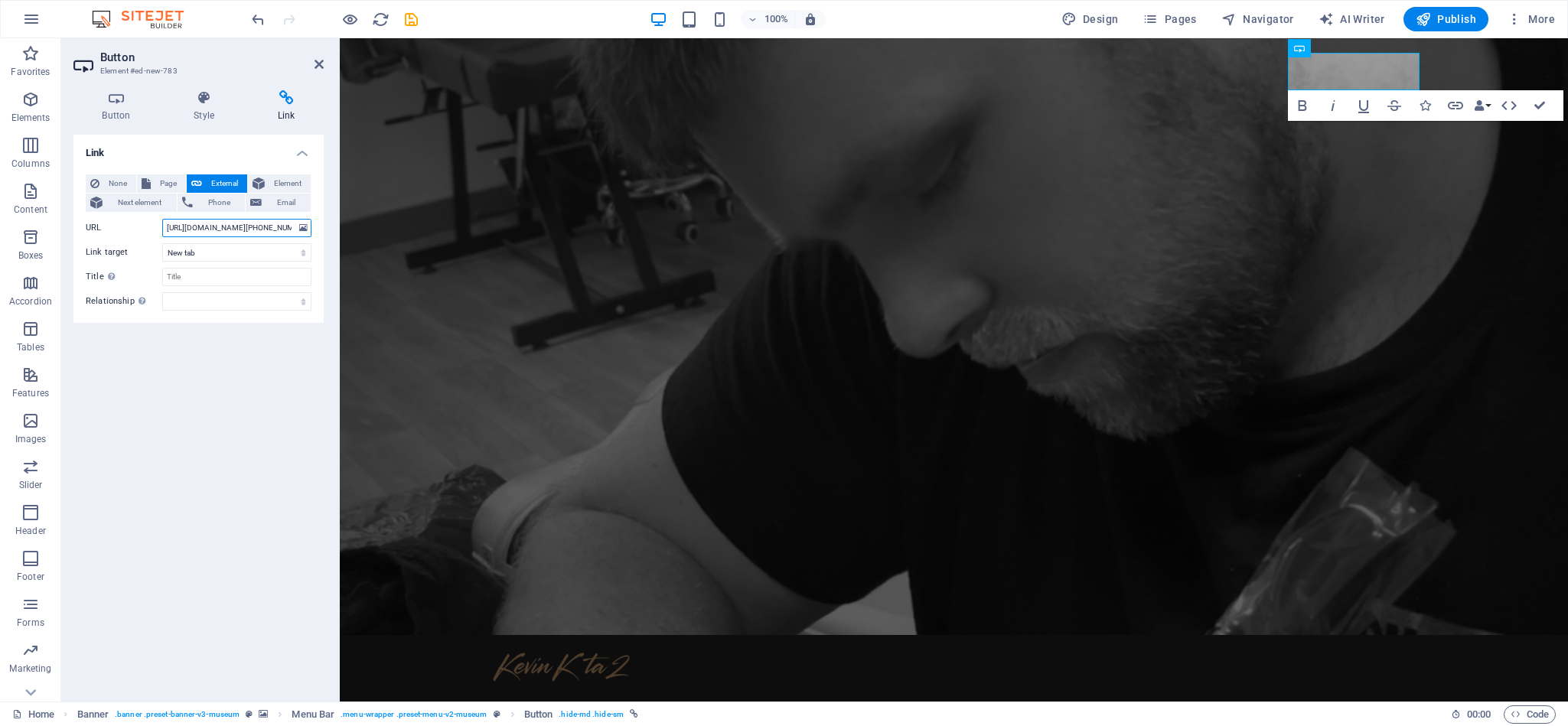 click on "https://wa.me/?phone=447561741909" at bounding box center [236, 228] 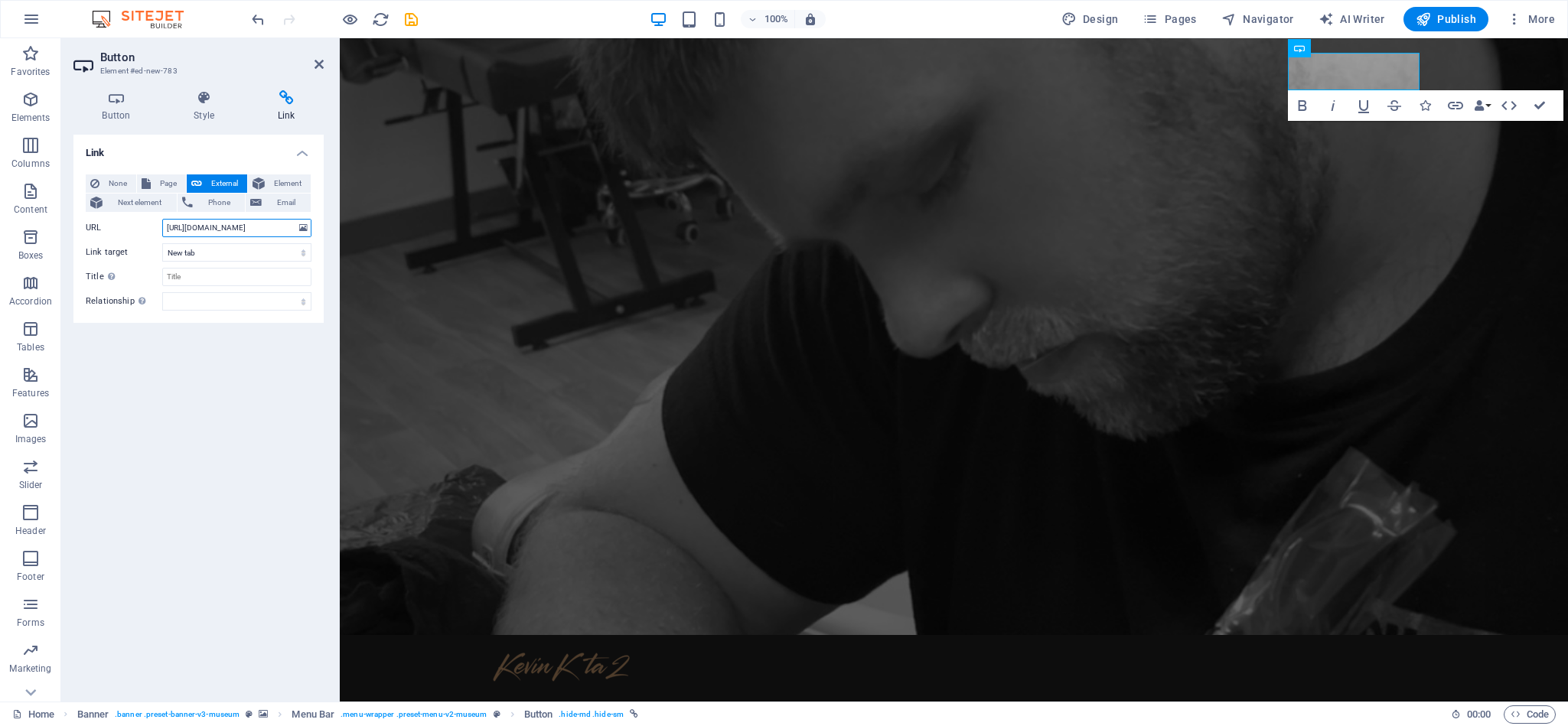scroll, scrollTop: 0, scrollLeft: 9, axis: horizontal 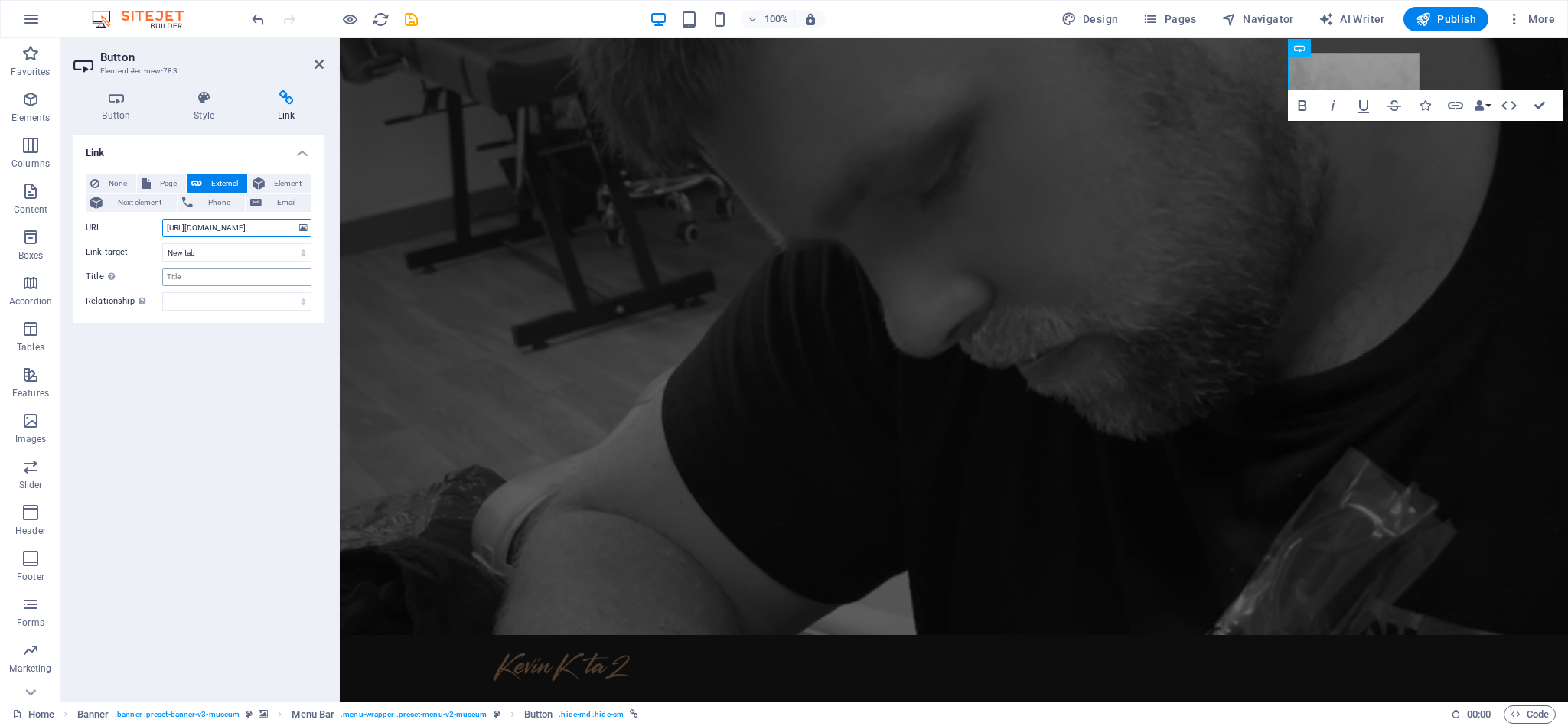 type on "[URL][DOMAIN_NAME]" 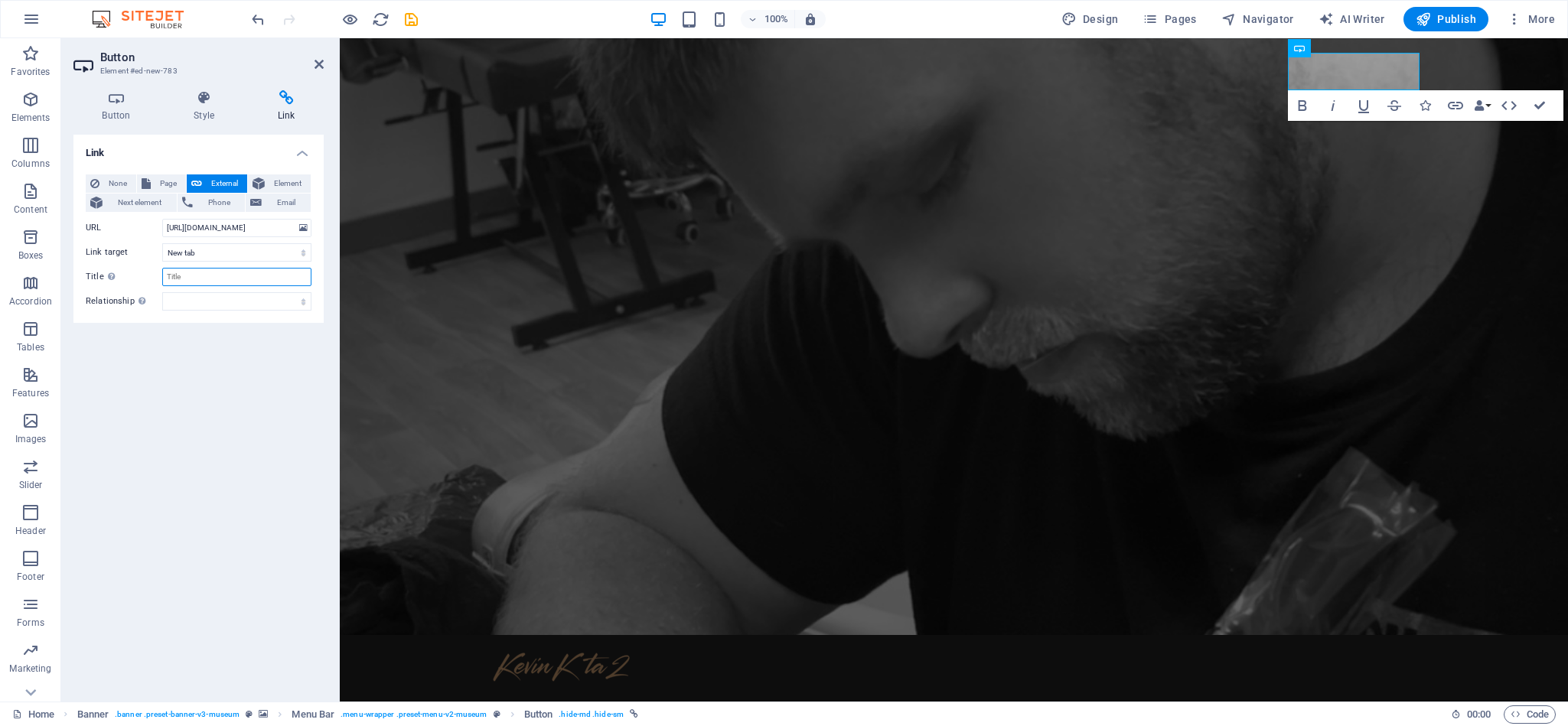 click on "Title Additional link description, should not be the same as the link text. The title is most often shown as a tooltip text when the mouse moves over the element. Leave empty if uncertain." at bounding box center (236, 277) 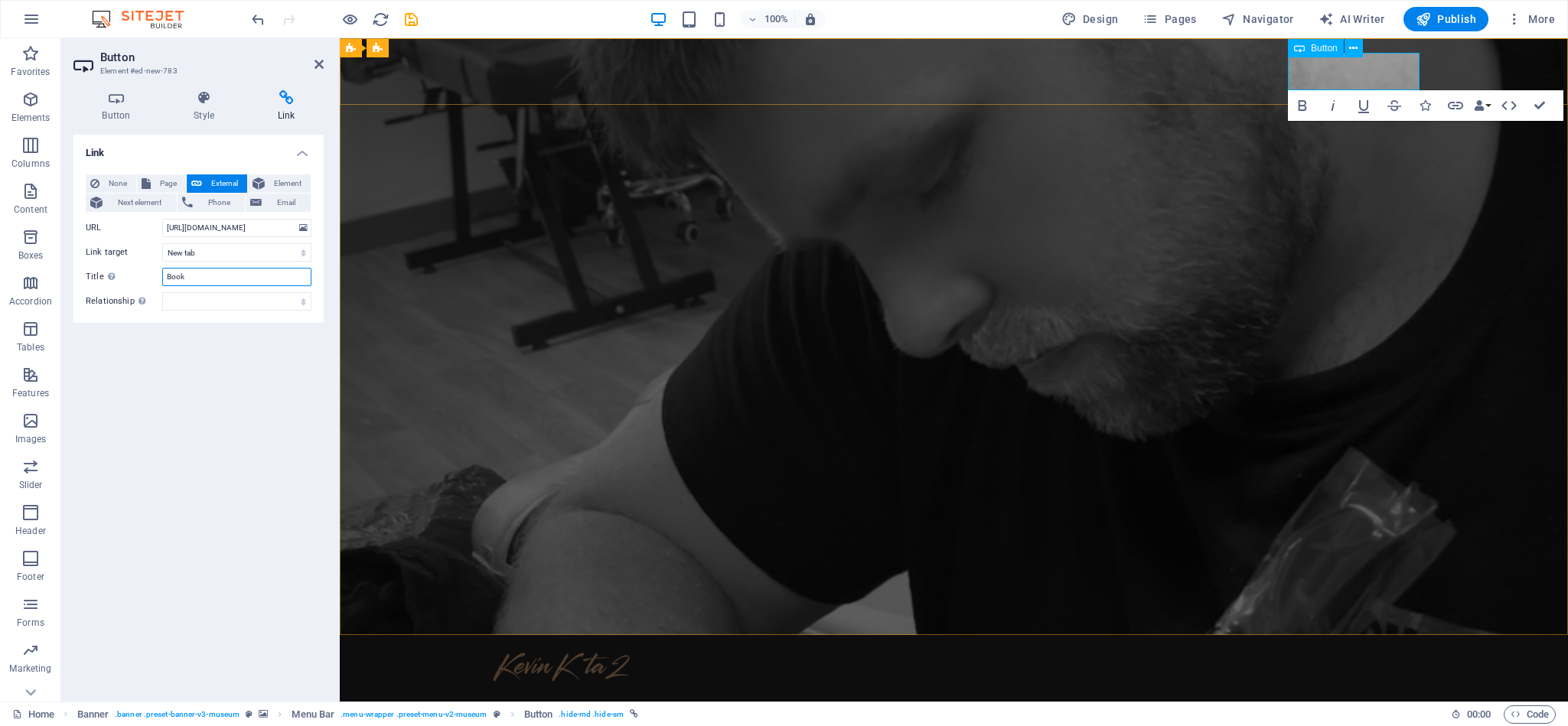 type on "Book" 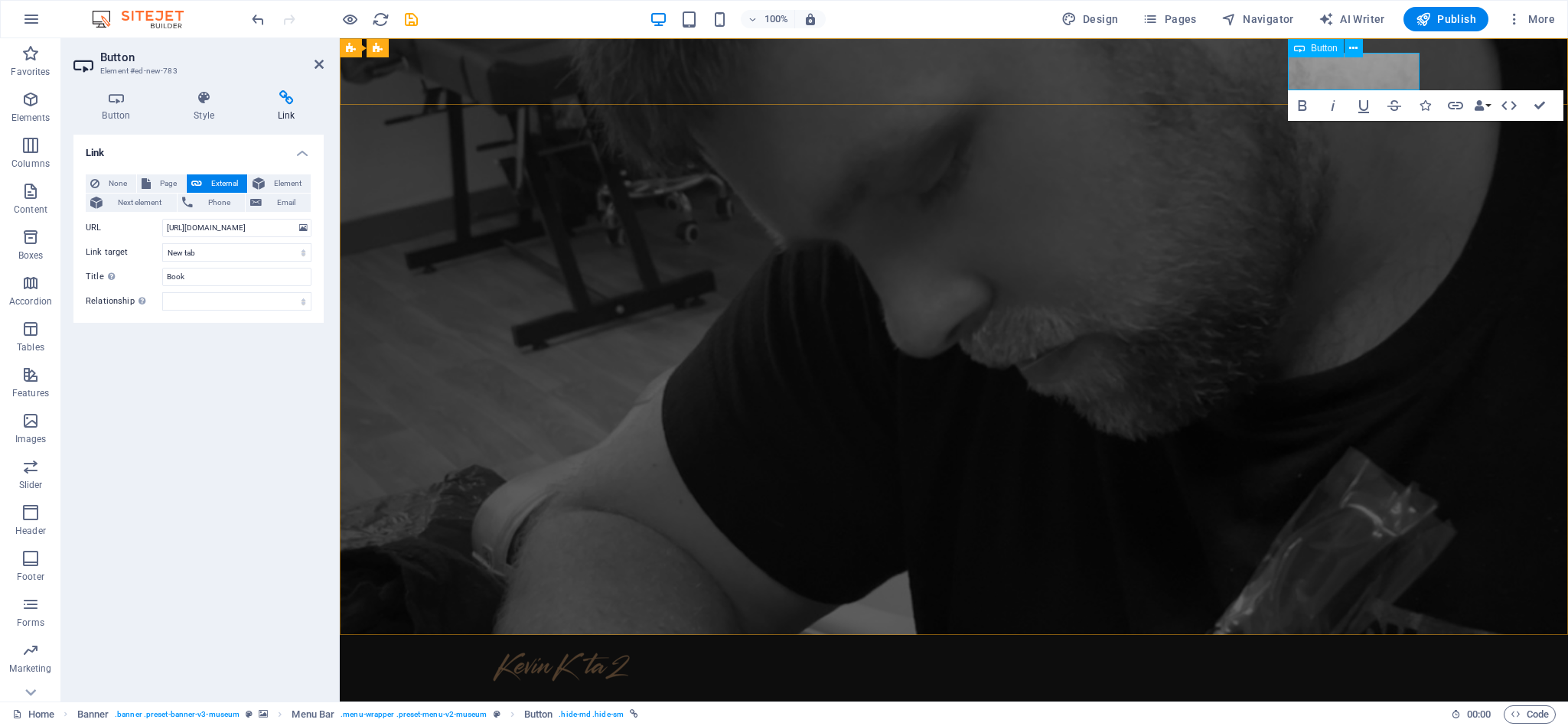 click on "WhatsApp" at bounding box center [569, 781] 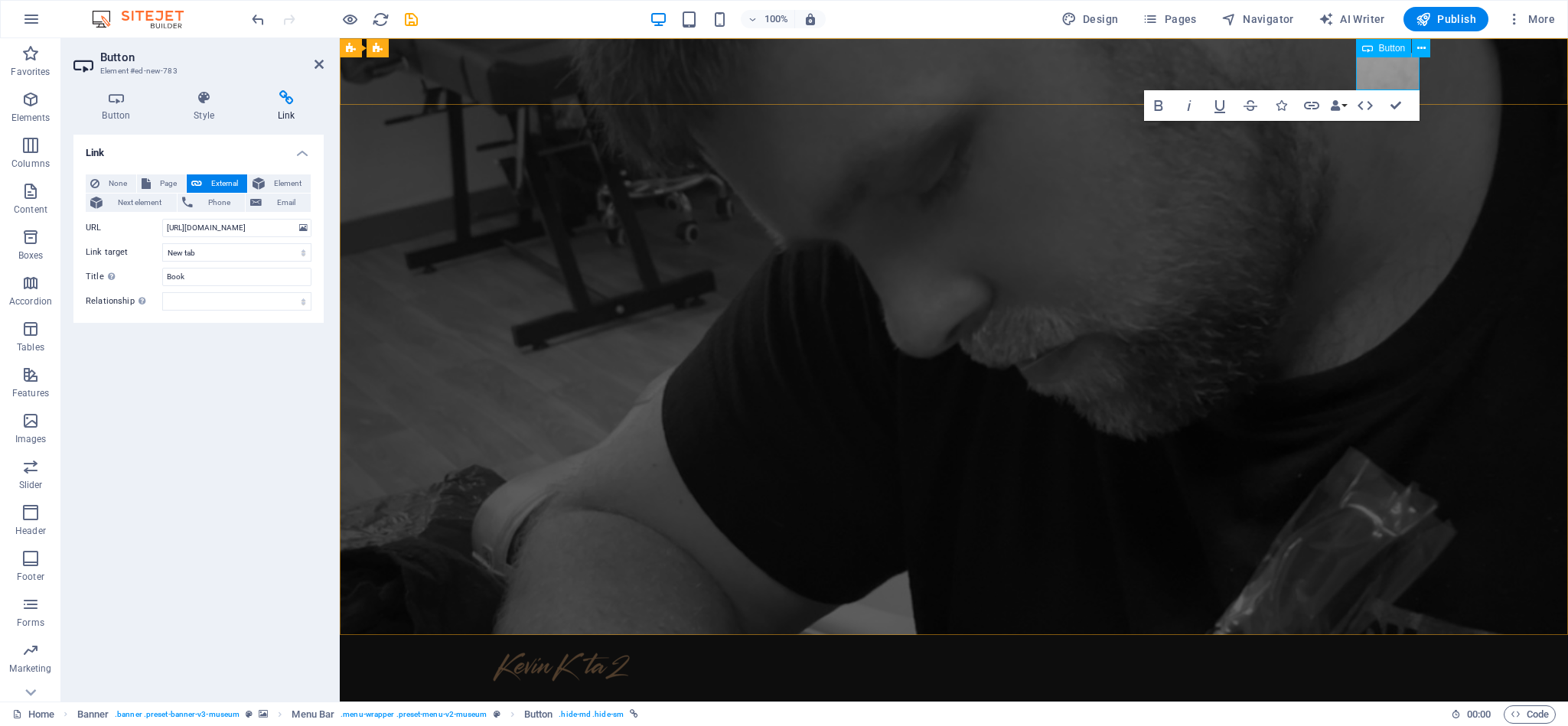 type 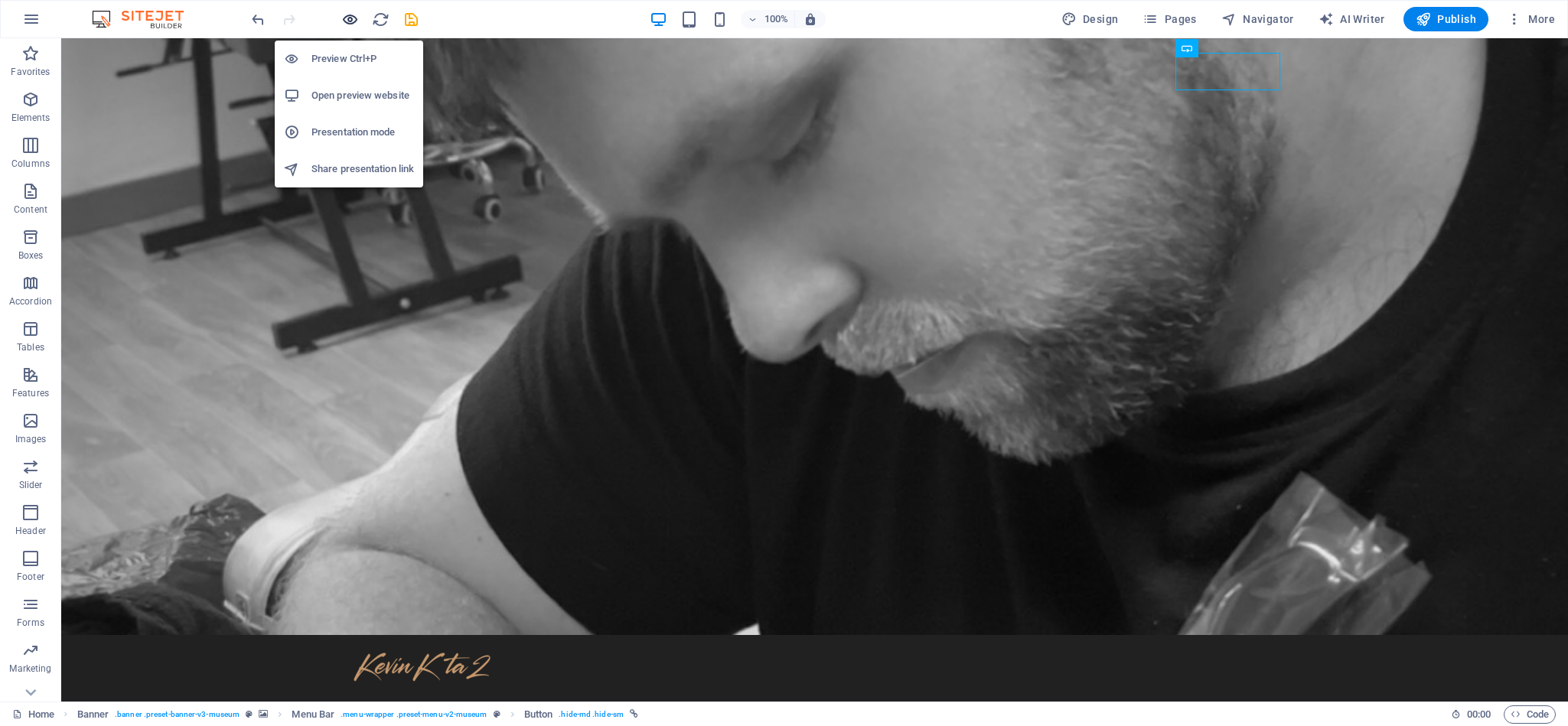 click at bounding box center [350, 19] 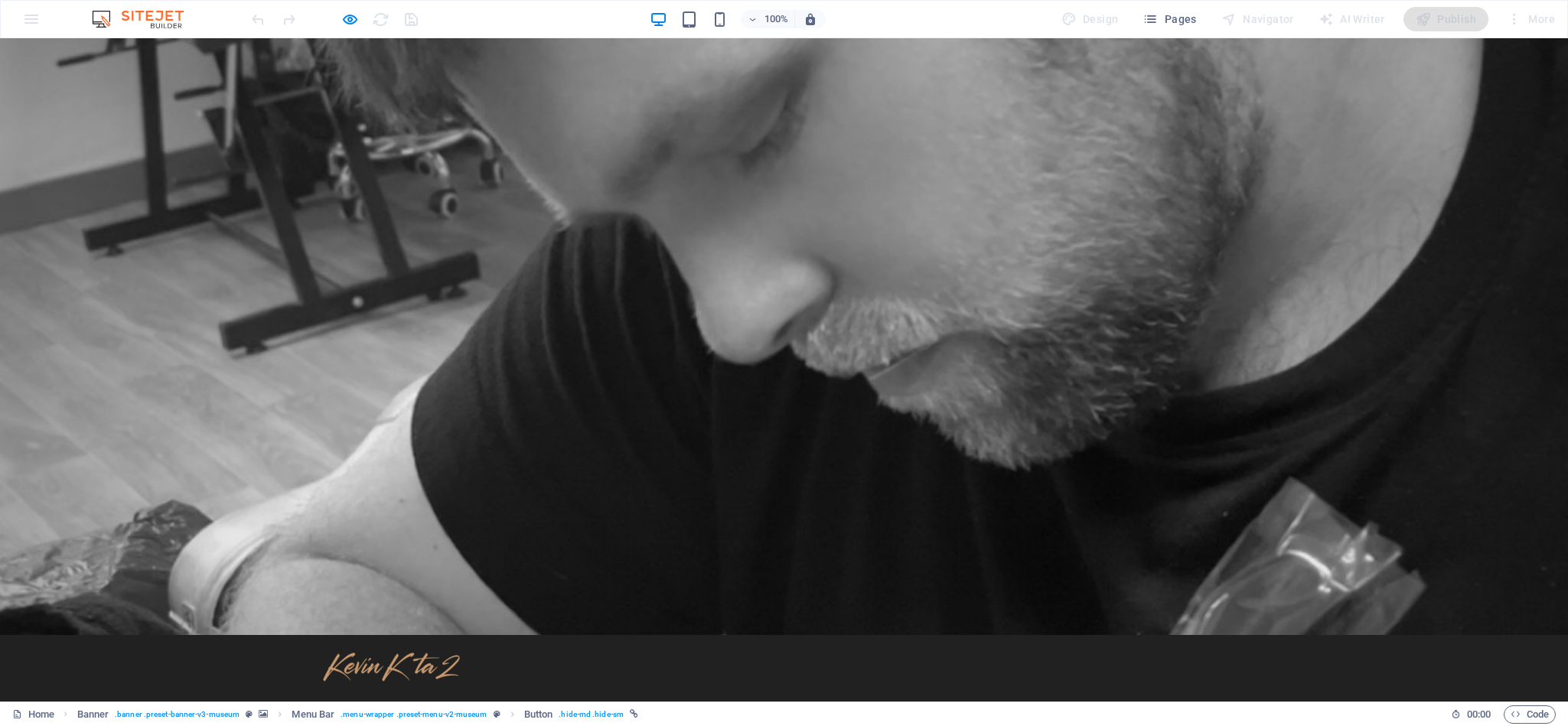 click on "BOOK" at bounding box center [386, 781] 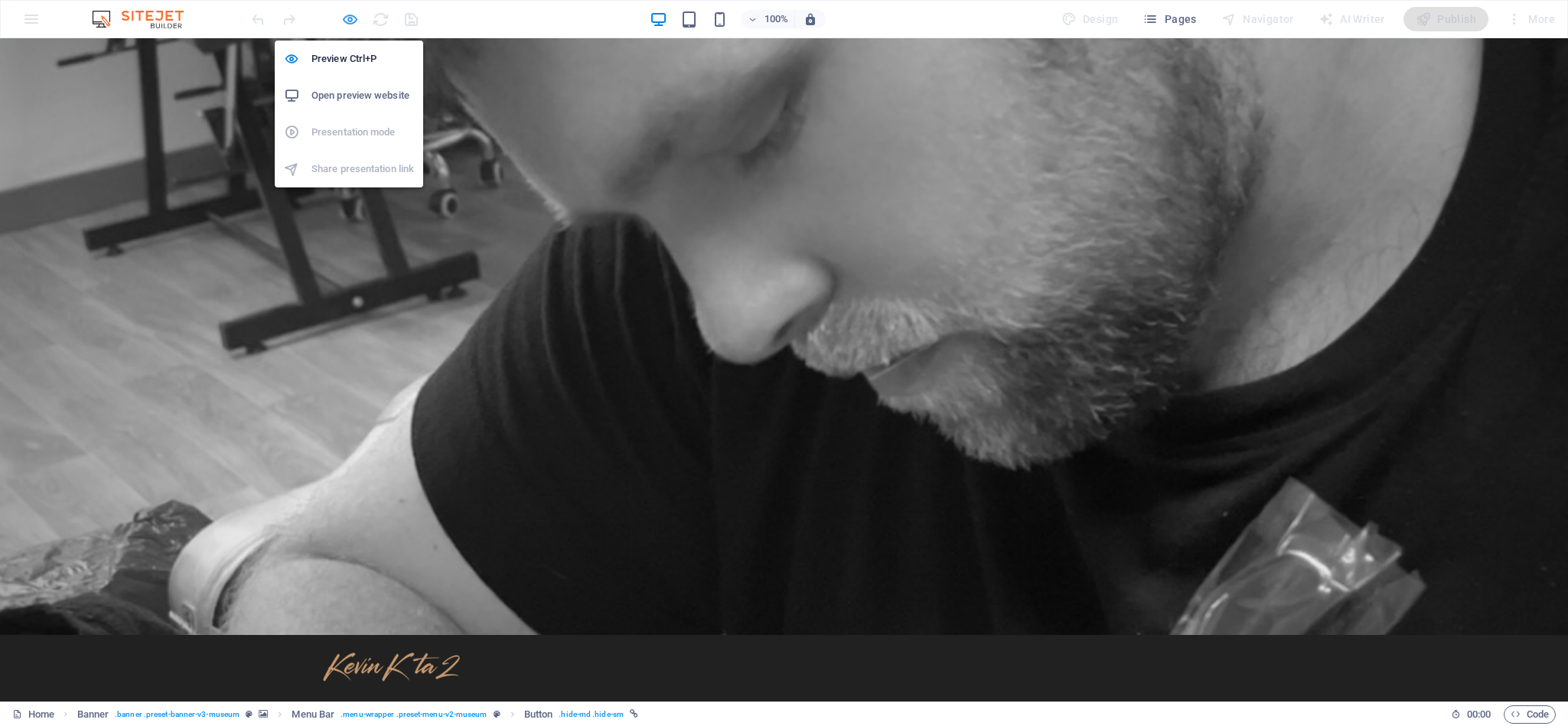click at bounding box center [350, 19] 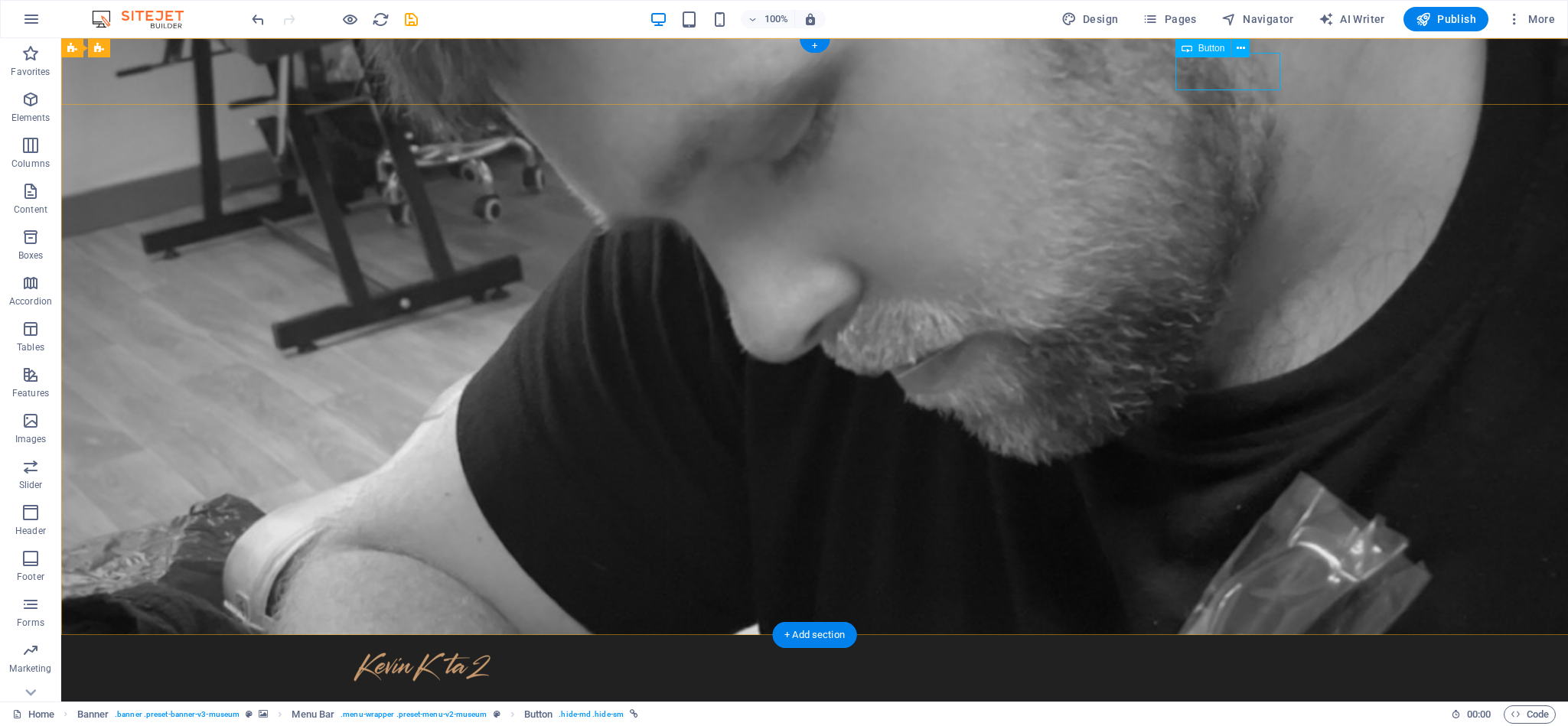 click on "BOOK" at bounding box center (823, 781) 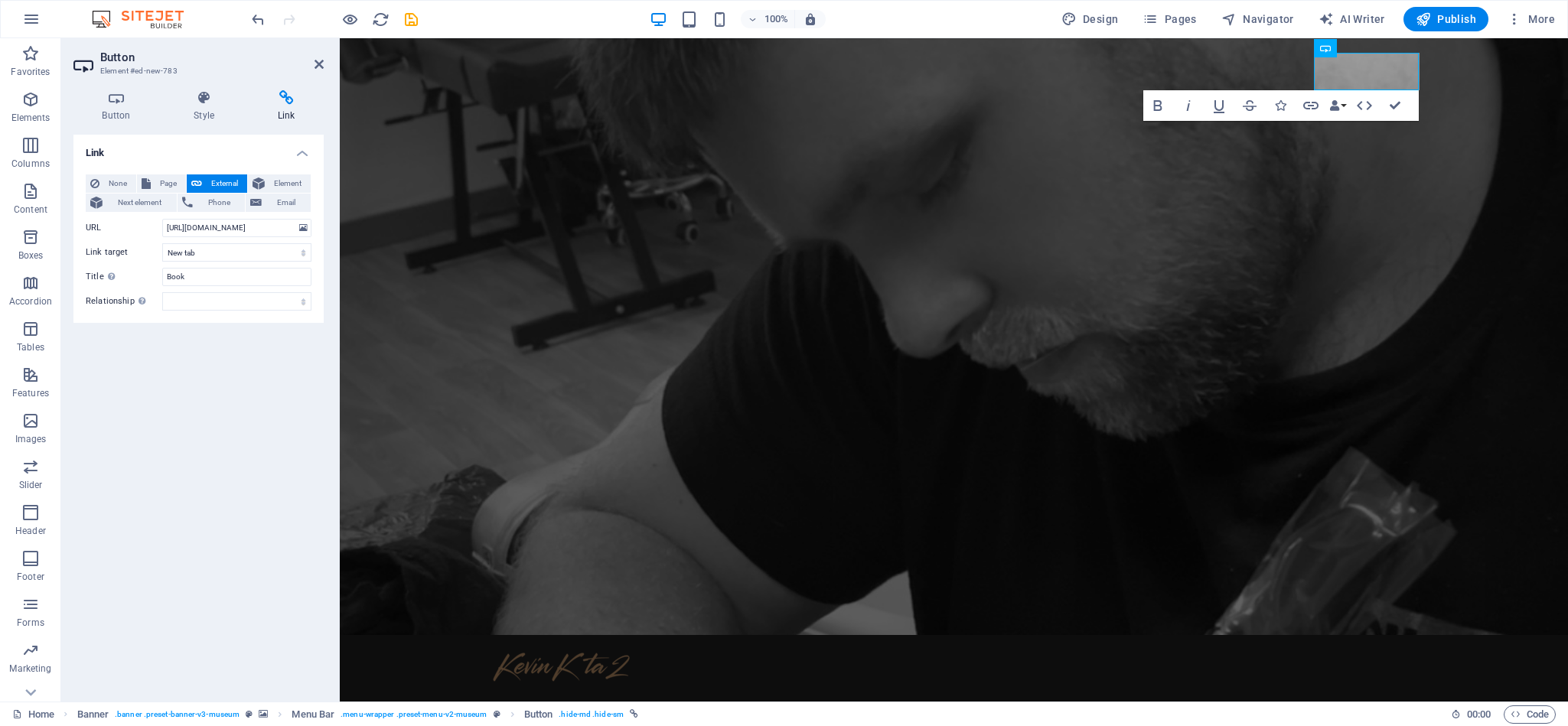 click on "Button Style Link Button Design Default Primary Secondary Background Hover/Active Switch to preview mode to test the active/hover state Text color Hover/Active Border color Hover/Active Alignment Size Width Default px rem % em vh vw Default colors and font sizes are defined in Design. Edit design Menu Bar Element Layout How this element expands within the layout (Flexbox). Size Default auto px % 1/1 1/2 1/3 1/4 1/5 1/6 1/7 1/8 1/9 1/10 Grow Shrink Order Container layout Visible Visible Opacity 100 % Overflow Spacing Margin Default auto px % rem vw vh Custom Custom 20 auto px % rem vw vh 0 auto px % rem vw vh 0 auto px % rem vw vh 0 auto px % rem vw vh Padding Default px rem % vh vw Custom Custom px rem % vh vw px rem % vh vw px rem % vh vw px rem % vh vw Border Style              - Width 1 auto px rem % vh vw Custom Custom 1 auto px rem % vh vw 1 auto px rem % vh vw 1 auto px rem % vh vw 1 auto px rem % vh vw  - Color Round corners Default px rem % vh vw Custom Custom px rem % vh vw px rem % vh vw %" at bounding box center (198, 389) 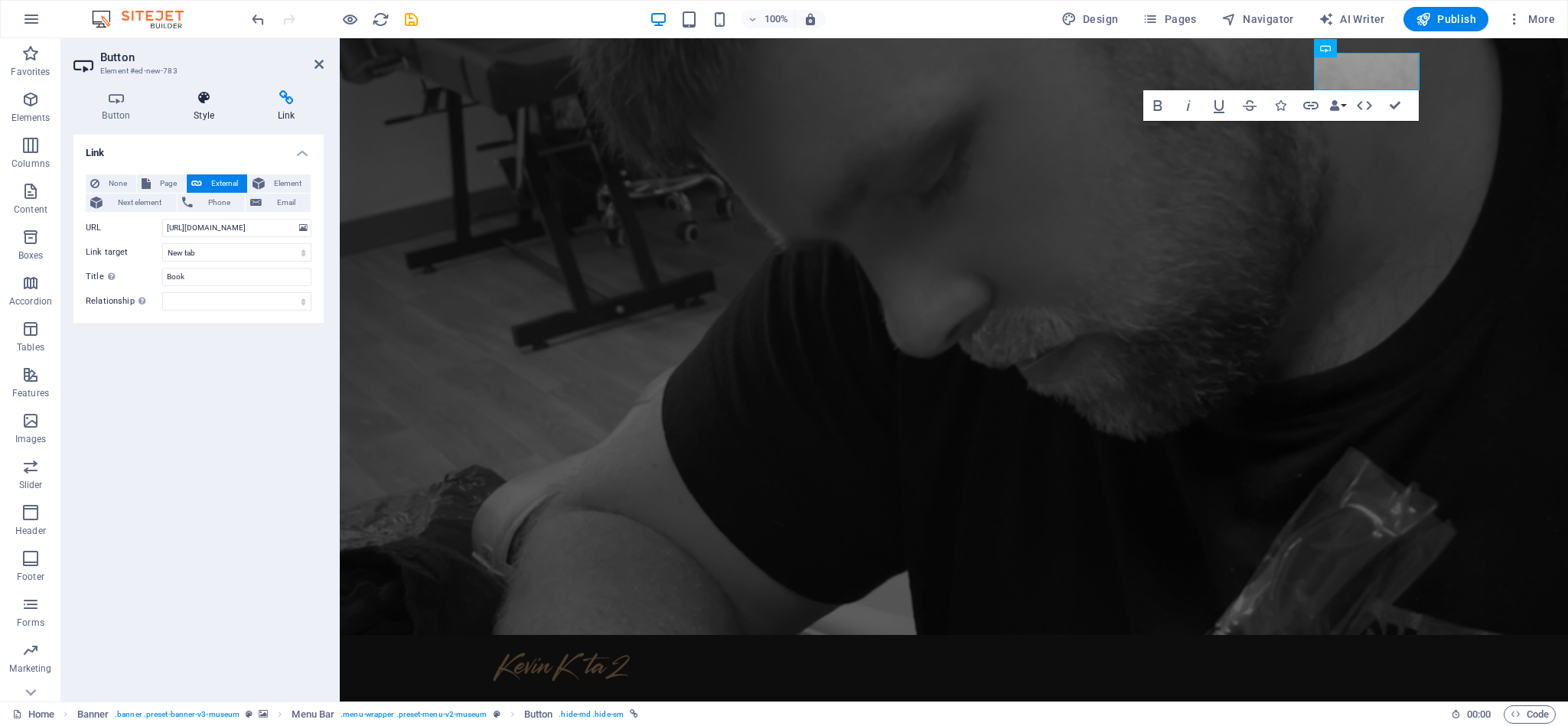 click at bounding box center (204, 98) 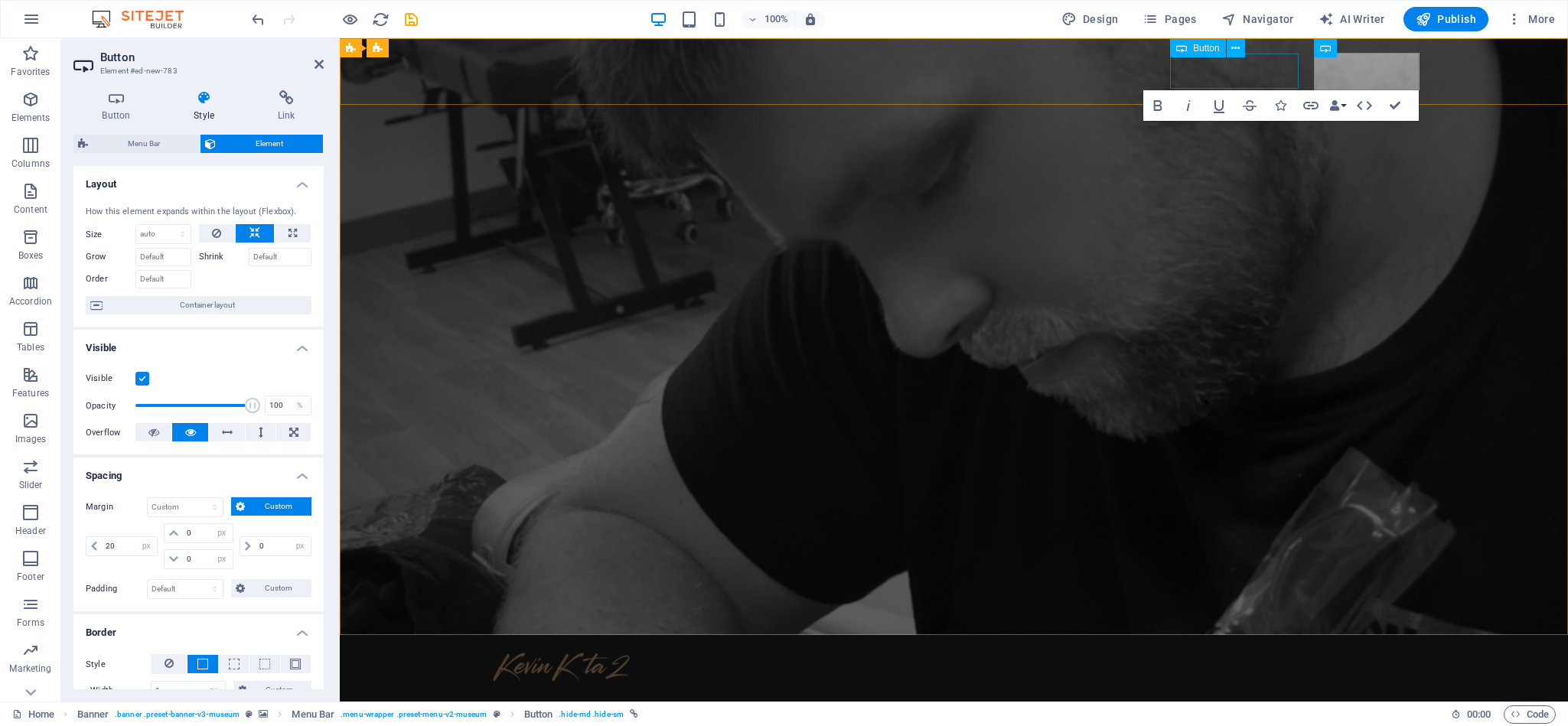 click on "WhatsApp" at bounding box center [954, 745] 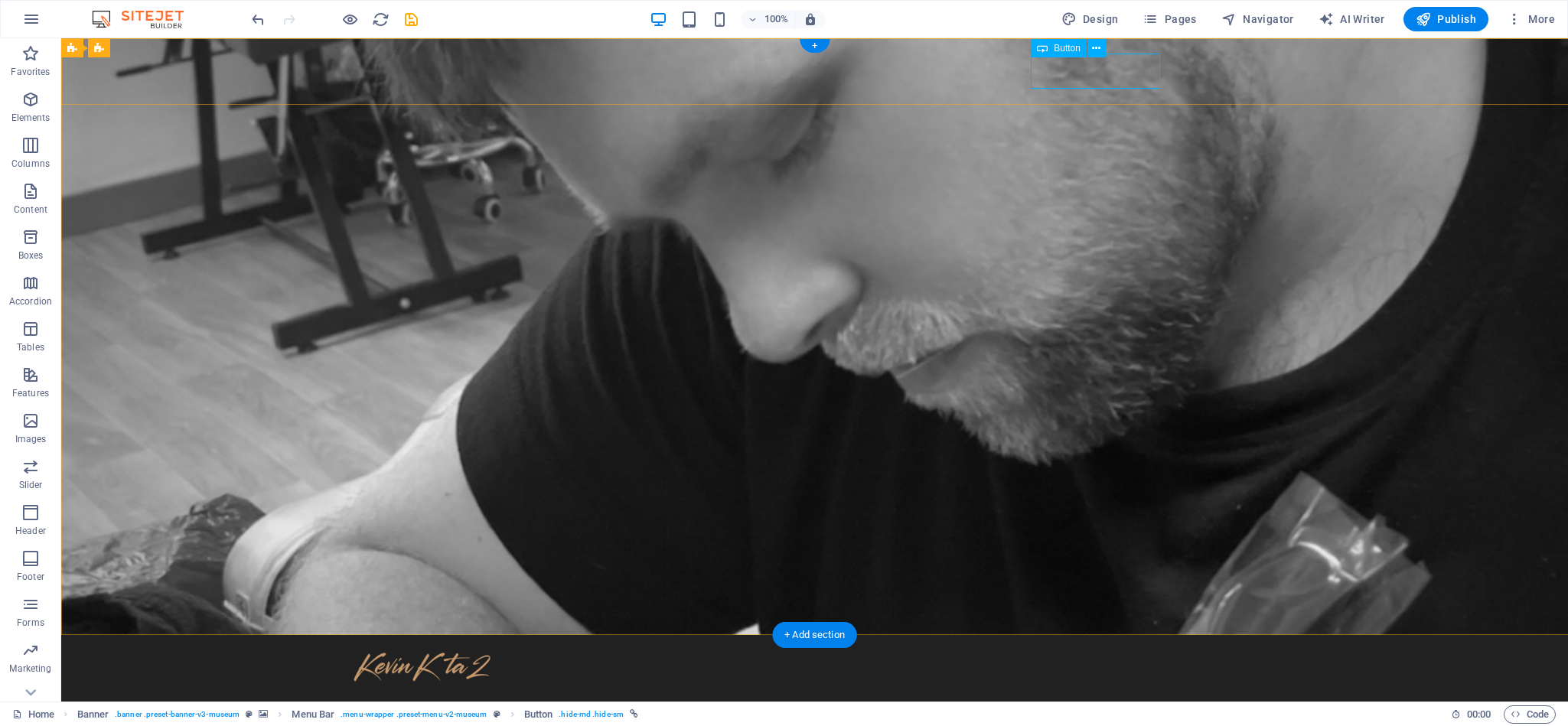 click on "WhatsApp" at bounding box center [815, 745] 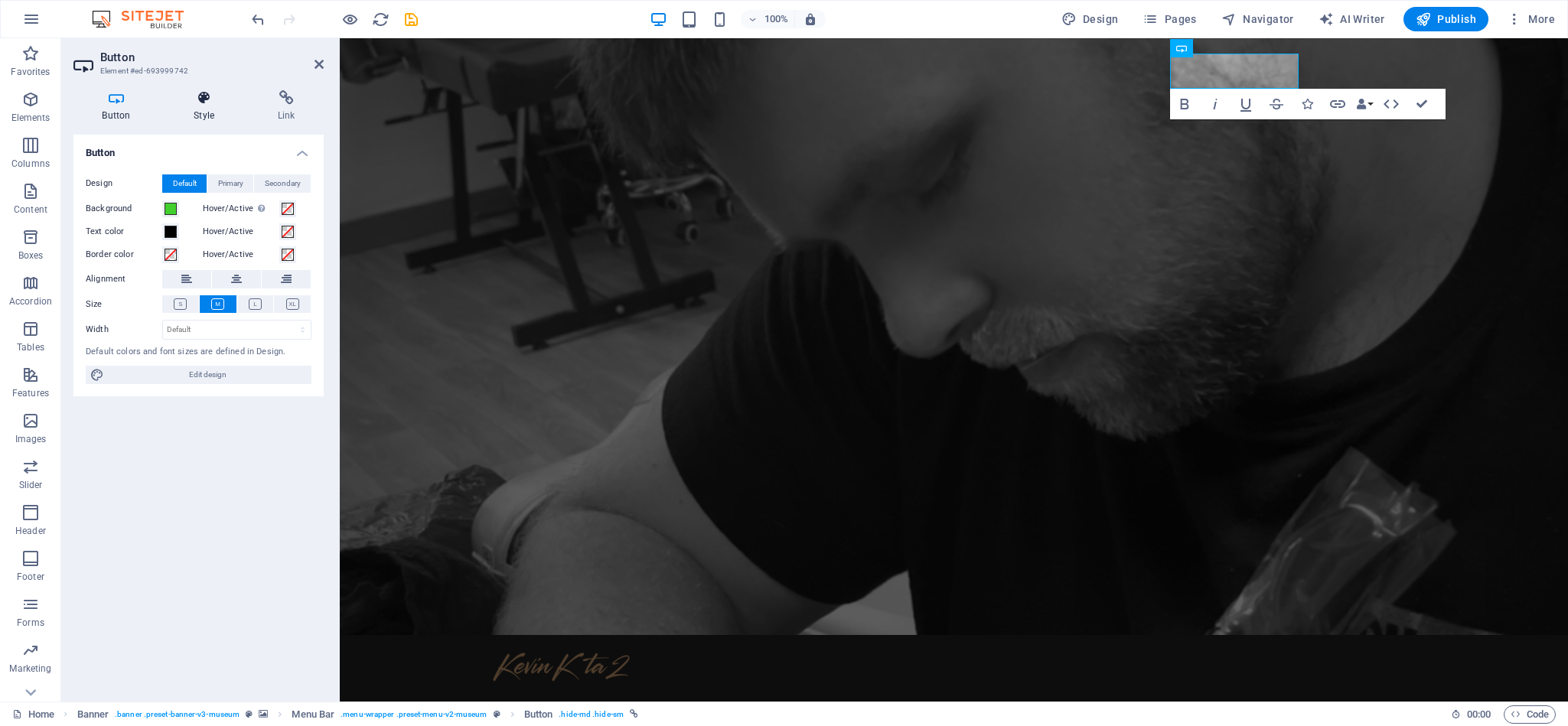 click on "Style" at bounding box center [207, 106] 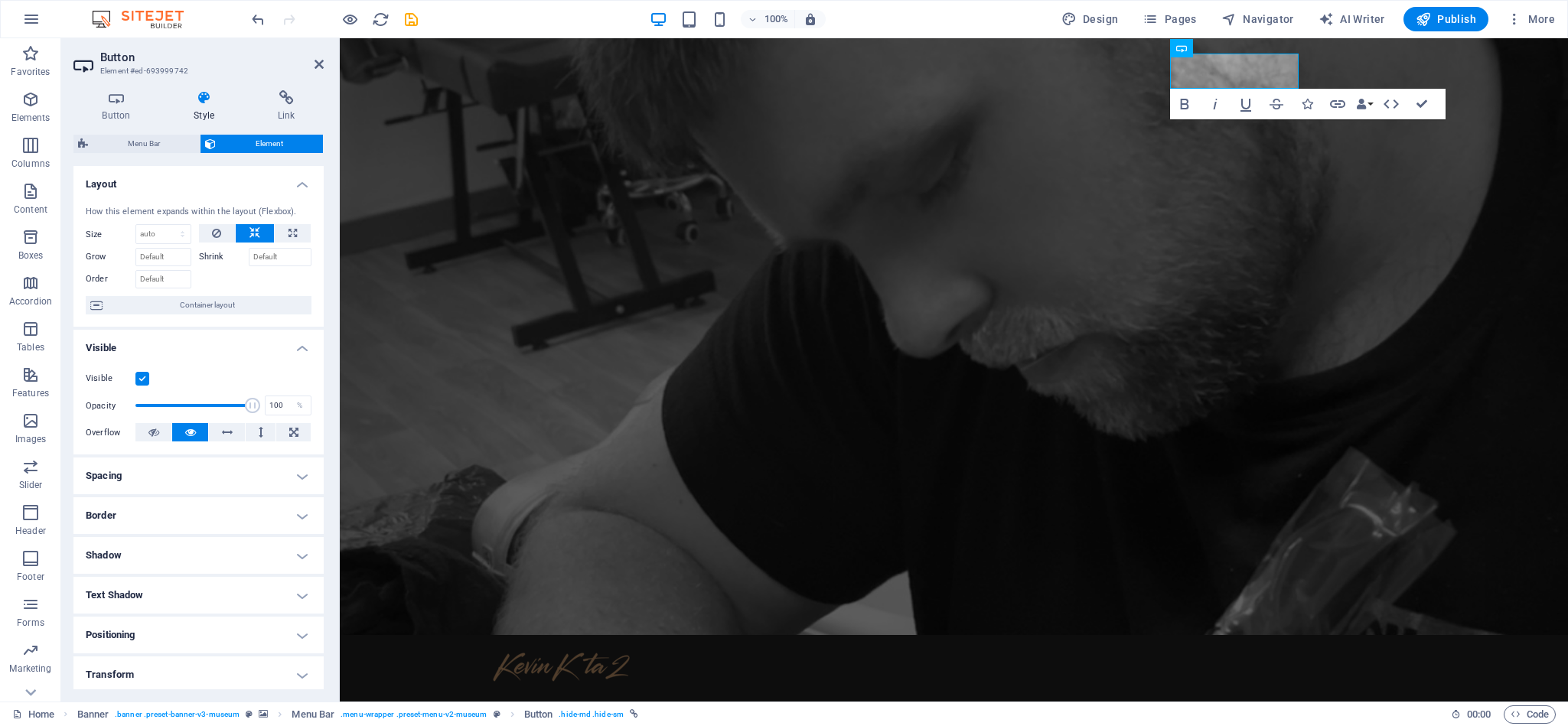 click on "Spacing" at bounding box center (198, 476) 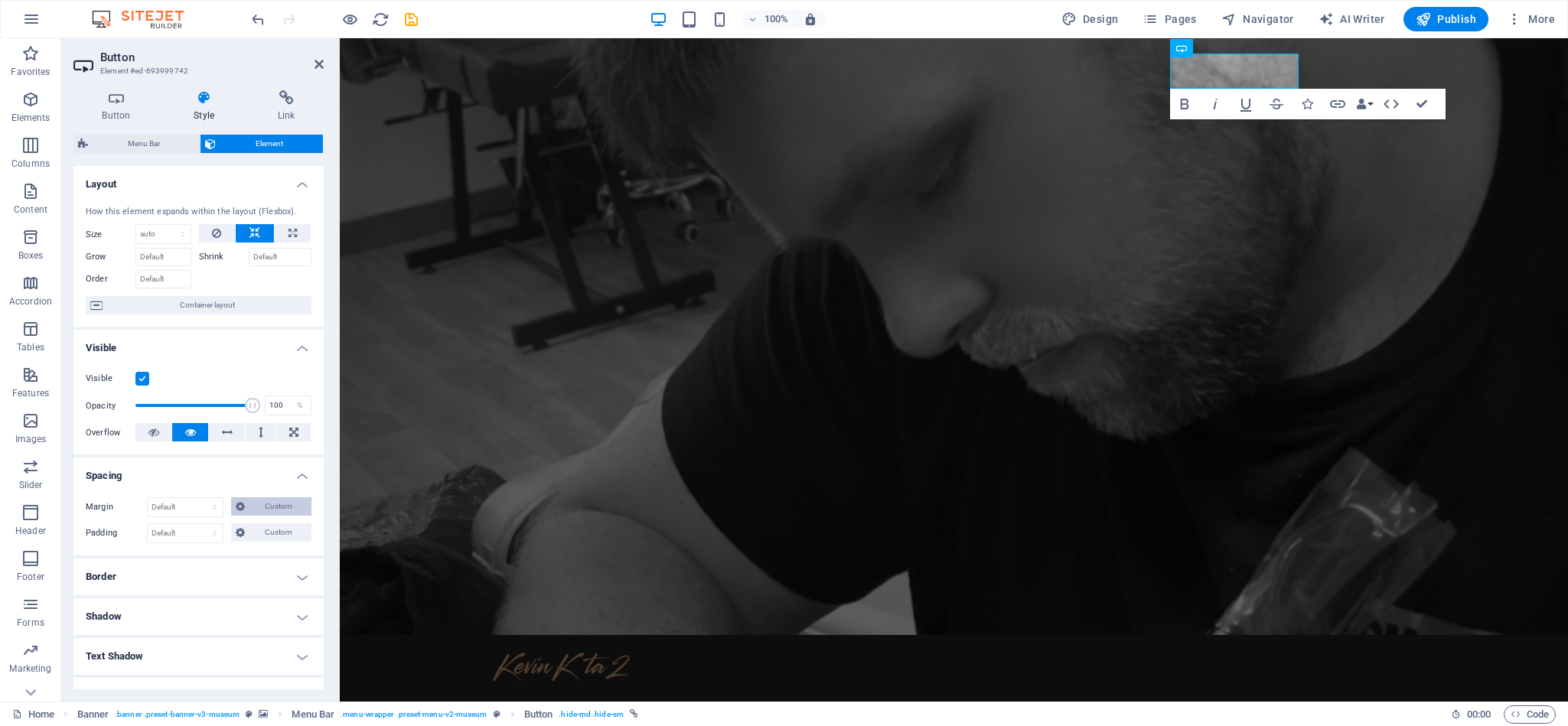 click on "Custom" at bounding box center (278, 506) 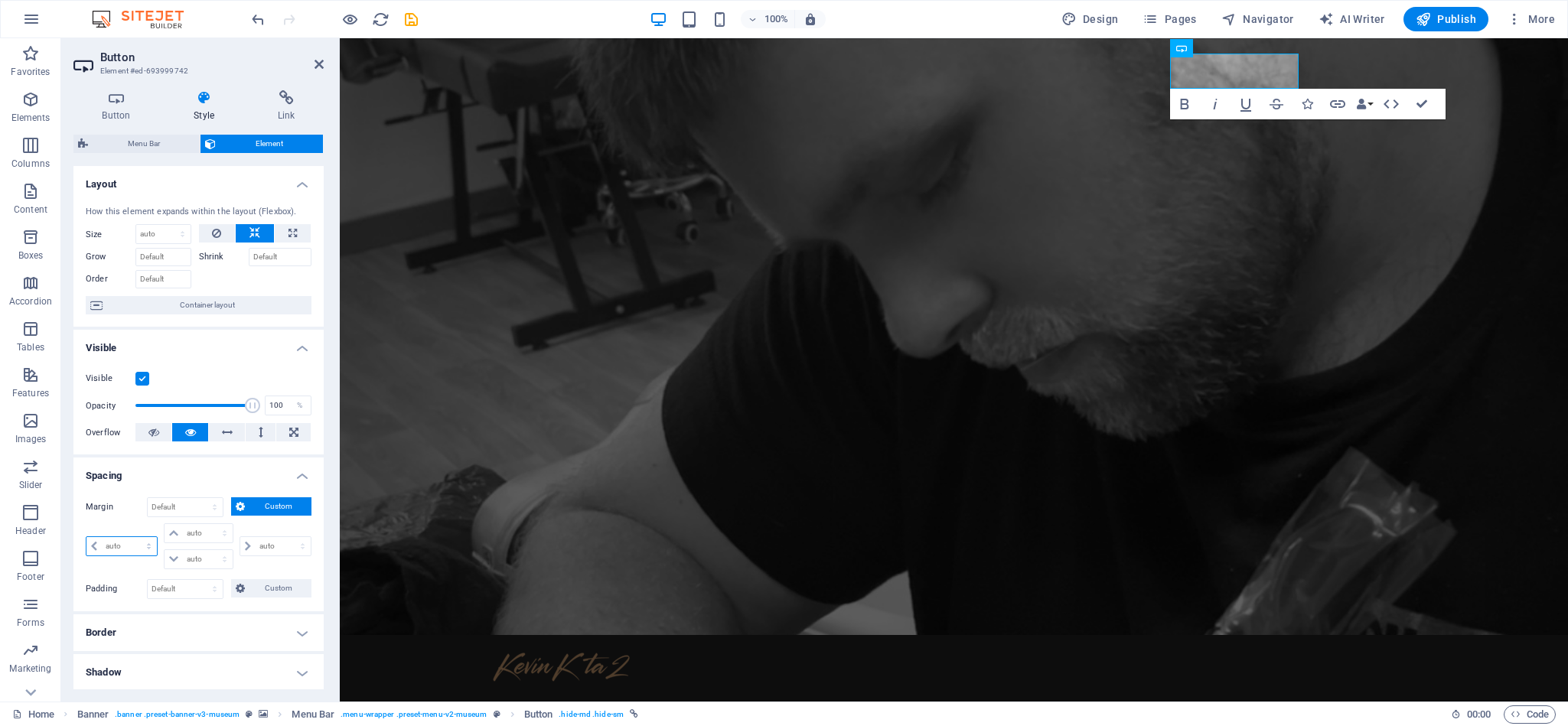 click on "auto px % rem vw vh" at bounding box center [122, 546] 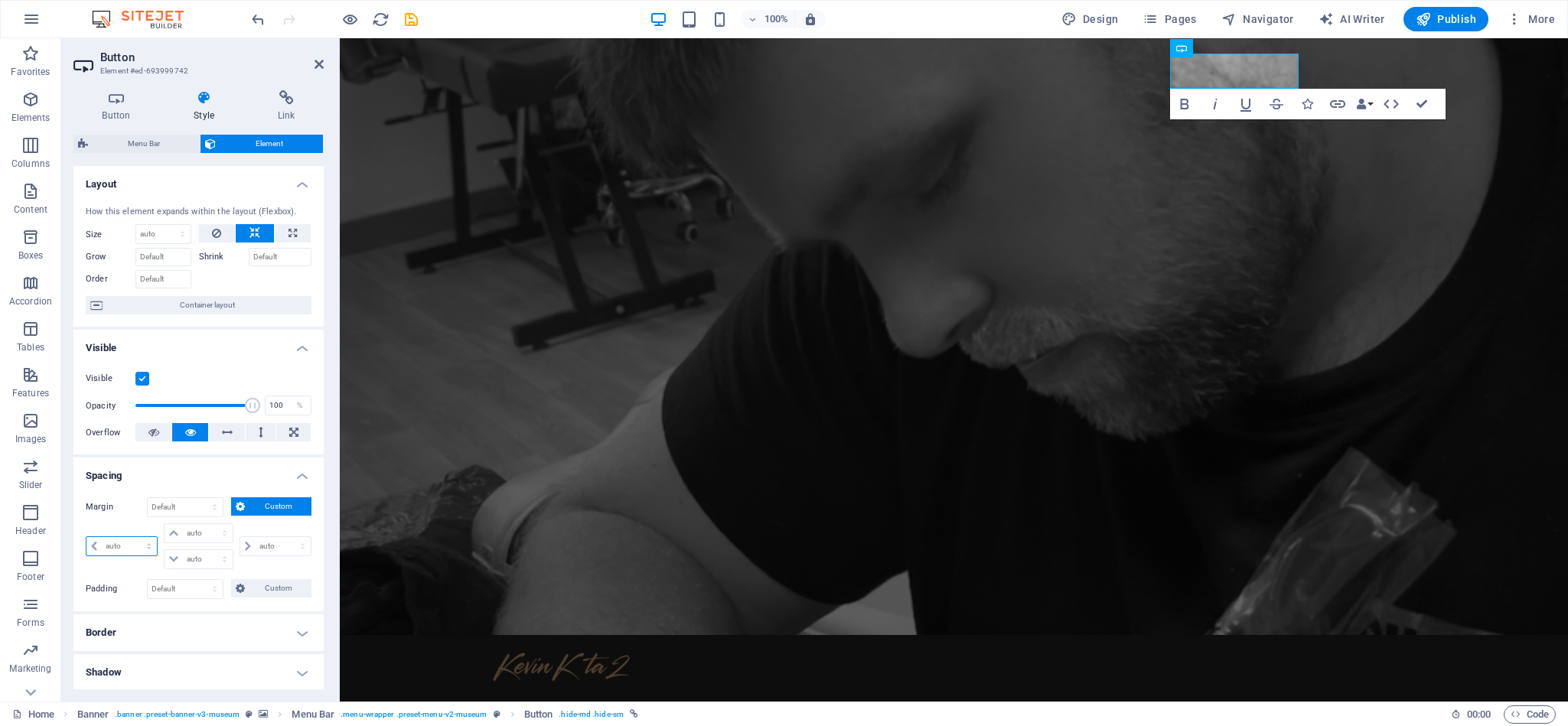 select on "px" 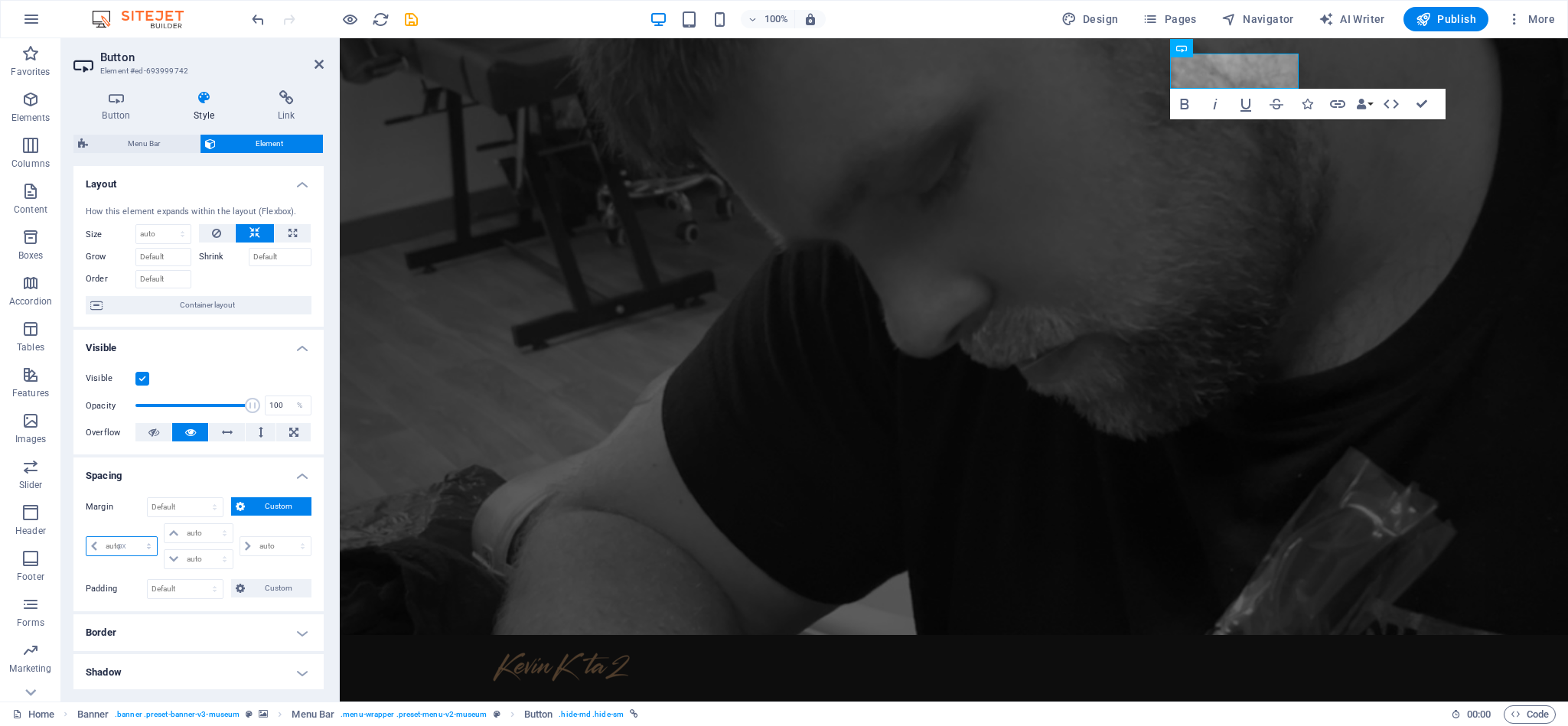 click on "auto px % rem vw vh" at bounding box center [122, 546] 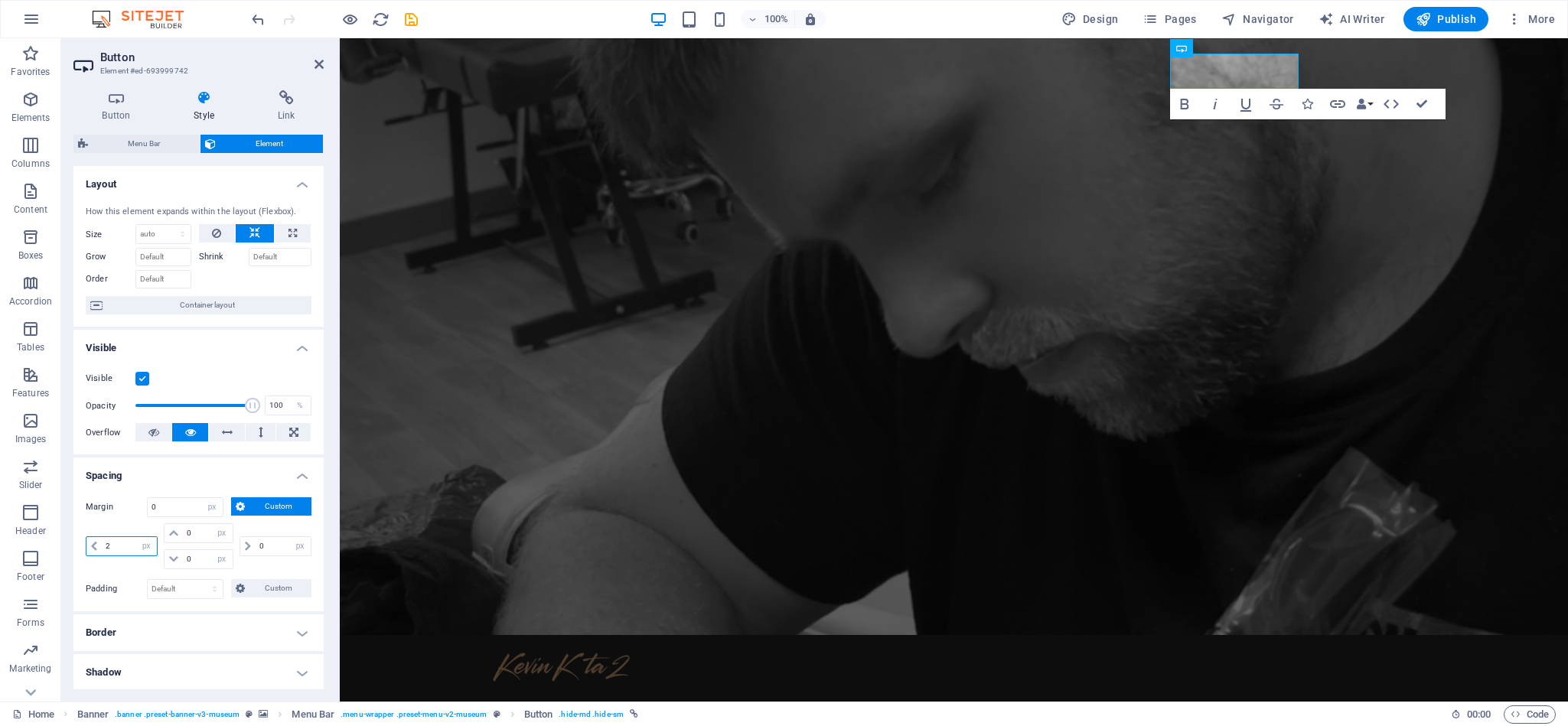 type on "20" 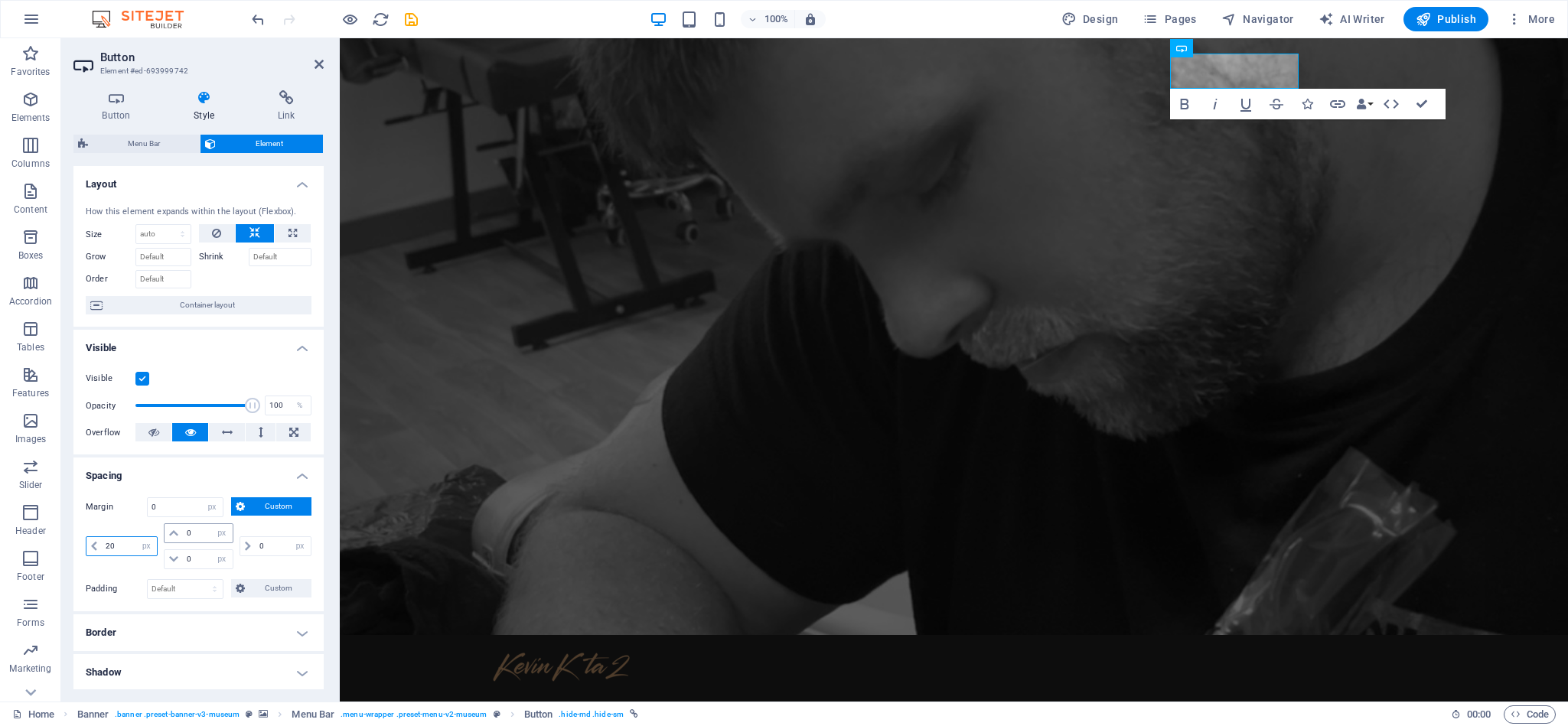 type 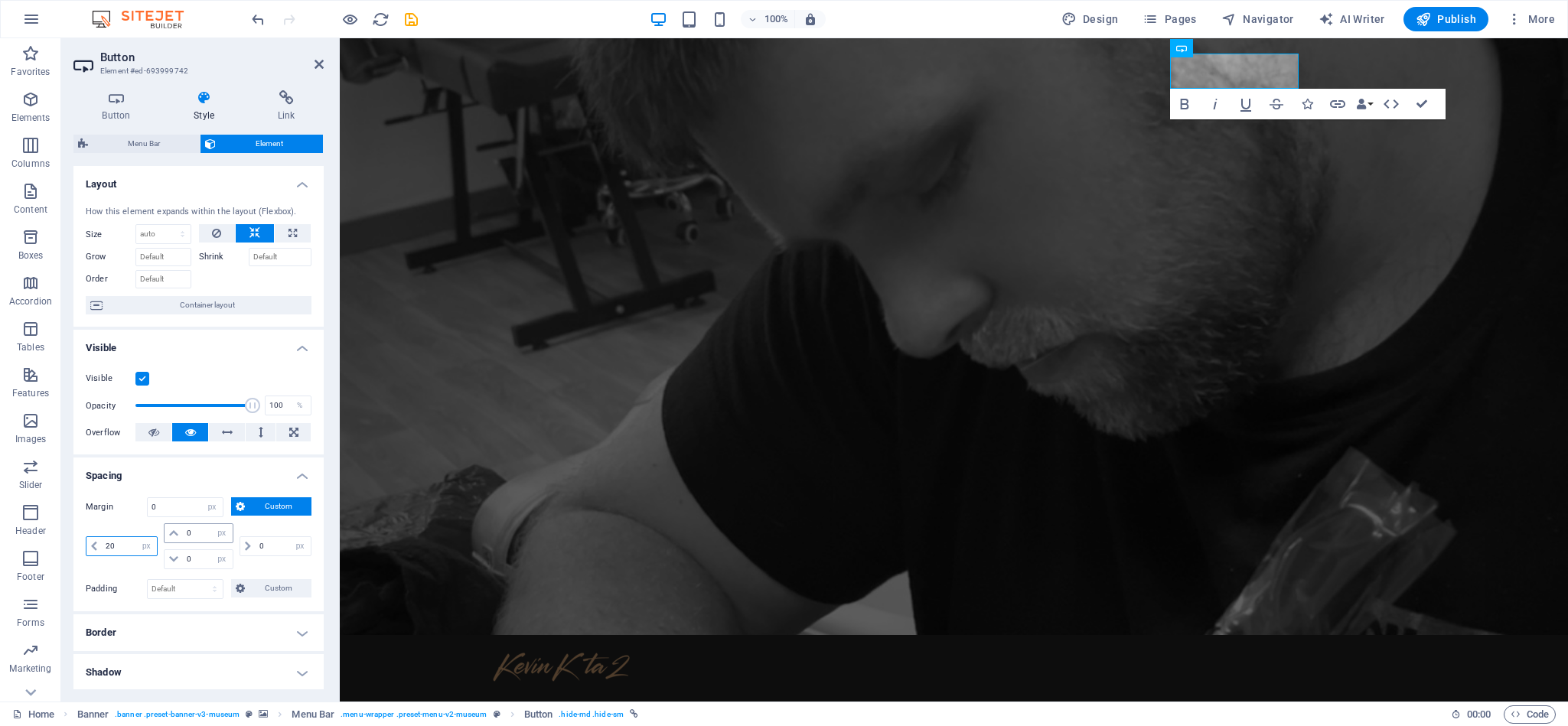 select on "DISABLED_OPTION_VALUE" 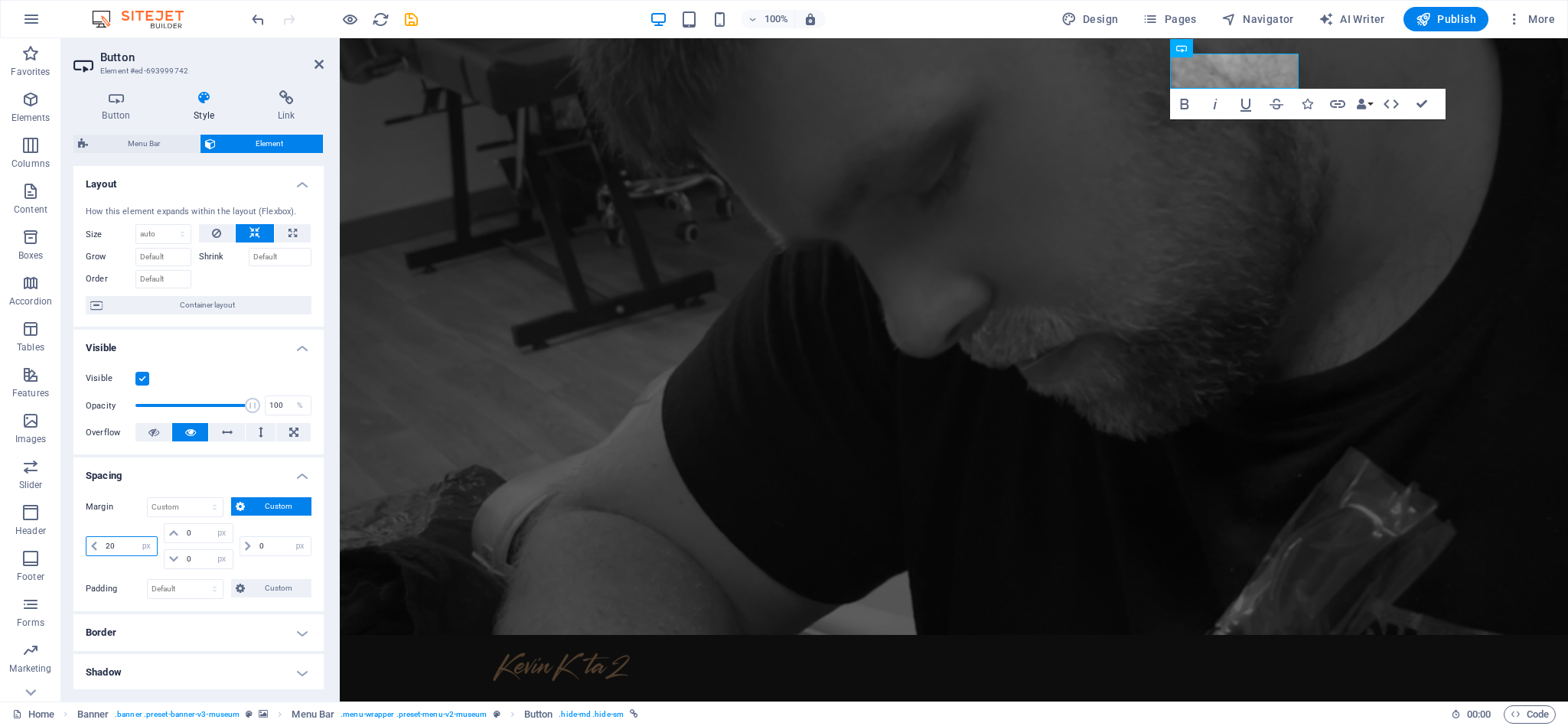 type on "20" 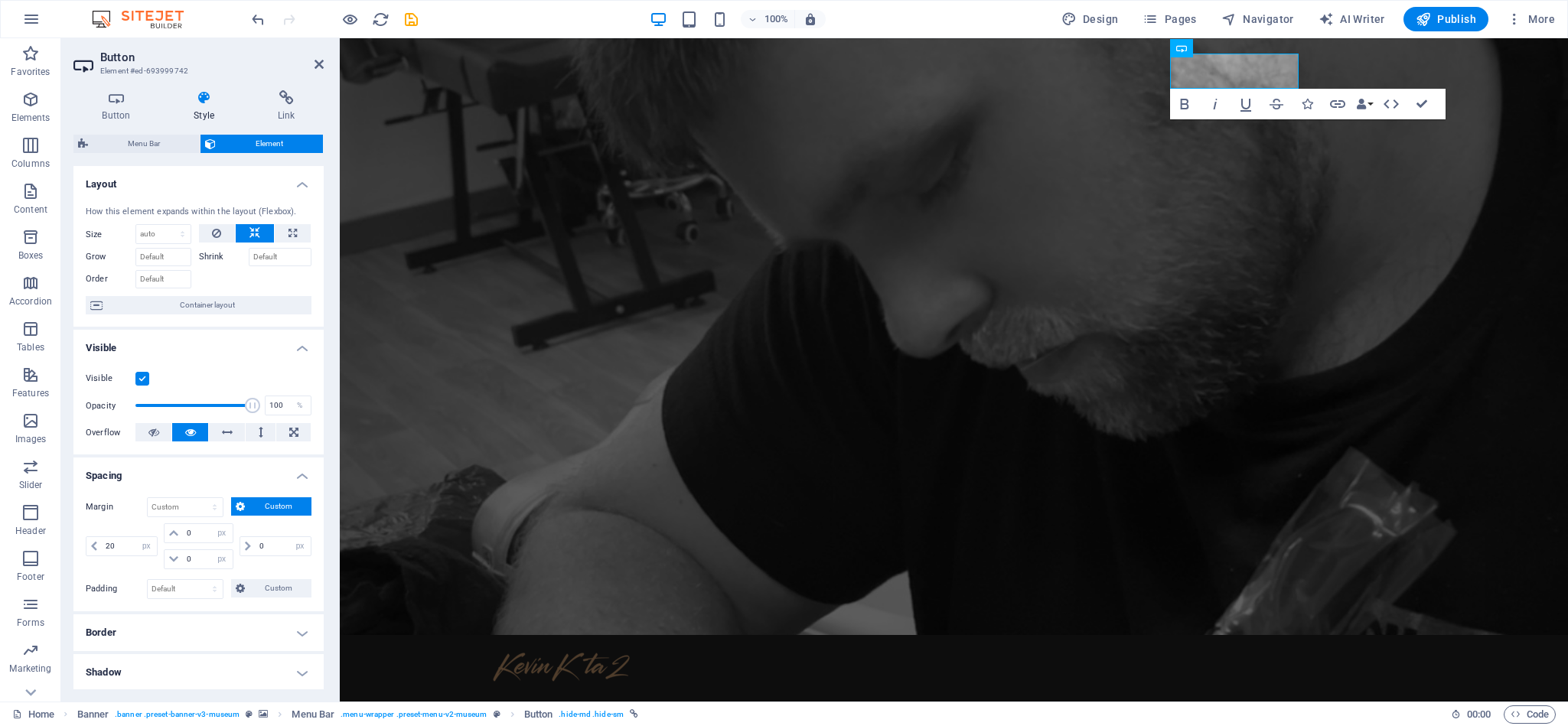 click on "Margin Default auto px % rem vw vh Custom Custom 20 auto px % rem vw vh 0 auto px % rem vw vh 0 auto px % rem vw vh 0 auto px % rem vw vh Padding Default px rem % vh vw Custom Custom px rem % vh vw px rem % vh vw px rem % vh vw px rem % vh vw" at bounding box center (198, 548) 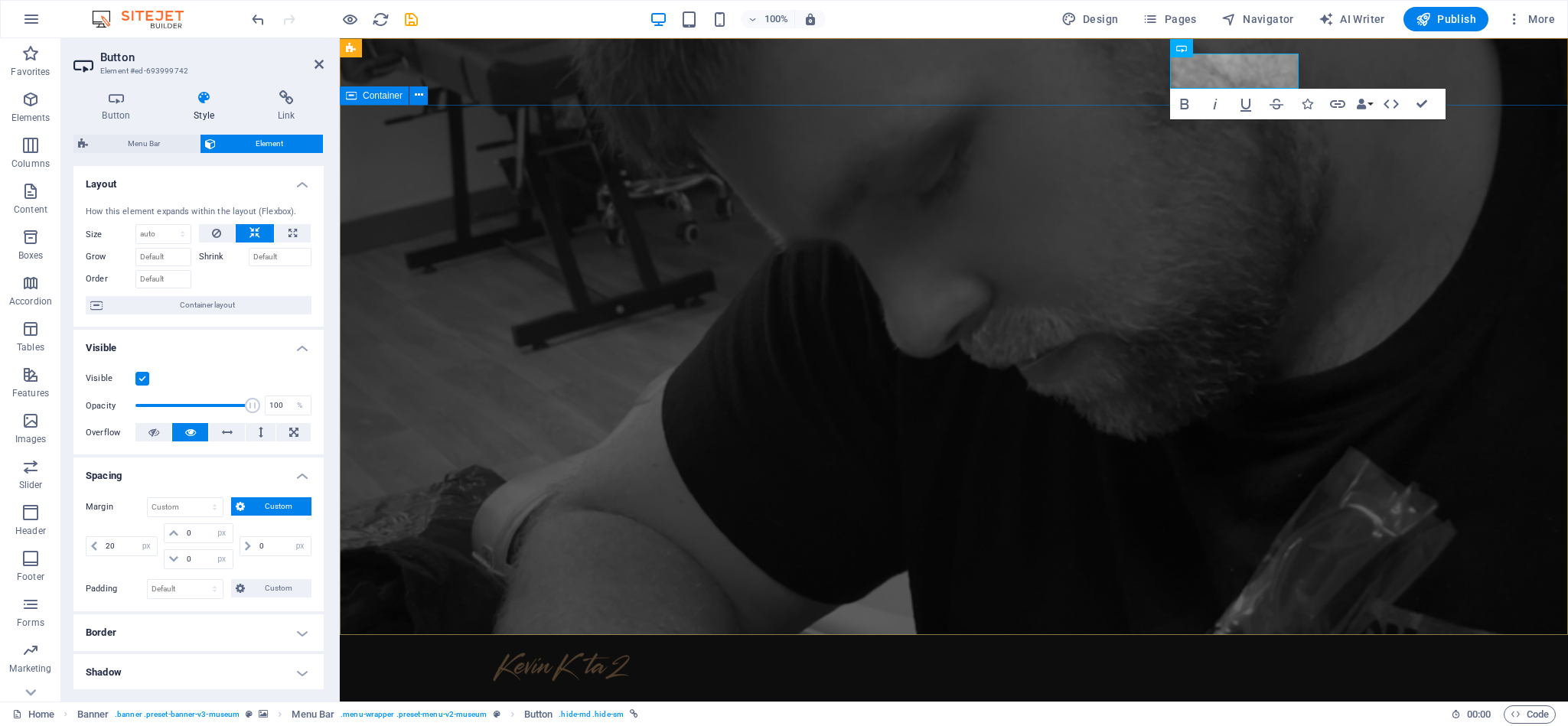 click on "​ Contact me via call or message to discuss your tattoo ideas. WhatsApp Book Consultation" at bounding box center (954, 957) 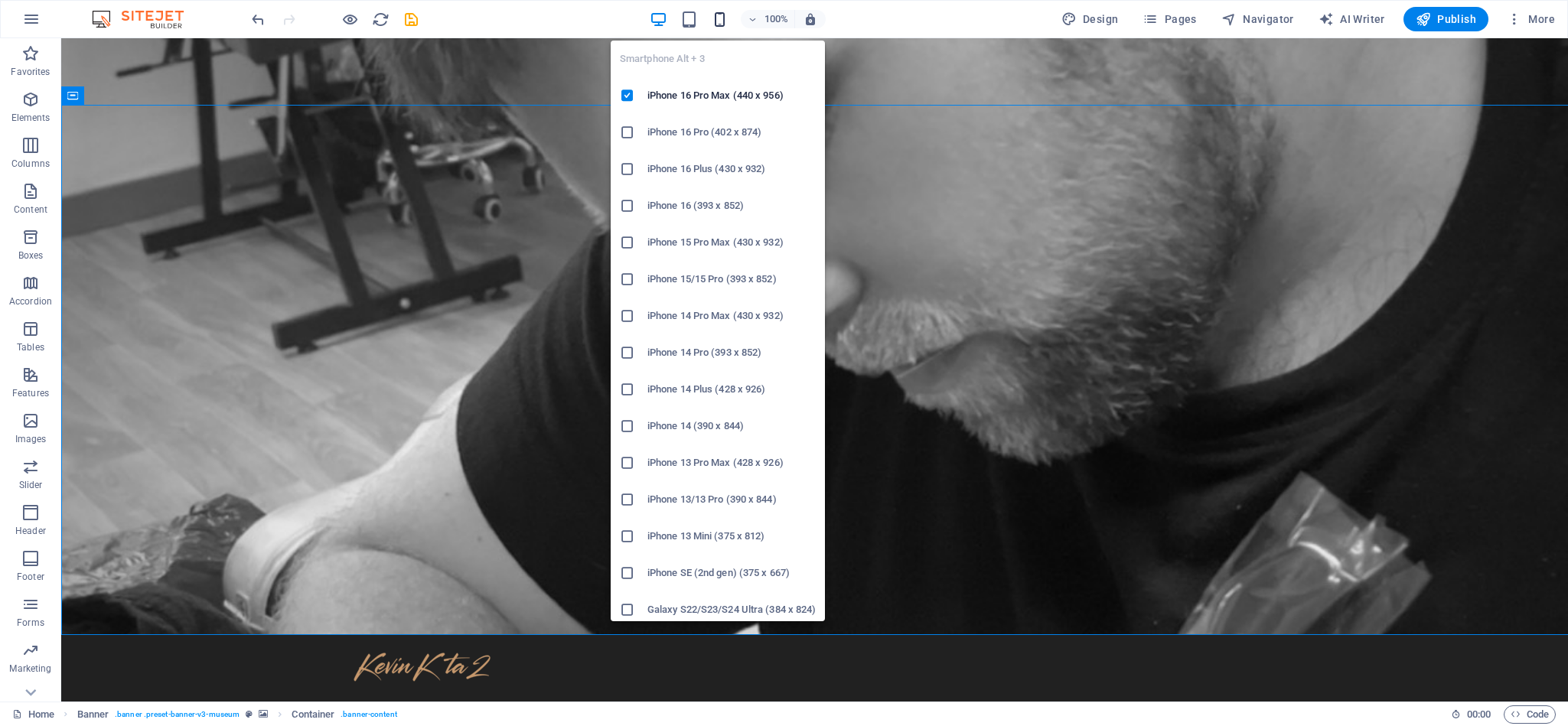 click at bounding box center (719, 19) 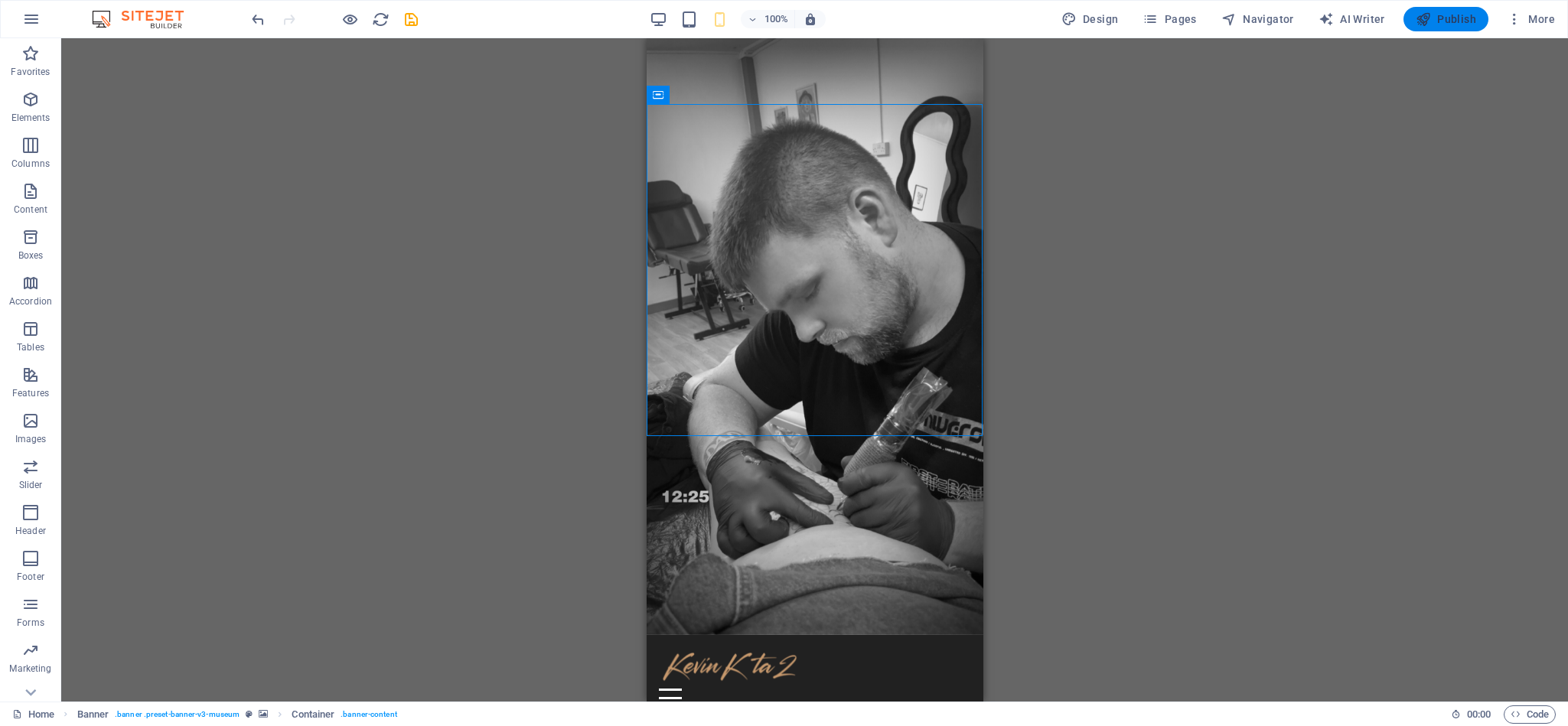 click on "Publish" at bounding box center (1446, 19) 